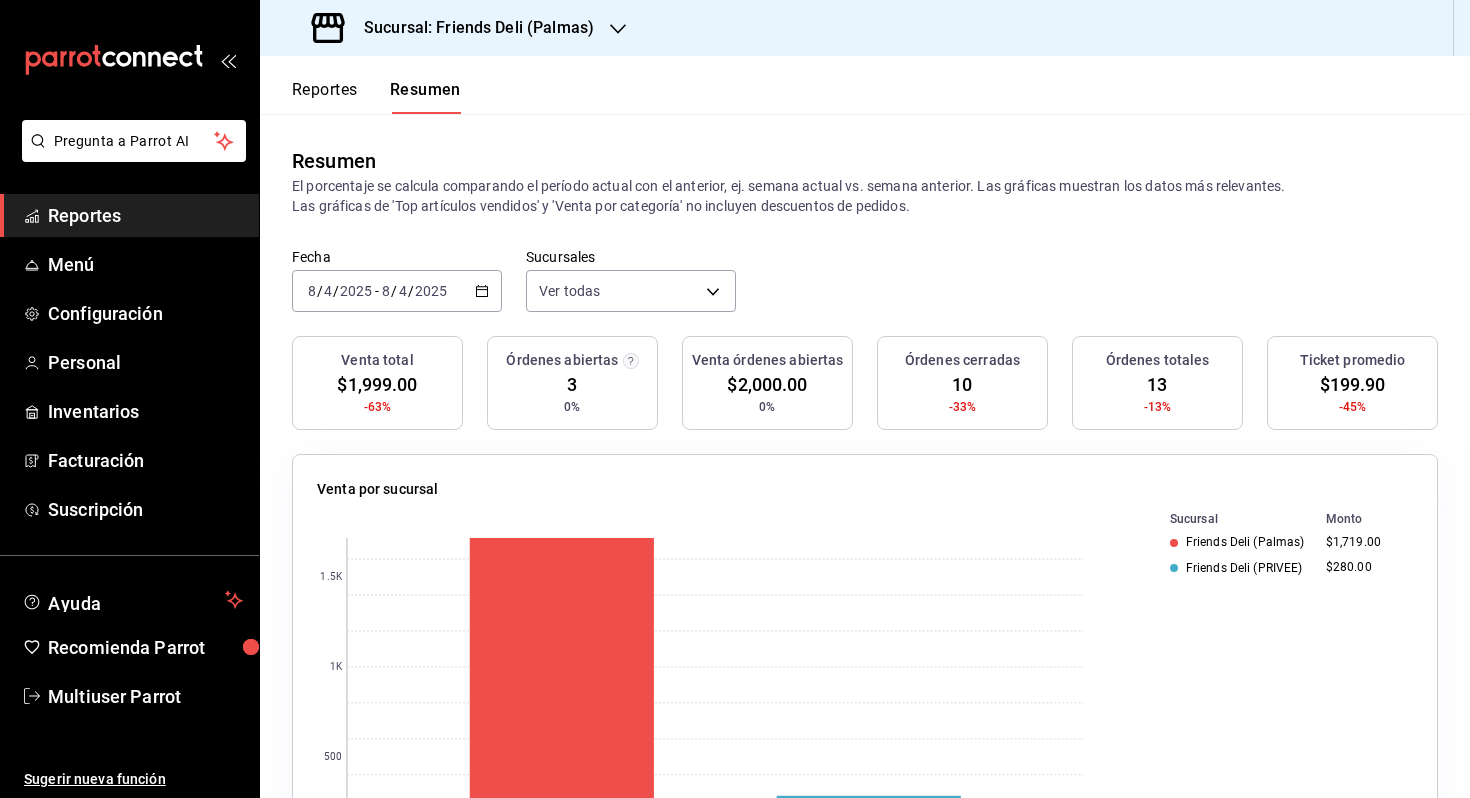 scroll, scrollTop: 0, scrollLeft: 0, axis: both 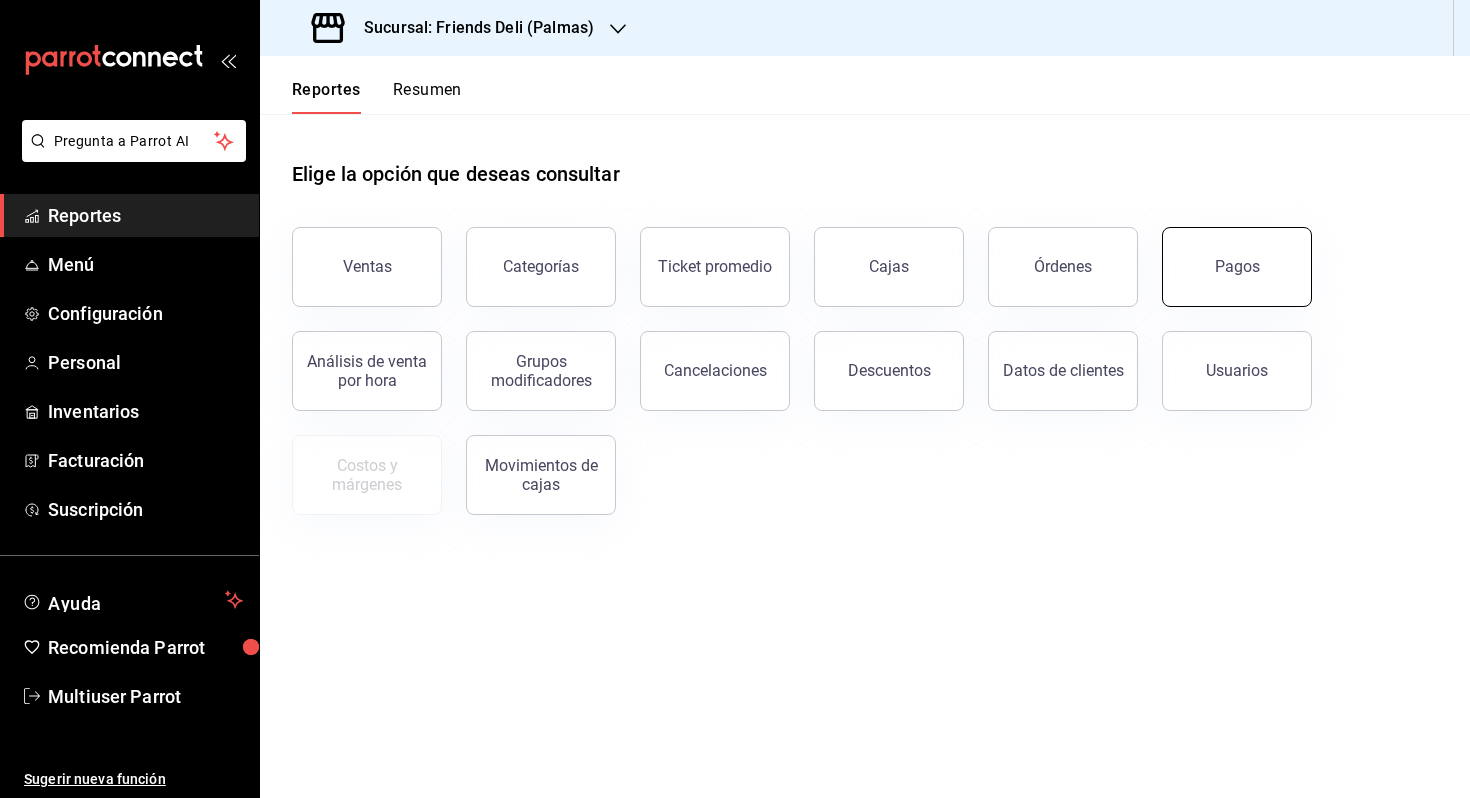 click on "Pagos" at bounding box center [1237, 267] 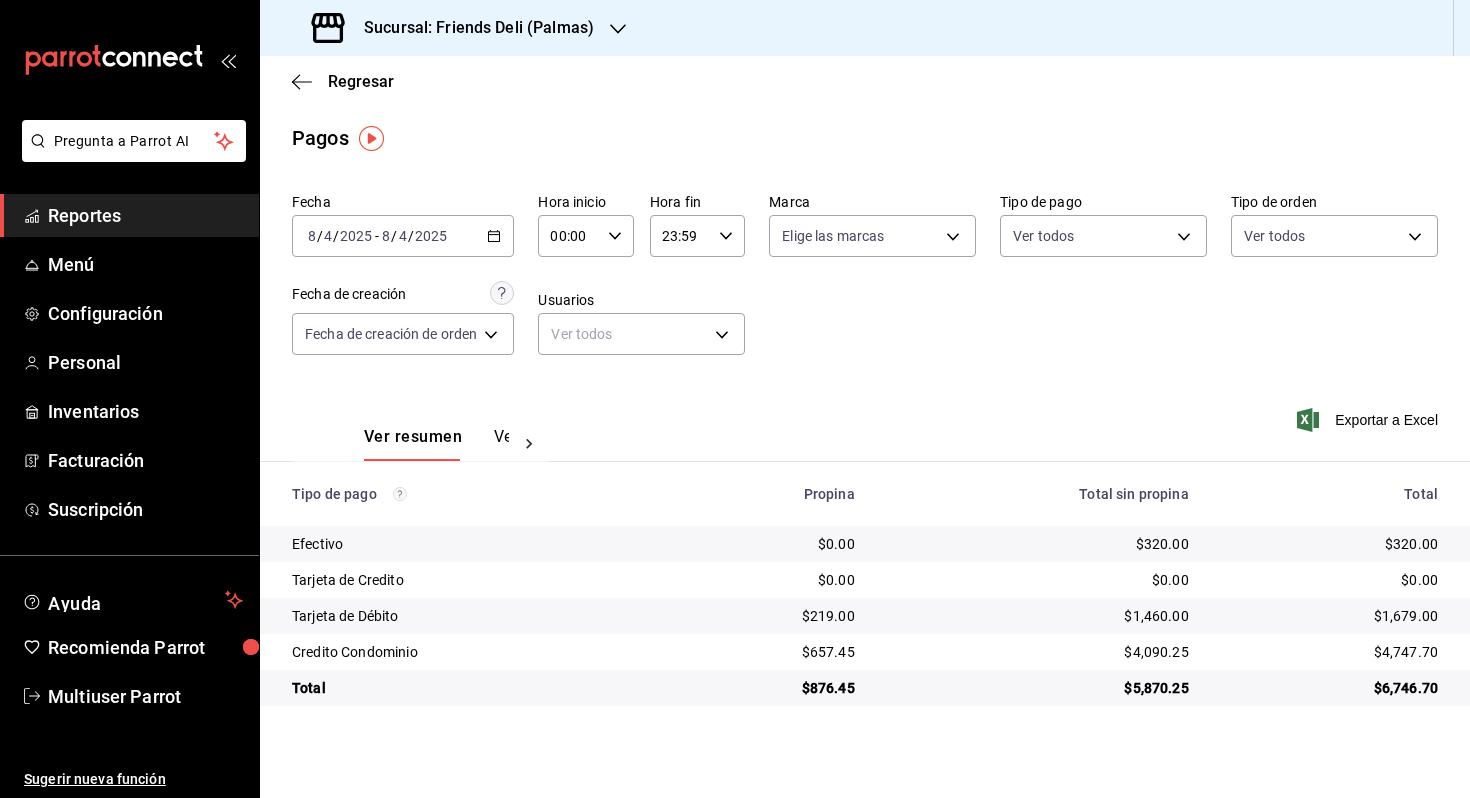 click on "Sucursal: Friends Deli (Palmas)" at bounding box center (455, 28) 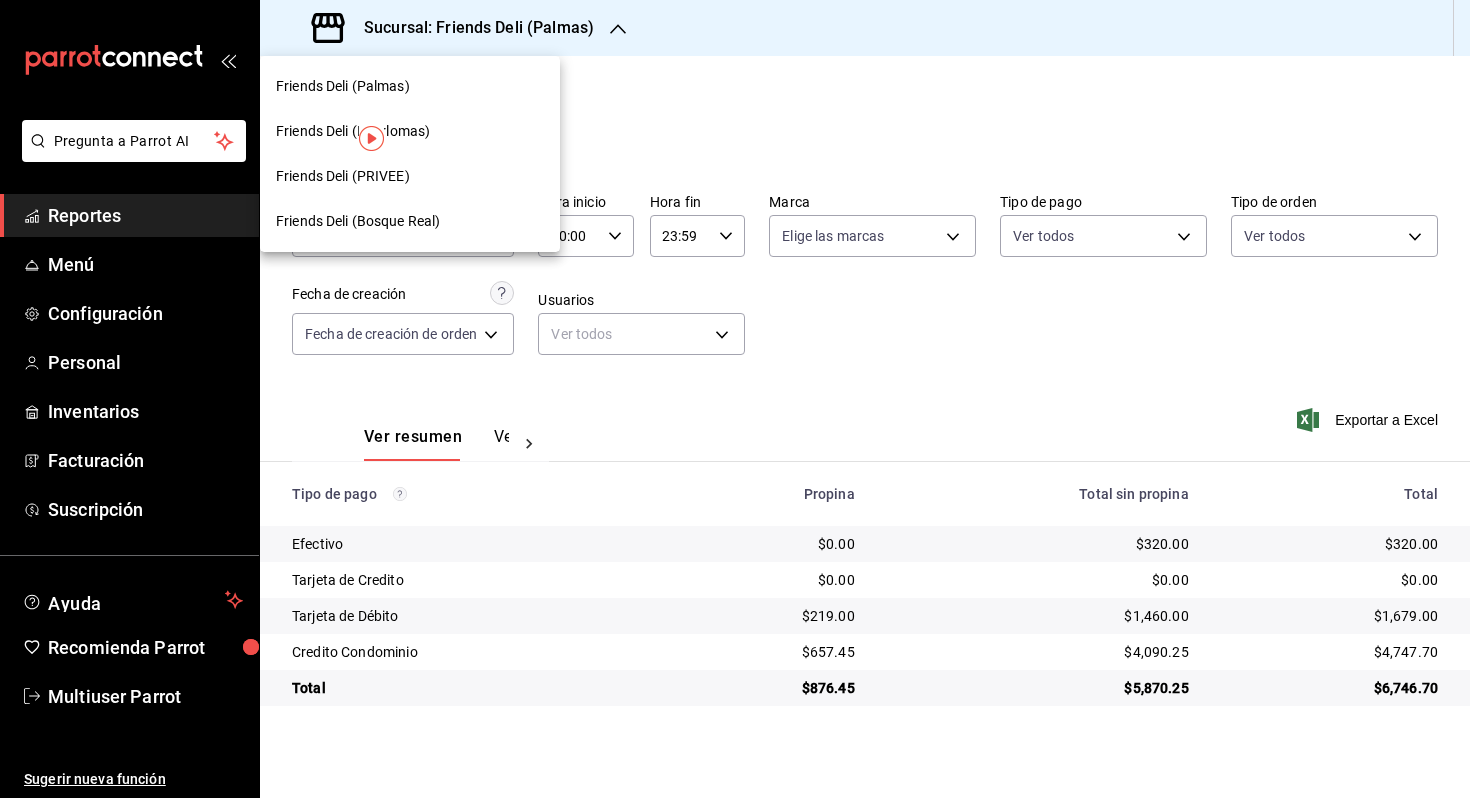 click on "Friends Deli (PRIVEE)" at bounding box center [410, 176] 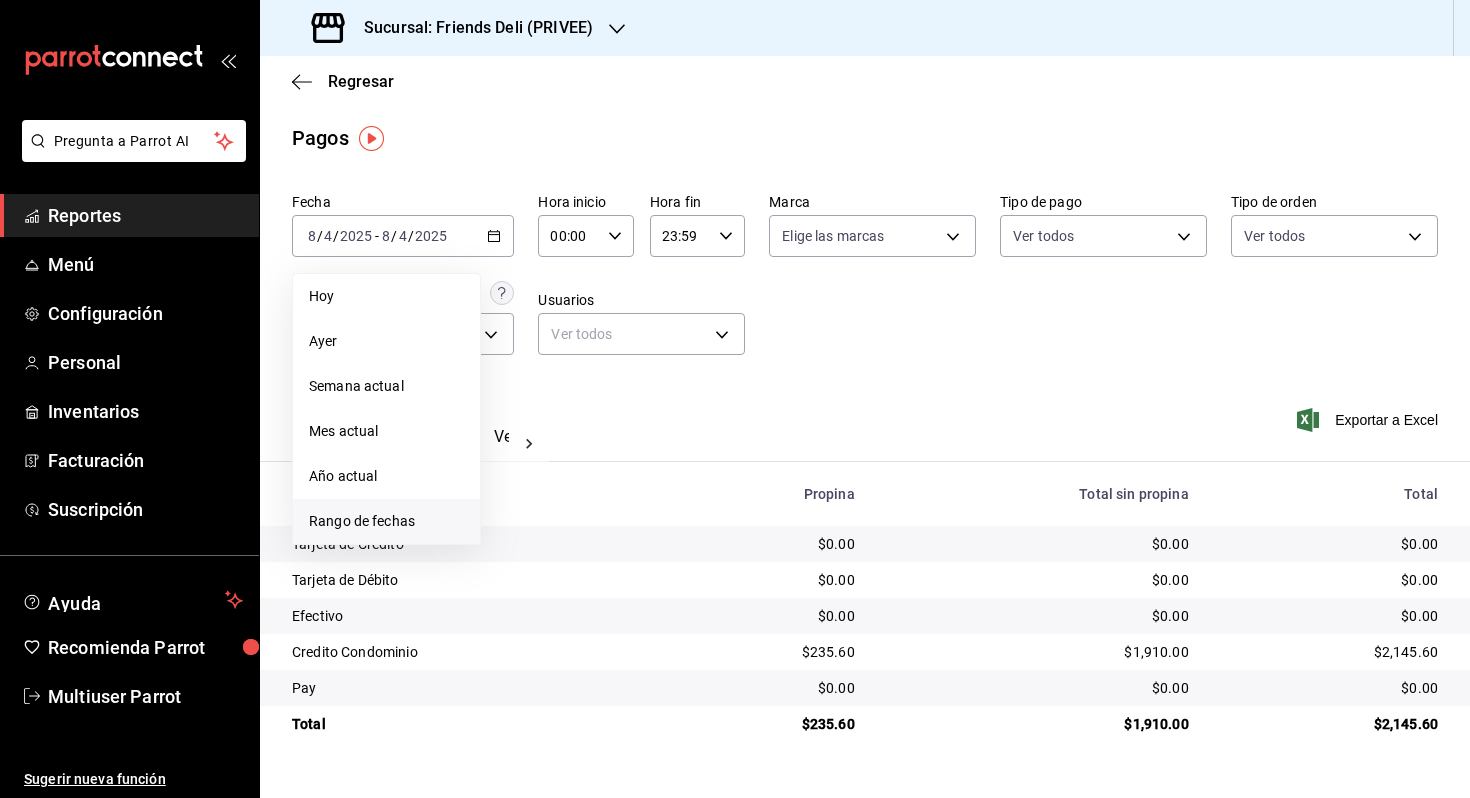click on "Rango de fechas" at bounding box center [386, 521] 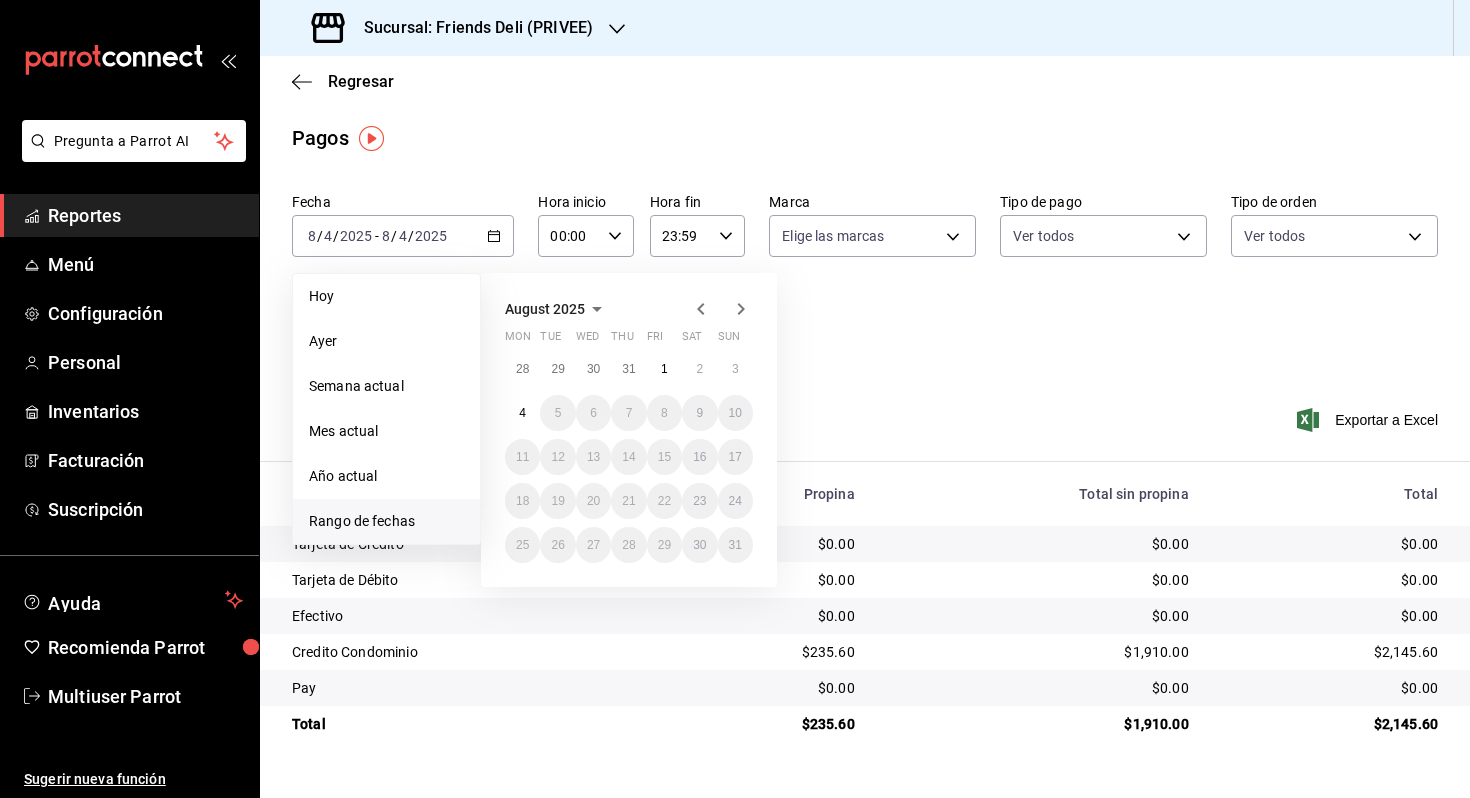 click 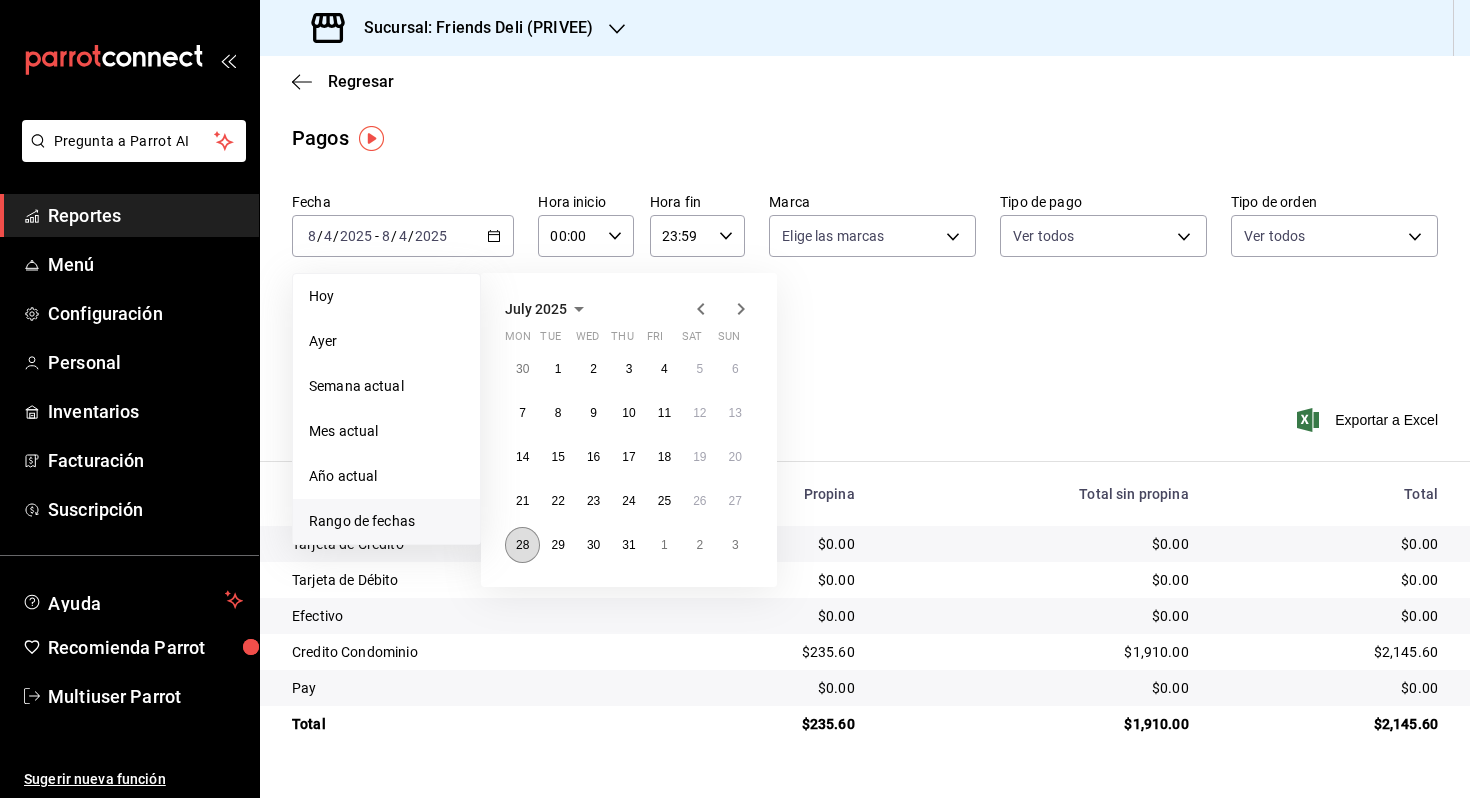 click on "28" at bounding box center (522, 545) 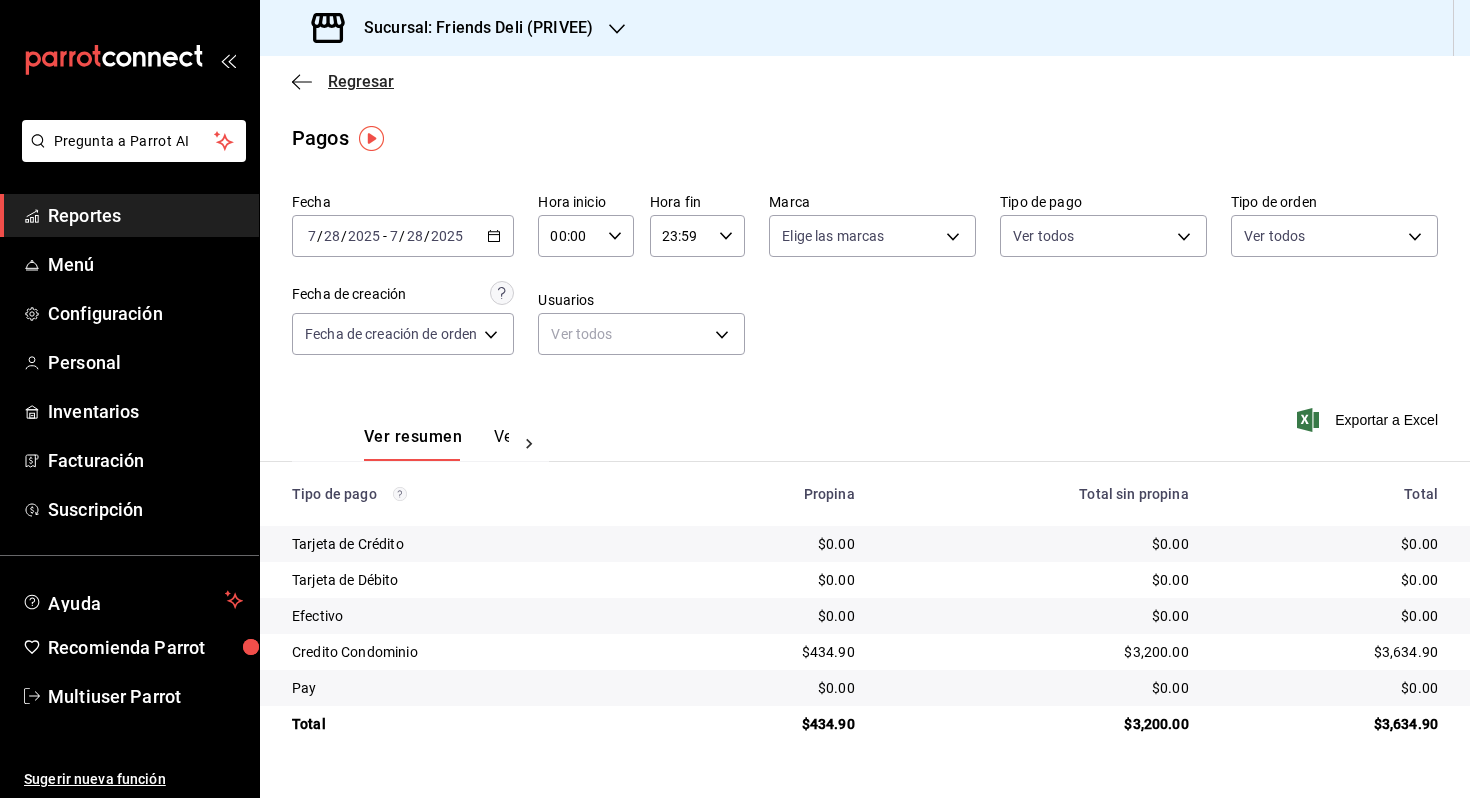 click on "Regresar" at bounding box center (343, 81) 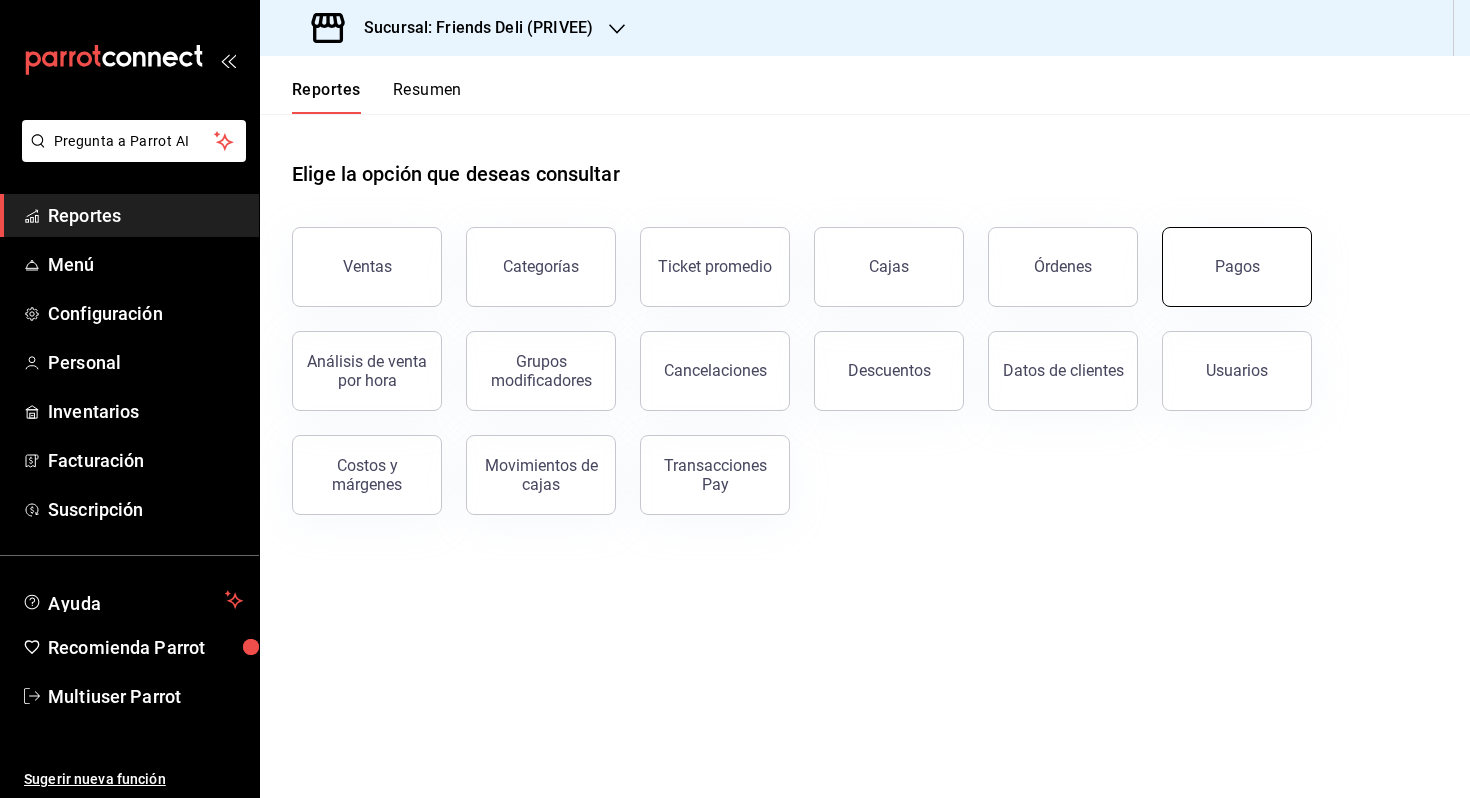 click on "Pagos" at bounding box center (1237, 267) 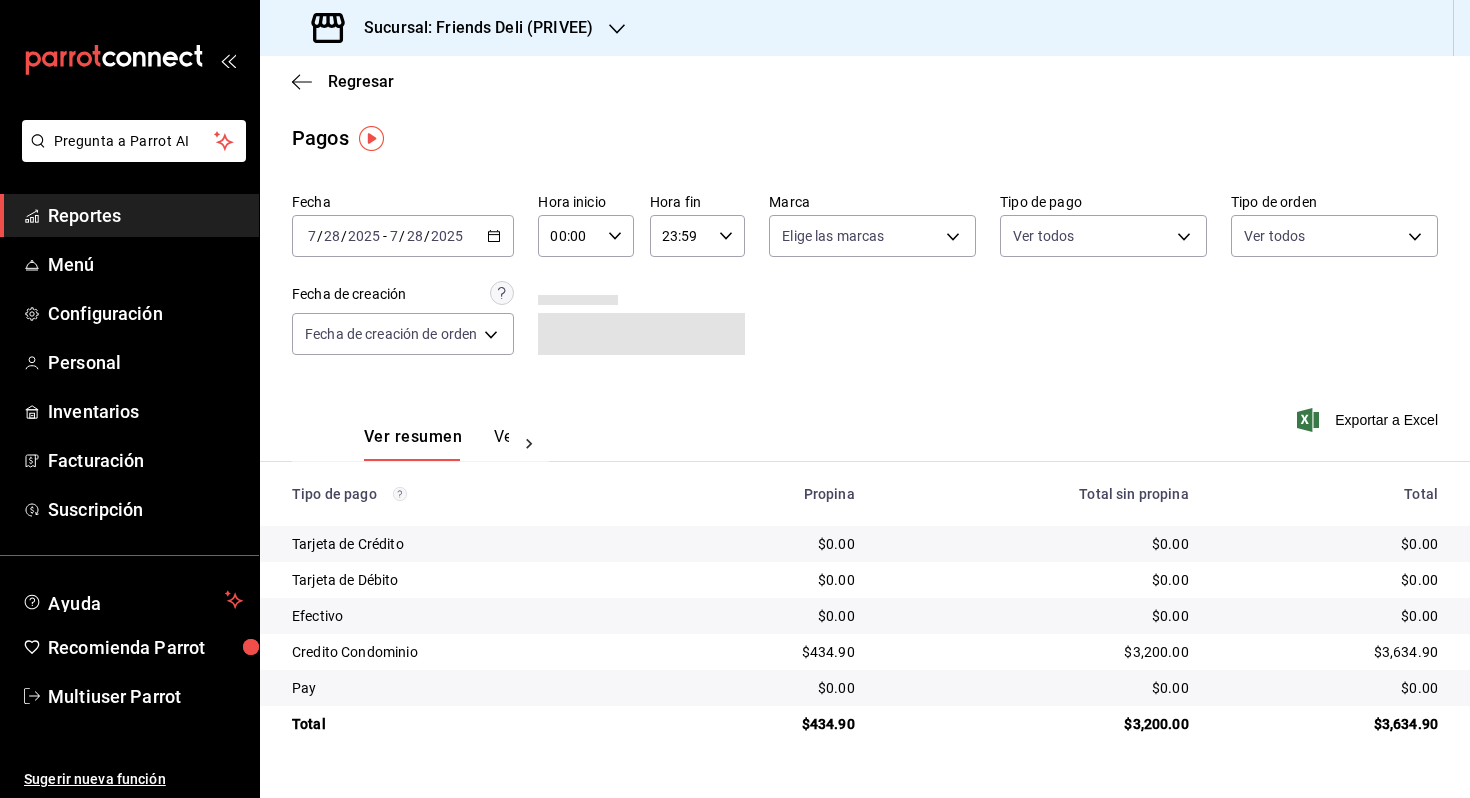 click on "Ver pagos" at bounding box center [531, 444] 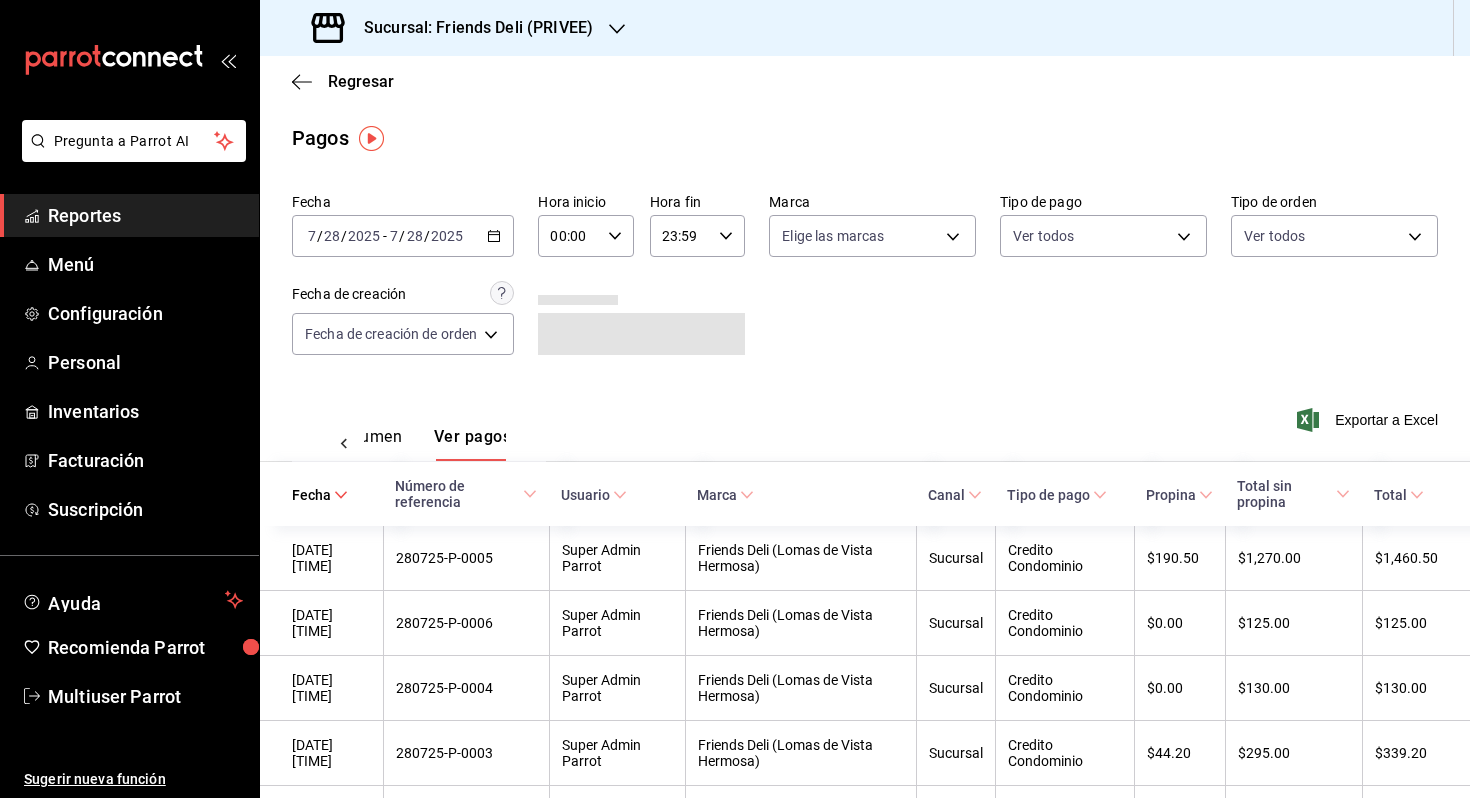 scroll, scrollTop: 0, scrollLeft: 59, axis: horizontal 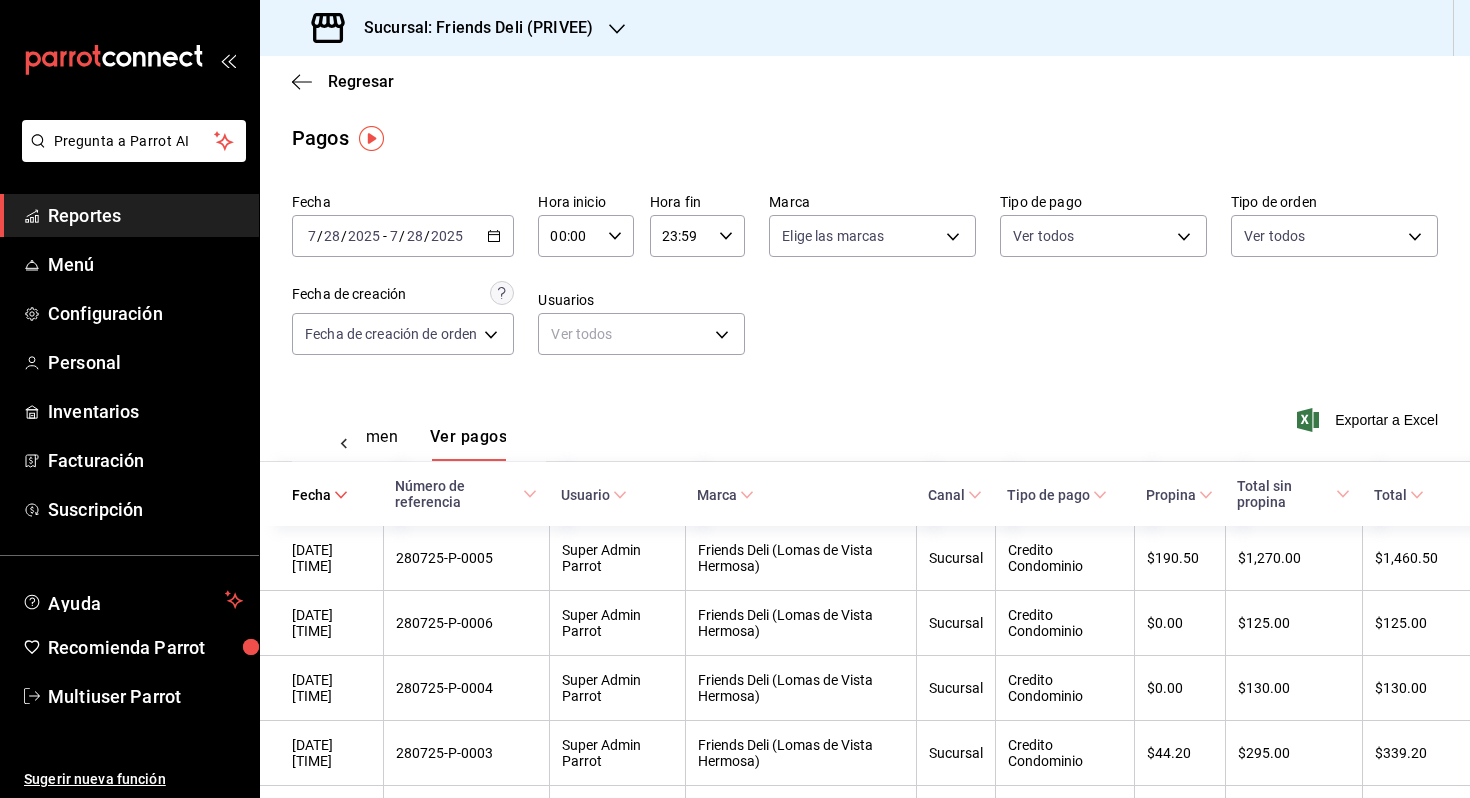 click on "Fecha [DATE] [DATE] - [DATE] [DATE]" at bounding box center (403, 225) 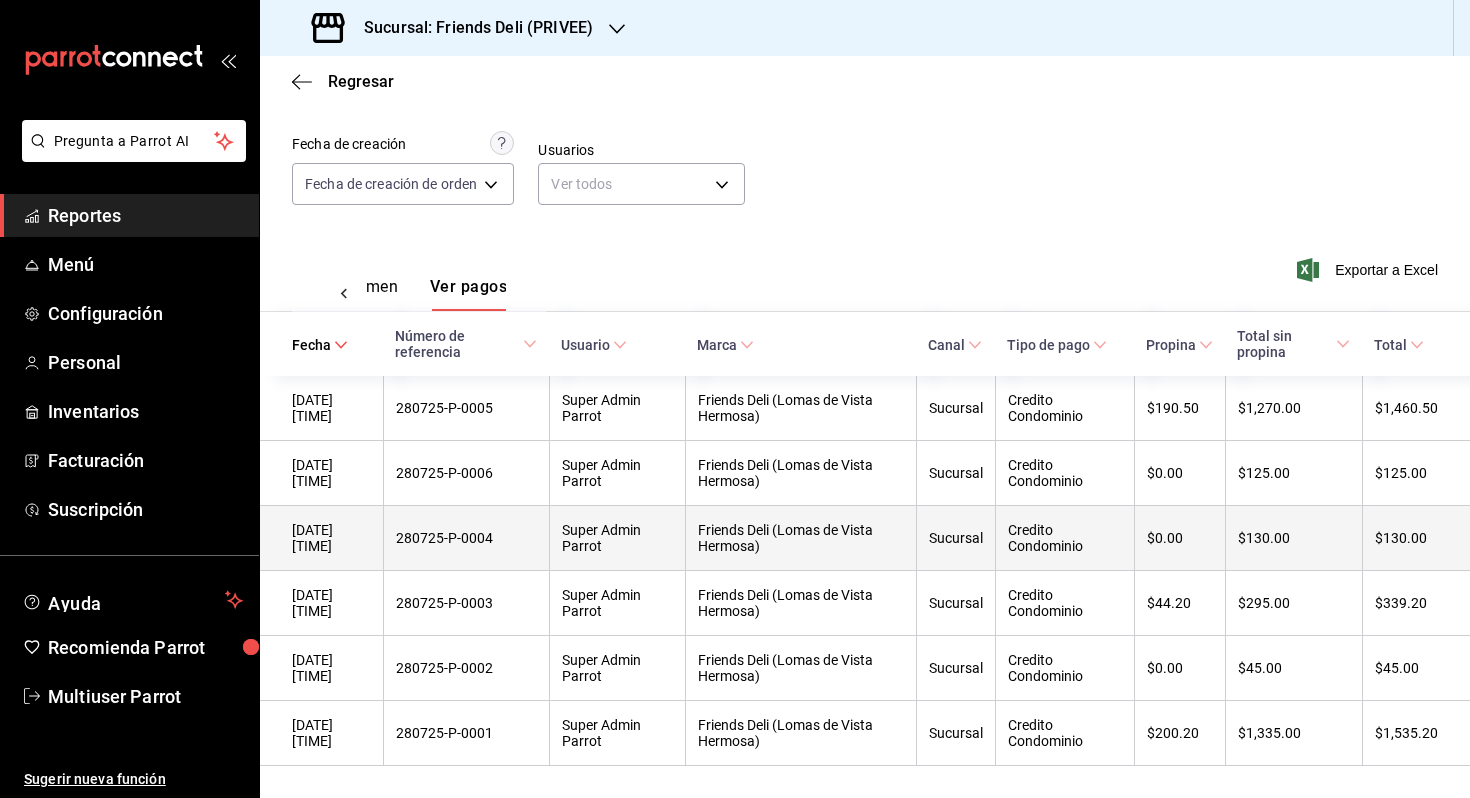 scroll, scrollTop: 0, scrollLeft: 0, axis: both 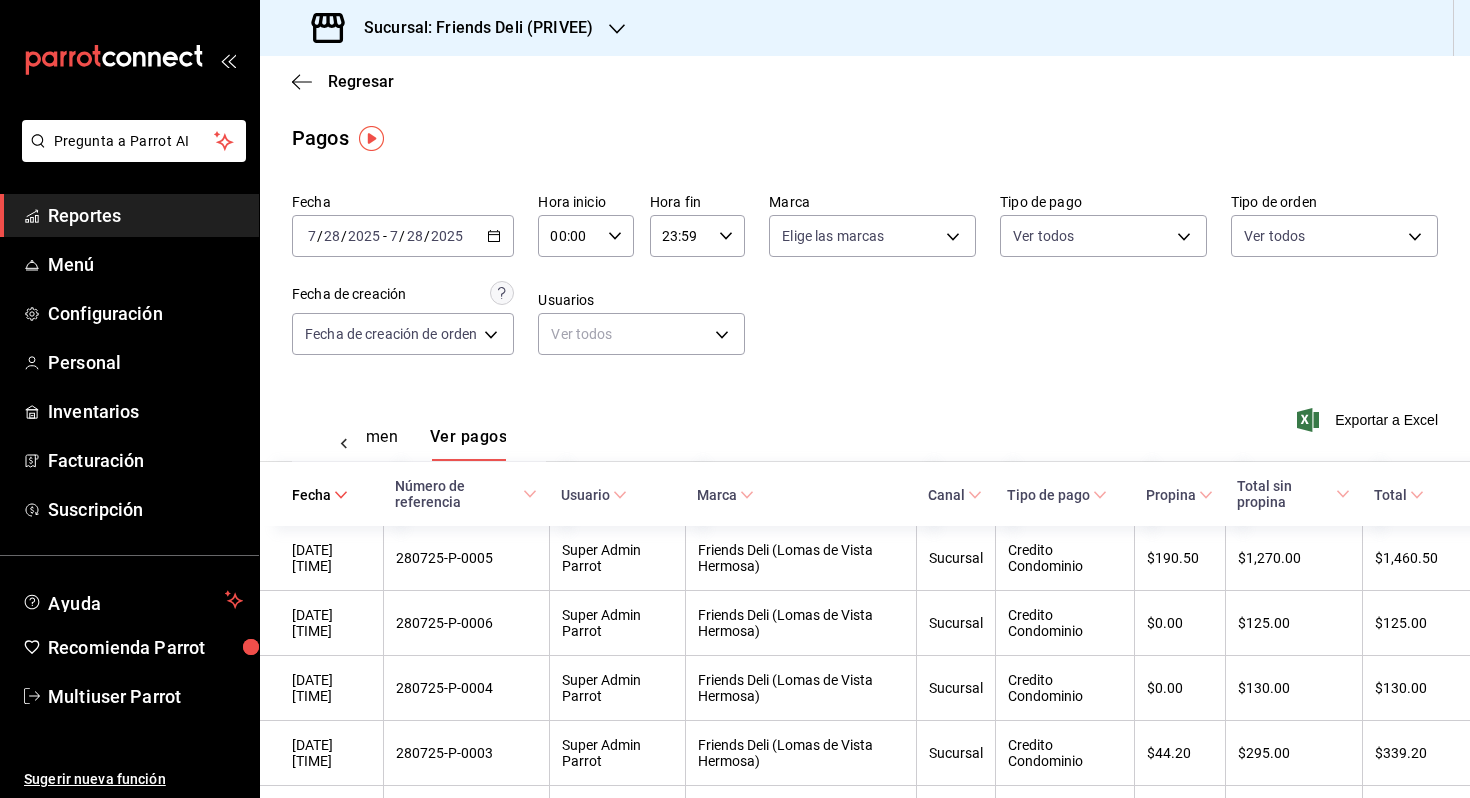click on "Ver resumen Ver pagos" at bounding box center (419, 432) 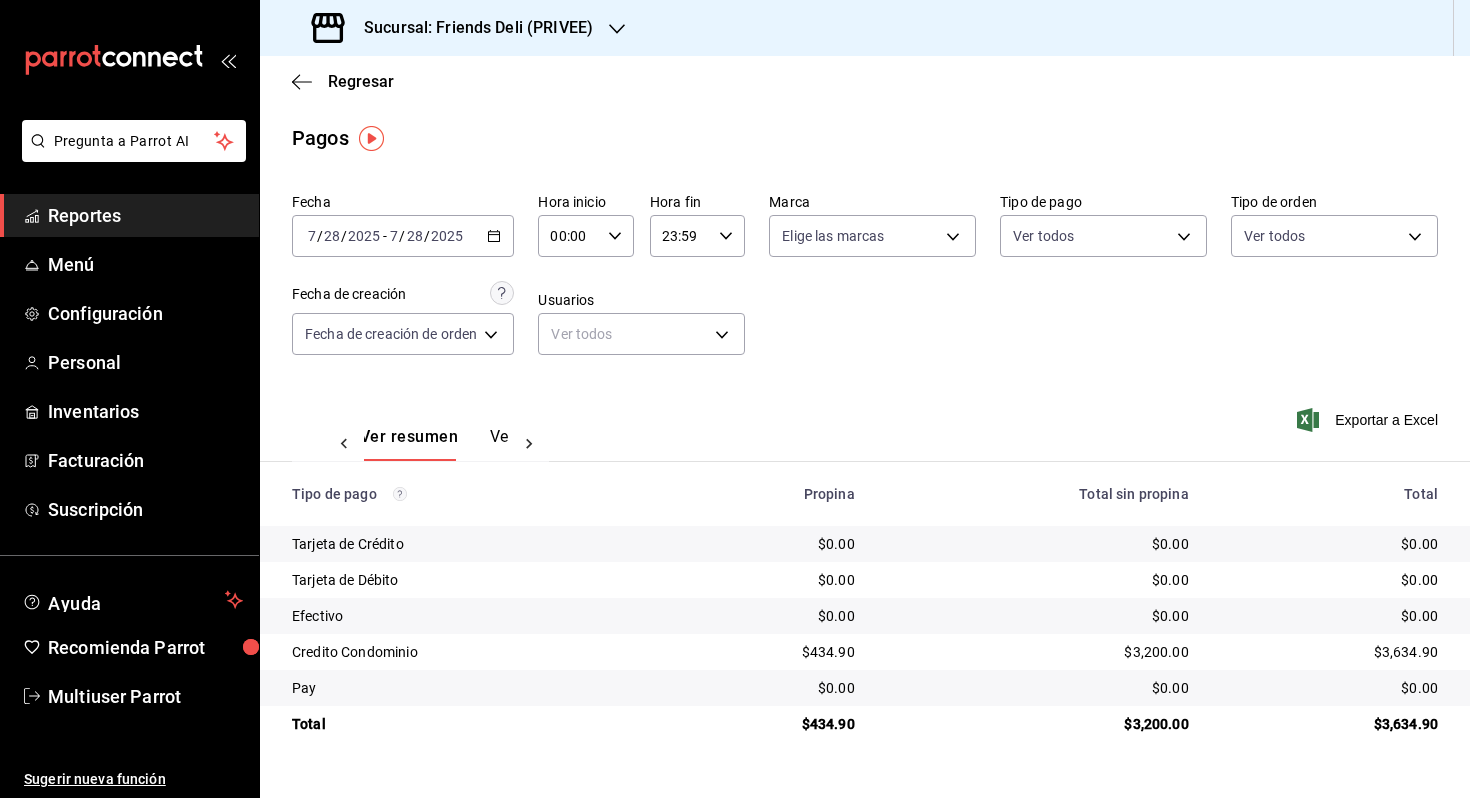 scroll, scrollTop: 0, scrollLeft: 0, axis: both 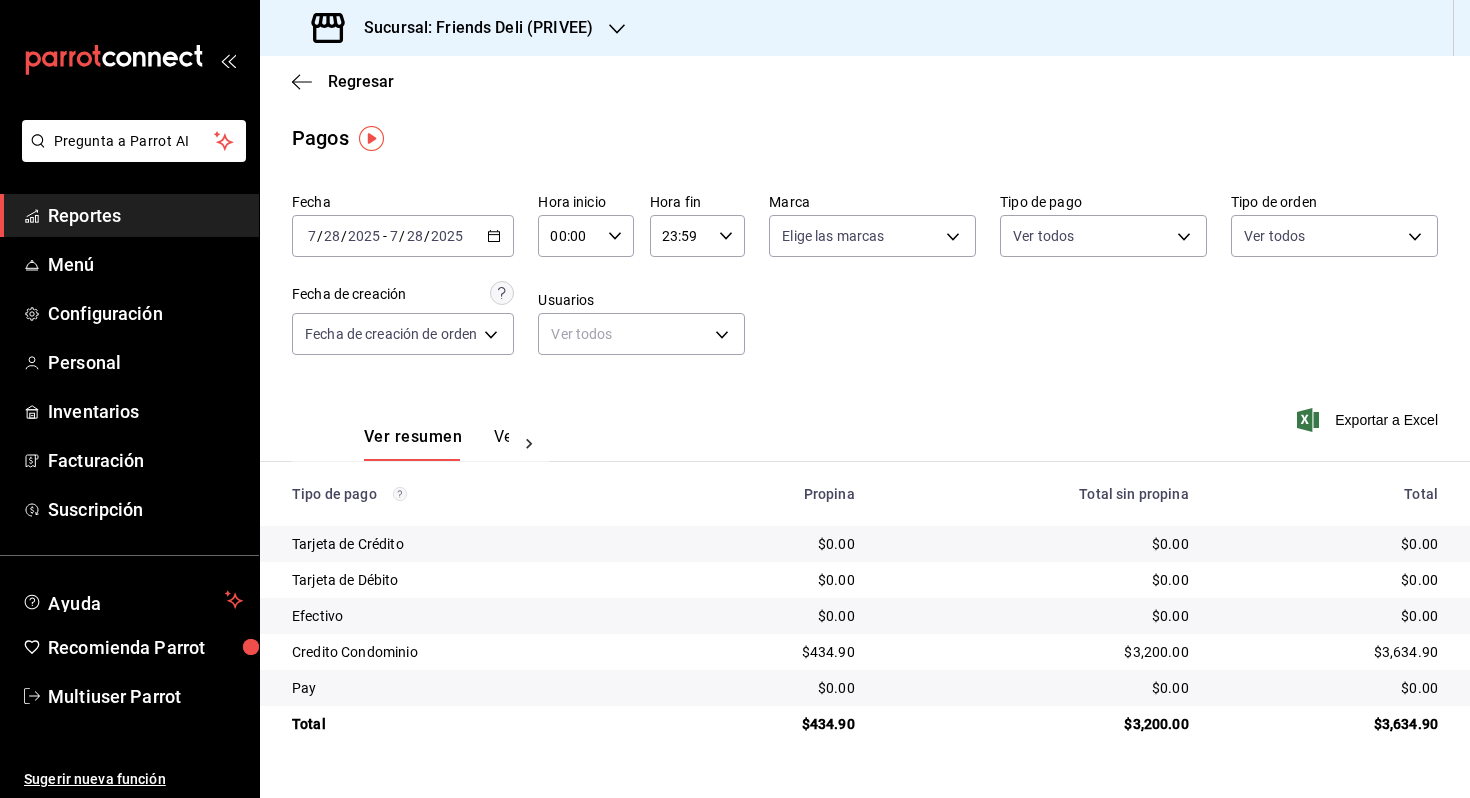 click on "2025-07-28 7 / 28 / 2025 - 2025-07-28 7 / 28 / 2025" at bounding box center (403, 236) 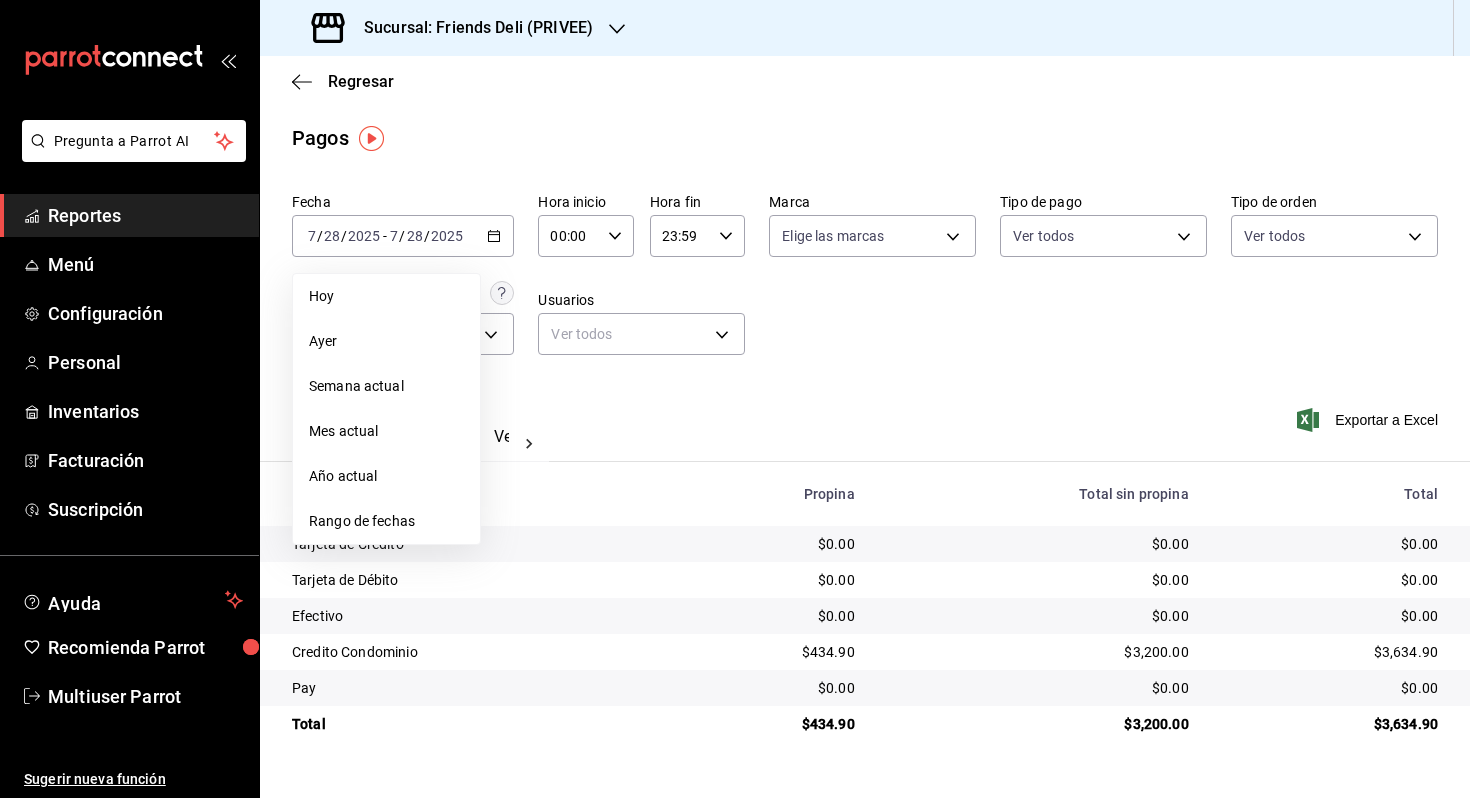 click on "Pagos" at bounding box center (865, 138) 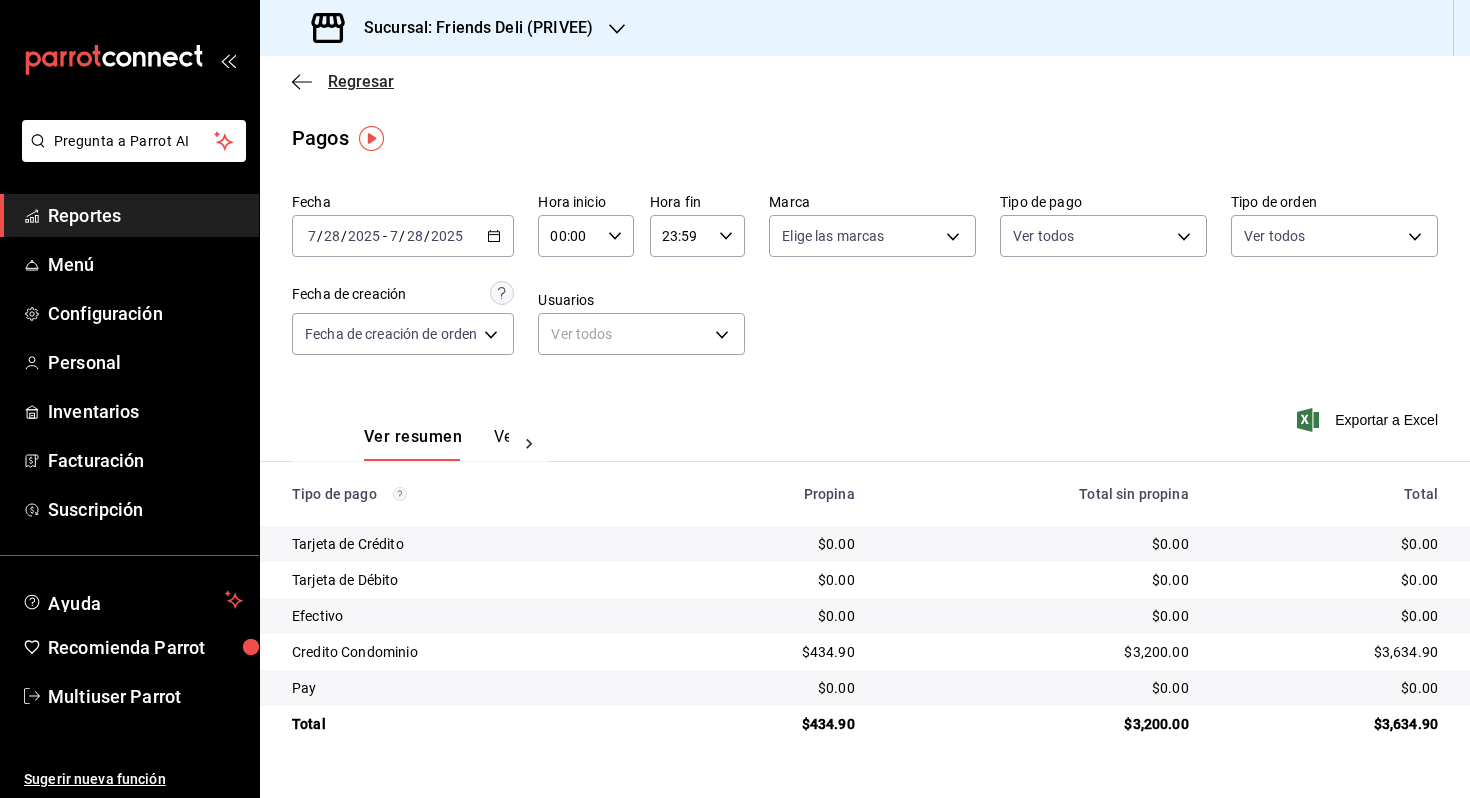 click on "Regresar" at bounding box center (343, 81) 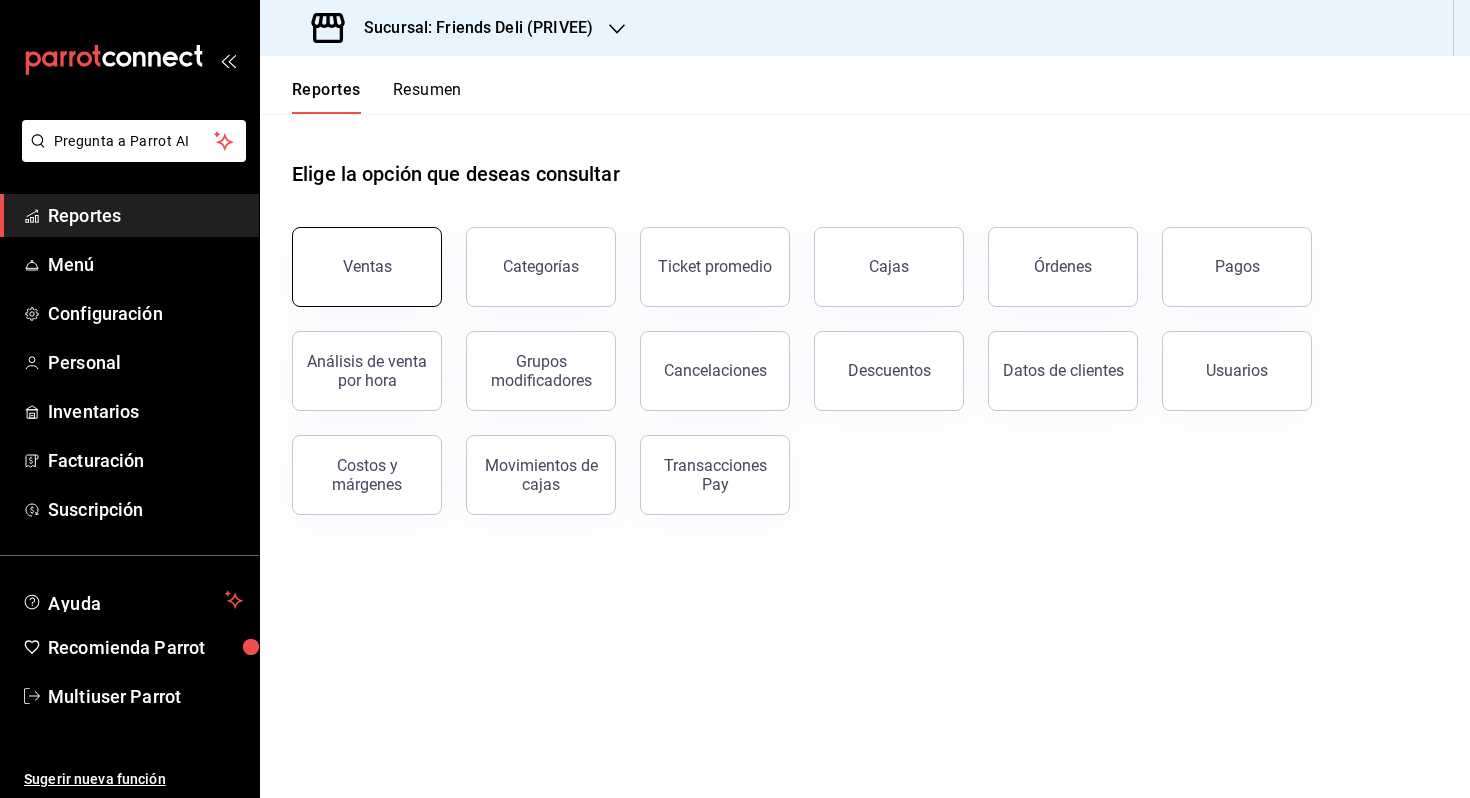 click on "Ventas" at bounding box center [367, 267] 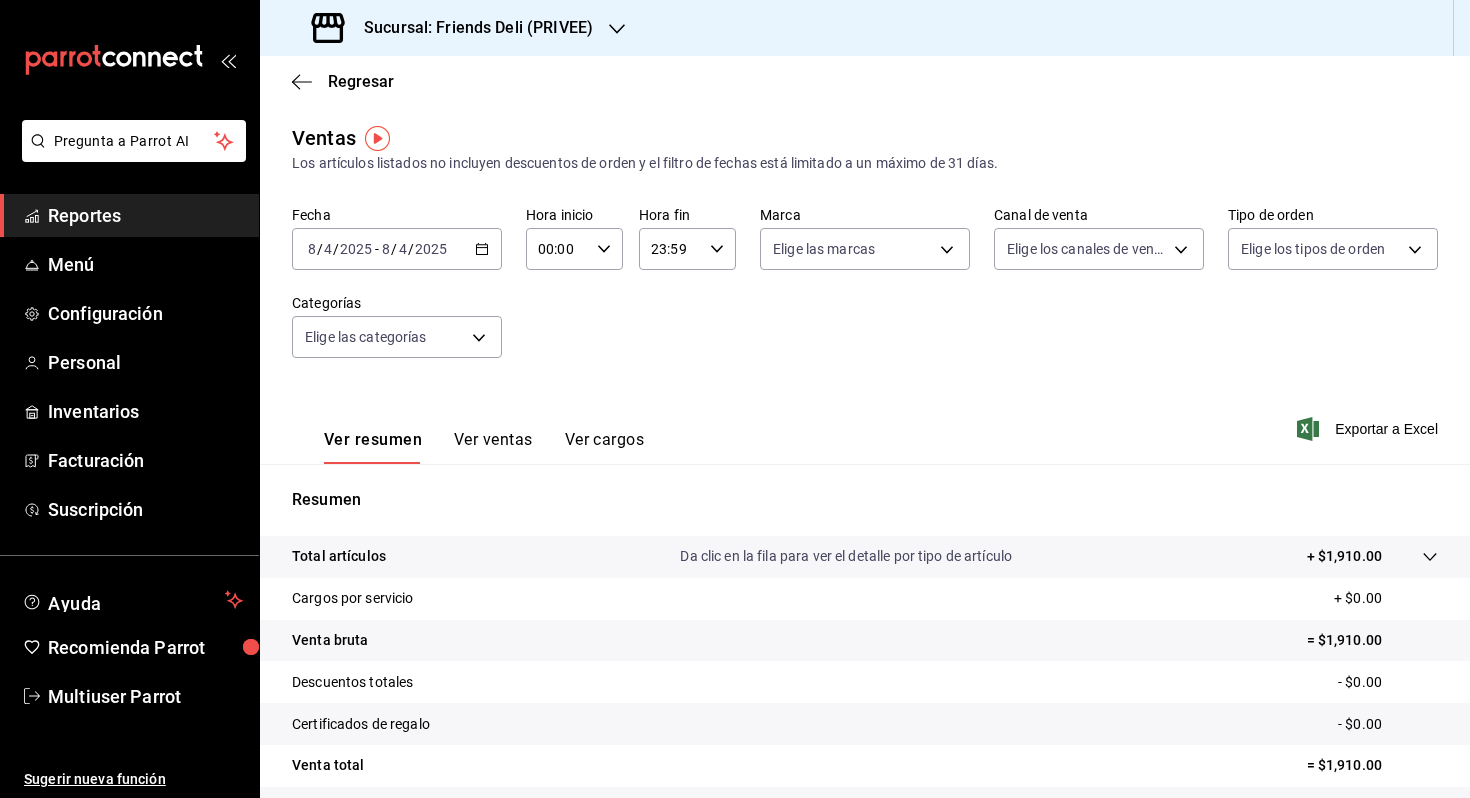 click on "Ver ventas" at bounding box center [493, 447] 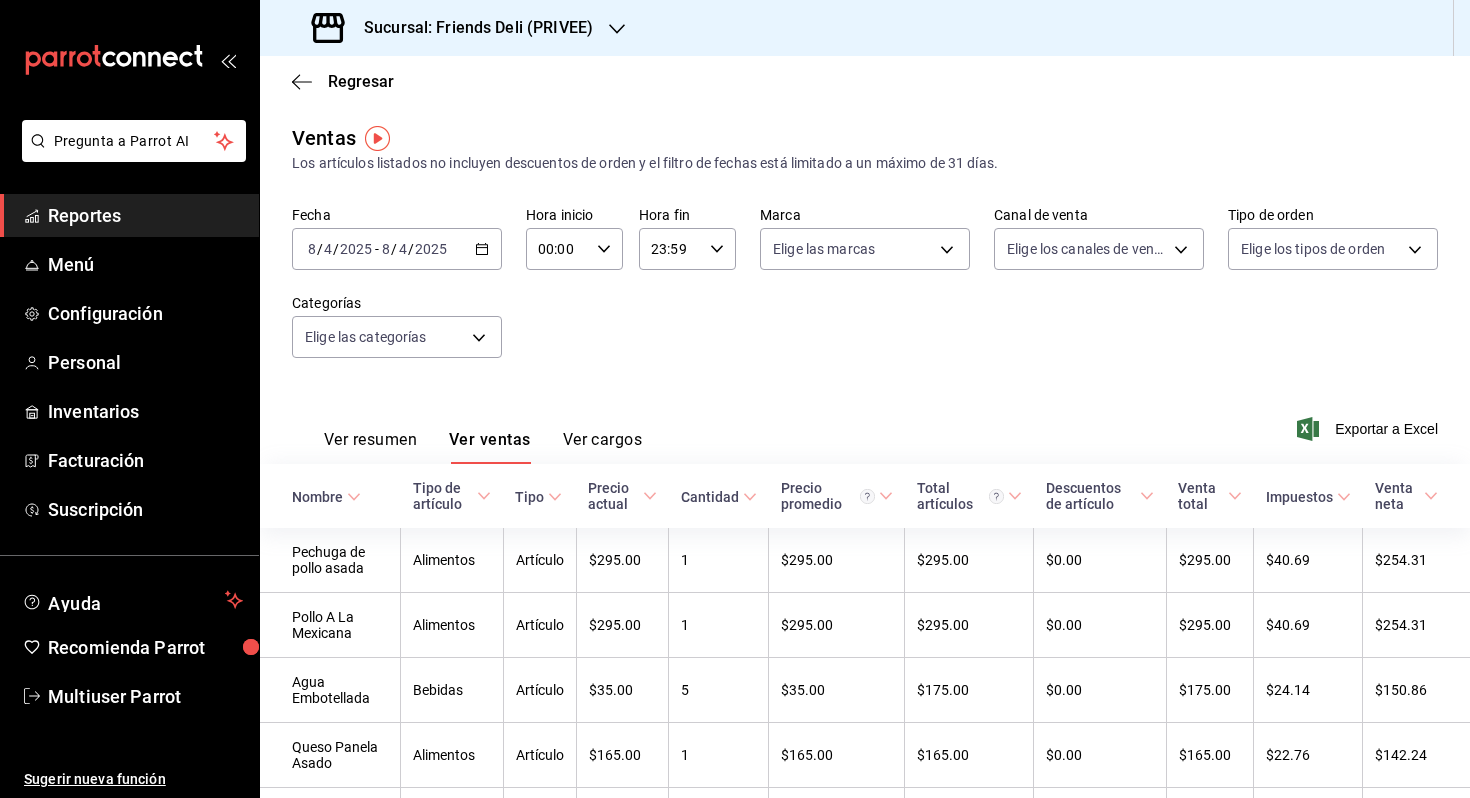 click on "2025-08-04 8 / 4 / 2025 - 2025-08-04 8 / 4 / 2025" at bounding box center (397, 249) 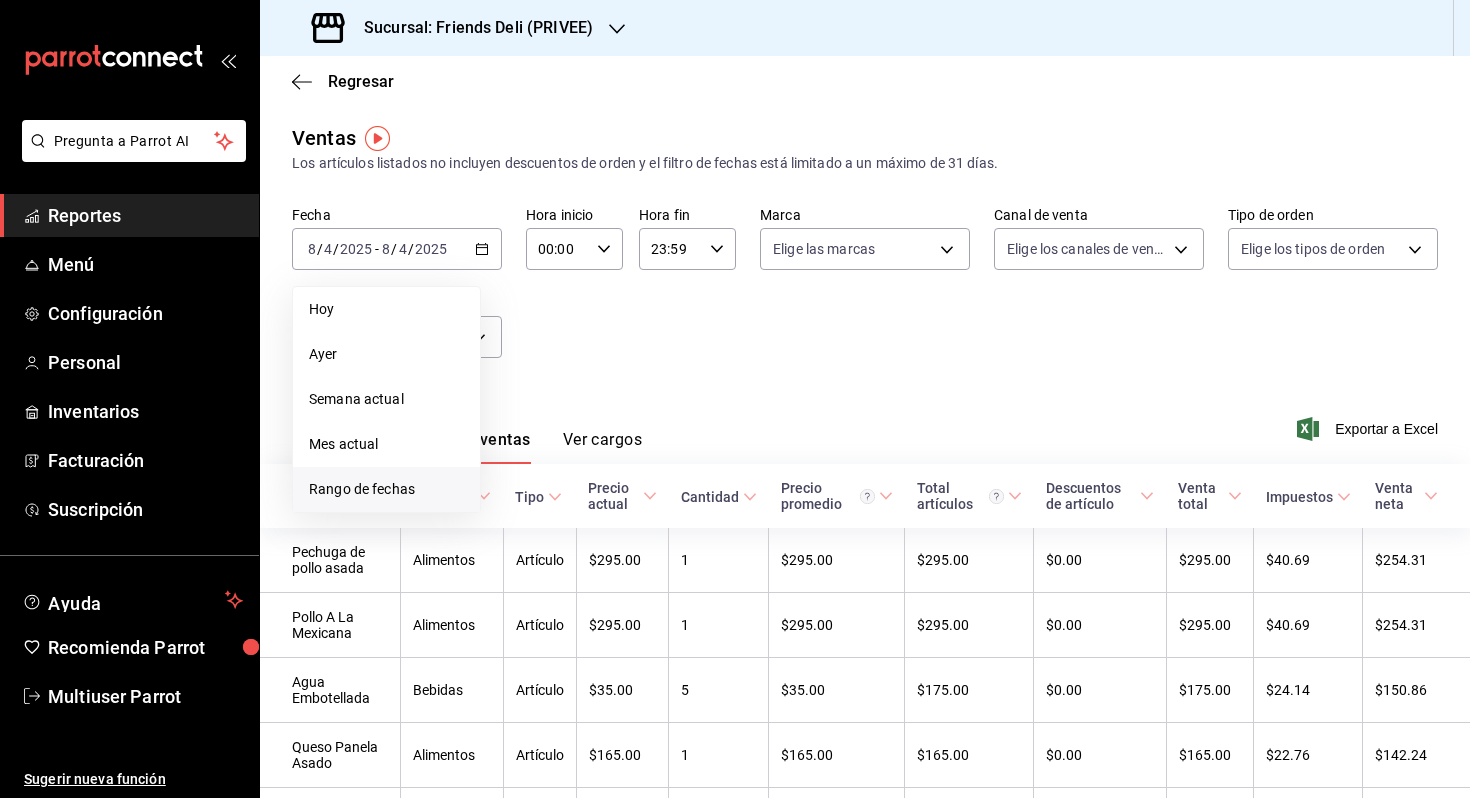 click on "Rango de fechas" at bounding box center [386, 489] 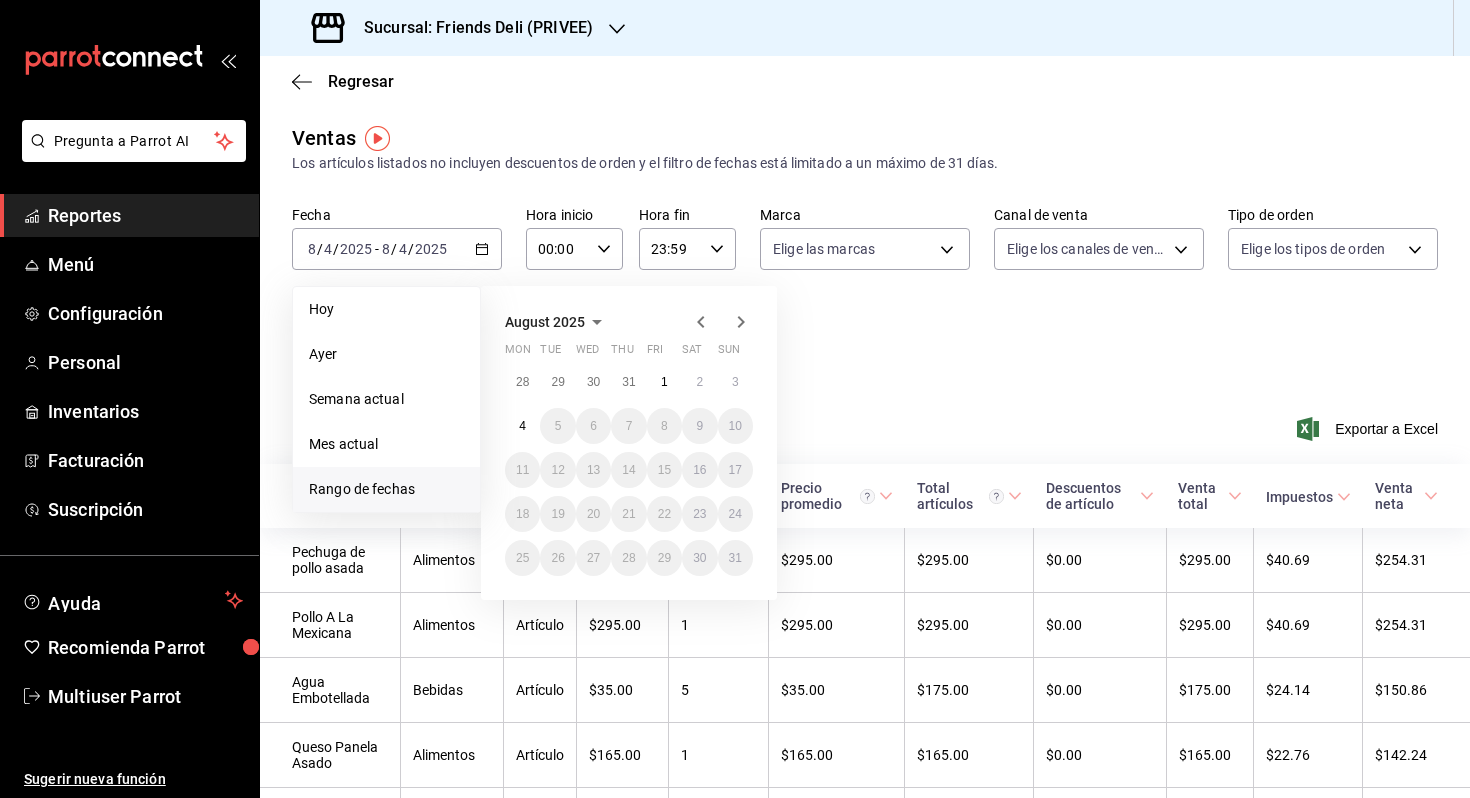 click on "August [YEAR] Mon Tue Wed Thu Fri Sat Sun 28 29 30 31 1 2 3 4 5 6 7 8 9 10 11 12 13 14 15 16 17 18 19 20 21 22 23 24 25 26 27 28 29 30 31" at bounding box center [629, 443] 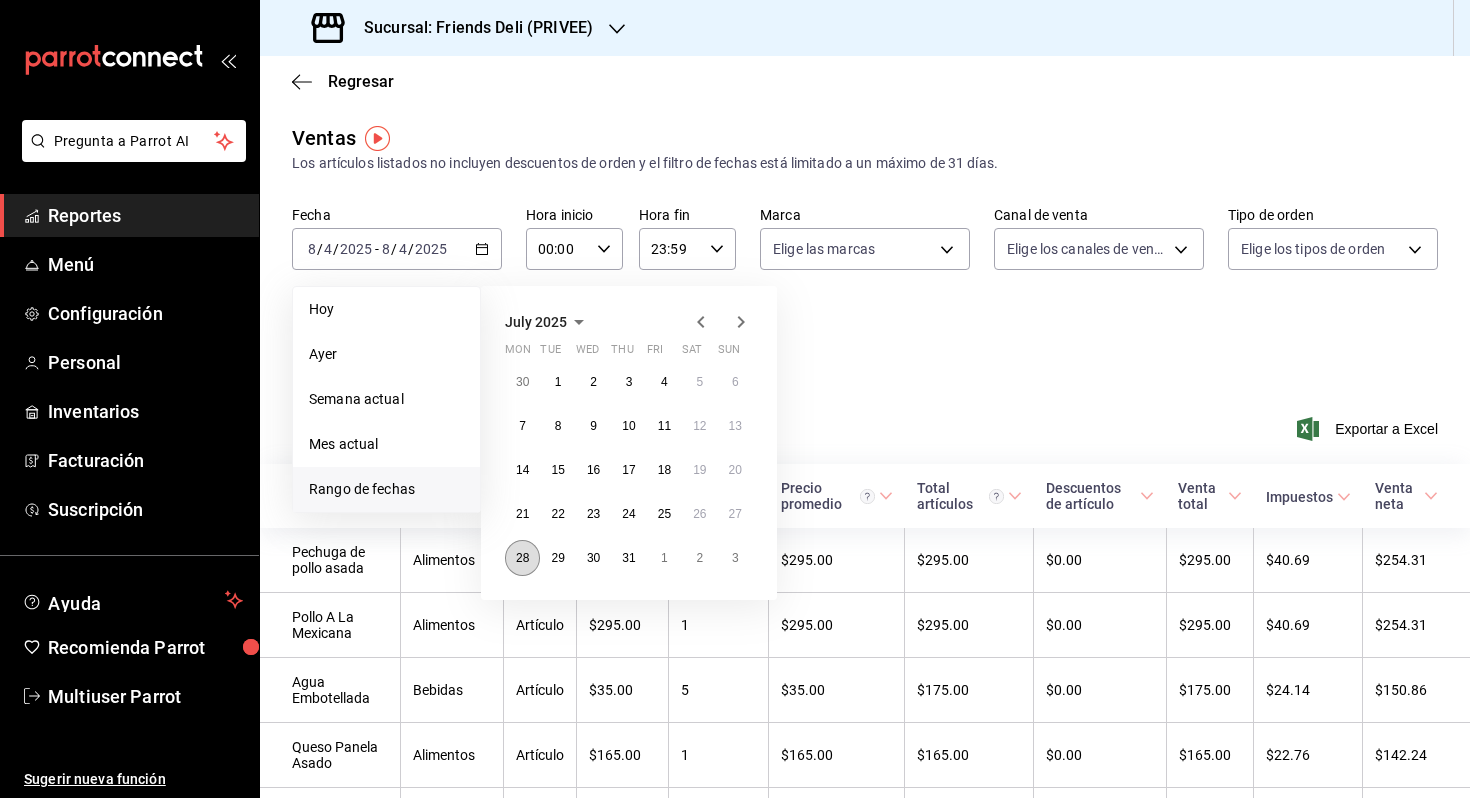 click on "28" at bounding box center [522, 558] 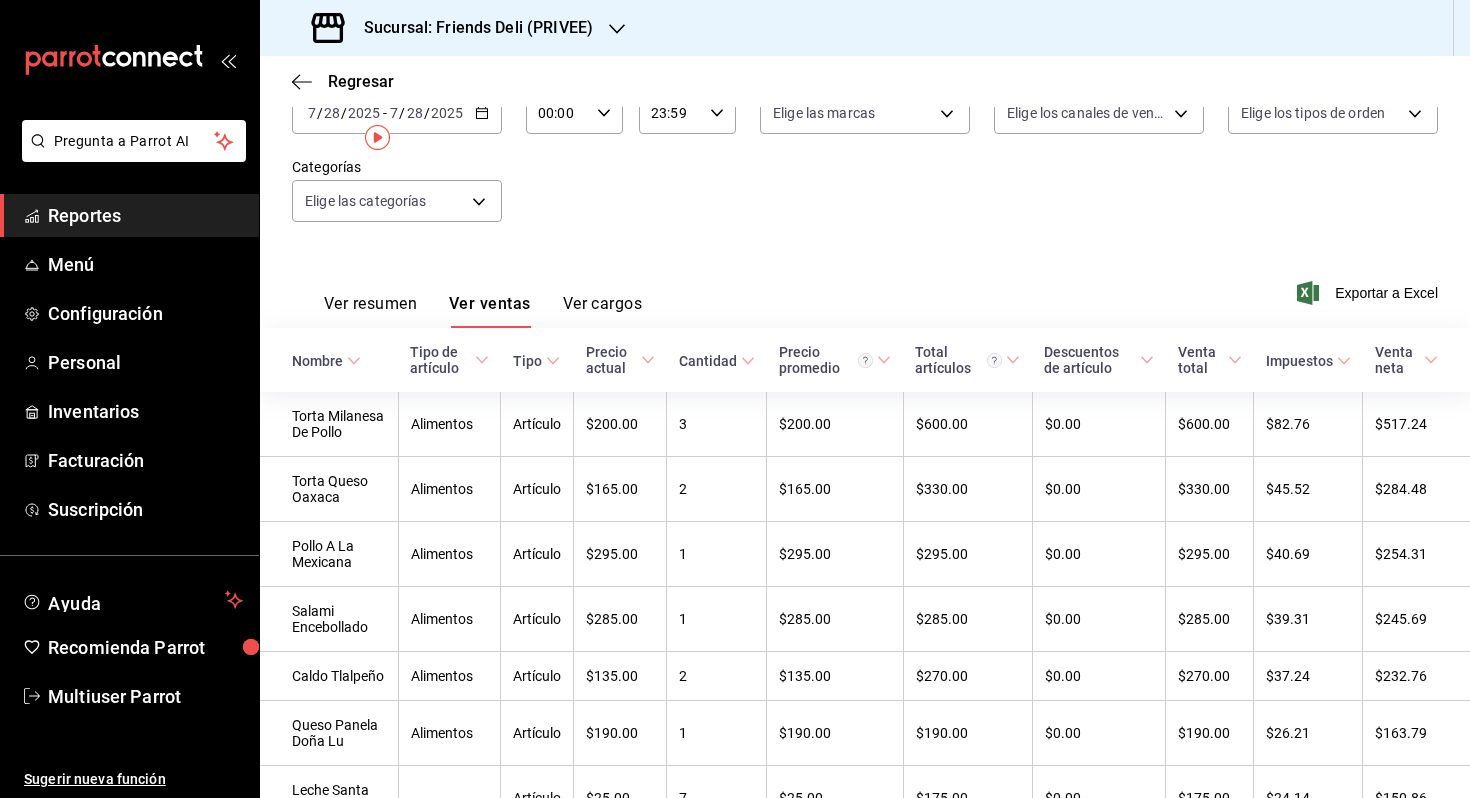 scroll, scrollTop: 0, scrollLeft: 0, axis: both 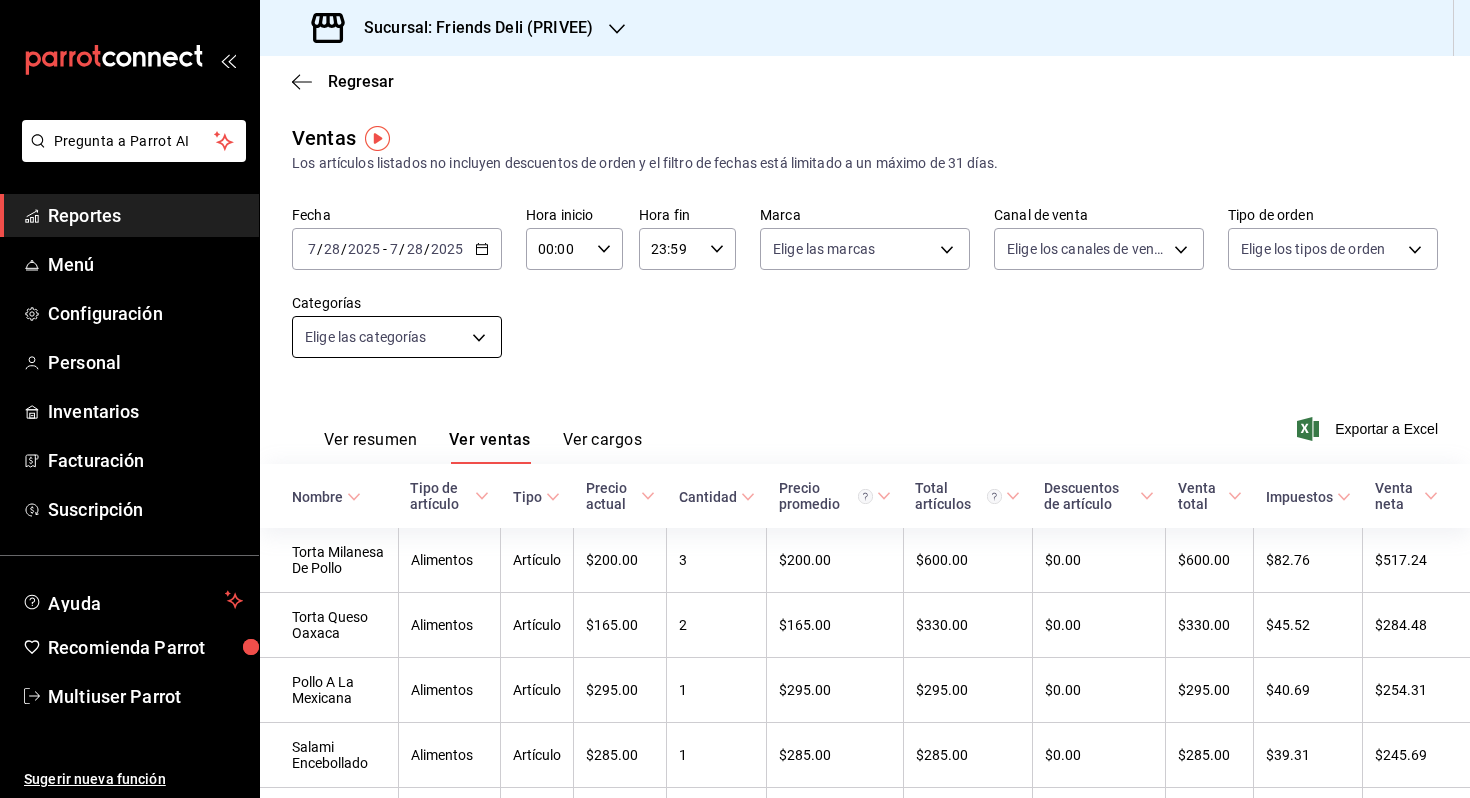 click on "Pregunta a Parrot AI Reportes   Menú   Configuración   Personal   Inventarios   Facturación   Suscripción   Ayuda Recomienda Parrot   Multiuser Parrot   Sugerir nueva función   Sucursal: Friends Deli ([LOCATION]) Regresar Ventas Los artículos listados no incluyen descuentos de orden y el filtro de fechas está limitado a un máximo de 31 días. Fecha [DATE] [DATE] - [DATE] [DATE] Hora inicio 00:00 Hora inicio Hora fin 23:59 Hora fin Marca Elige las marcas Canal de venta Elige los canales de venta Tipo de orden Elige los tipos de orden Categorías Elige las categorías Ver resumen Ver ventas Ver cargos Exportar a Excel Nombre Tipo de artículo Tipo Precio actual Cantidad Precio promedio   Total artículos   Descuentos de artículo Venta total Impuestos Venta neta Torta Milanesa De Pollo Alimentos Artículo $[NUMBER] [NUMBER] $[NUMBER] $[NUMBER] $[NUMBER] $[NUMBER] $[NUMBER] Torta Queso Oaxaca Alimentos Artículo $[NUMBER] [NUMBER] $[NUMBER] $[NUMBER] $[NUMBER] $[NUMBER] $[NUMBER] Pollo A La Mexicana Alimentos 1 1" at bounding box center [735, 399] 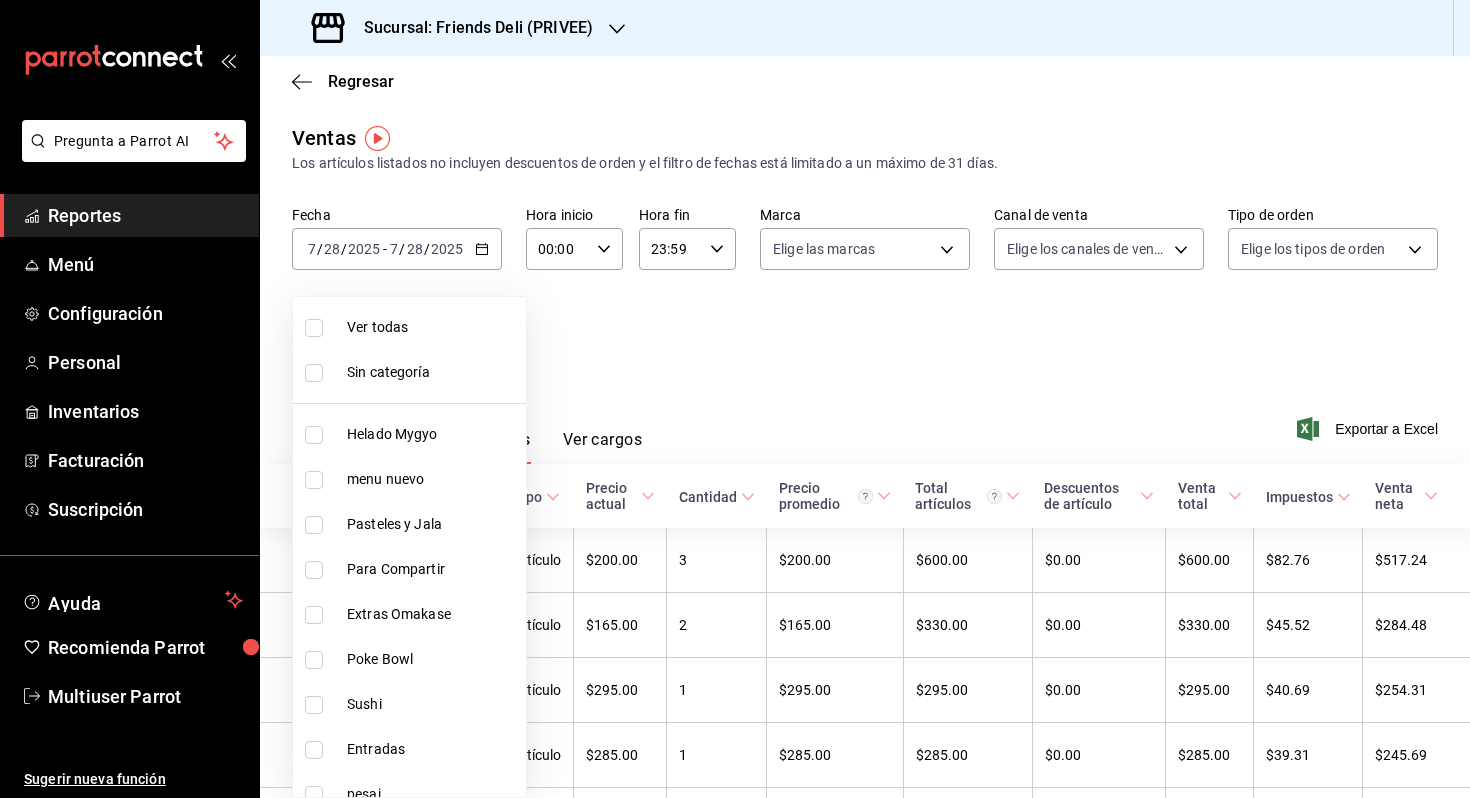 click at bounding box center (735, 399) 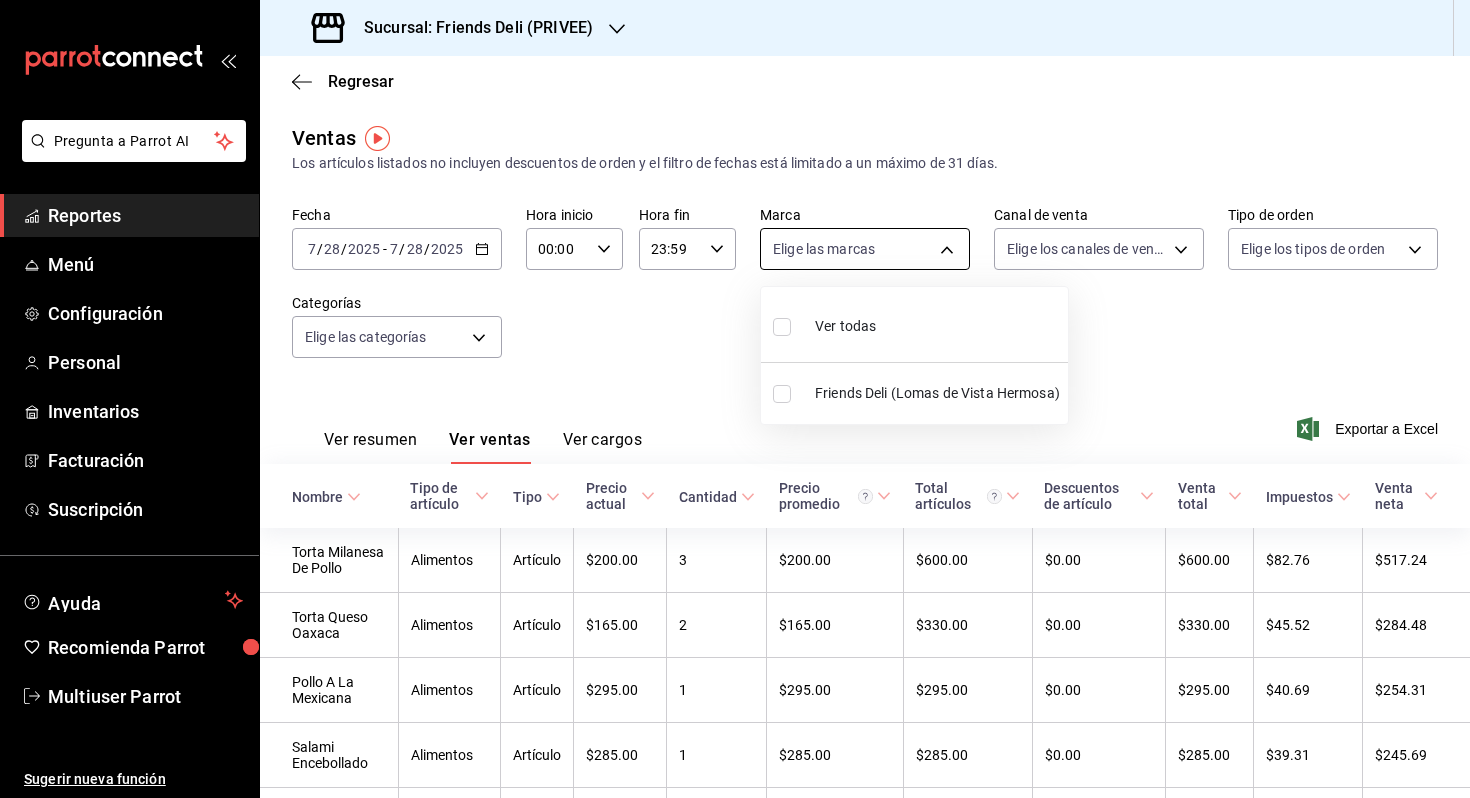 click on "Pregunta a Parrot AI Reportes   Menú   Configuración   Personal   Inventarios   Facturación   Suscripción   Ayuda Recomienda Parrot   Multiuser Parrot   Sugerir nueva función   Sucursal: Friends Deli ([LOCATION]) Regresar Ventas Los artículos listados no incluyen descuentos de orden y el filtro de fechas está limitado a un máximo de 31 días. Fecha [DATE] [DATE] - [DATE] [DATE] Hora inicio 00:00 Hora inicio Hora fin 23:59 Hora fin Marca Elige las marcas Canal de venta Elige los canales de venta Tipo de orden Elige los tipos de orden Categorías Elige las categorías Ver resumen Ver ventas Ver cargos Exportar a Excel Nombre Tipo de artículo Tipo Precio actual Cantidad Precio promedio   Total artículos   Descuentos de artículo Venta total Impuestos Venta neta Torta Milanesa De Pollo Alimentos Artículo $[NUMBER] [NUMBER] $[NUMBER] $[NUMBER] $[NUMBER] $[NUMBER] $[NUMBER] Torta Queso Oaxaca Alimentos Artículo $[NUMBER] [NUMBER] $[NUMBER] $[NUMBER] $[NUMBER] $[NUMBER] $[NUMBER] Pollo A La Mexicana Alimentos 1 1" at bounding box center (735, 399) 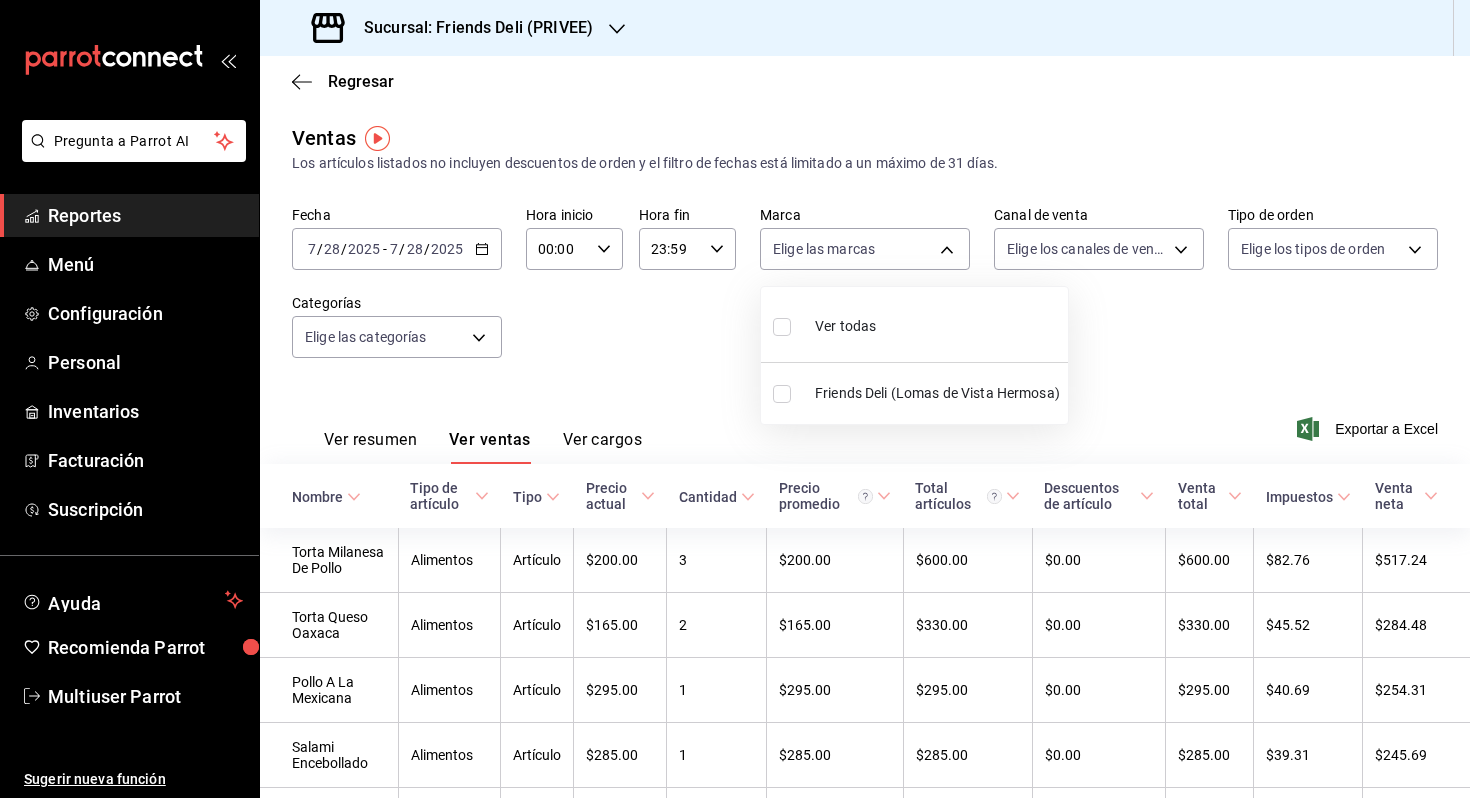 click at bounding box center [735, 399] 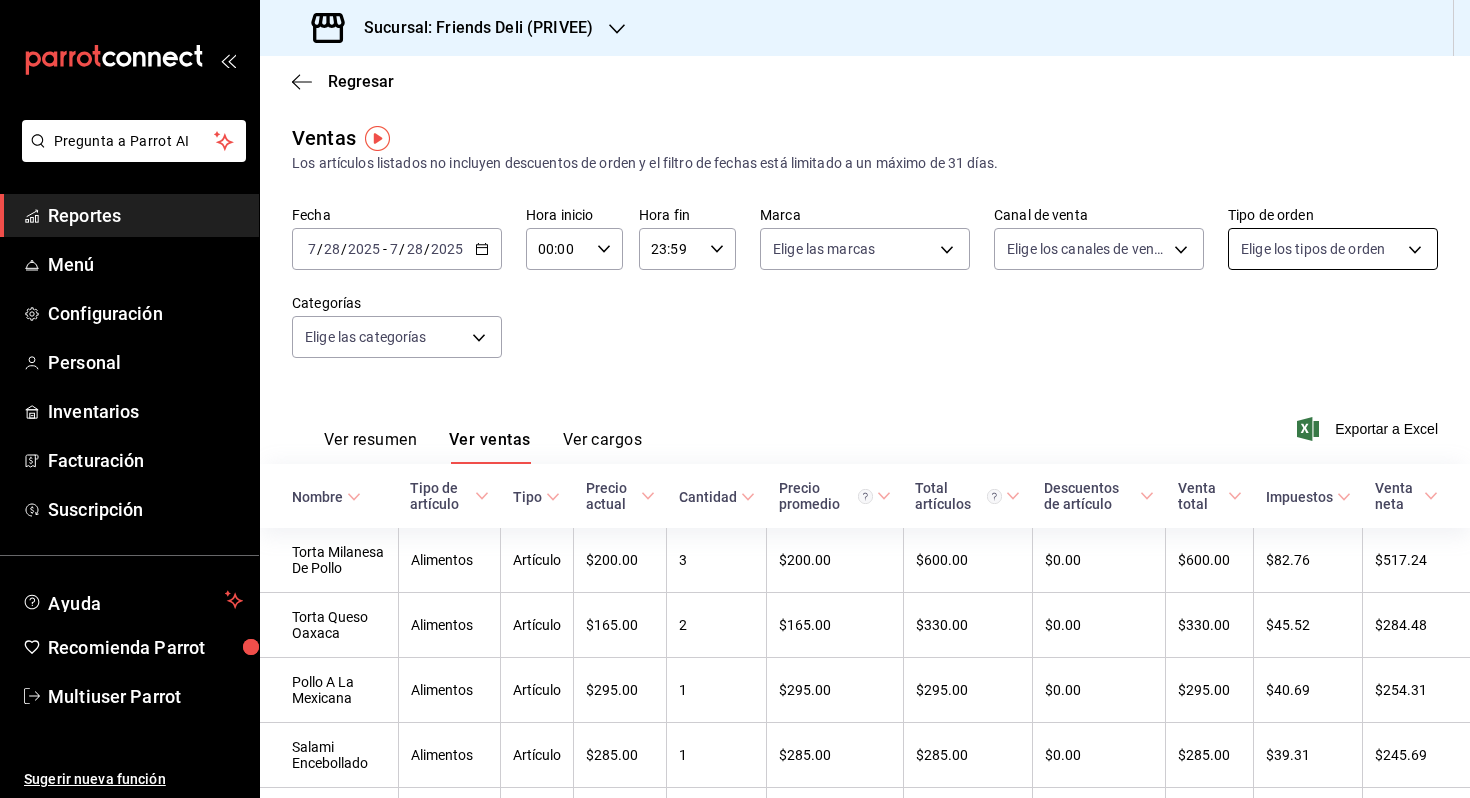 click on "Pregunta a Parrot AI Reportes   Menú   Configuración   Personal   Inventarios   Facturación   Suscripción   Ayuda Recomienda Parrot   Multiuser Parrot   Sugerir nueva función   Sucursal: Friends Deli ([LOCATION]) Regresar Ventas Los artículos listados no incluyen descuentos de orden y el filtro de fechas está limitado a un máximo de 31 días. Fecha [DATE] [DATE] - [DATE] [DATE] Hora inicio 00:00 Hora inicio Hora fin 23:59 Hora fin Marca Elige las marcas Canal de venta Elige los canales de venta Tipo de orden Elige los tipos de orden Categorías Elige las categorías Ver resumen Ver ventas Ver cargos Exportar a Excel Nombre Tipo de artículo Tipo Precio actual Cantidad Precio promedio   Total artículos   Descuentos de artículo Venta total Impuestos Venta neta Torta Milanesa De Pollo Alimentos Artículo $[NUMBER] [NUMBER] $[NUMBER] $[NUMBER] $[NUMBER] $[NUMBER] $[NUMBER] Torta Queso Oaxaca Alimentos Artículo $[NUMBER] [NUMBER] $[NUMBER] $[NUMBER] $[NUMBER] $[NUMBER] $[NUMBER] Pollo A La Mexicana Alimentos 1 1" at bounding box center [735, 399] 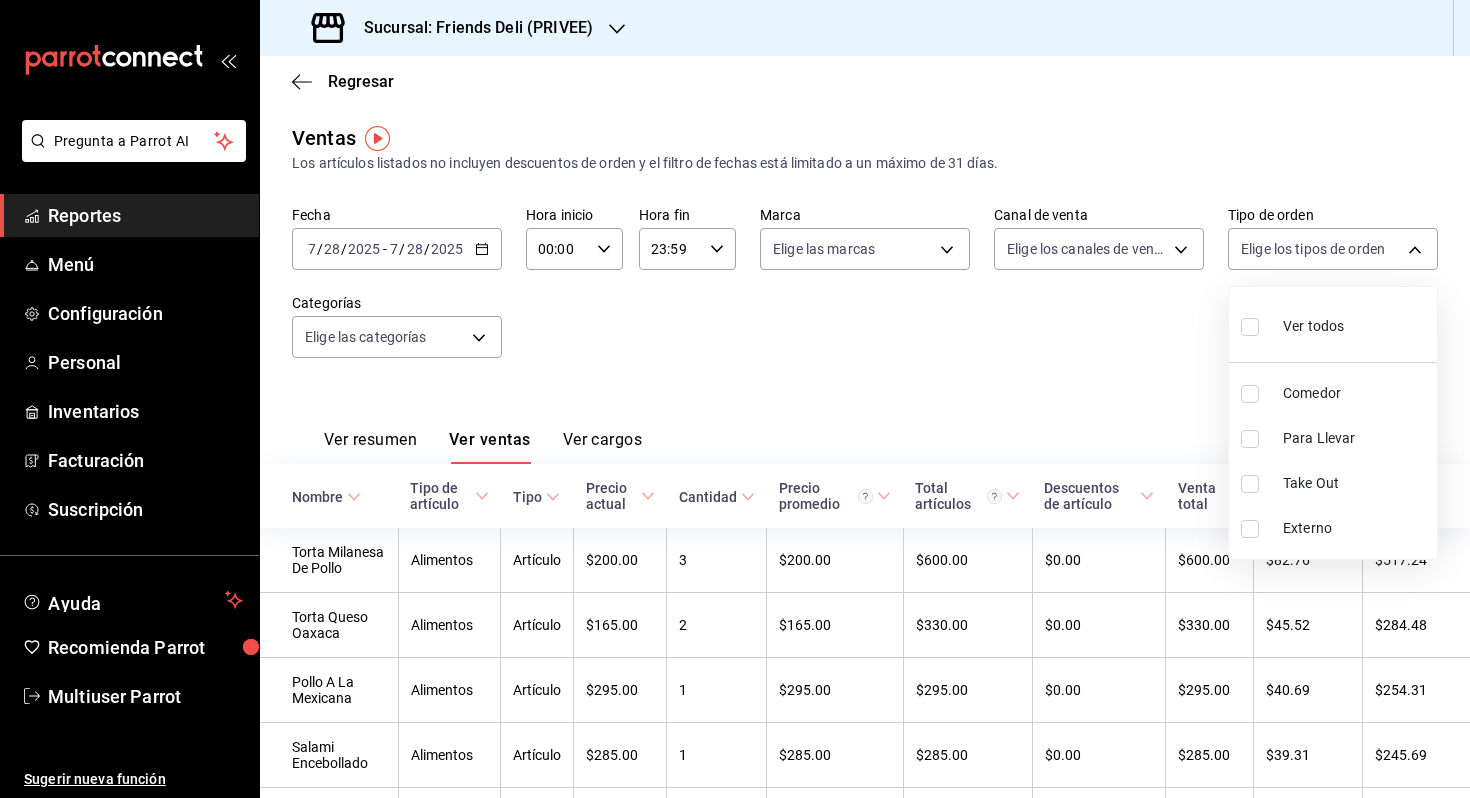click at bounding box center (735, 399) 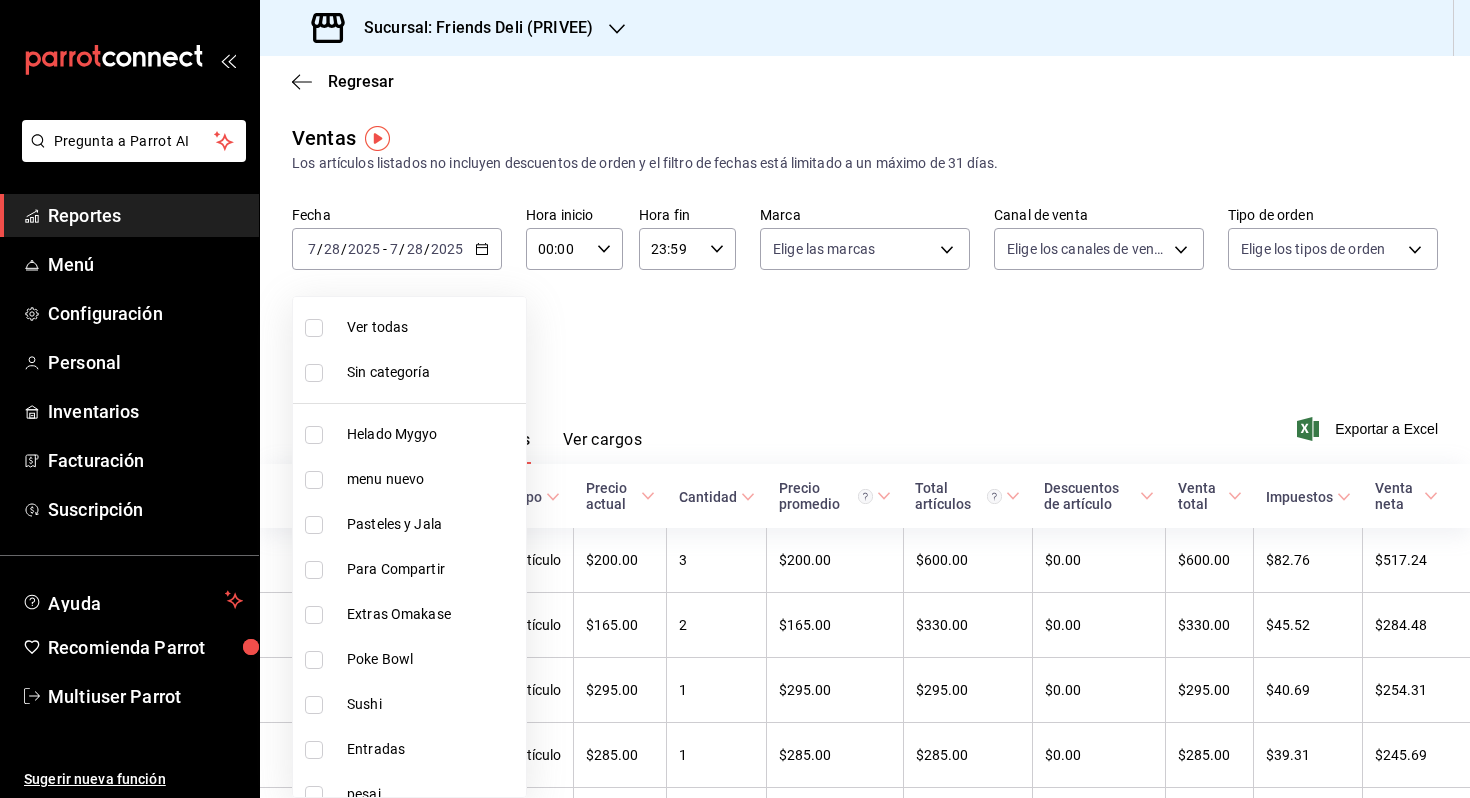 click on "Pregunta a Parrot AI Reportes   Menú   Configuración   Personal   Inventarios   Facturación   Suscripción   Ayuda Recomienda Parrot   Multiuser Parrot   Sugerir nueva función   Sucursal: Friends Deli ([LOCATION]) Regresar Ventas Los artículos listados no incluyen descuentos de orden y el filtro de fechas está limitado a un máximo de 31 días. Fecha [DATE] [DATE] - [DATE] [DATE] Hora inicio 00:00 Hora inicio Hora fin 23:59 Hora fin Marca Elige las marcas Canal de venta Elige los canales de venta Tipo de orden Elige los tipos de orden Categorías Elige las categorías Ver resumen Ver ventas Ver cargos Exportar a Excel Nombre Tipo de artículo Tipo Precio actual Cantidad Precio promedio   Total artículos   Descuentos de artículo Venta total Impuestos Venta neta Torta Milanesa De Pollo Alimentos Artículo $[NUMBER] [NUMBER] $[NUMBER] $[NUMBER] $[NUMBER] $[NUMBER] $[NUMBER] Torta Queso Oaxaca Alimentos Artículo $[NUMBER] [NUMBER] $[NUMBER] $[NUMBER] $[NUMBER] $[NUMBER] $[NUMBER] Pollo A La Mexicana Alimentos 1 1" at bounding box center (735, 399) 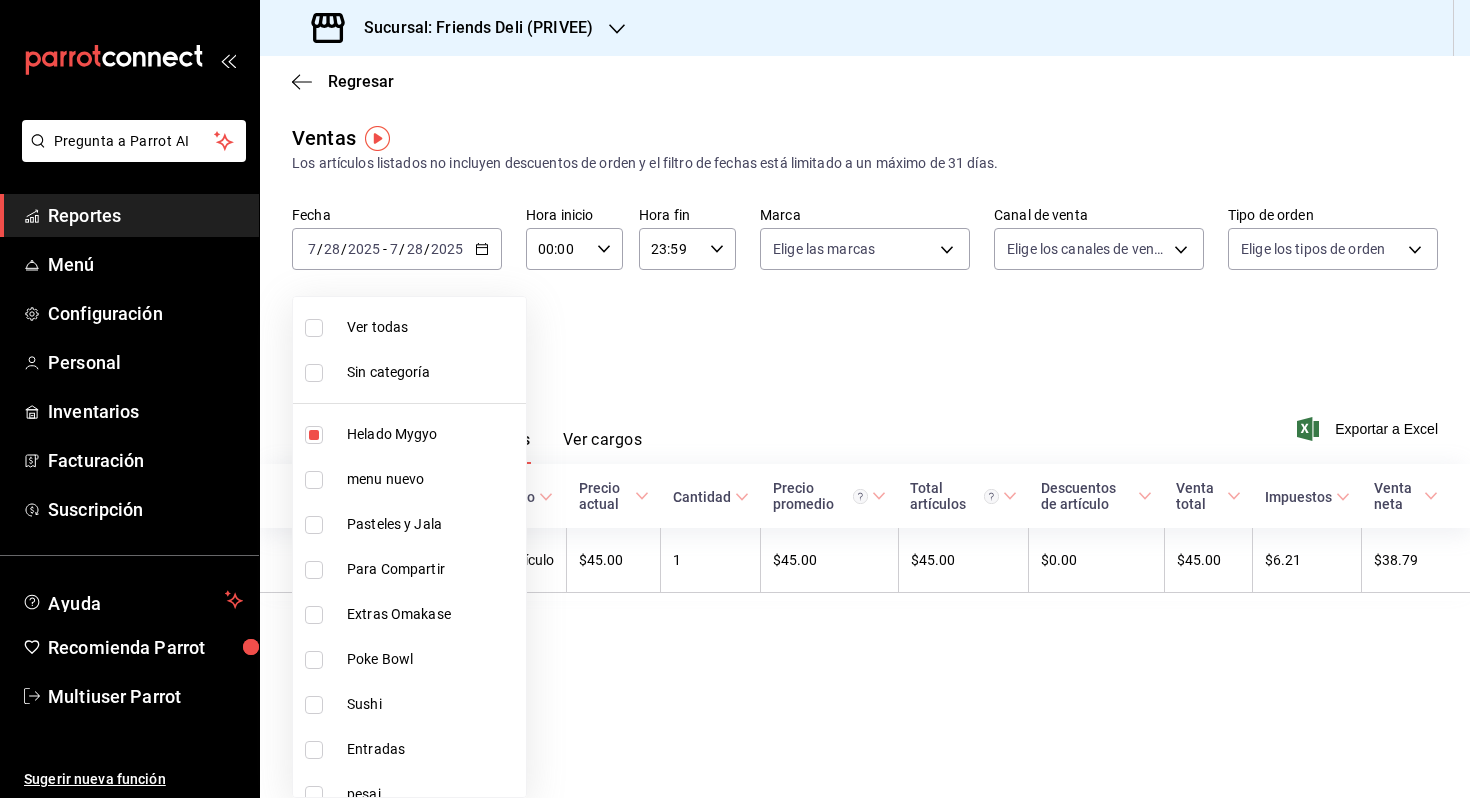 click at bounding box center [735, 399] 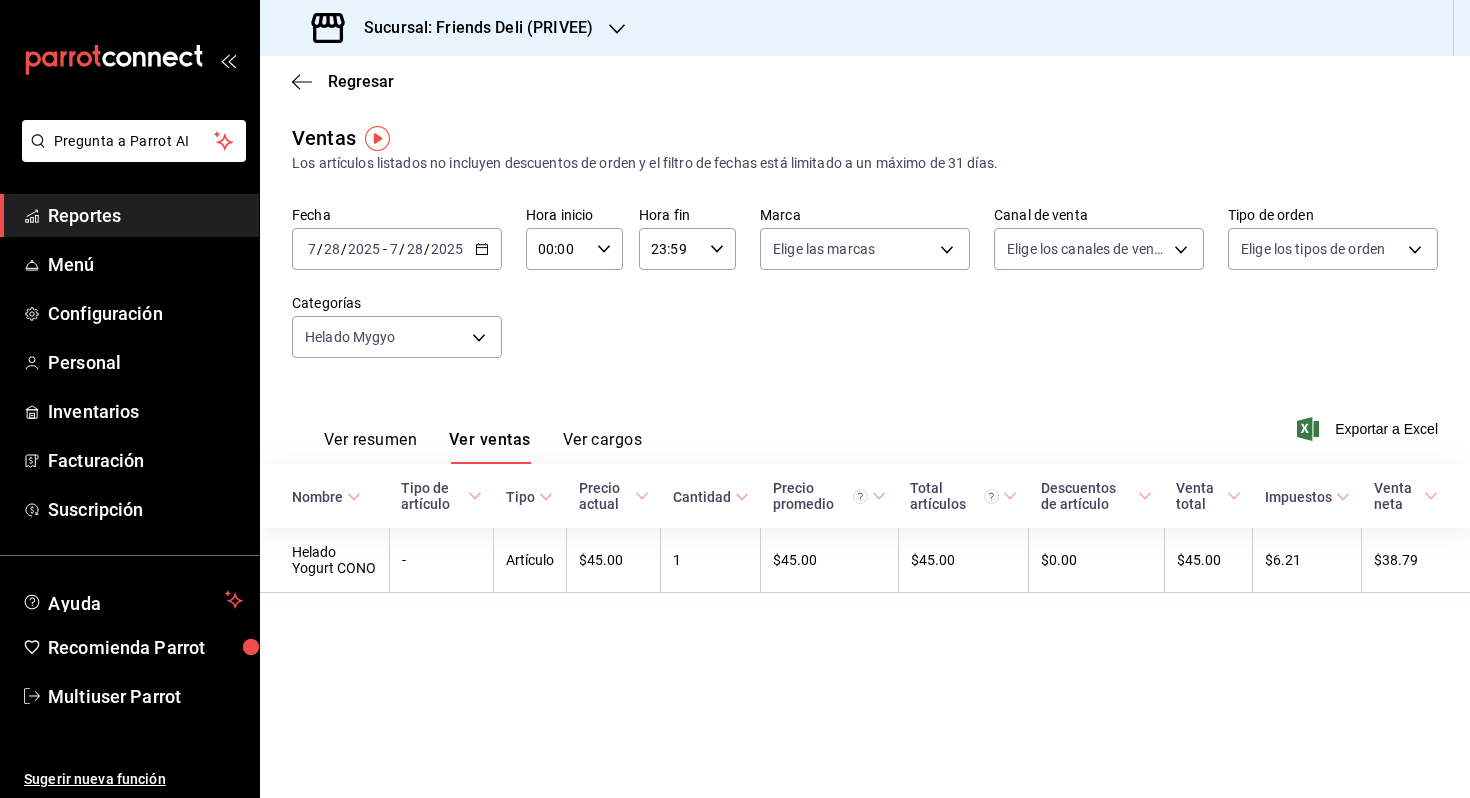 click on "2025-07-28 7 / 28 / 2025 - 2025-07-28 7 / 28 / 2025" at bounding box center (397, 249) 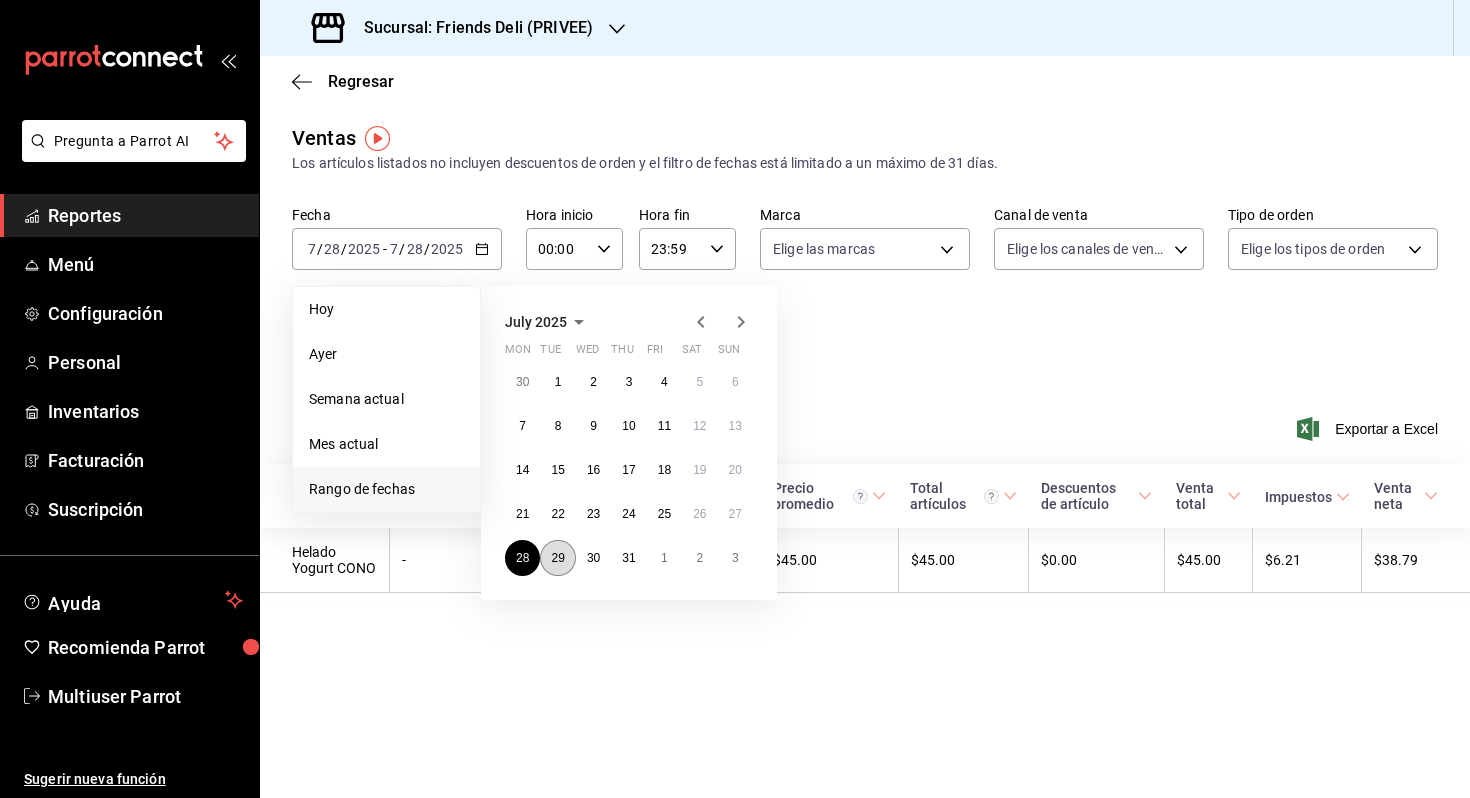 click on "29" at bounding box center (557, 558) 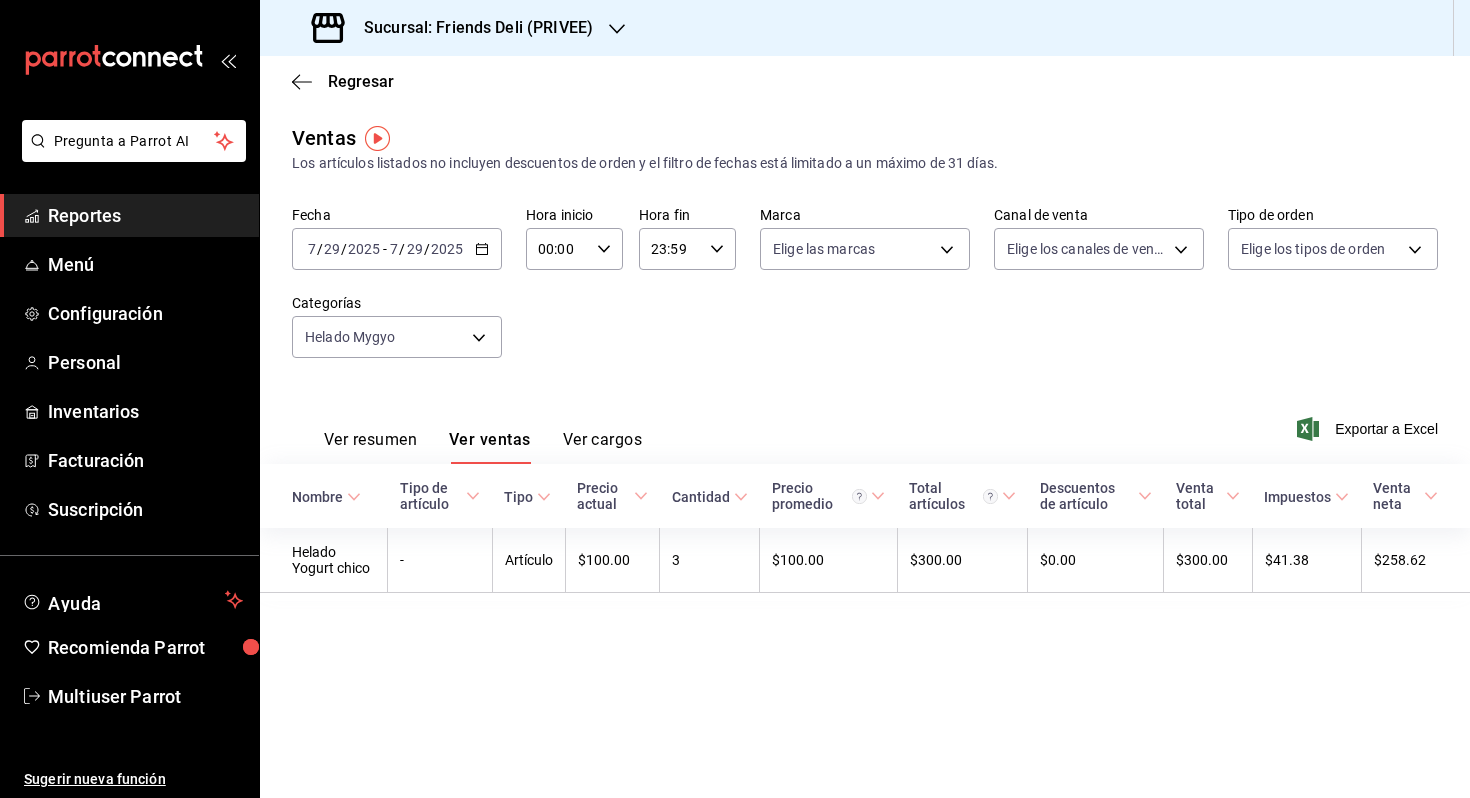 click on "[DATE] [DATE] - [DATE] [DATE]" at bounding box center [397, 249] 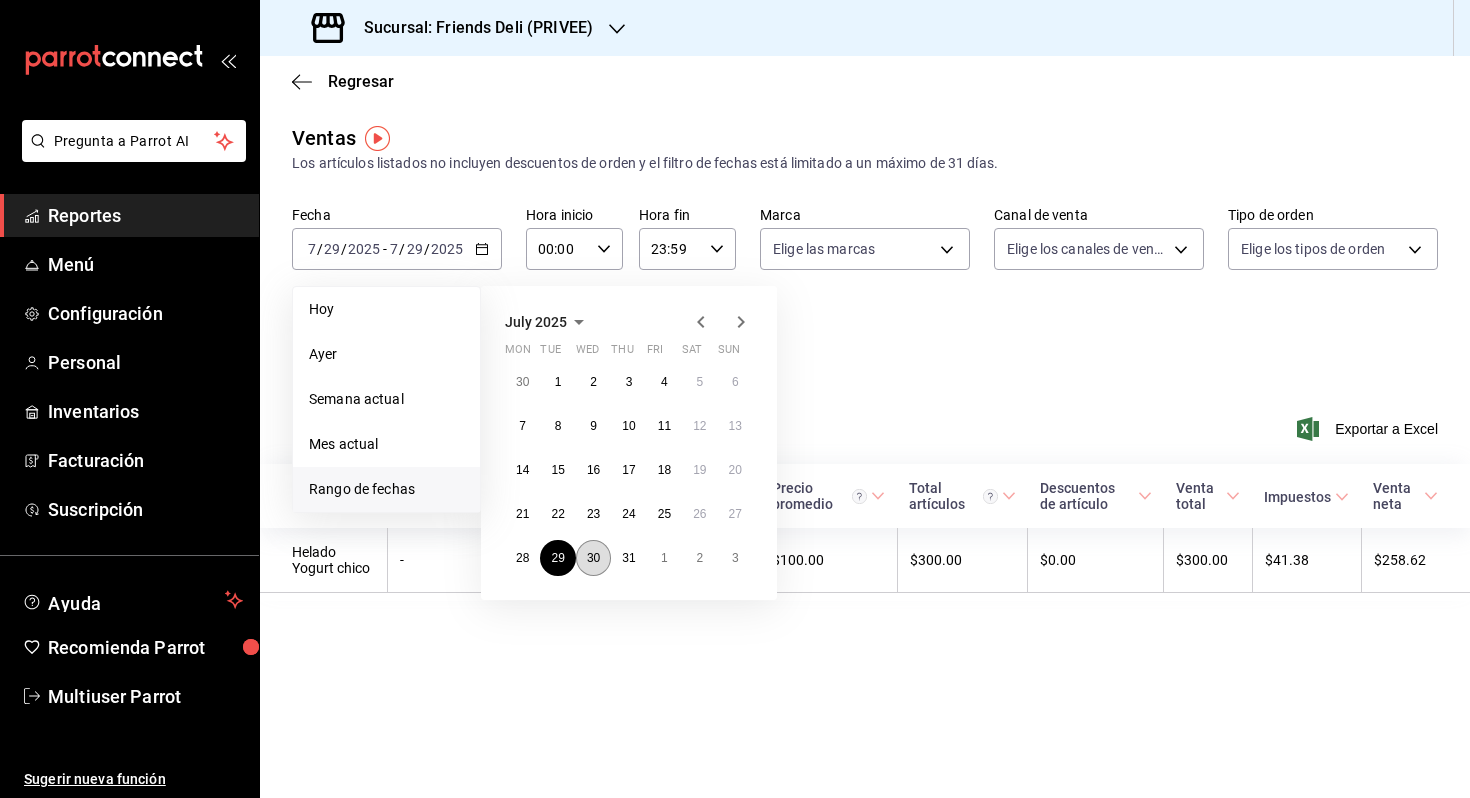 click on "30" at bounding box center (593, 558) 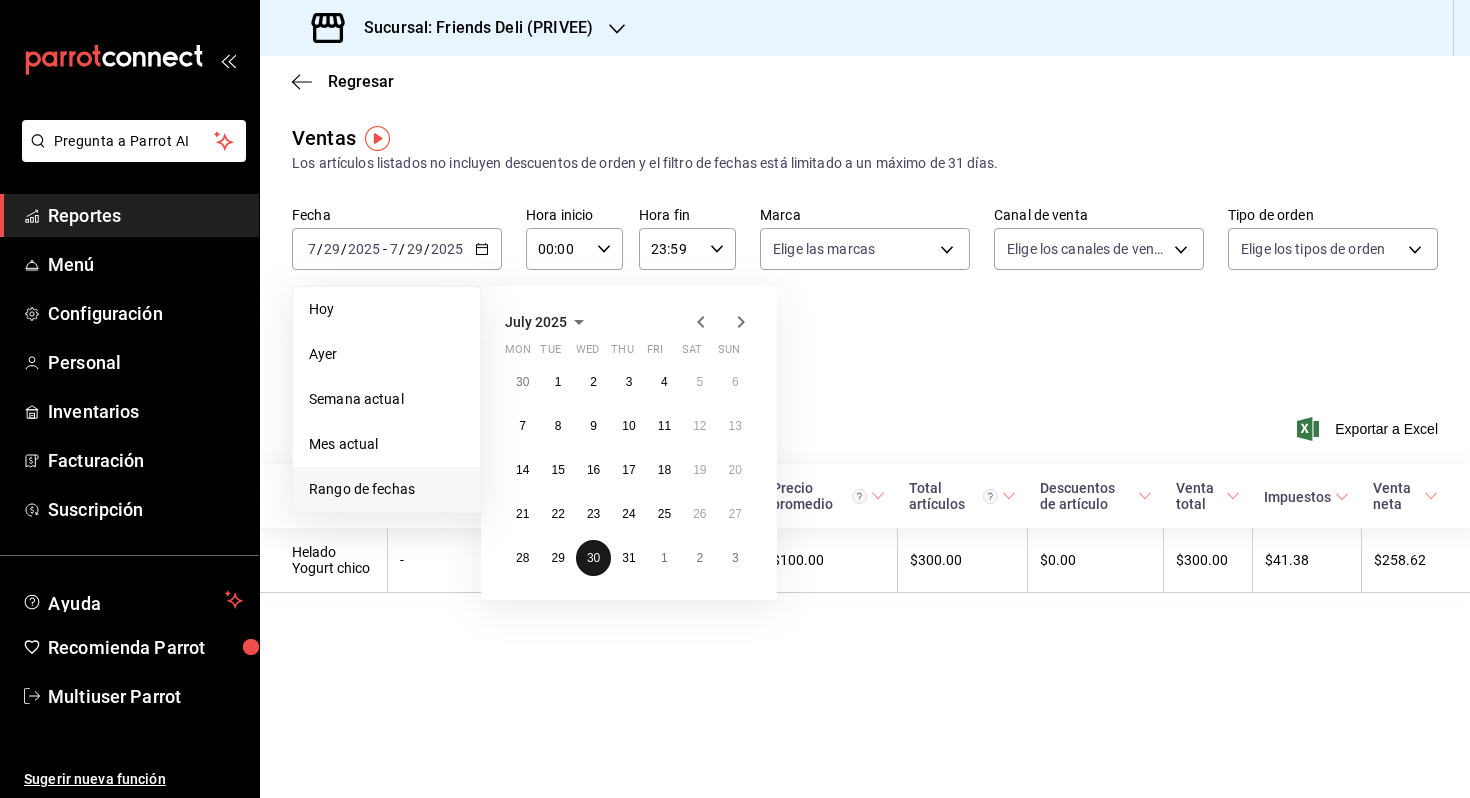 click on "30" at bounding box center (593, 558) 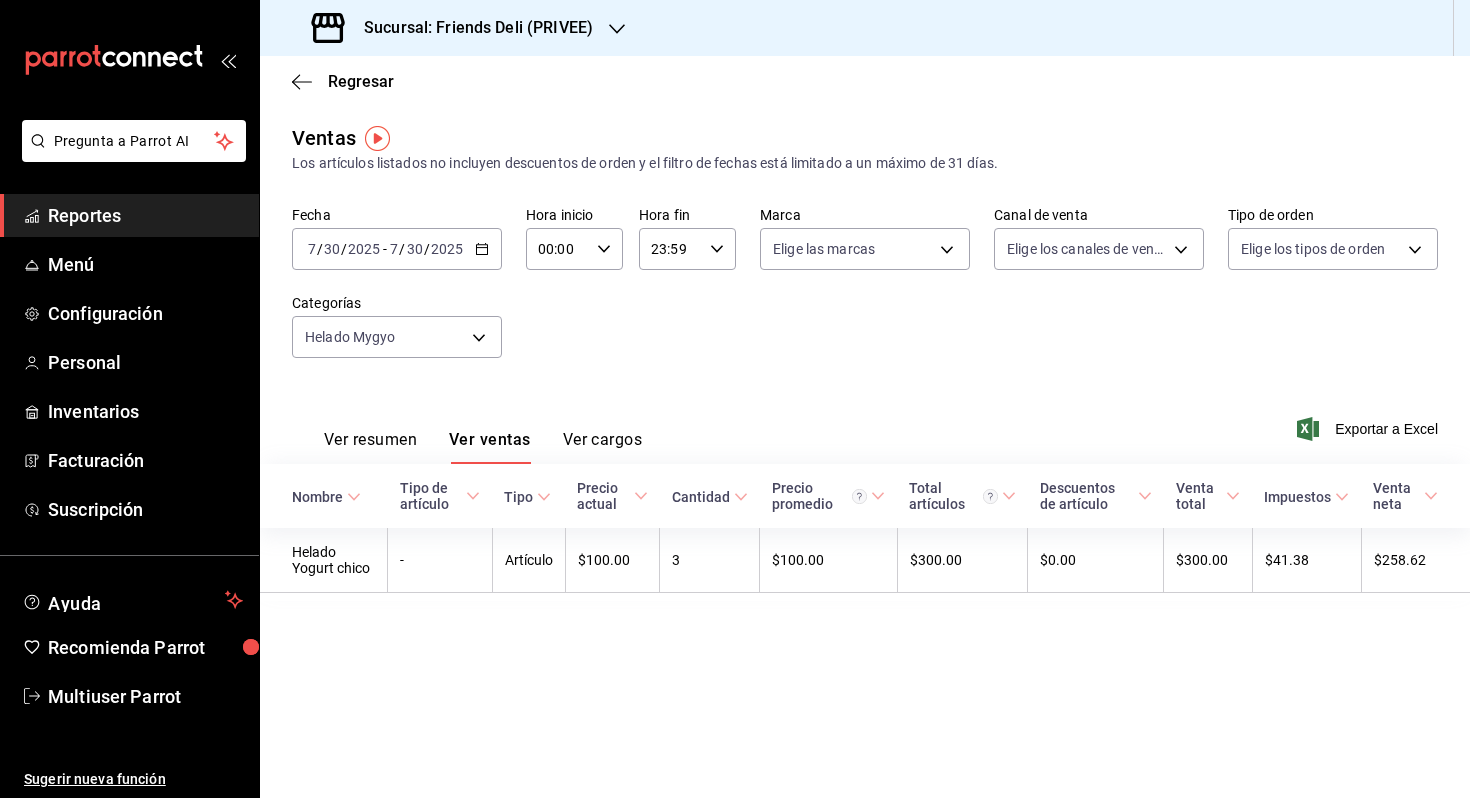 click on "2025" at bounding box center (447, 249) 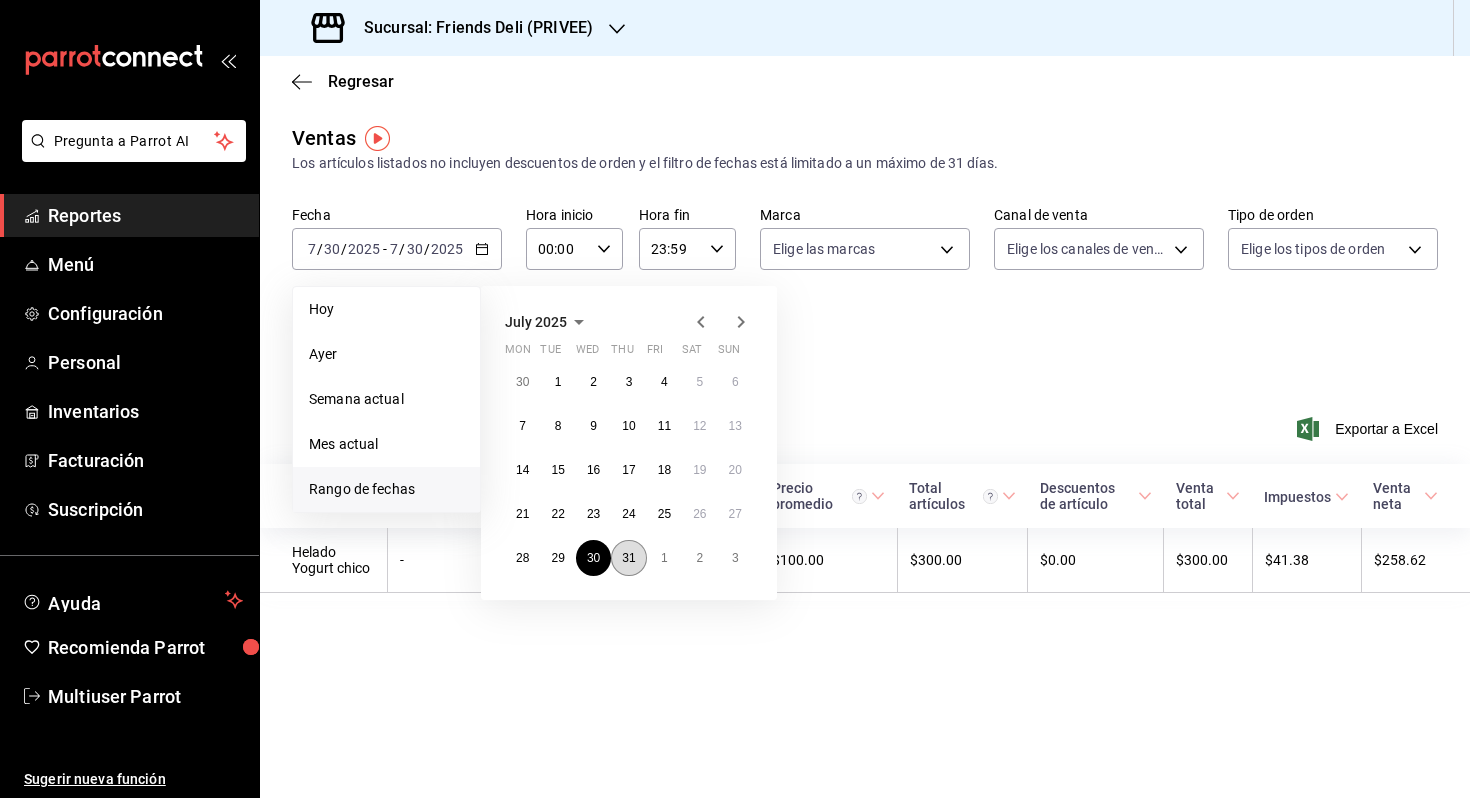 click on "31" at bounding box center [628, 558] 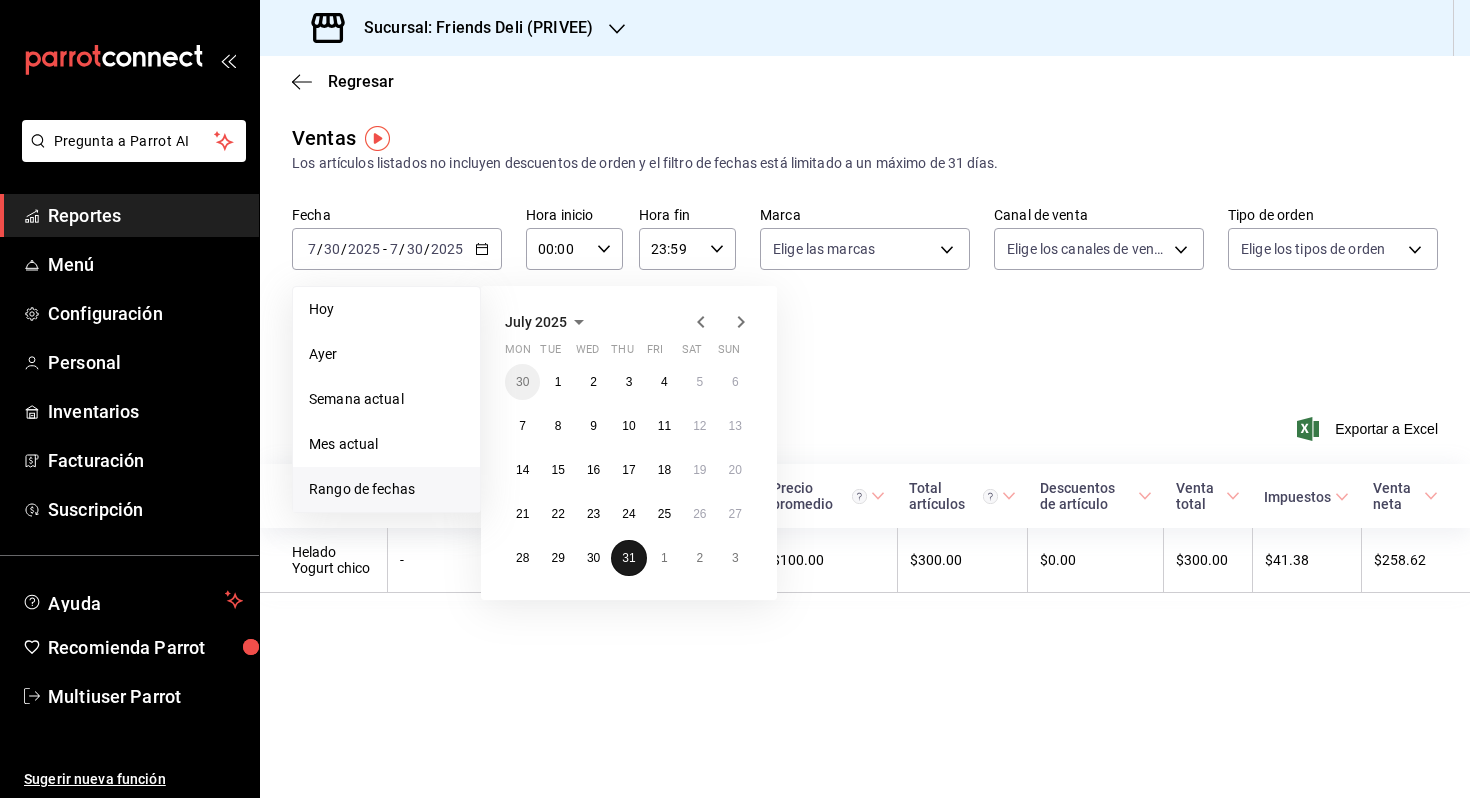 click on "31" at bounding box center (628, 558) 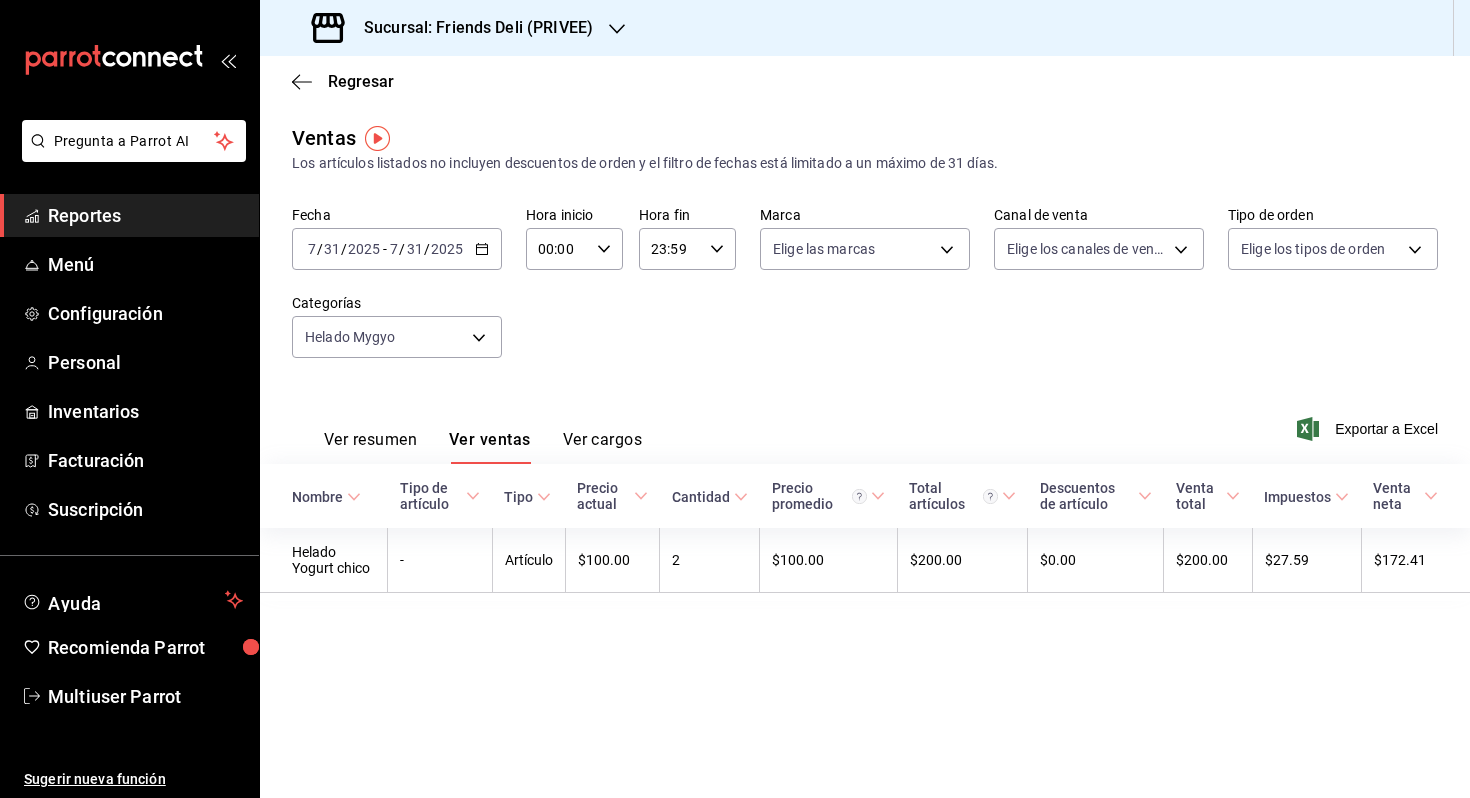 click on "[DATE] [DATE] - [DATE] [DATE]" at bounding box center (397, 249) 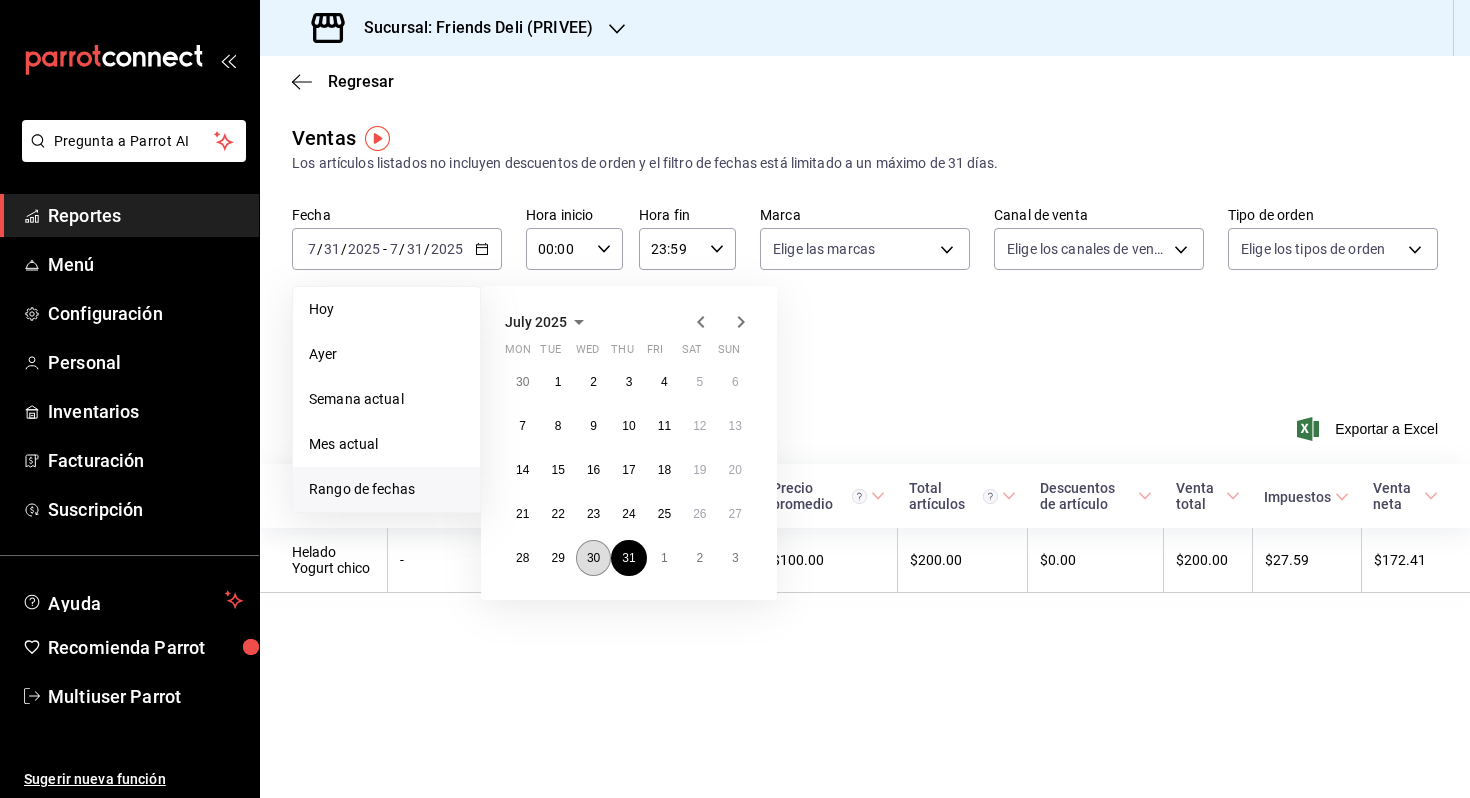 click on "30" at bounding box center (593, 558) 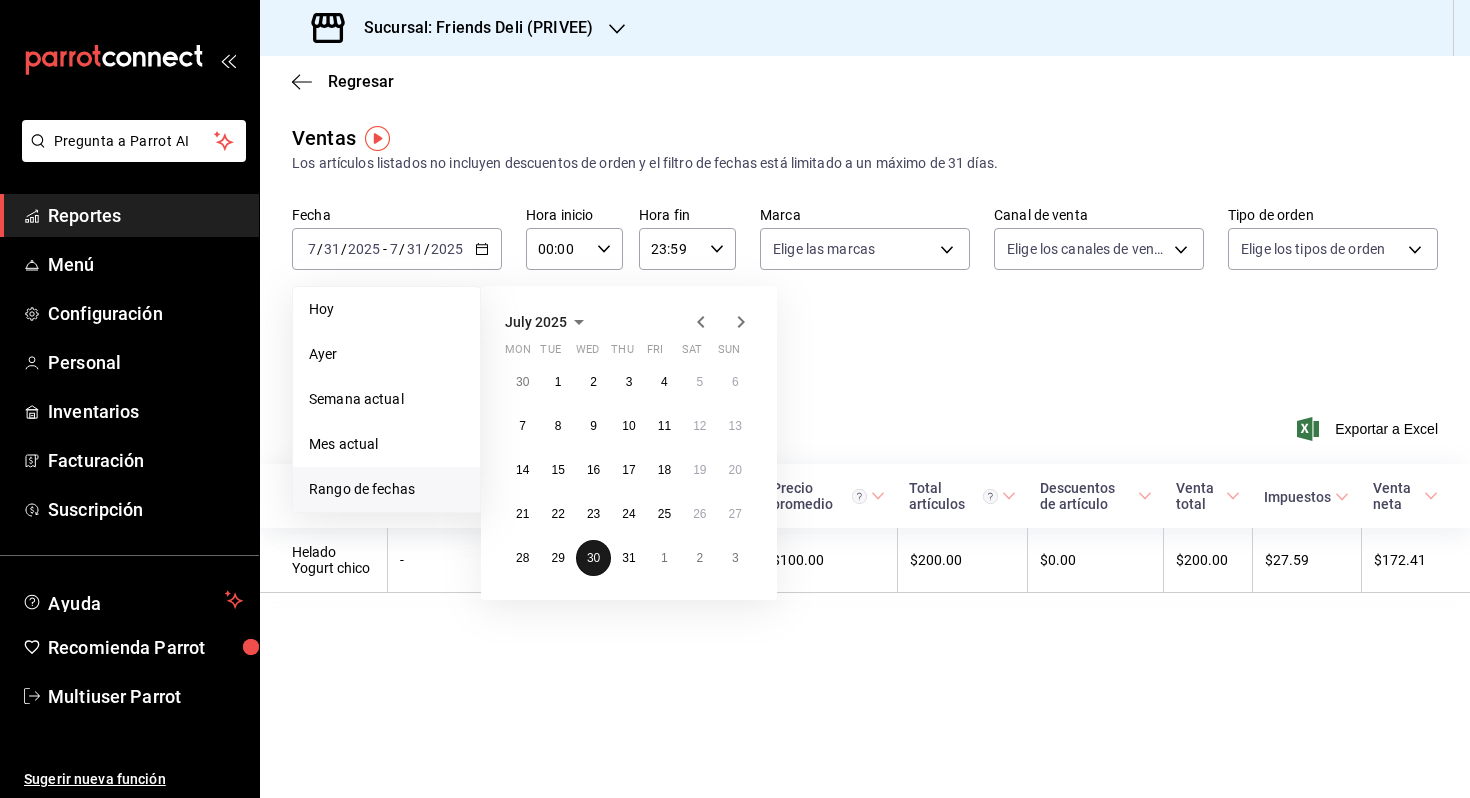 click on "30" at bounding box center [593, 558] 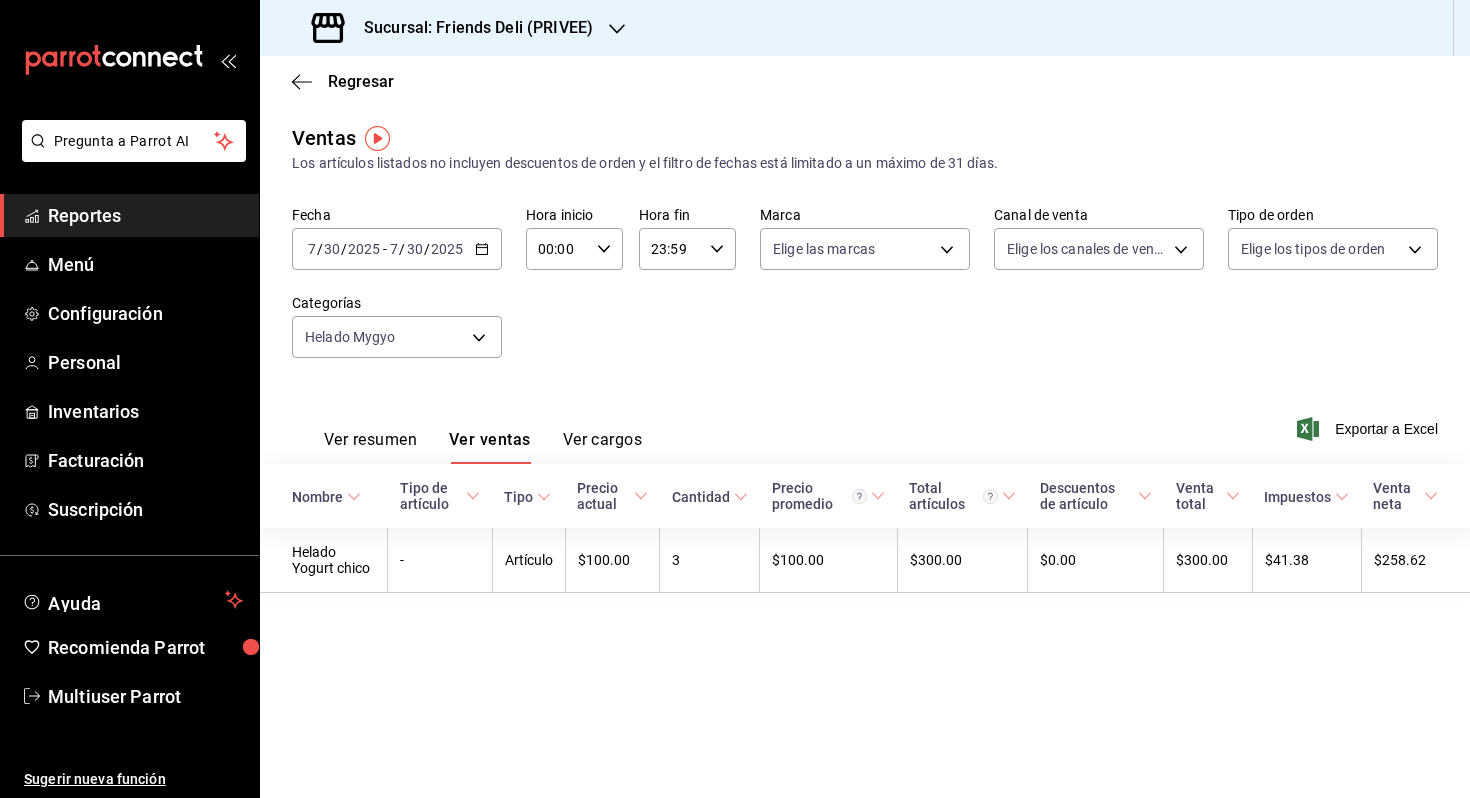 click on "[DATE] [DATE] - [DATE] [DATE]" at bounding box center [397, 249] 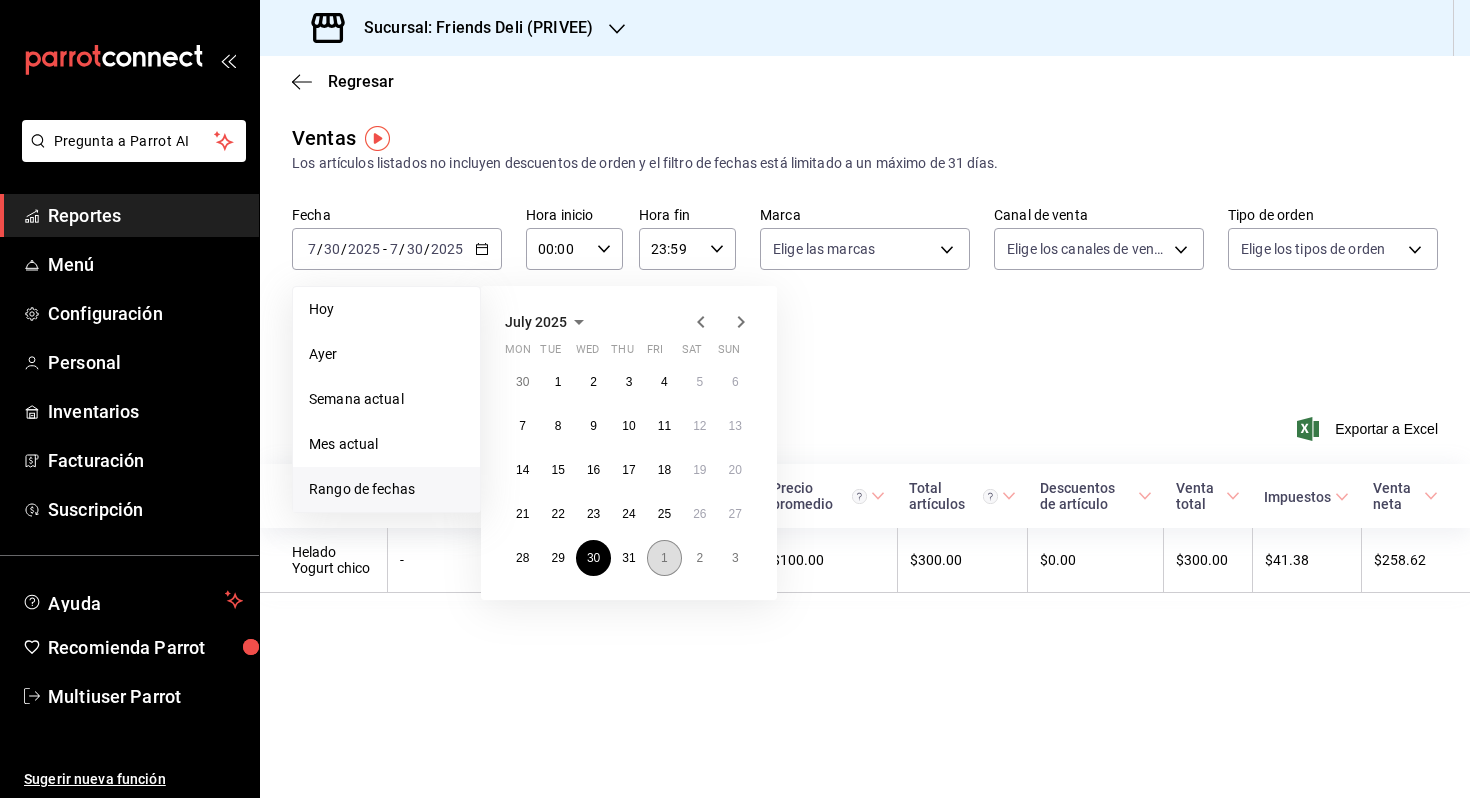 click on "1" at bounding box center (664, 558) 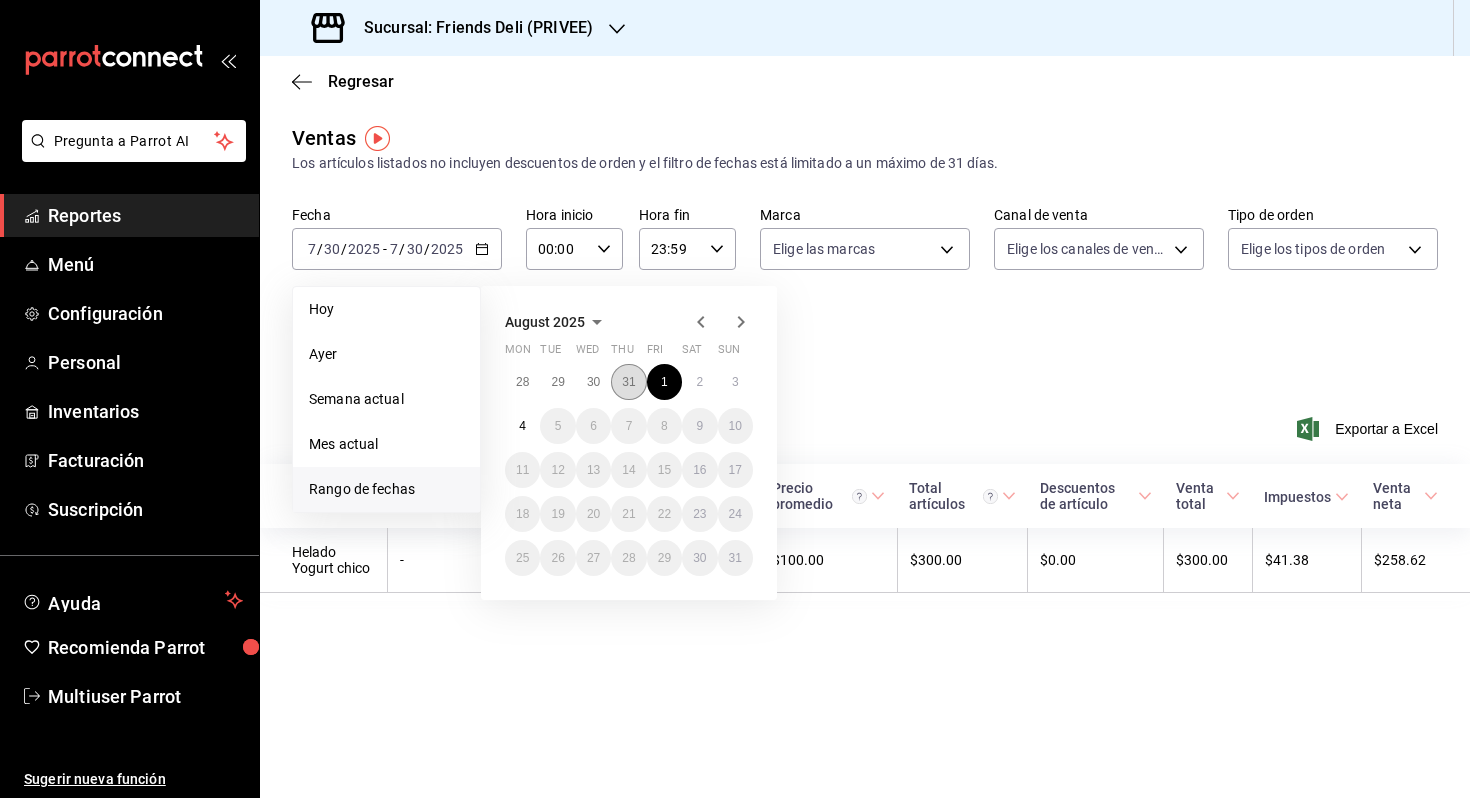 click on "31" at bounding box center (628, 382) 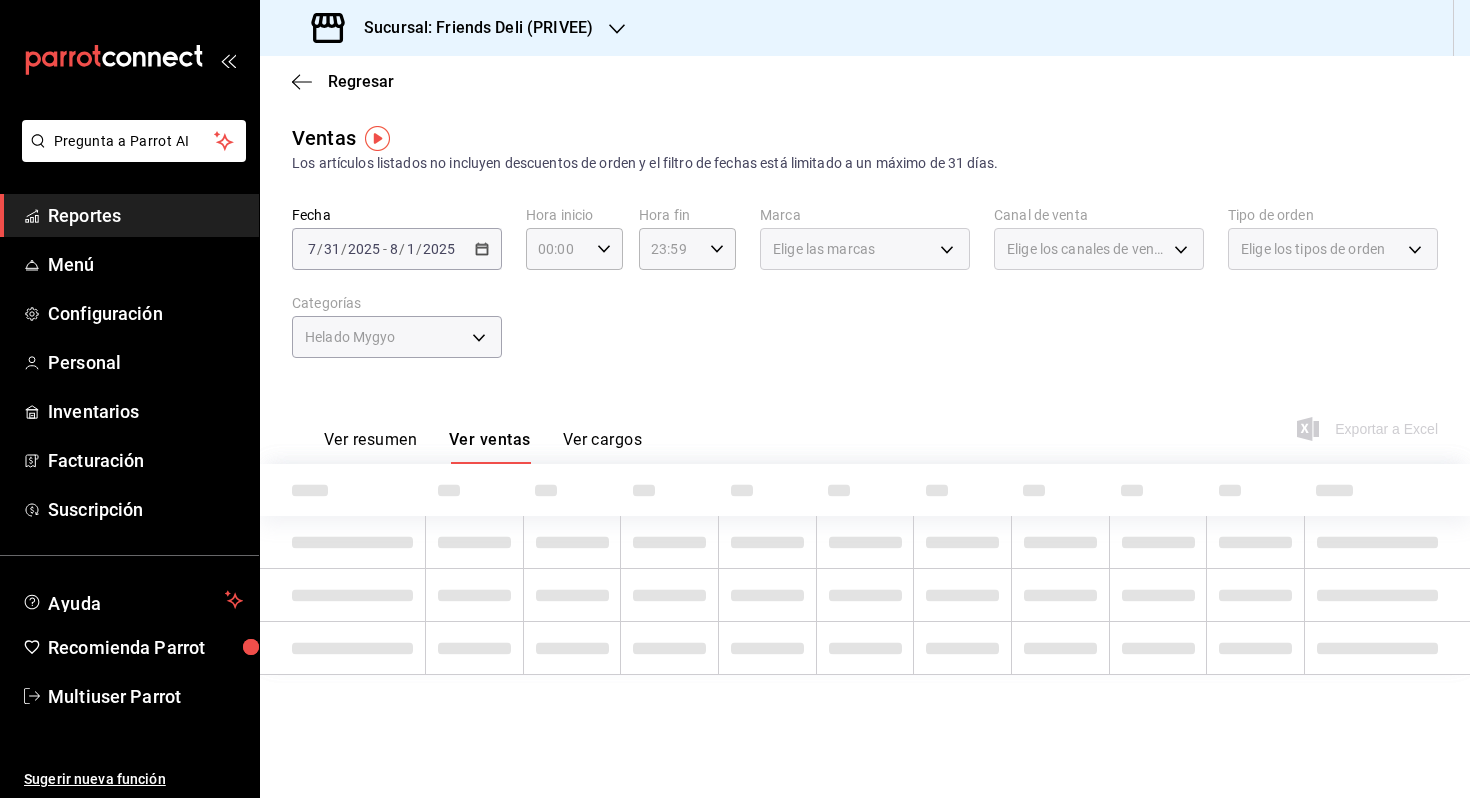 click on "Ver resumen Ver ventas Ver cargos Exportar a Excel" at bounding box center [865, 423] 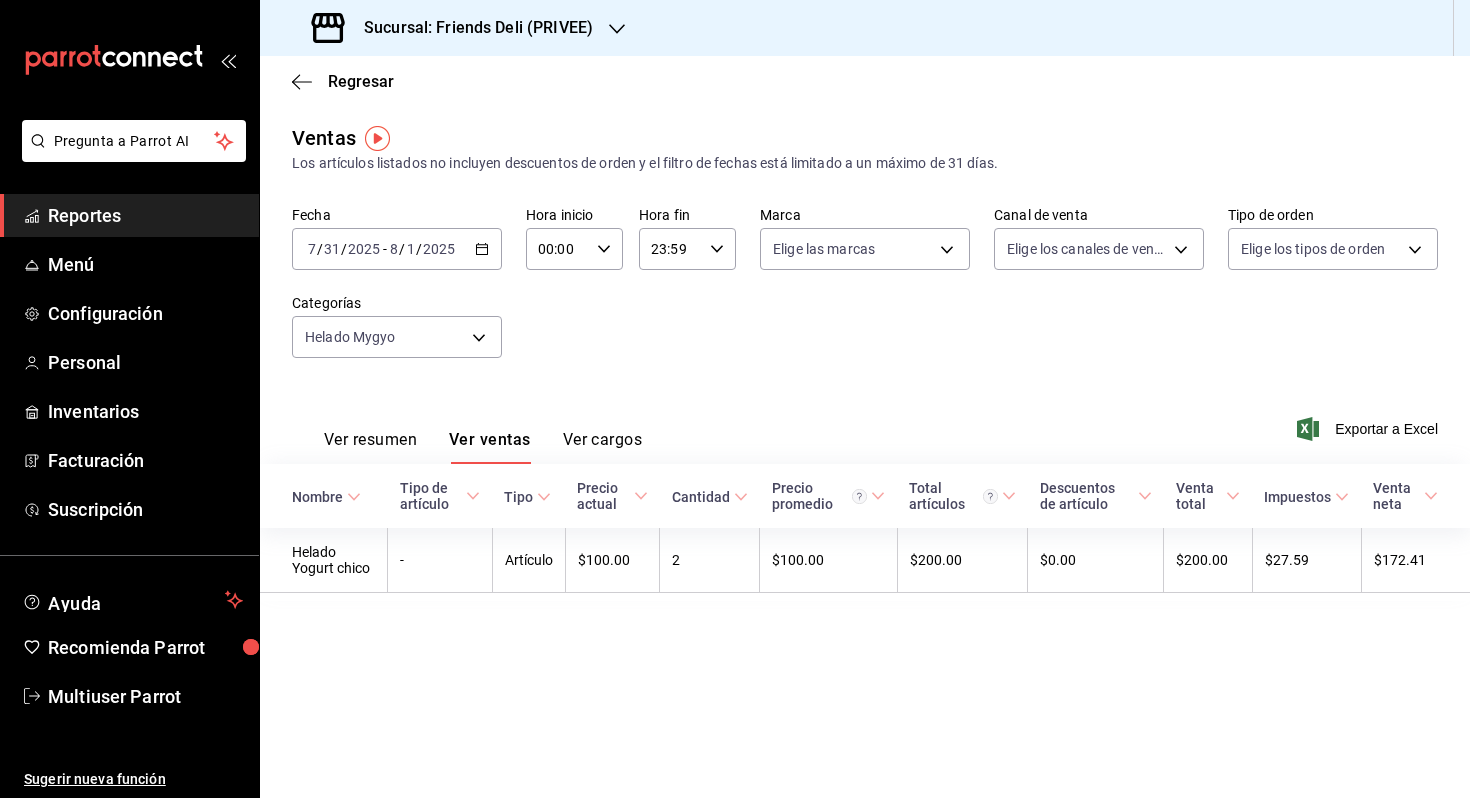 click on "00:00" at bounding box center (557, 249) 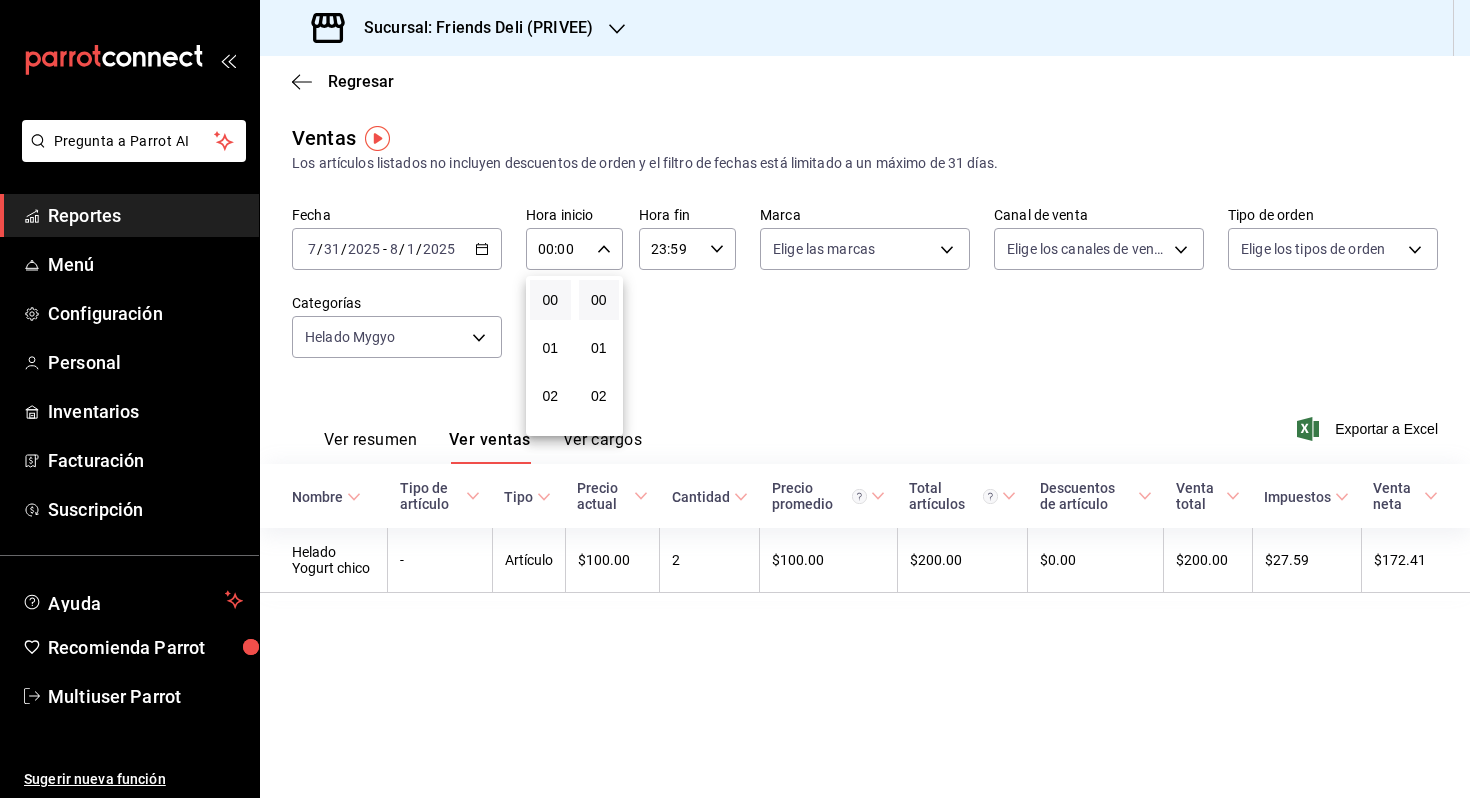 click at bounding box center (735, 399) 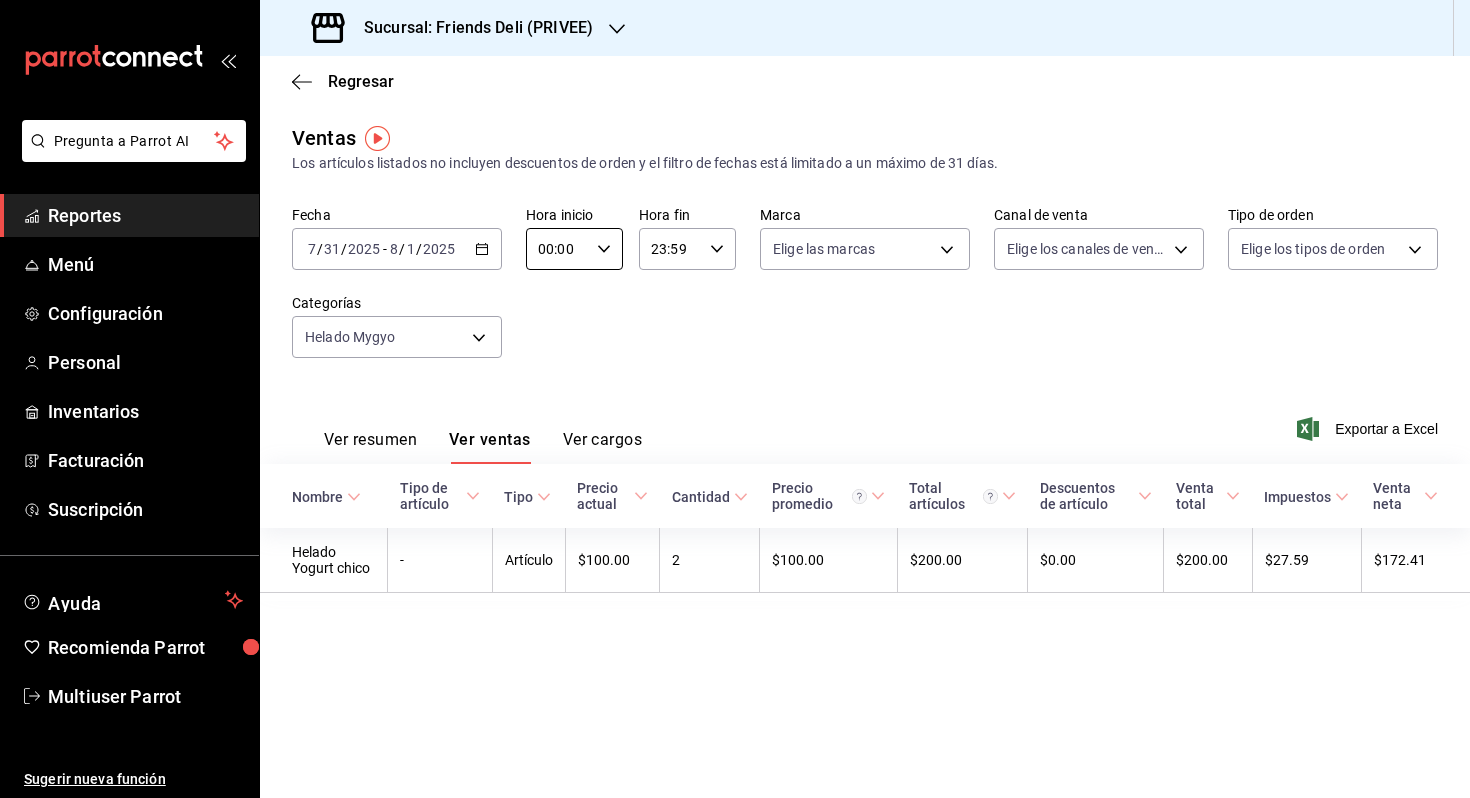 click on "[DATE] [DATE] - [DATE] [DATE]" at bounding box center (397, 249) 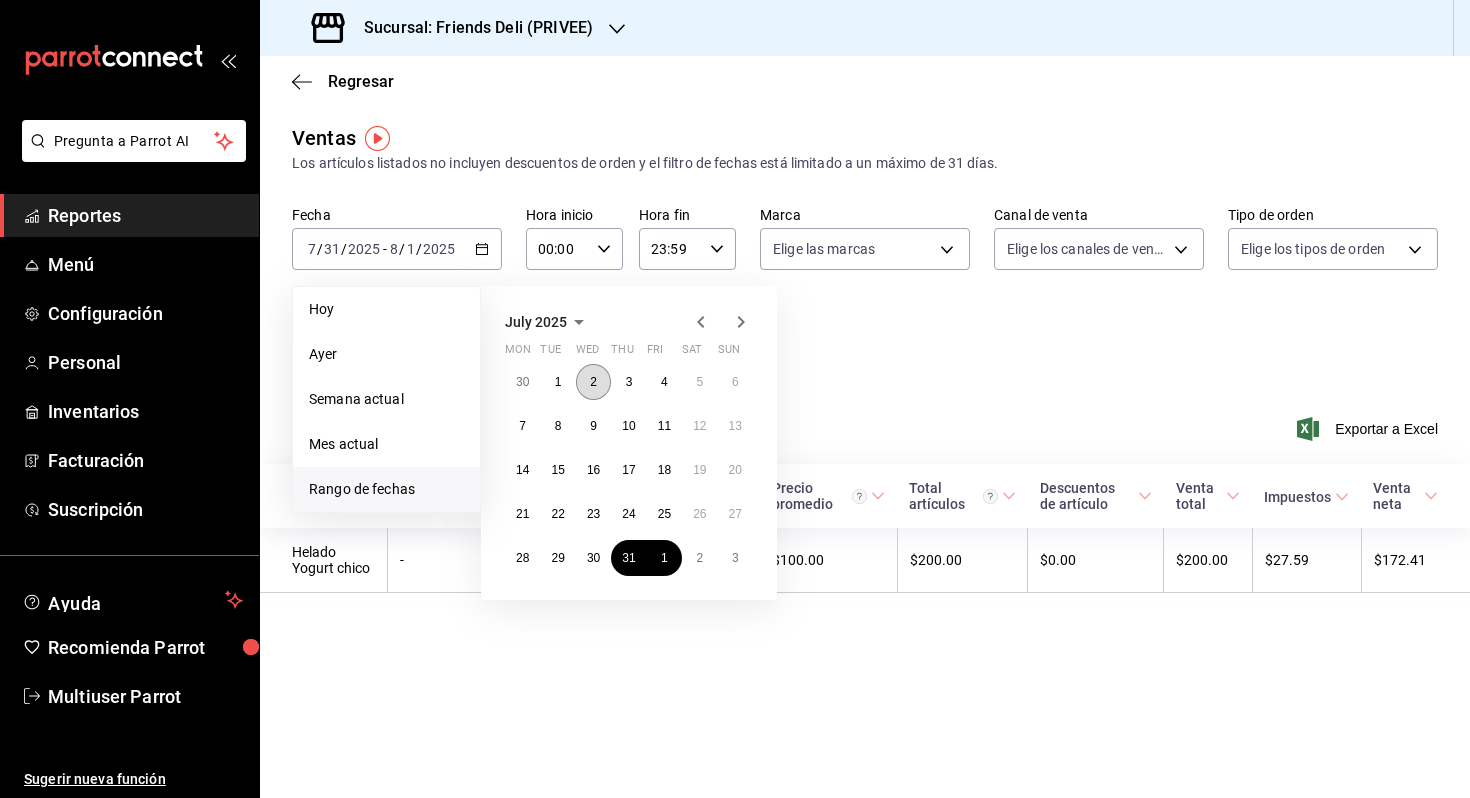 click on "2" at bounding box center (593, 382) 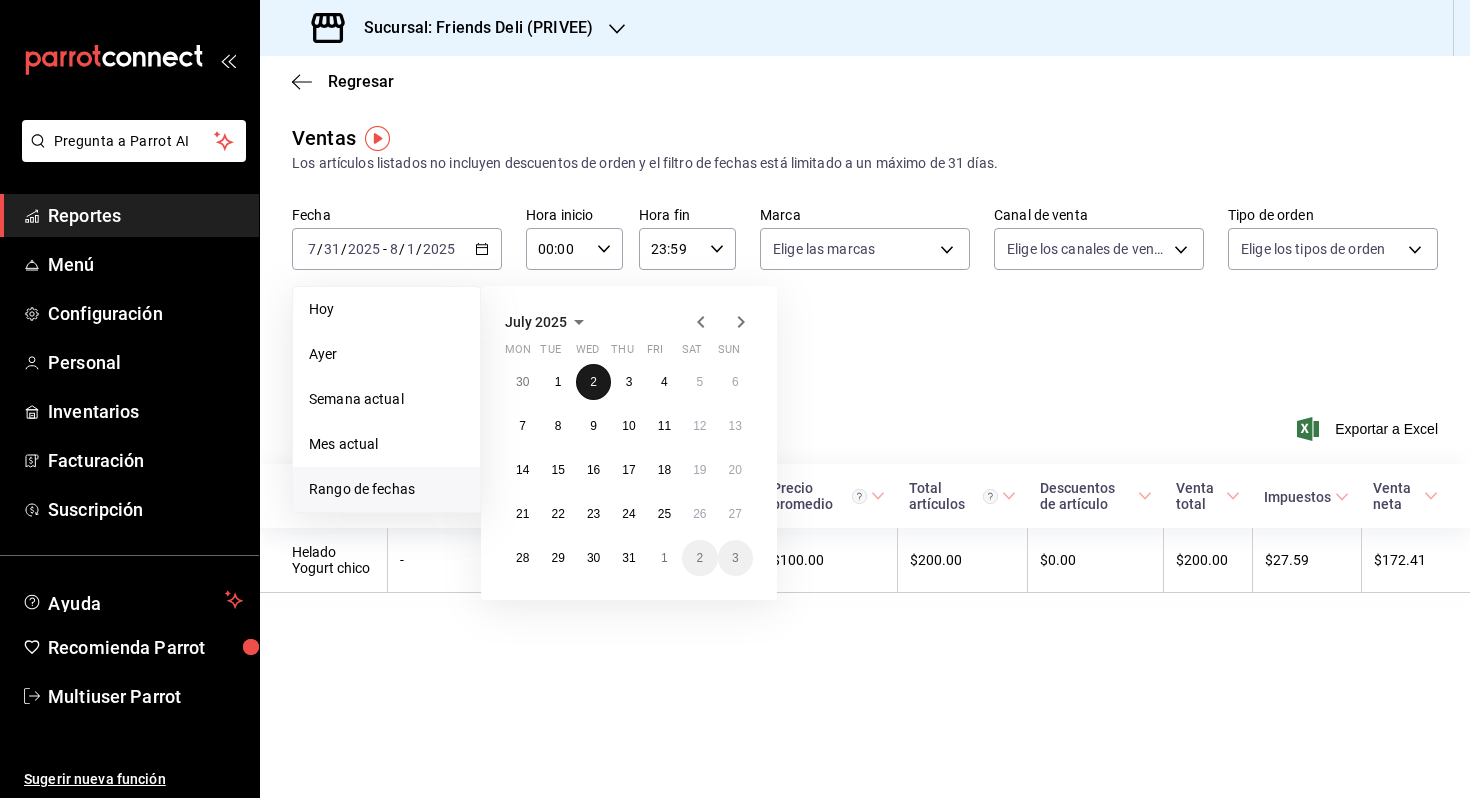 click on "2" at bounding box center (593, 382) 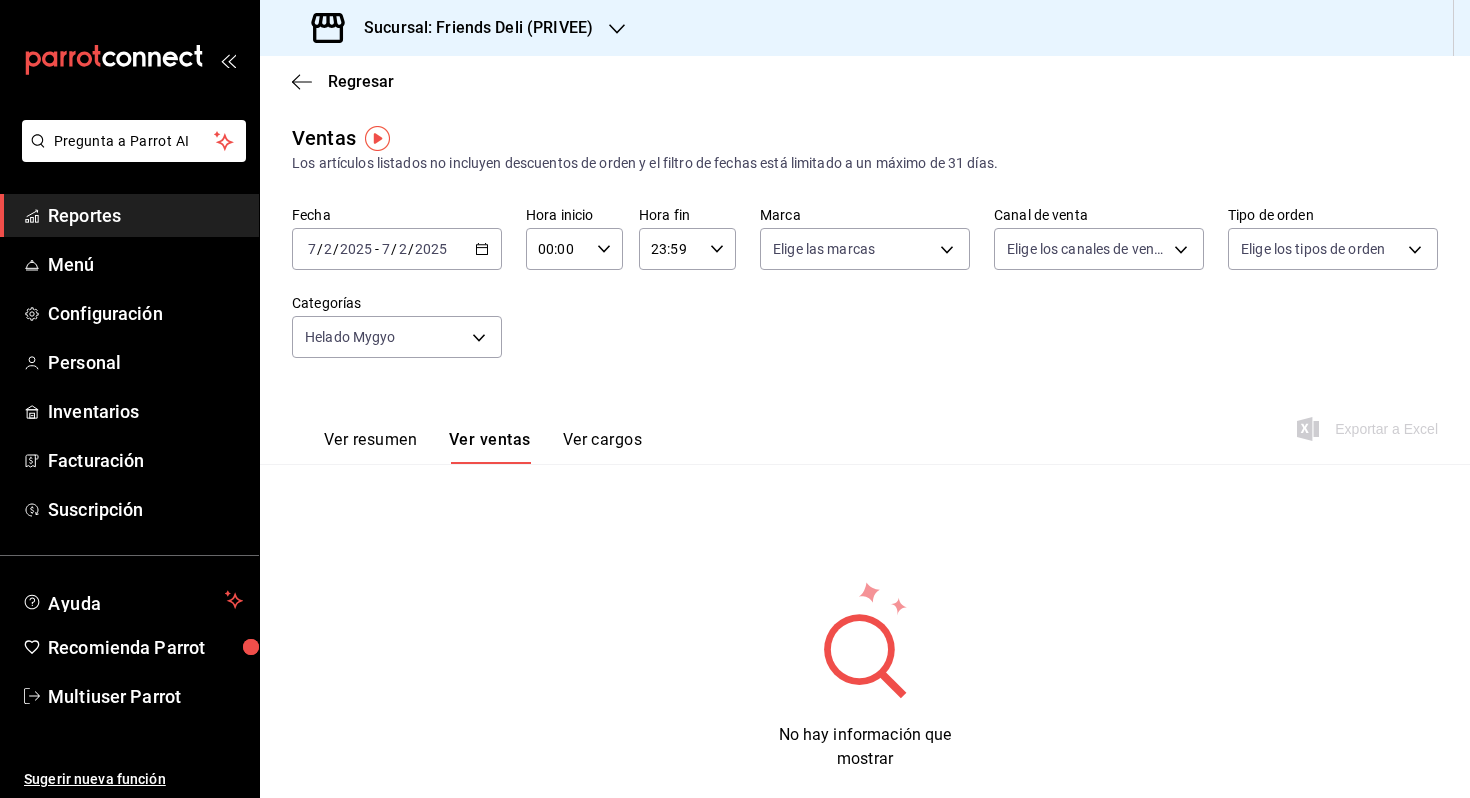 click 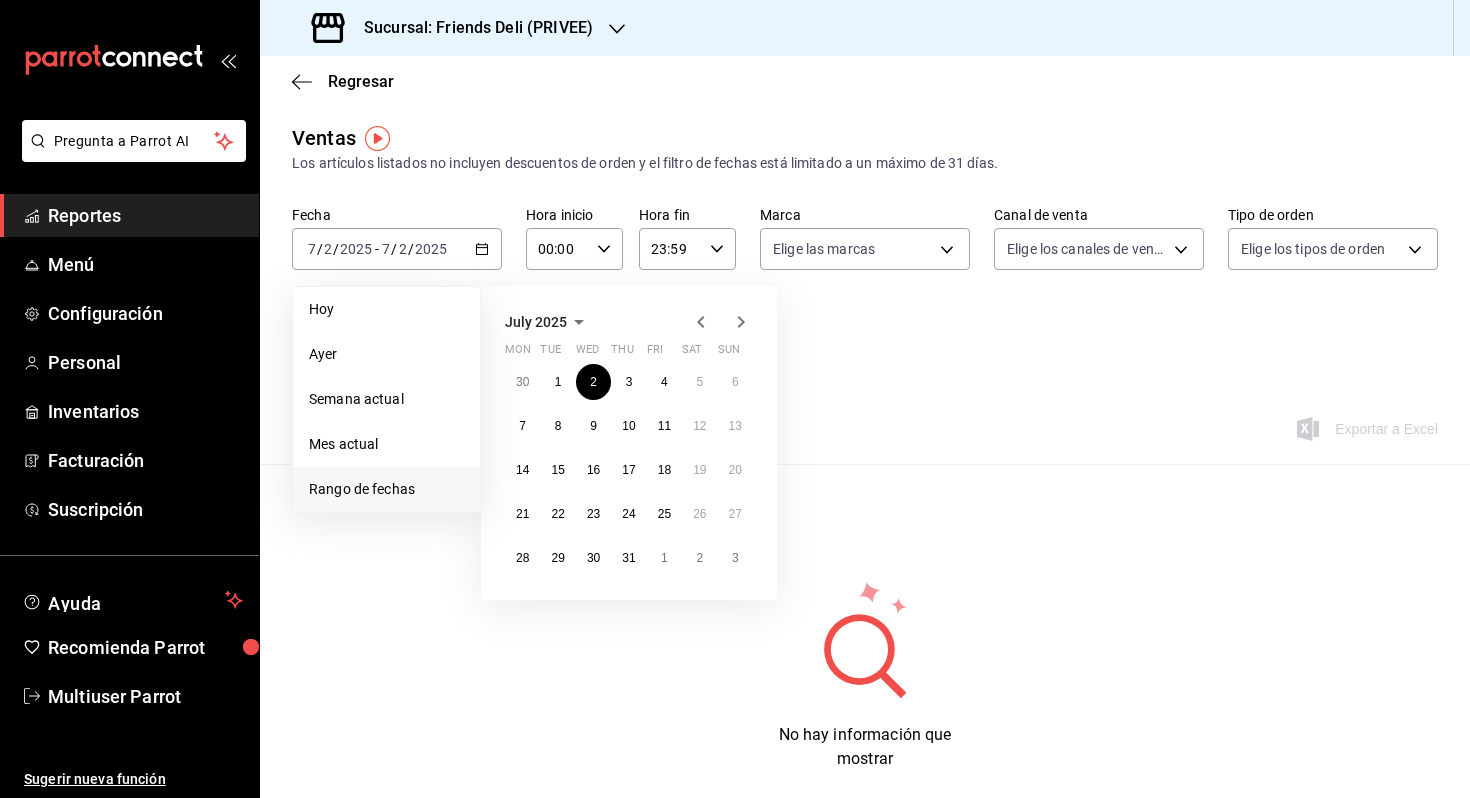 click 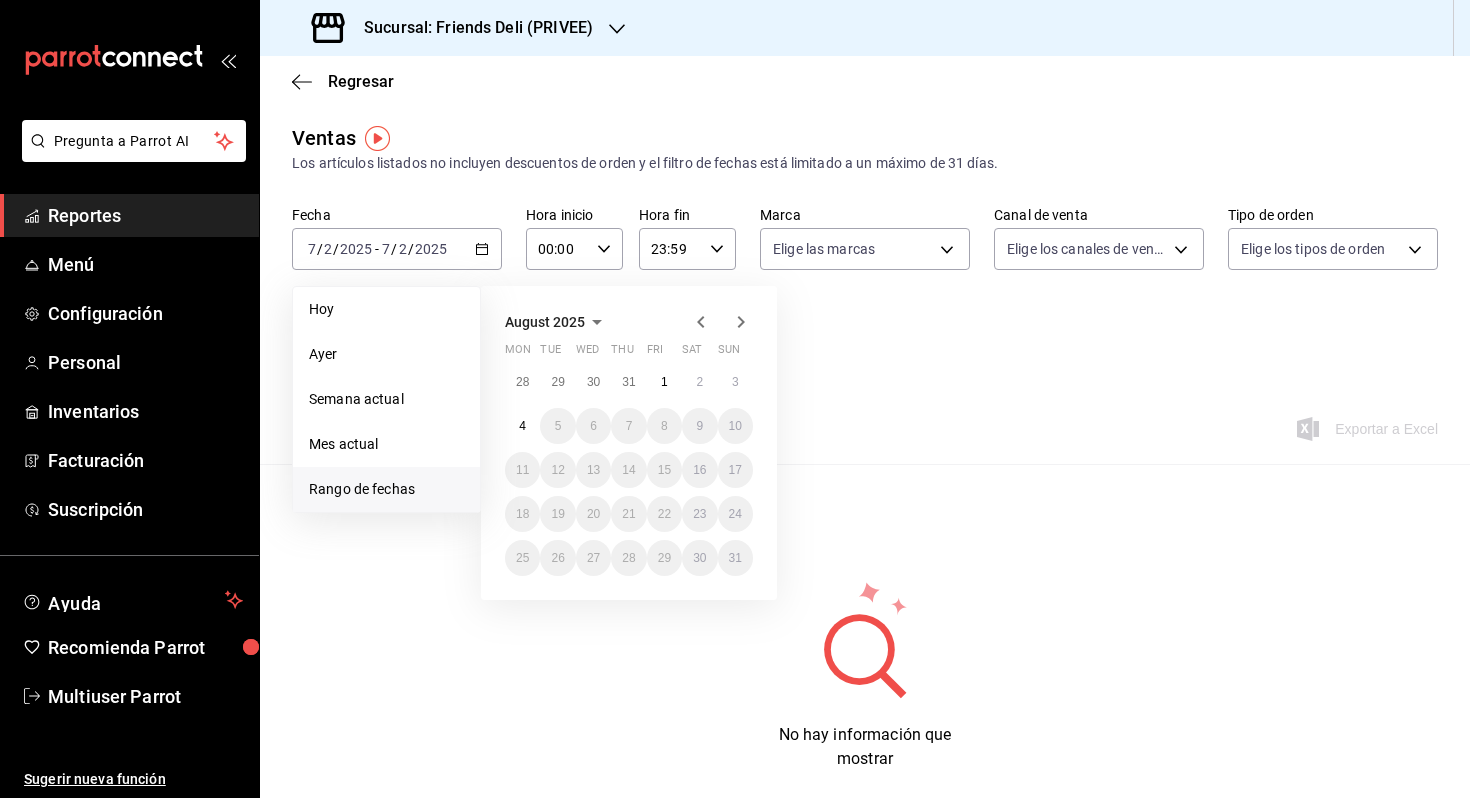 click 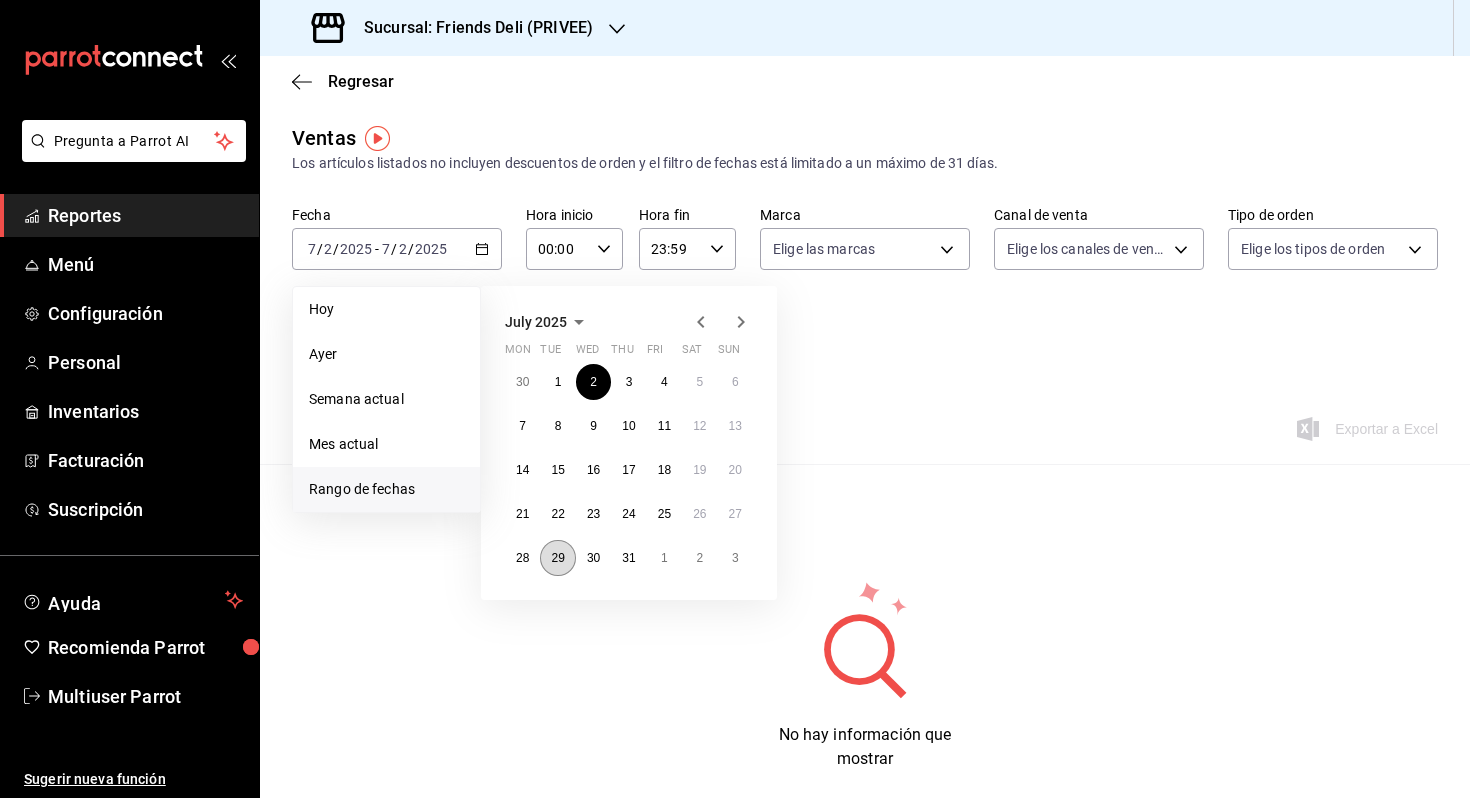 click on "29" at bounding box center [557, 558] 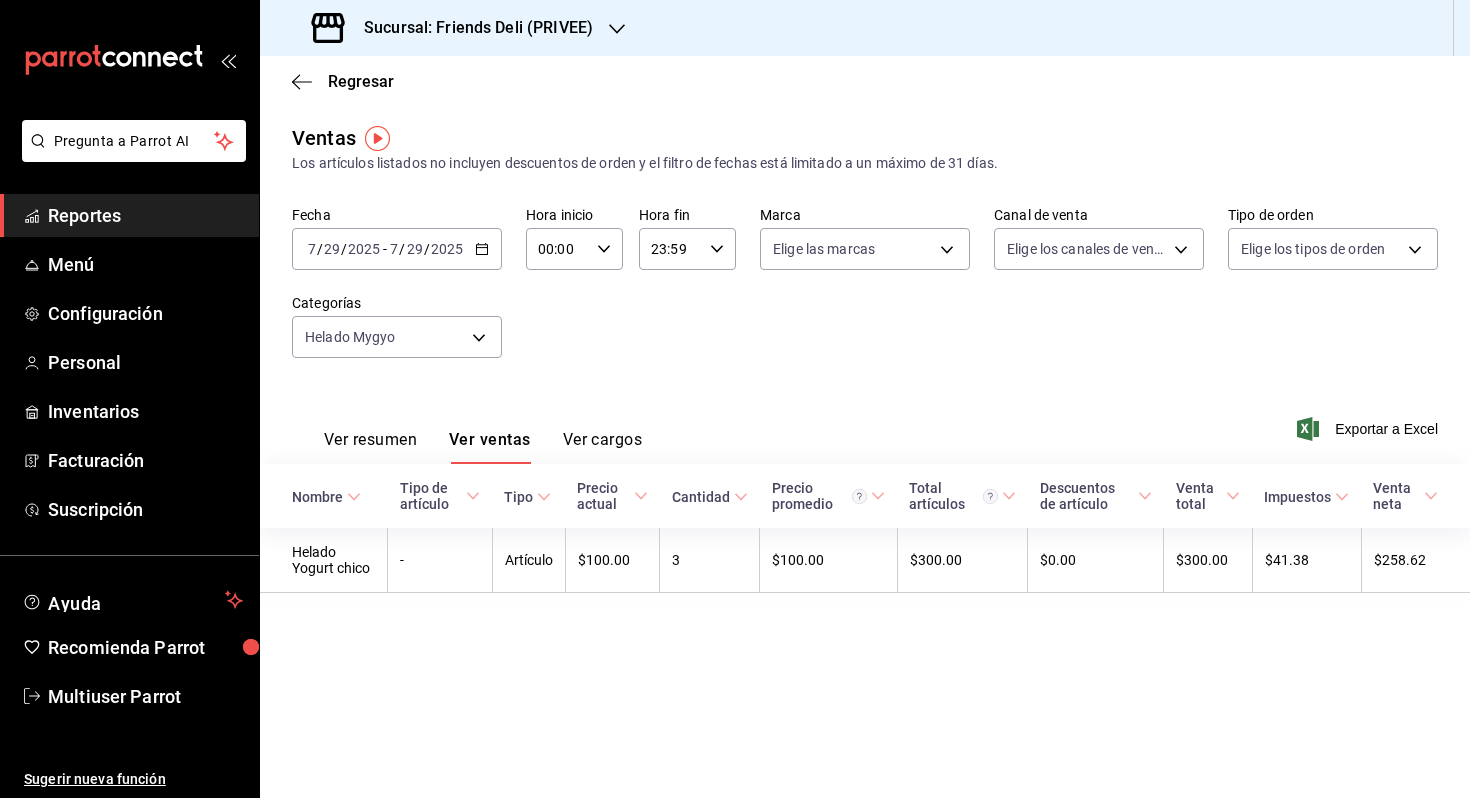 click 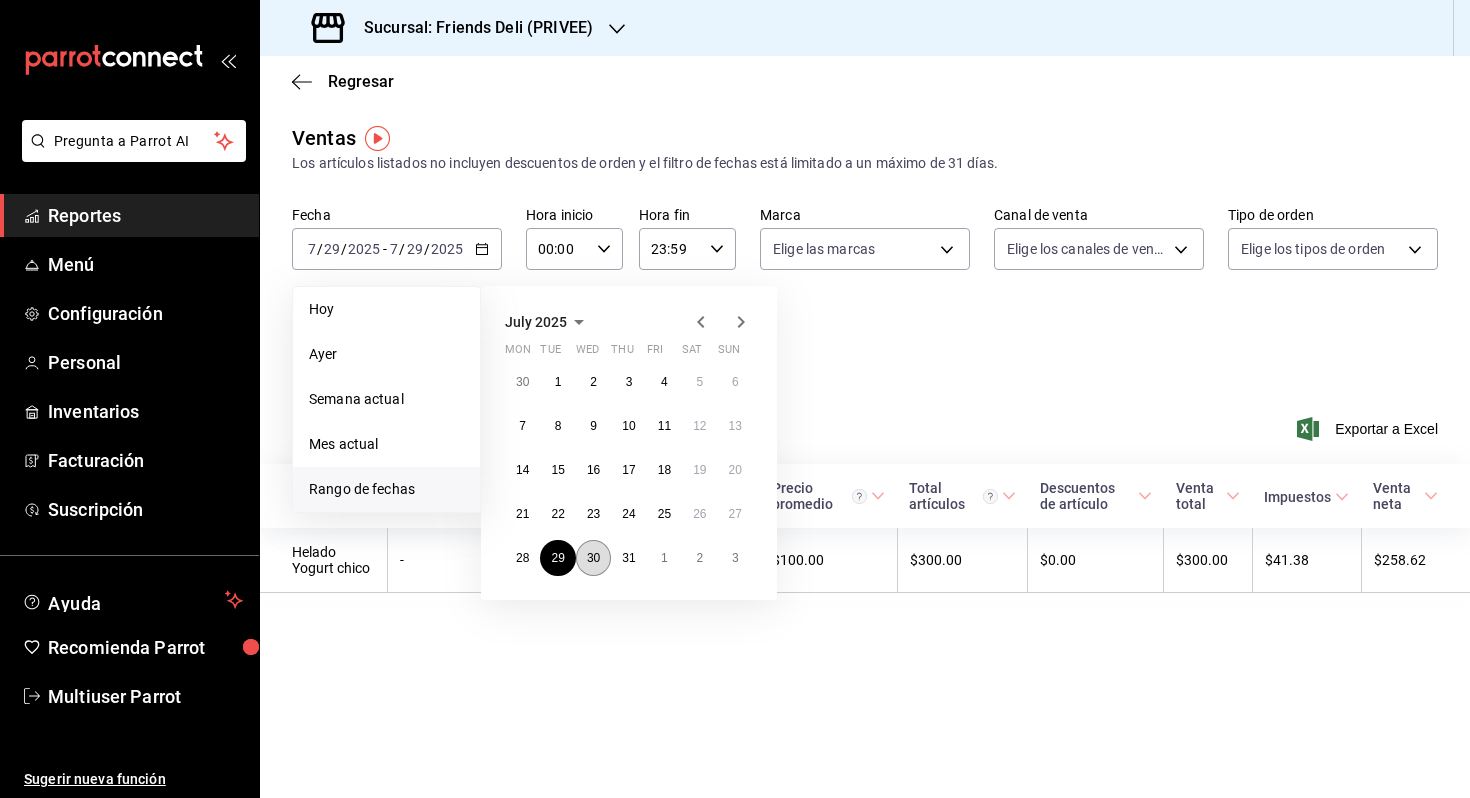 click on "30" at bounding box center (593, 558) 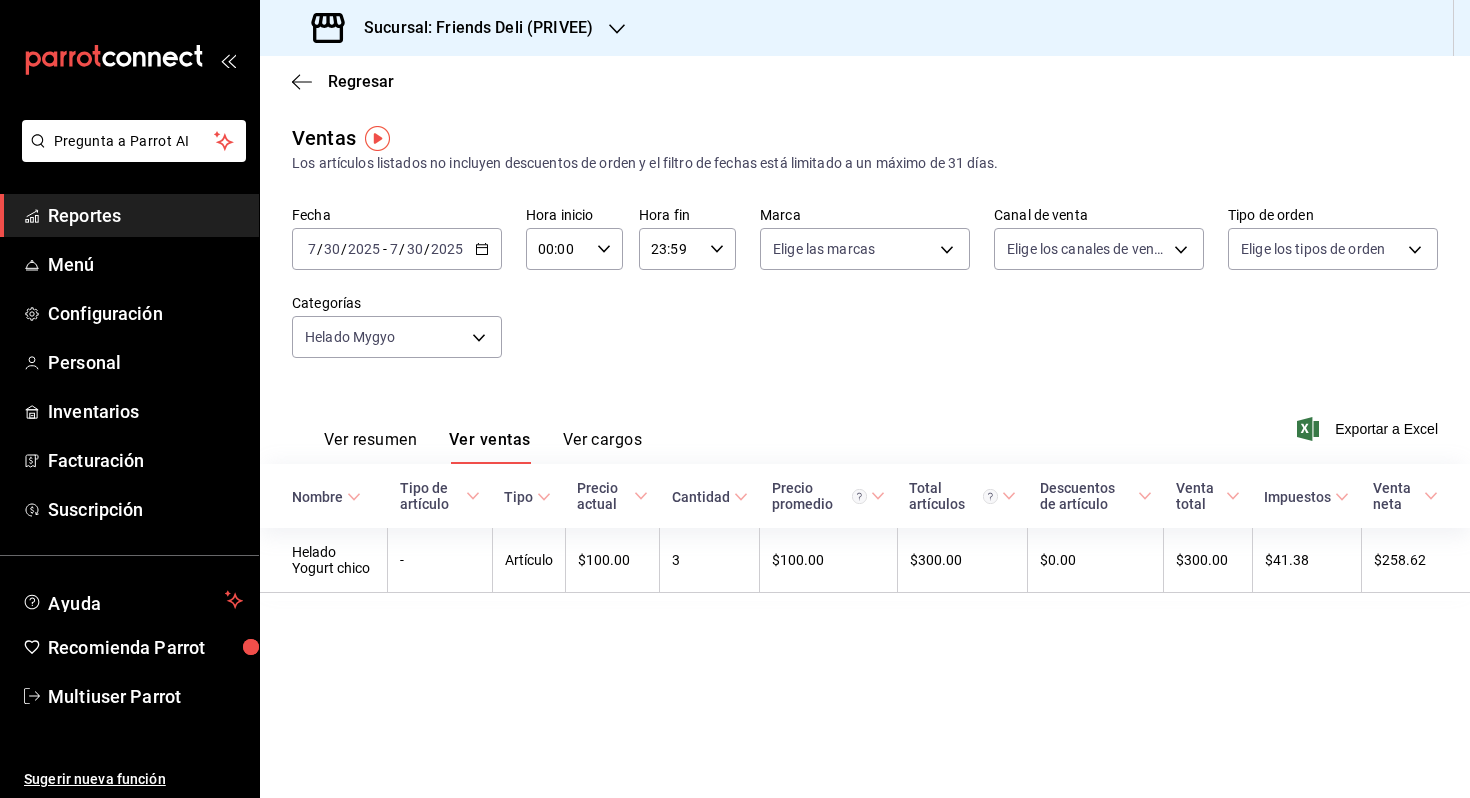 click 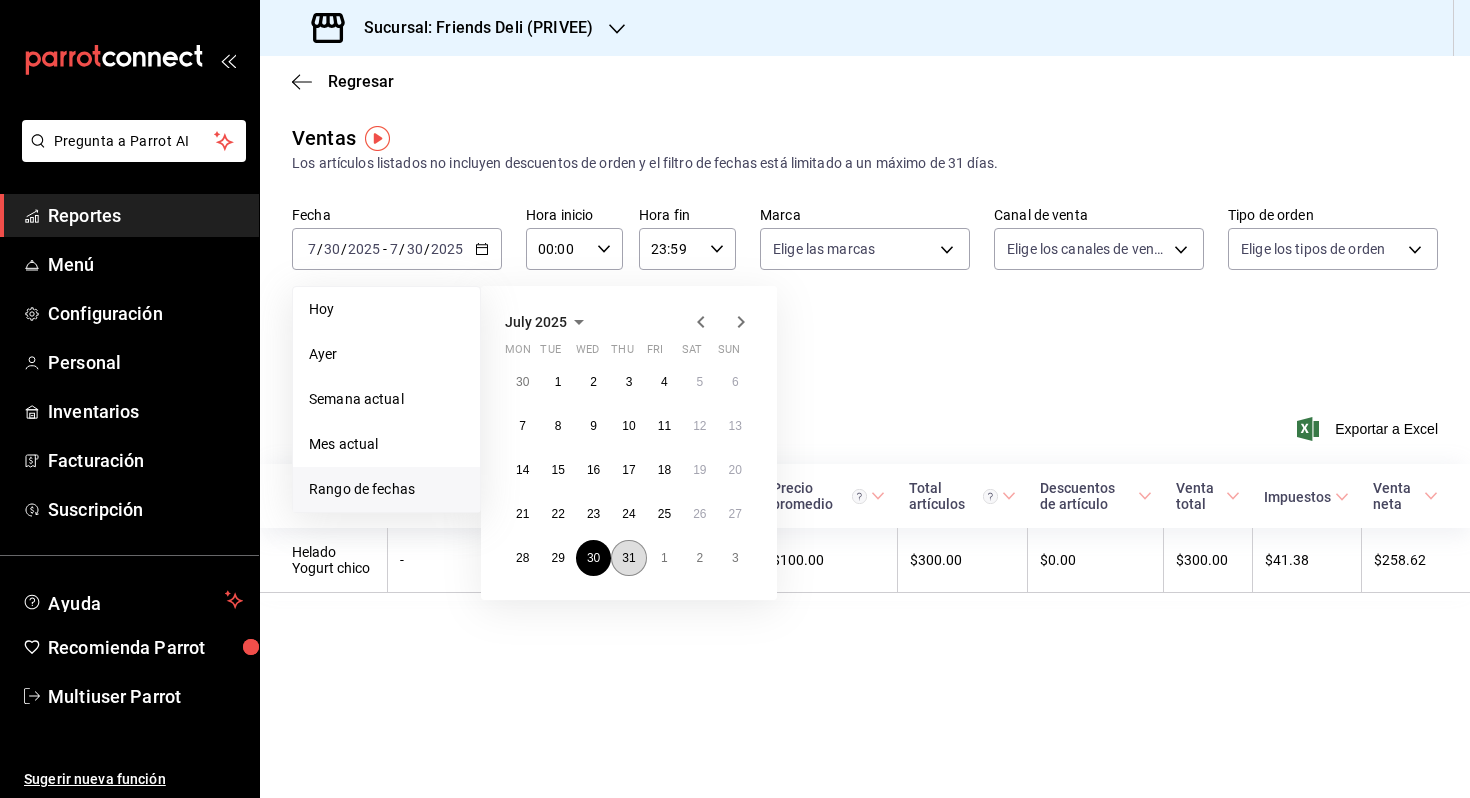 click on "31" at bounding box center [628, 558] 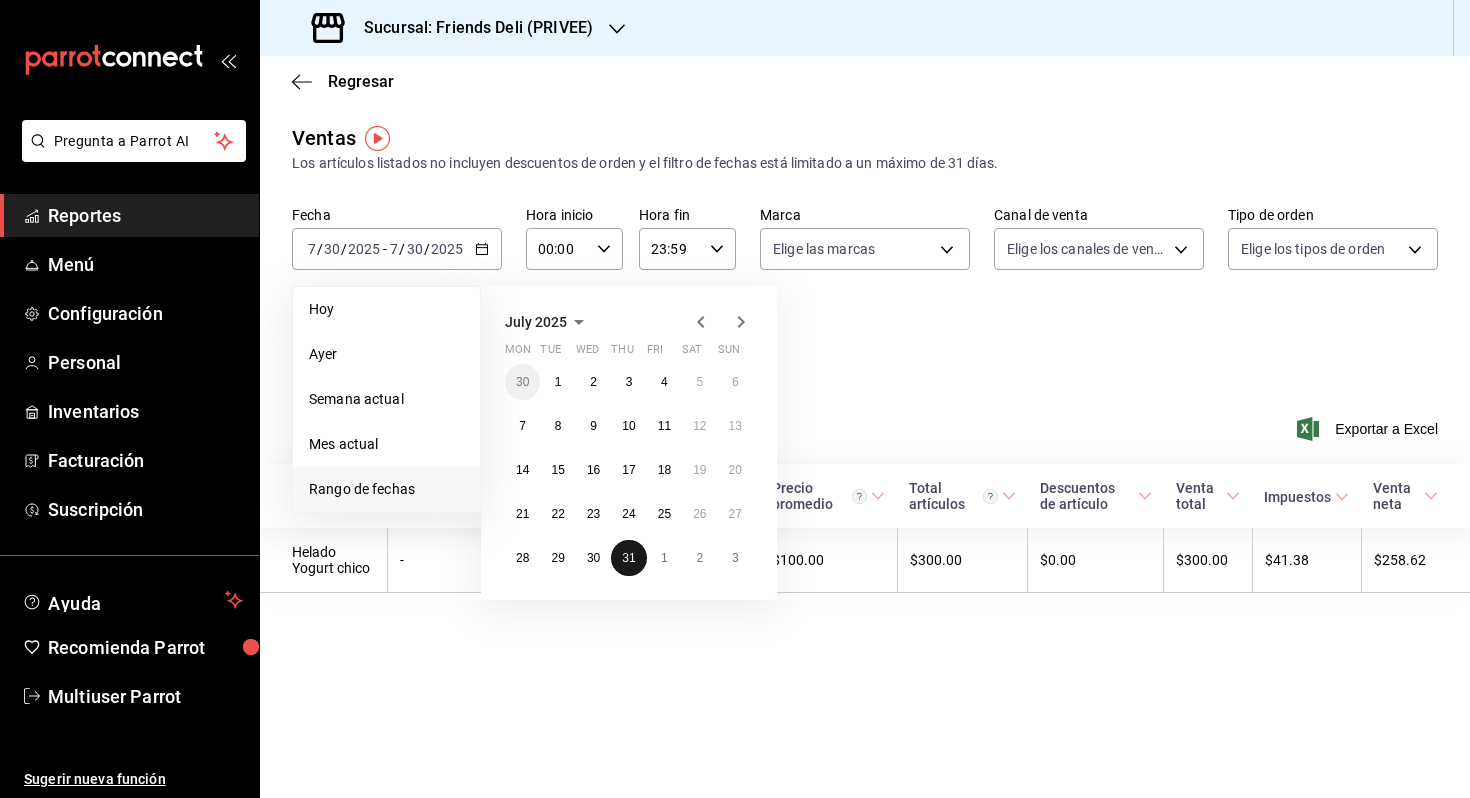 click on "31" at bounding box center (628, 558) 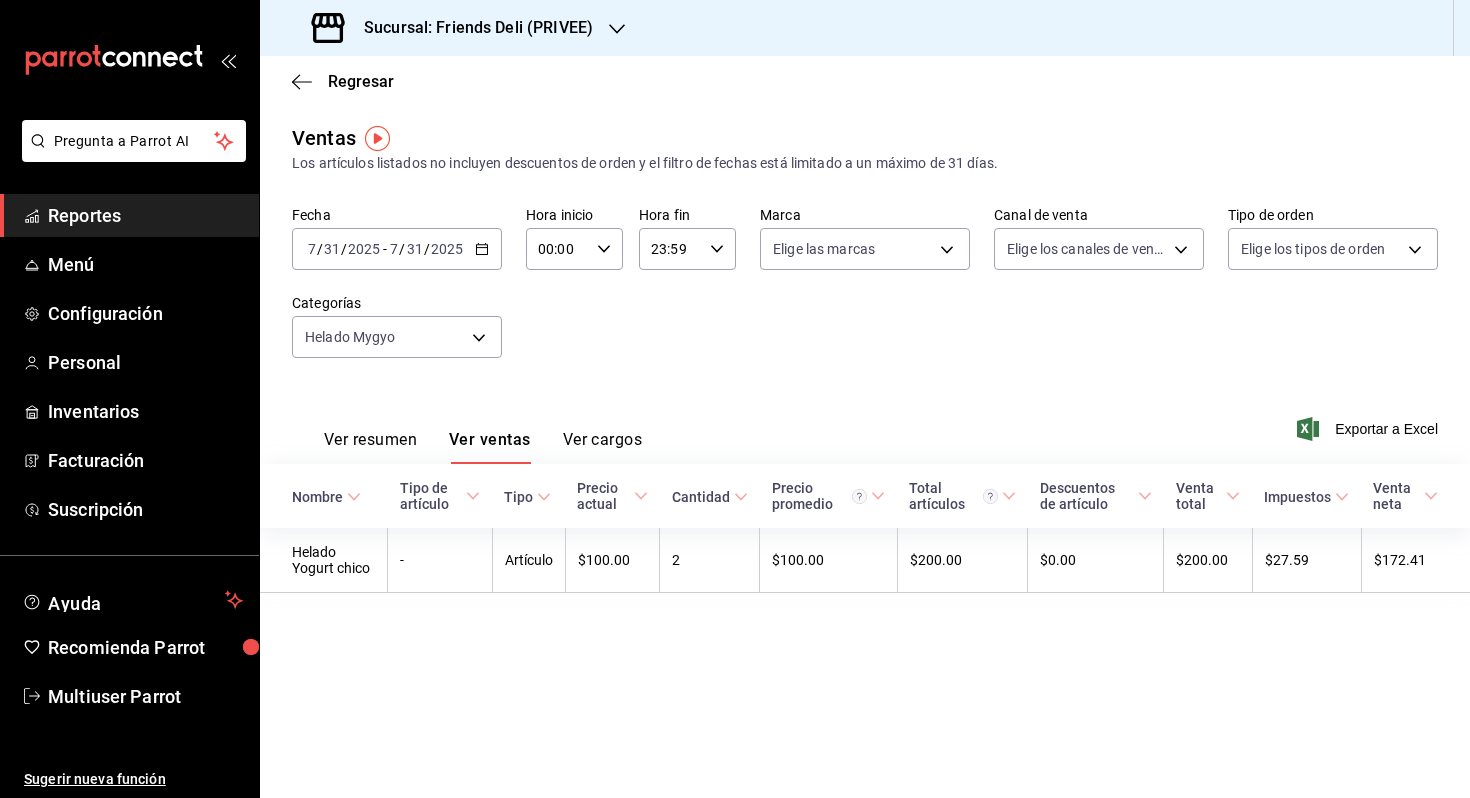 click on "2025" at bounding box center [447, 249] 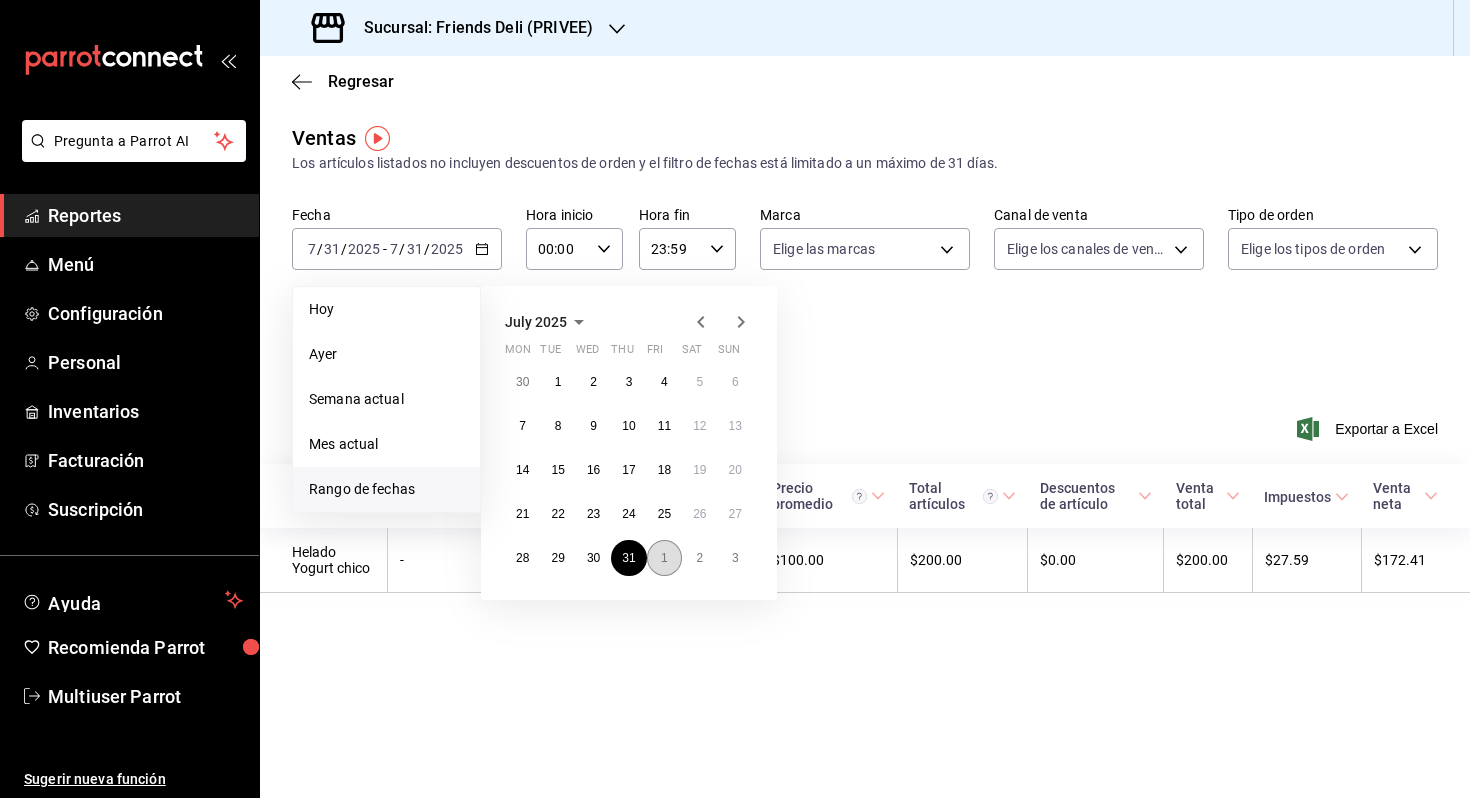 click on "1" at bounding box center (664, 558) 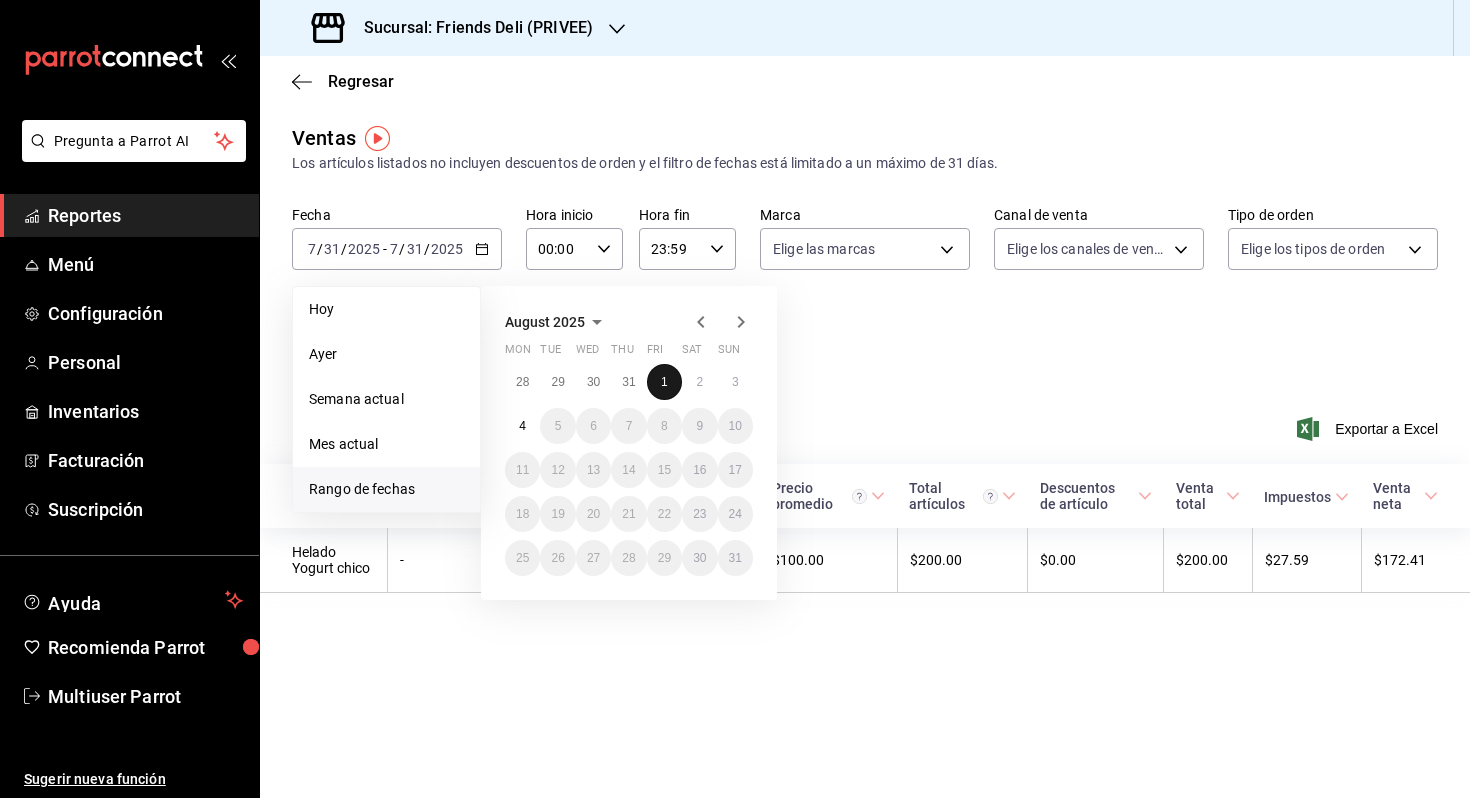 click on "1" at bounding box center [664, 382] 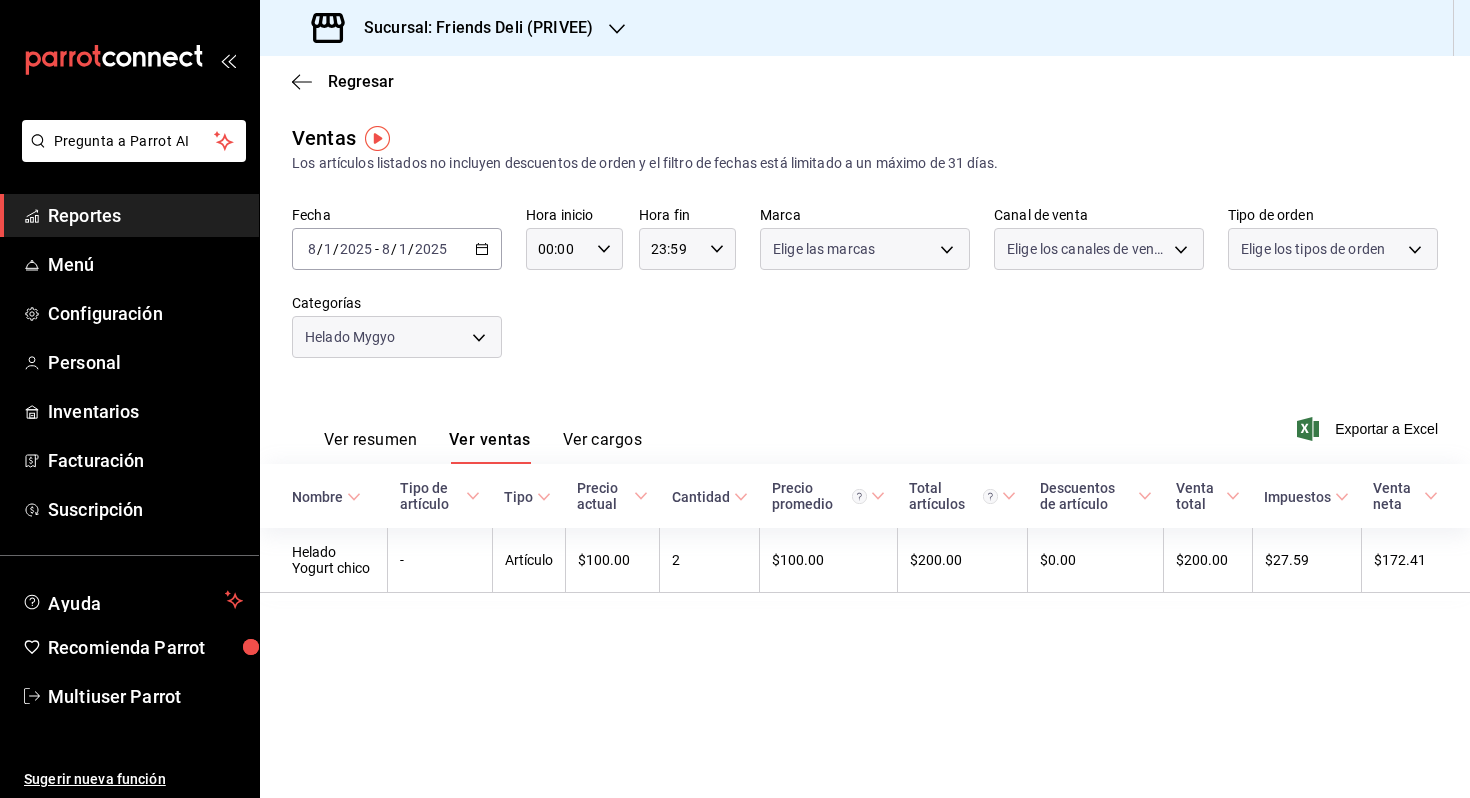 click on "Ver resumen Ver ventas Ver cargos Exportar a Excel" at bounding box center (865, 423) 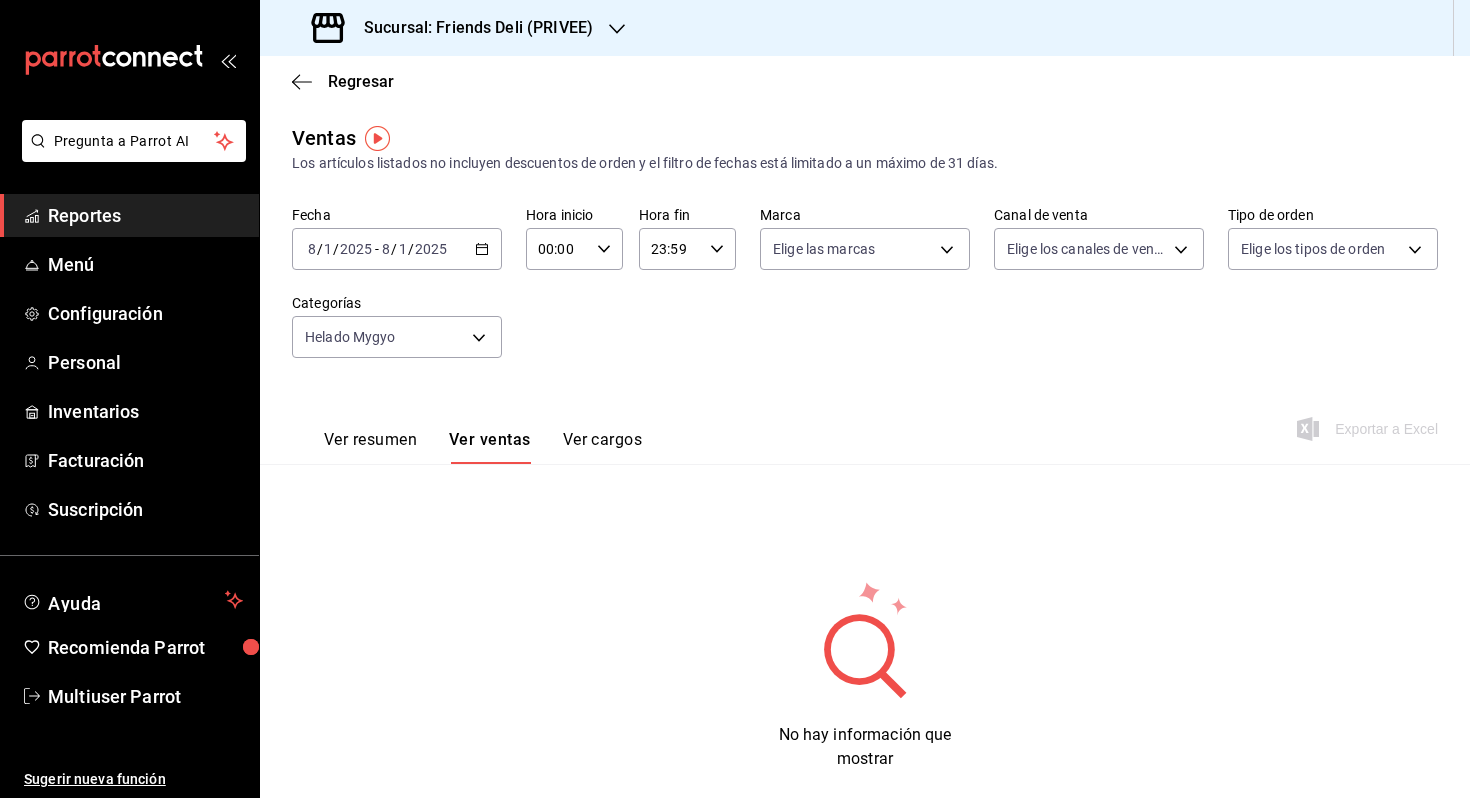 click on "2025-08-01 8 / 1 / 2025 - 2025-08-01 8 / 1 / 2025" at bounding box center (397, 249) 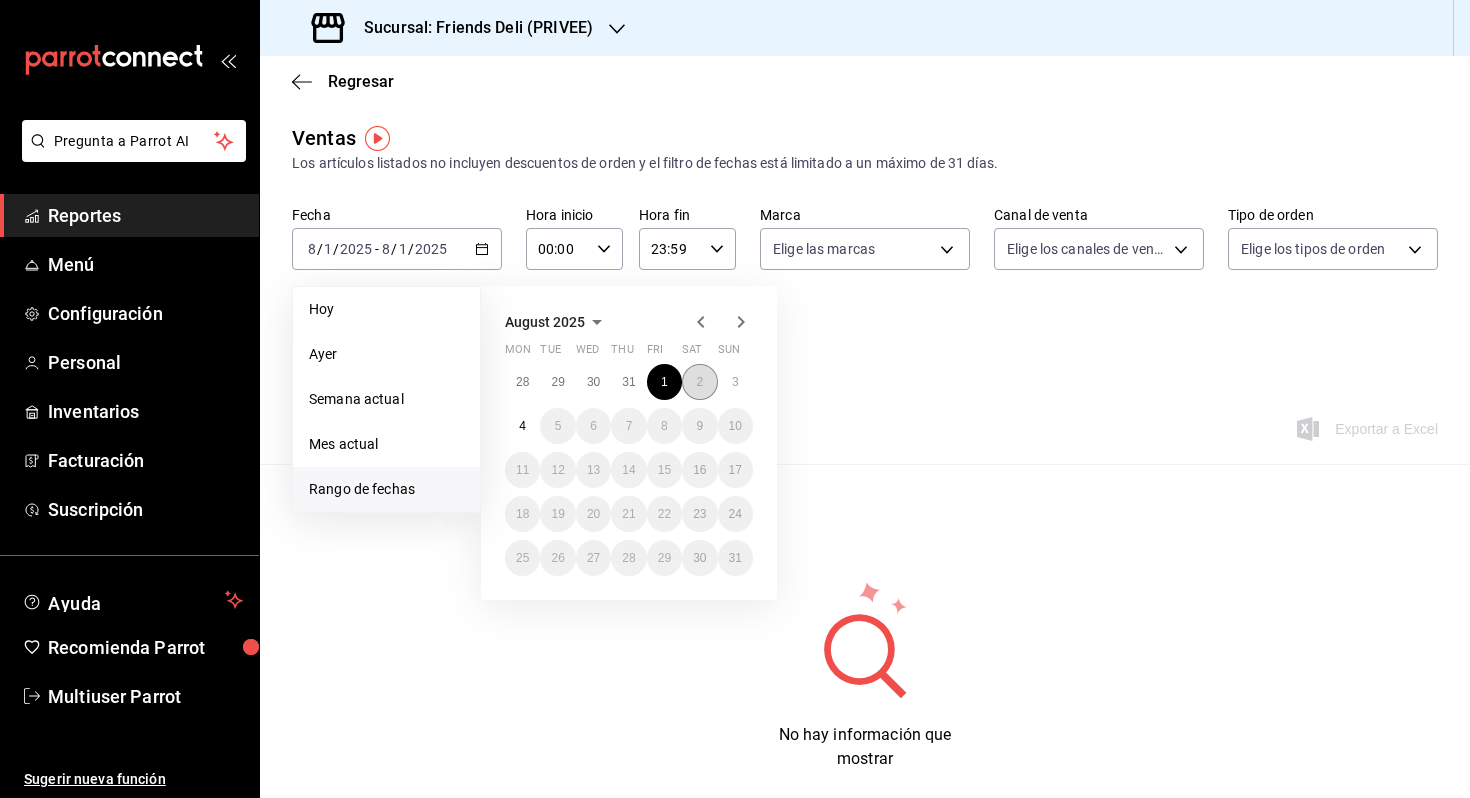 click on "2" at bounding box center (699, 382) 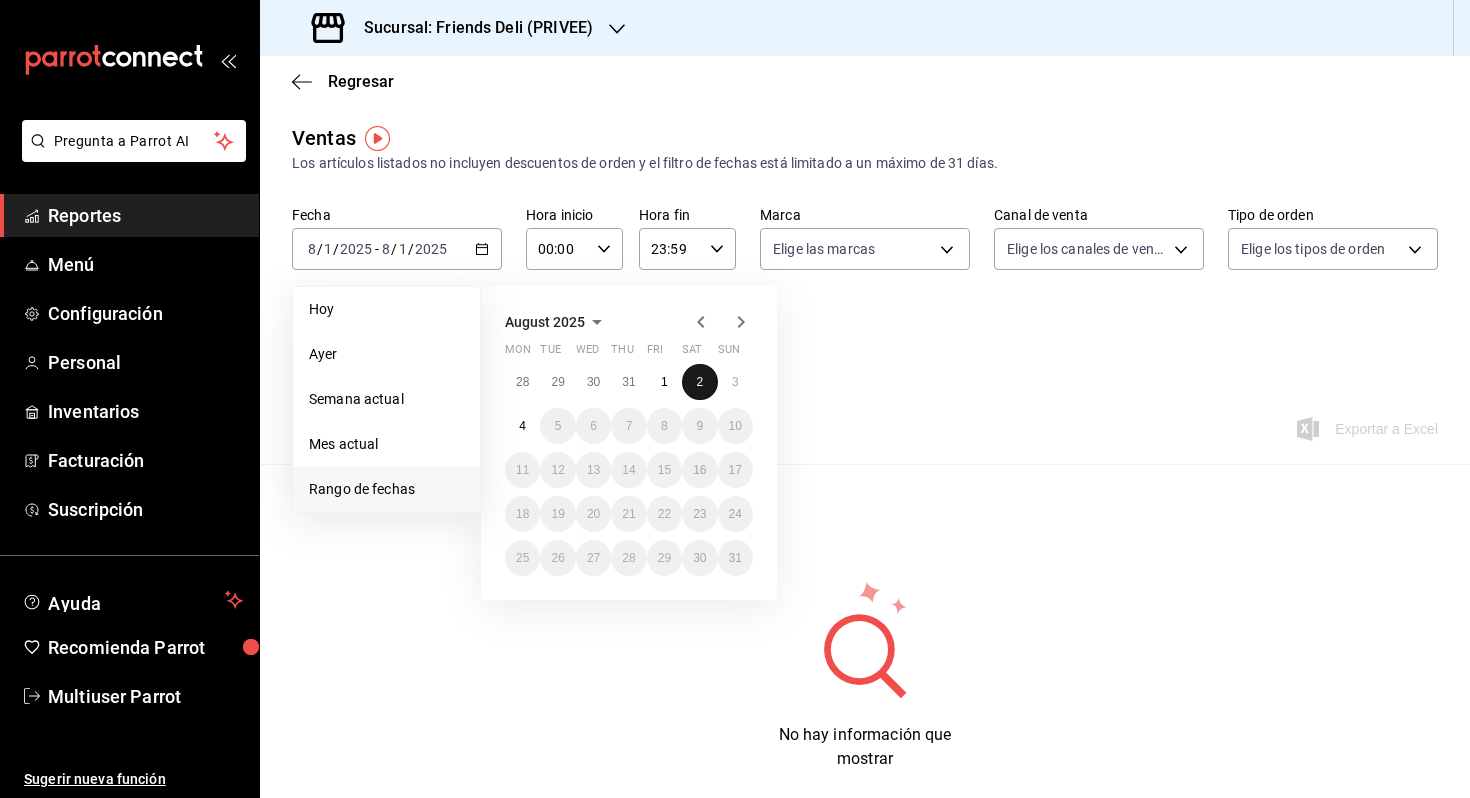 click on "2" at bounding box center [699, 382] 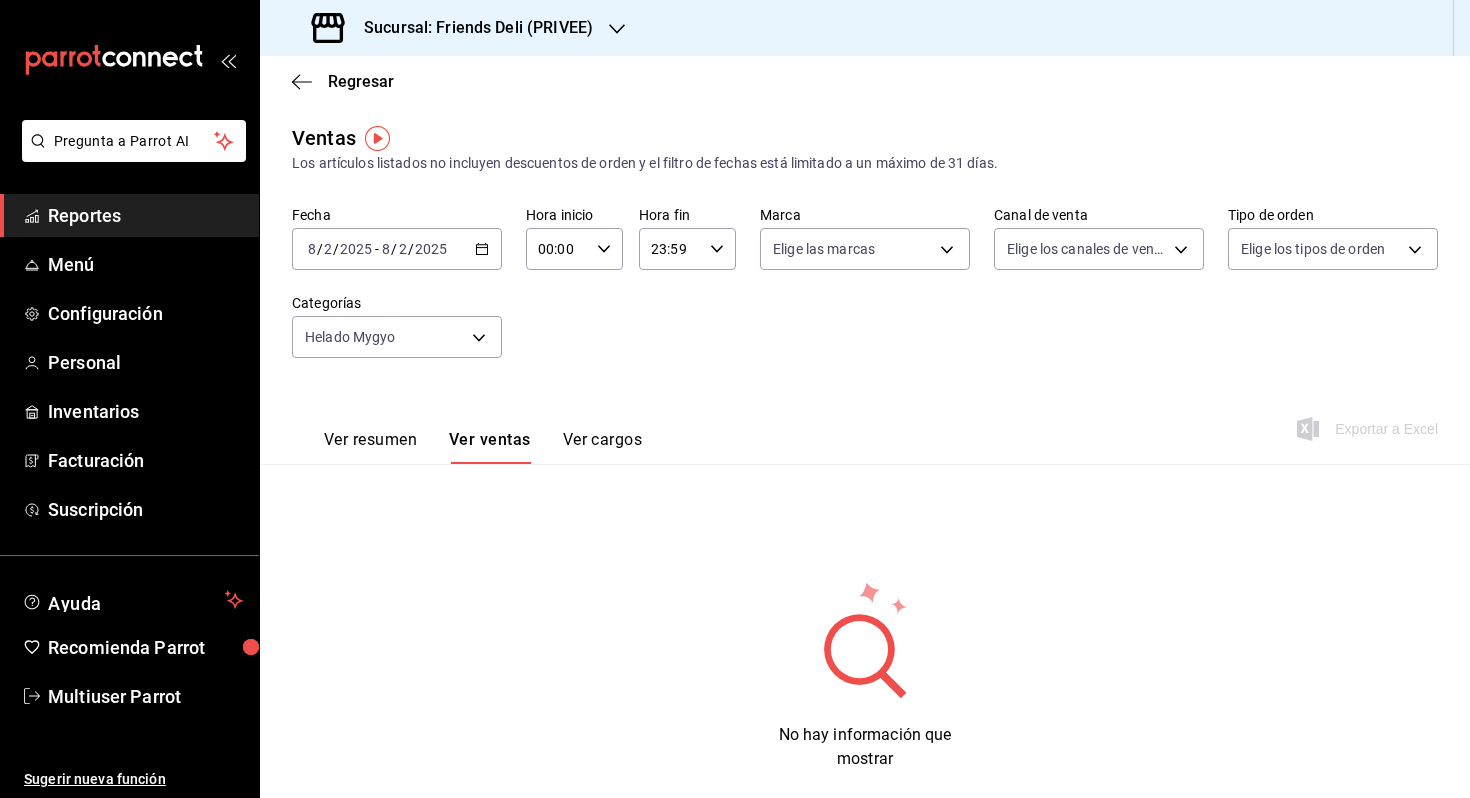 click on "2025-08-02 8 / 2 / 2025 - 2025-08-02 8 / 2 / 2025" at bounding box center (397, 249) 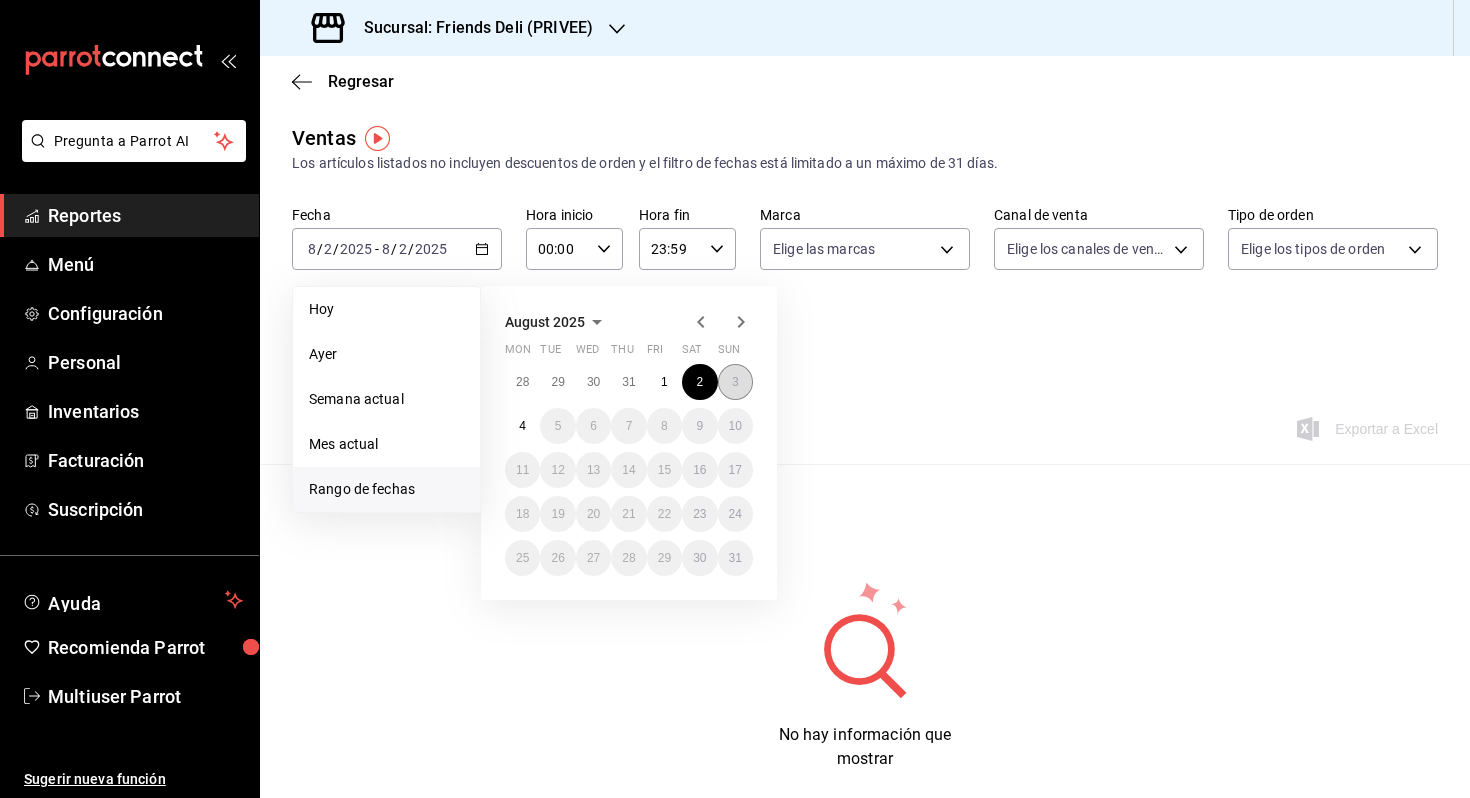 click on "3" at bounding box center [735, 382] 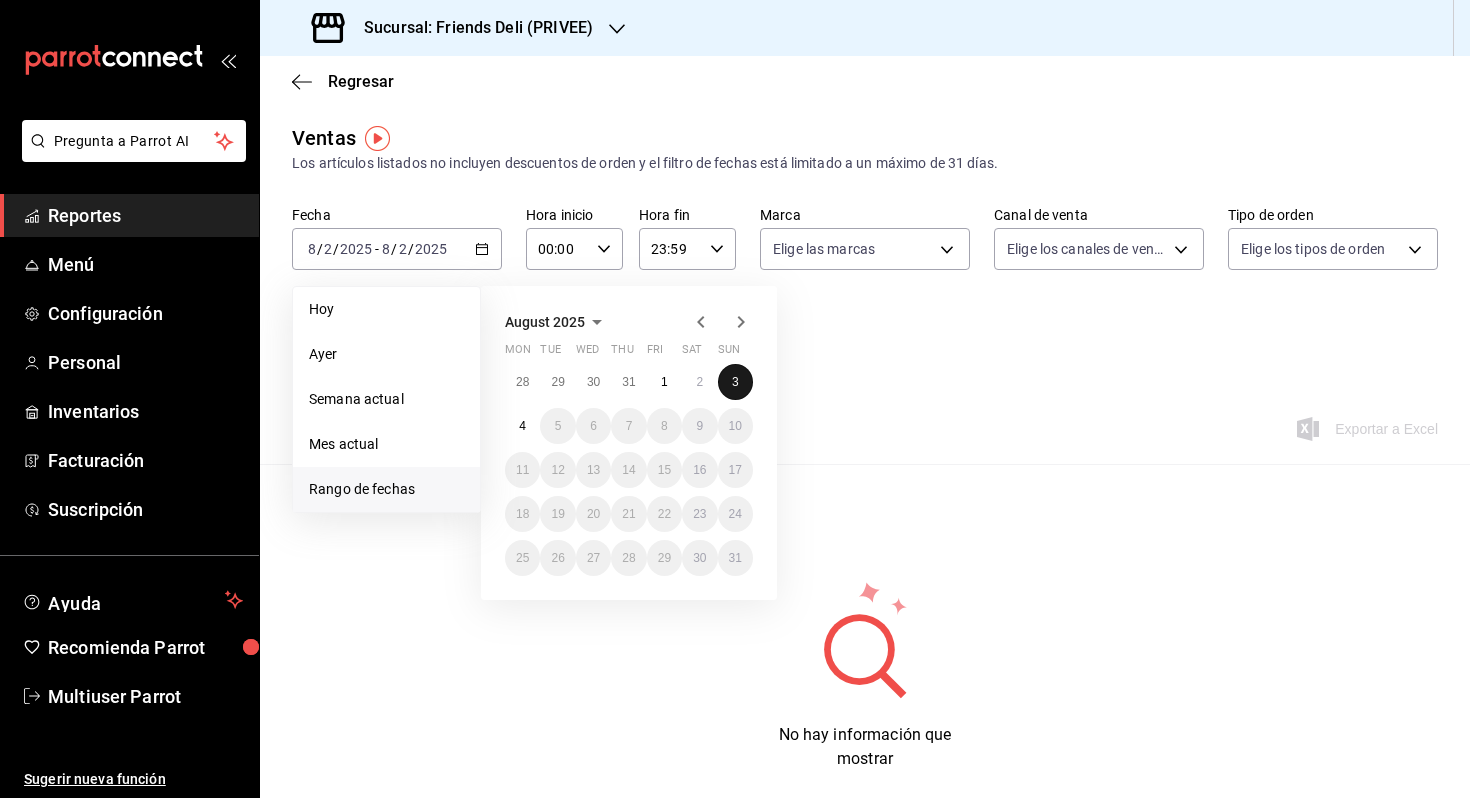 click on "3" at bounding box center [735, 382] 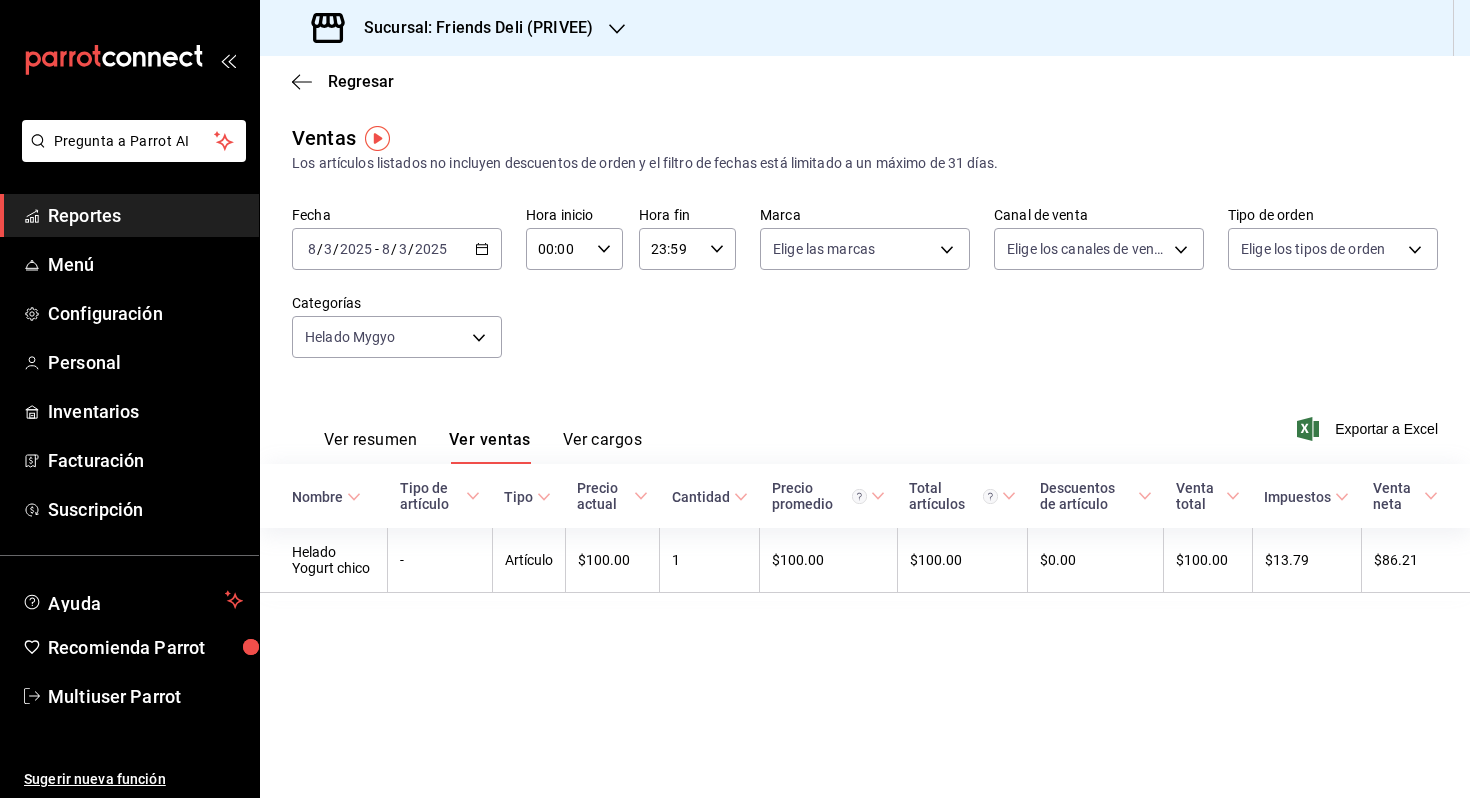 click on "2025-08-03 8 / 3 / 2025 - 2025-08-03 8 / 3 / 2025" at bounding box center [397, 249] 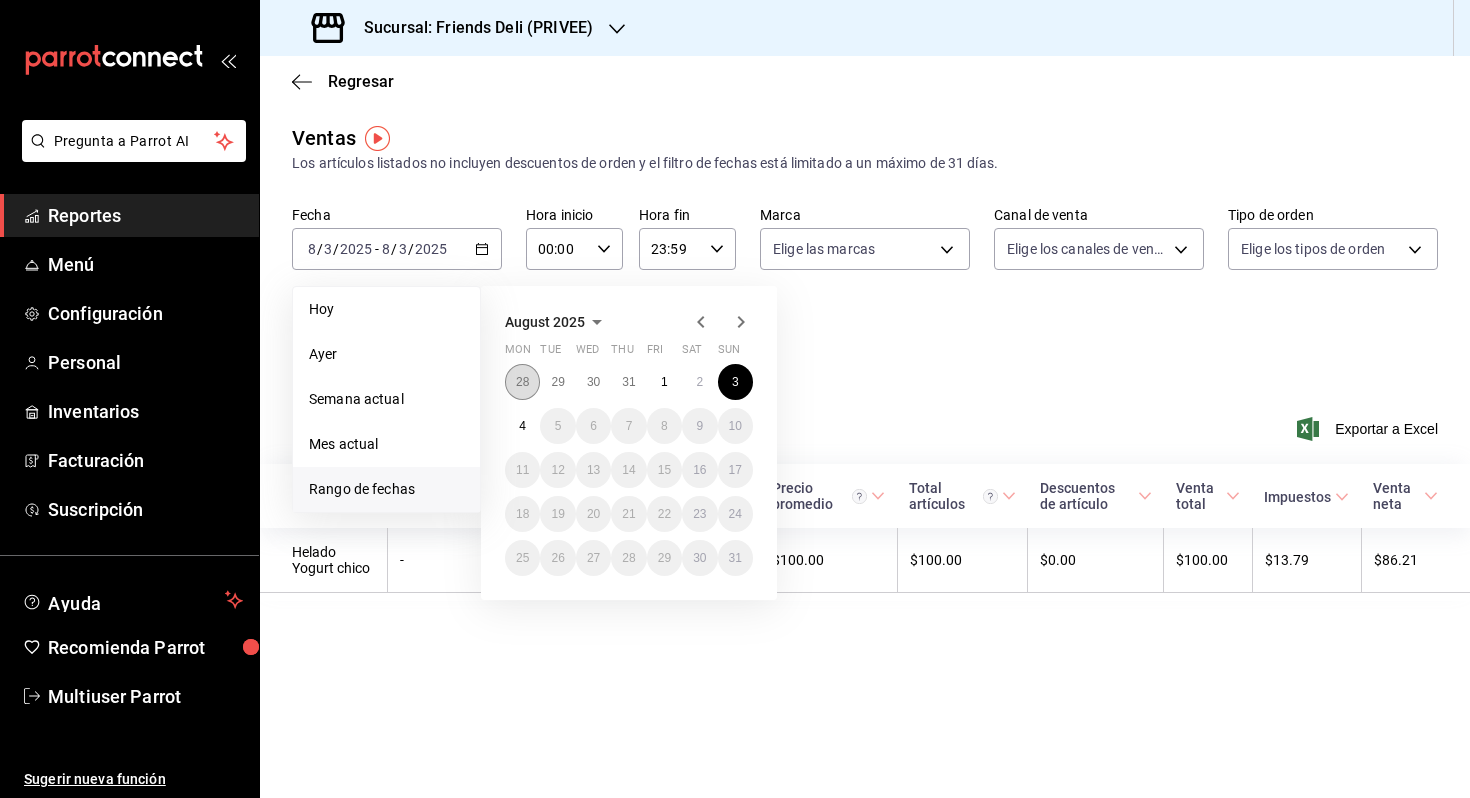 click on "28" at bounding box center [522, 382] 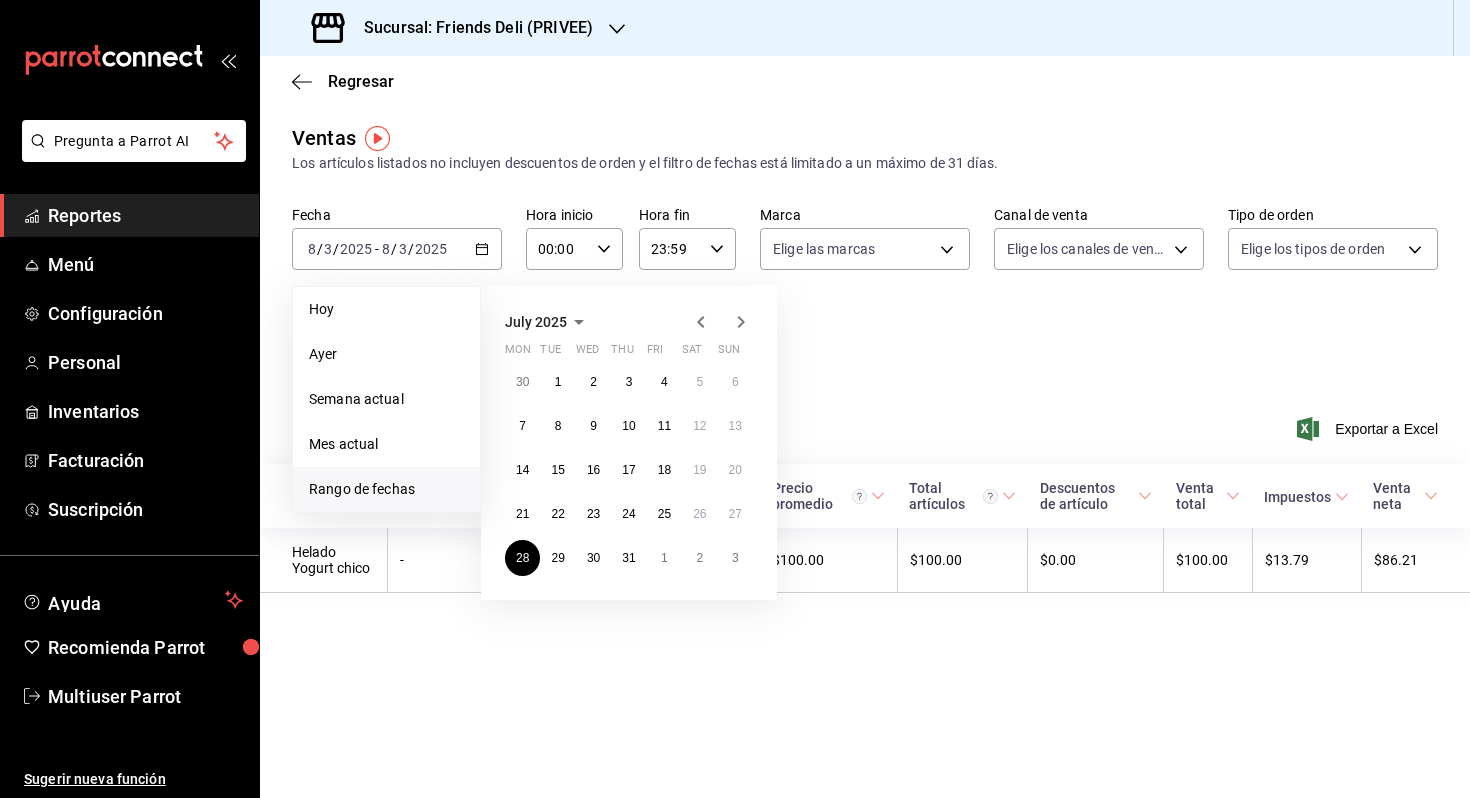 click 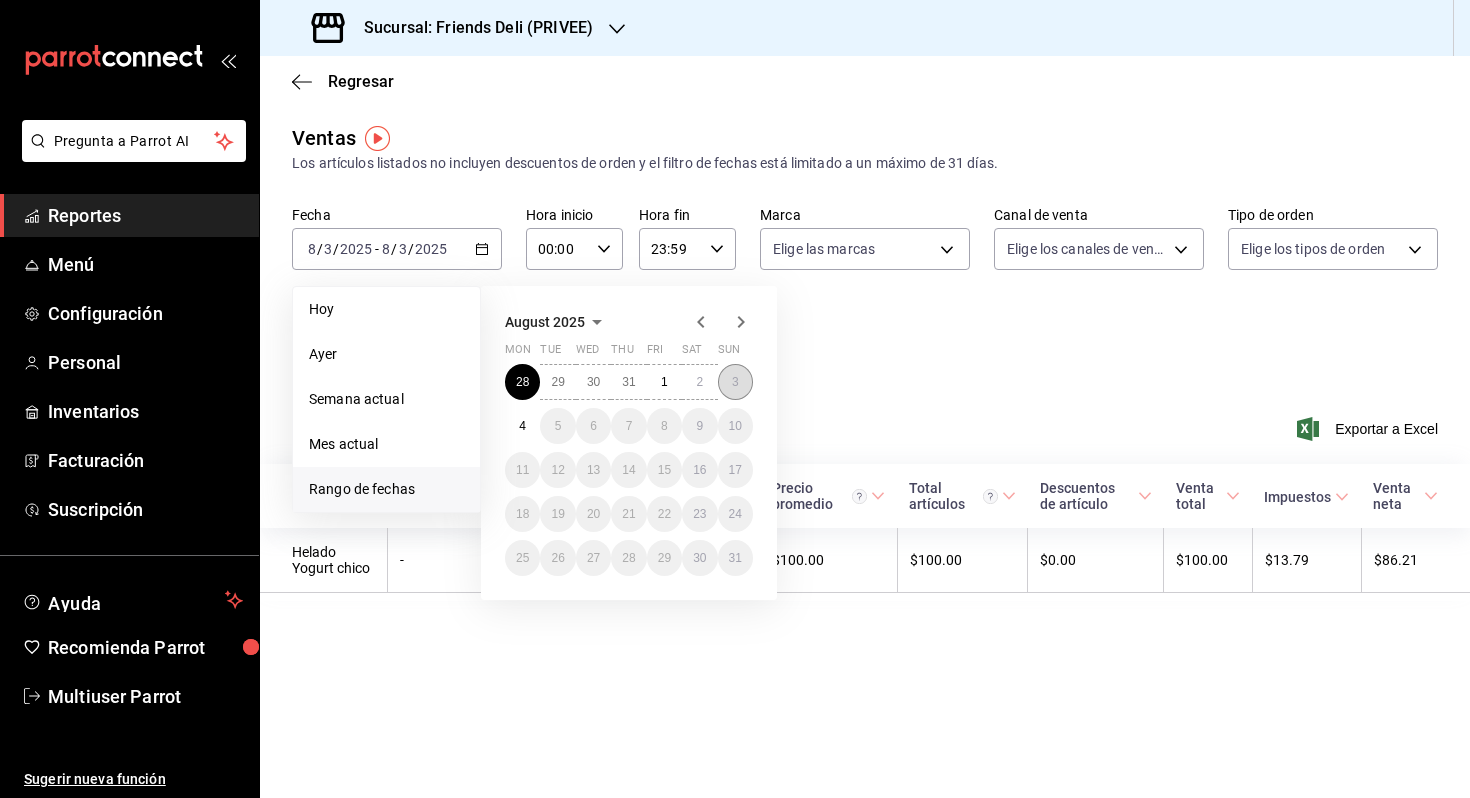 click on "3" at bounding box center (735, 382) 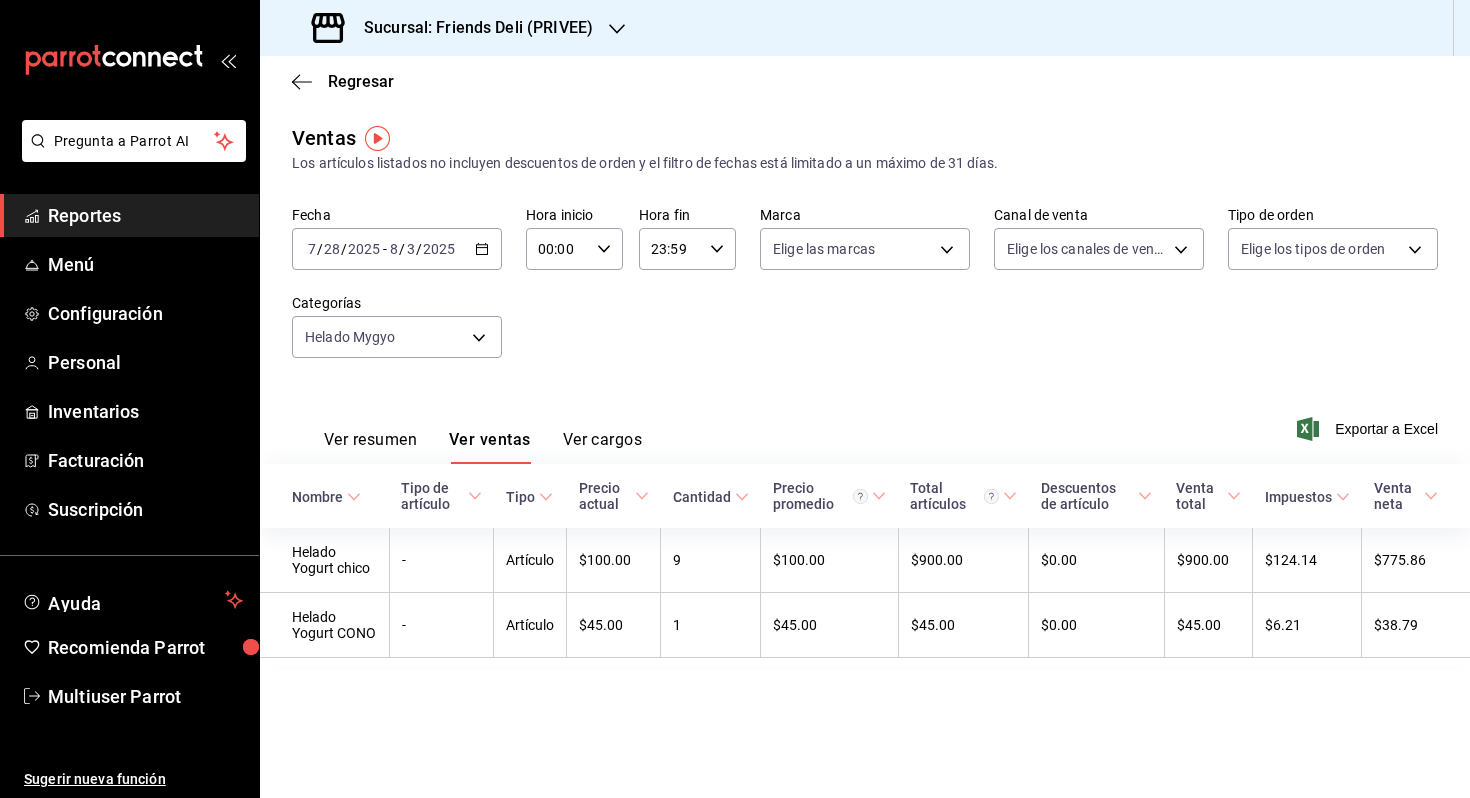 click on "Sucursal: Friends Deli (PRIVEE)" at bounding box center [454, 28] 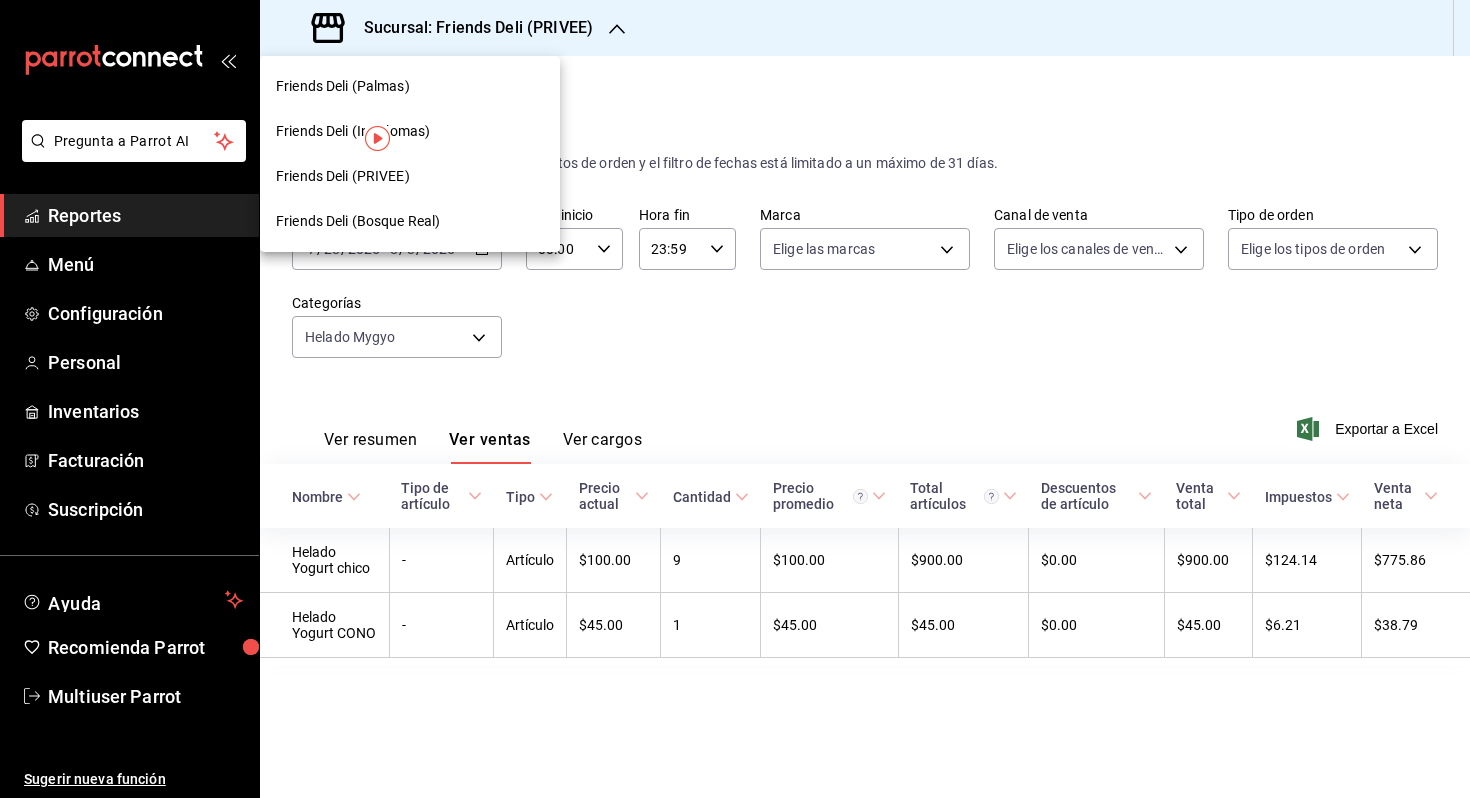 click on "Friends Deli (Palmas)" at bounding box center (410, 86) 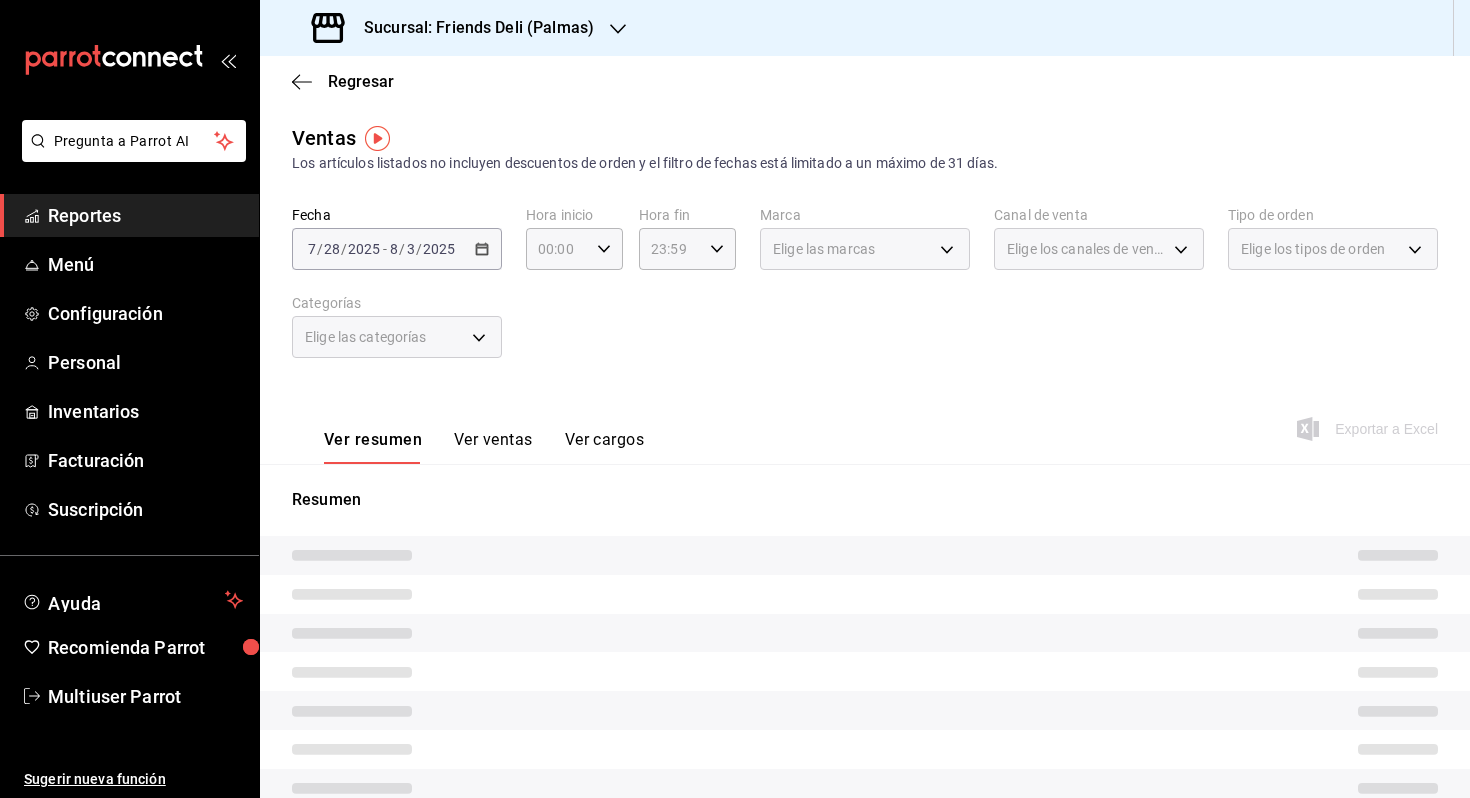 click on "2025-07-28 7 / 28 / 2025 - 2025-08-03 8 / 3 / 2025" at bounding box center [397, 249] 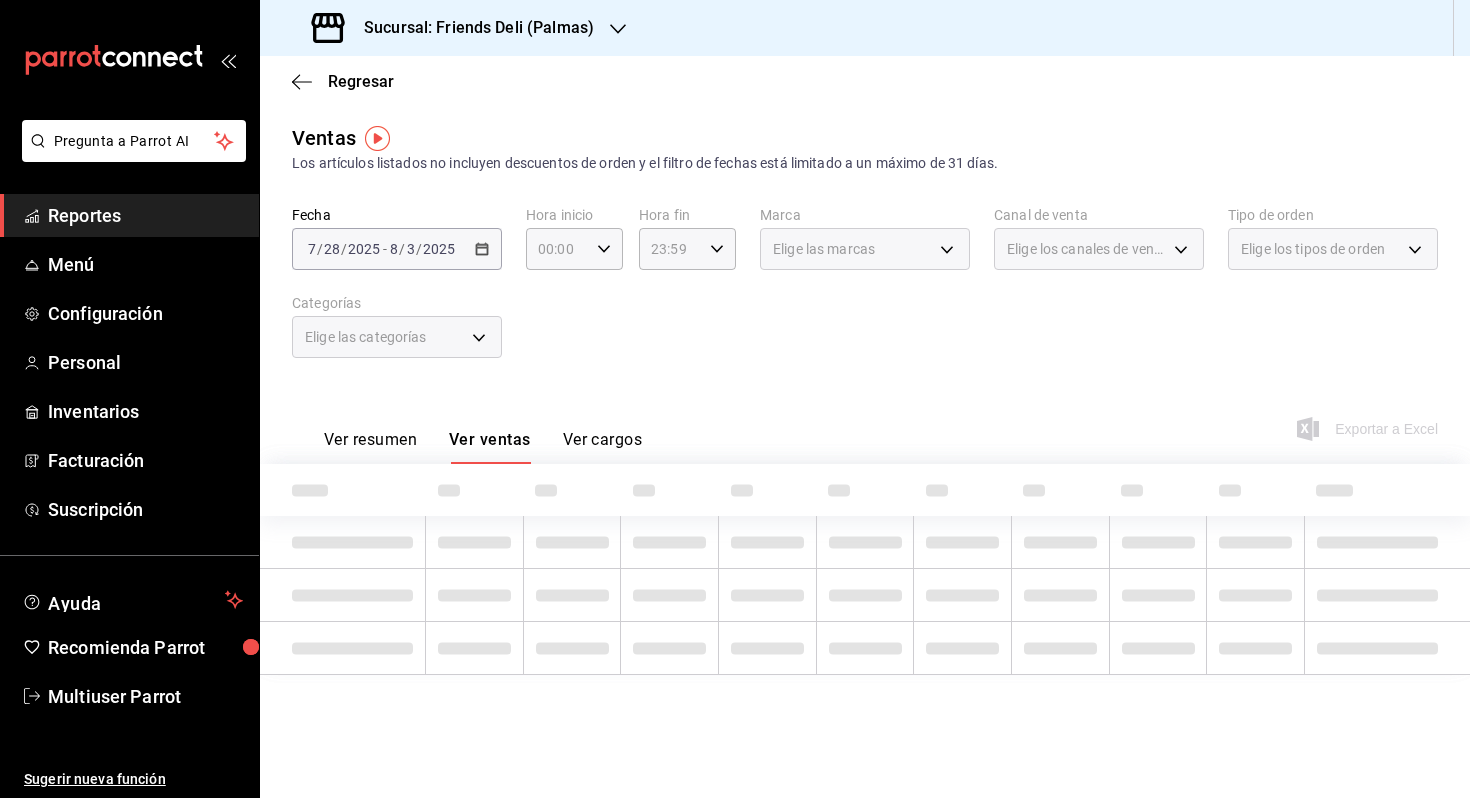 click on "Ver resumen" at bounding box center [370, 447] 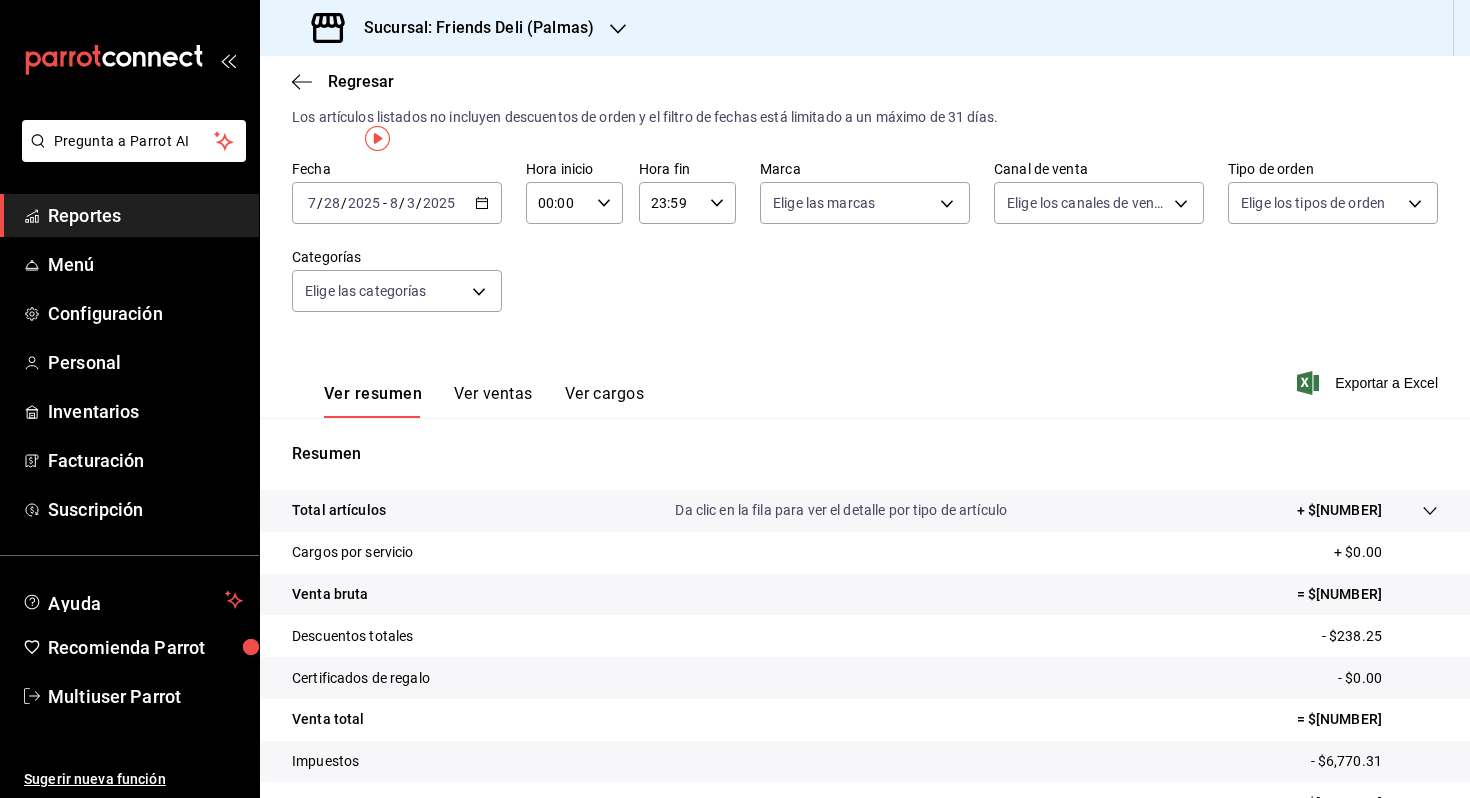 scroll, scrollTop: 0, scrollLeft: 0, axis: both 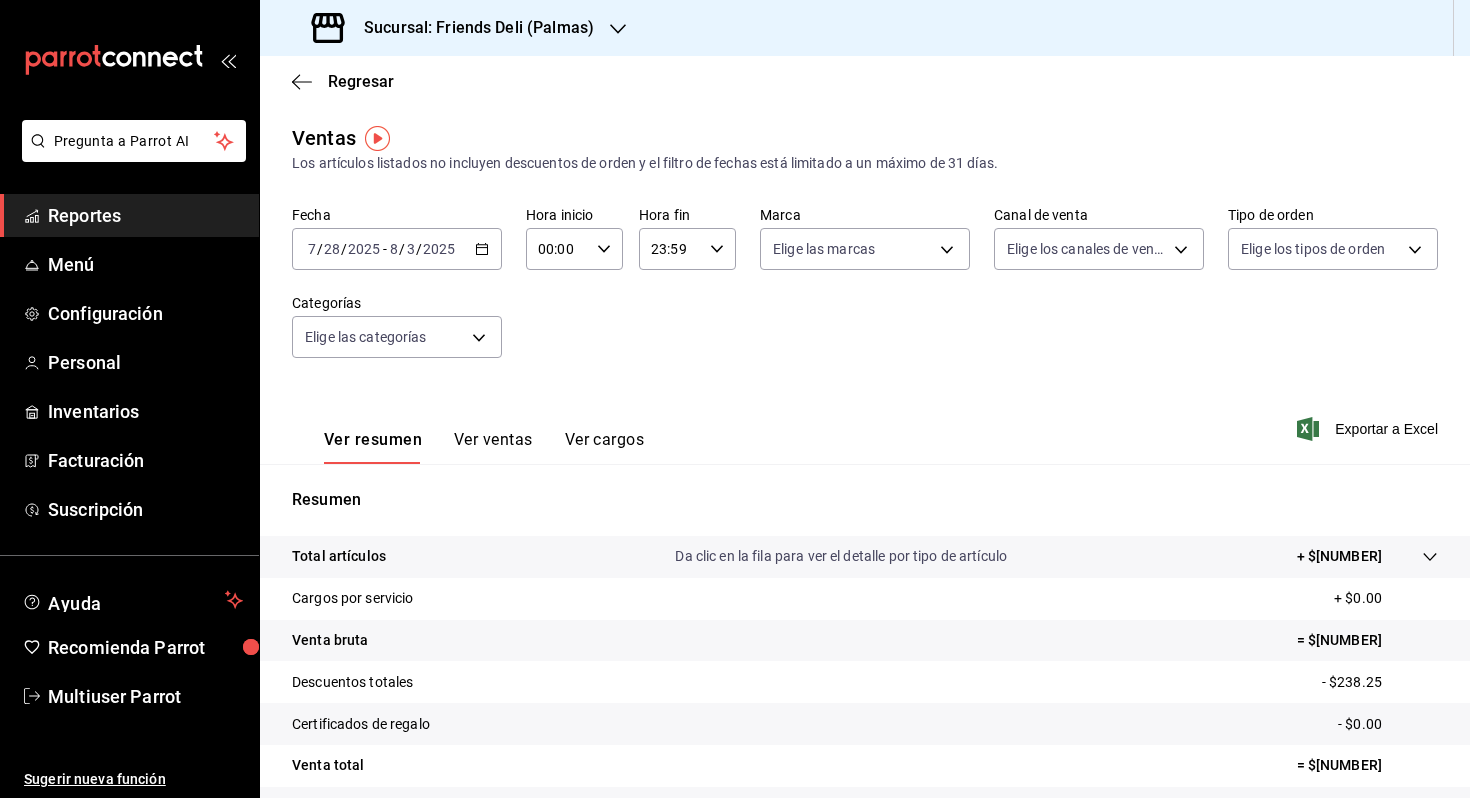 click on "Ver ventas" at bounding box center (493, 447) 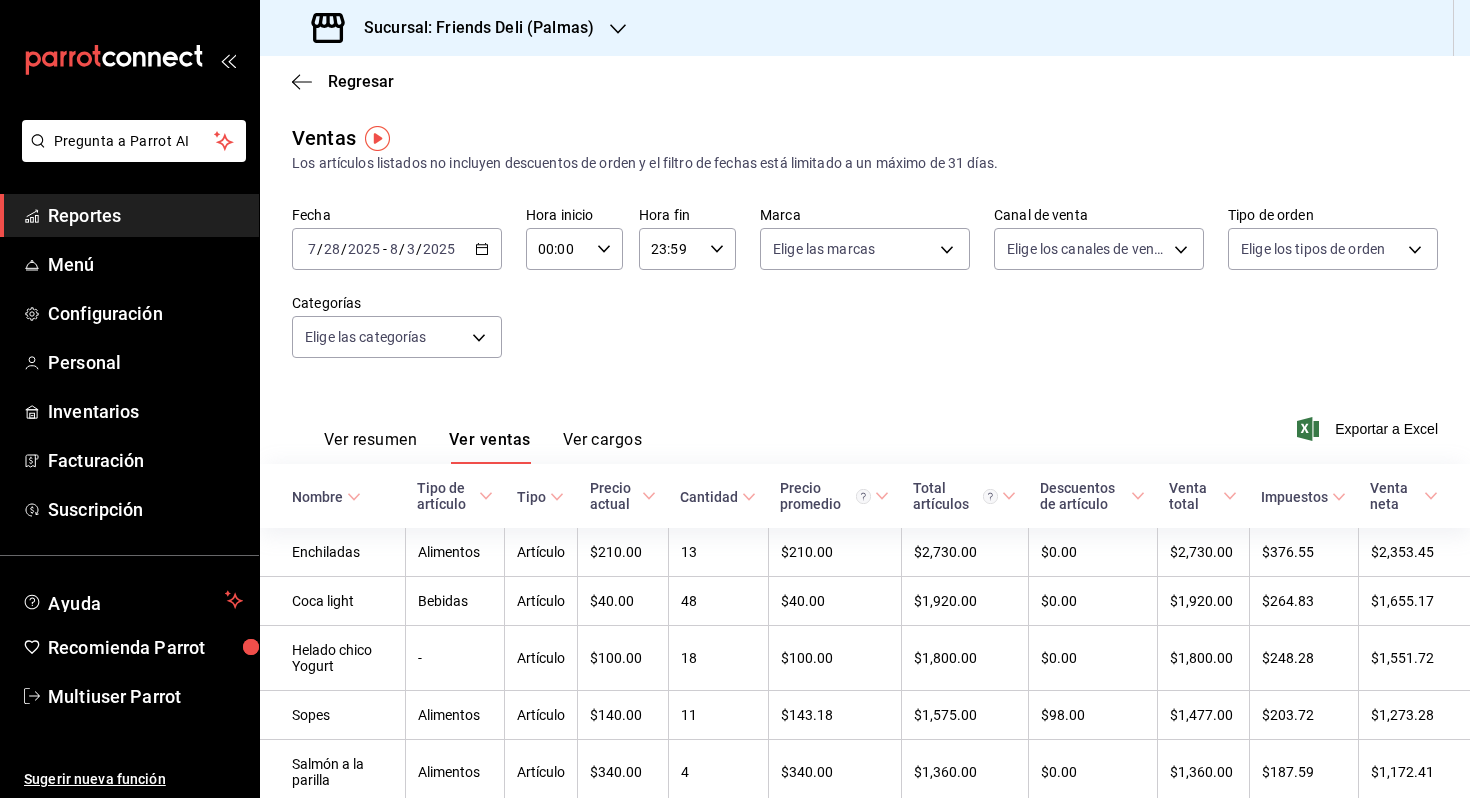 click on "2025" at bounding box center (439, 249) 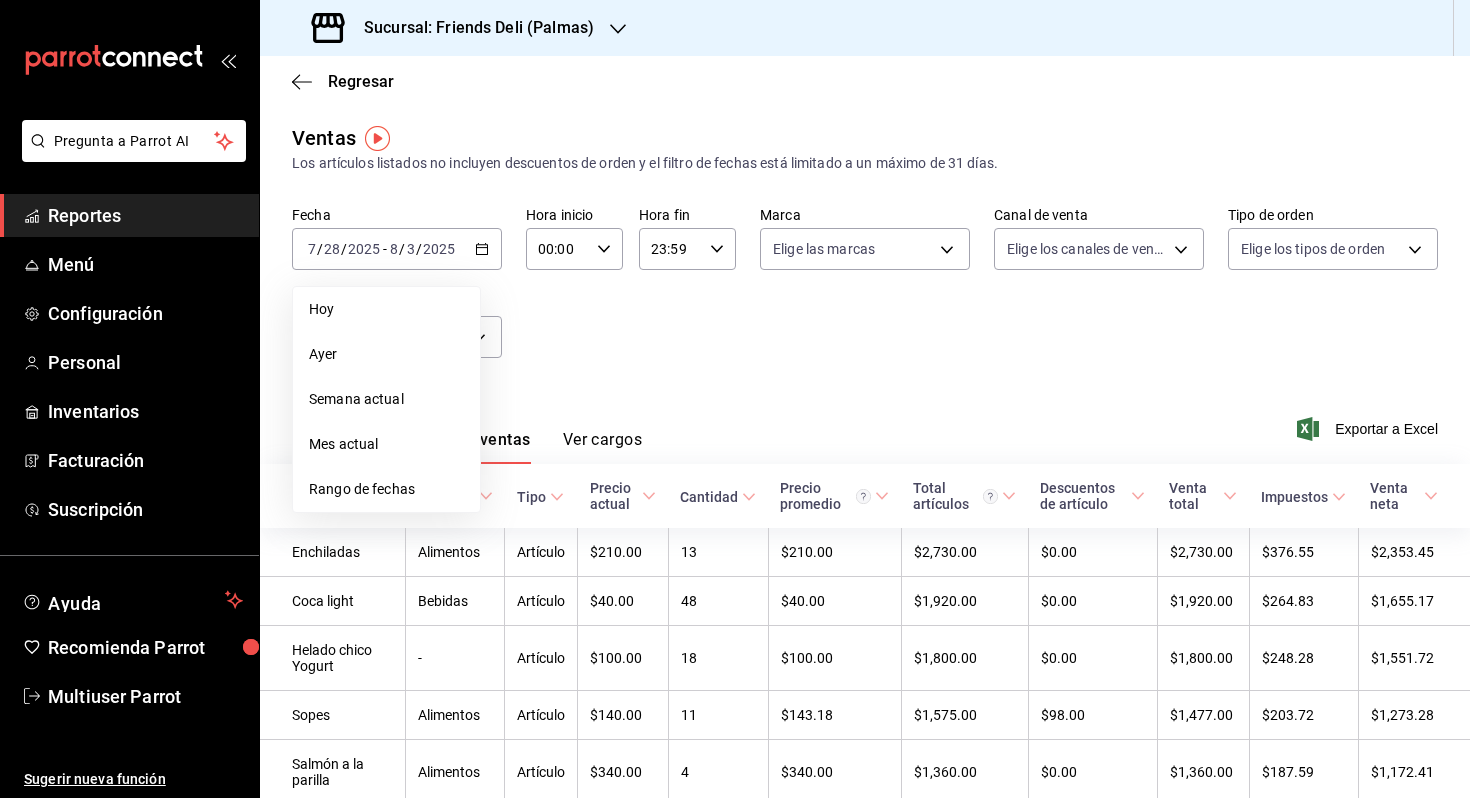 click on "Fecha [DATE] [DATE] - [DATE] [DATE] Hoy Ayer Semana actual Mes actual Rango de fechas Hora inicio 00:00 Hora inicio Hora fin 23:59 Hora fin Marca Elige las marcas Canal de venta Elige los canales de venta Tipo de orden Elige los tipos de orden Categorías Elige las categorías" at bounding box center [865, 294] 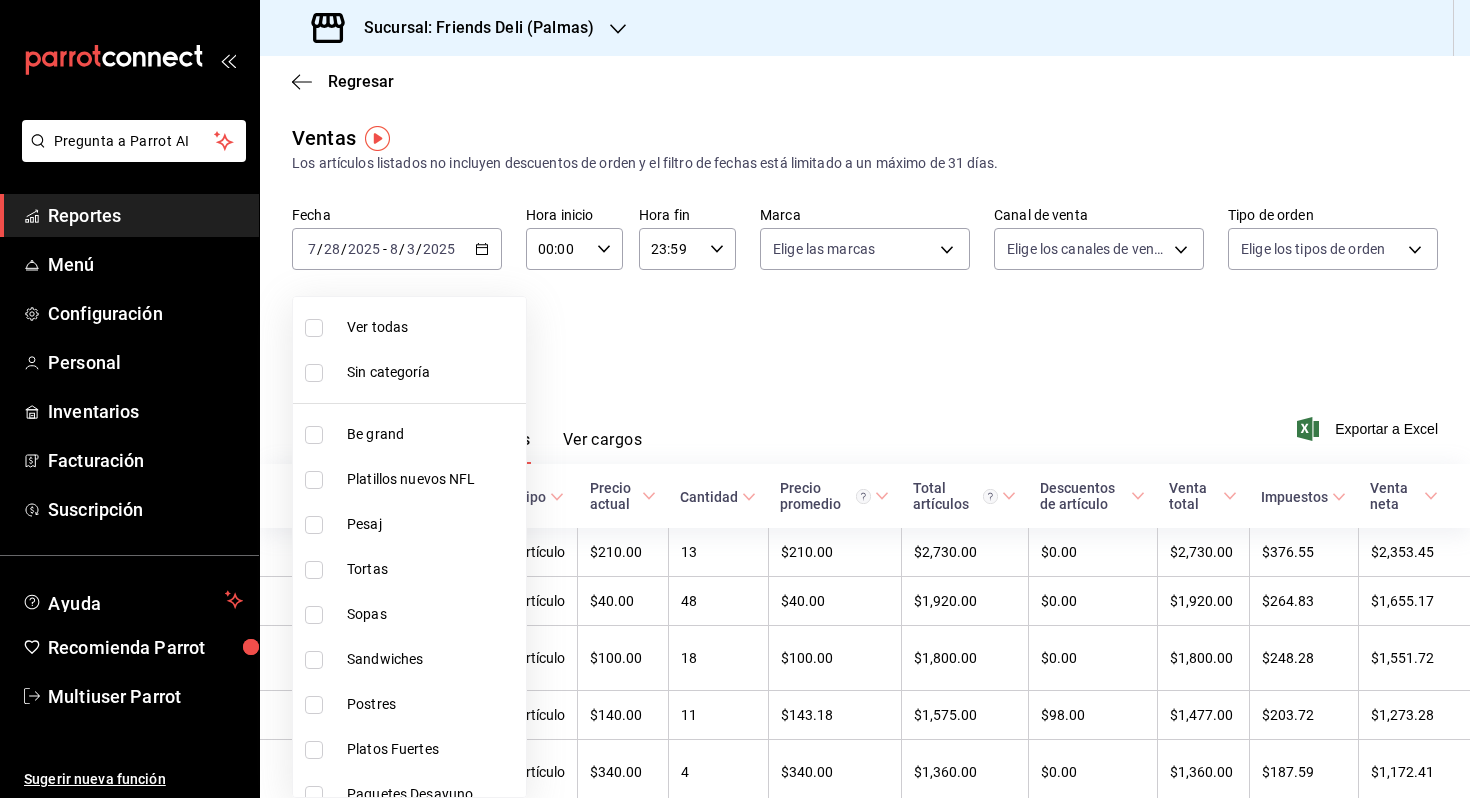 click on "Pregunta a Parrot AI Reportes   Menú   Configuración   Personal   Inventarios   Facturación   Suscripción   Ayuda Recomienda Parrot   Multiuser Parrot   Sugerir nueva función   Sucursal: Friends Deli ([LOCATION]) Regresar Ventas Los artículos listados no incluyen descuentos de orden y el filtro de fechas está limitado a un máximo de 31 días. Fecha [DATE] [DATE] - [DATE] [DATE] Hora inicio 00:00 Hora inicio Hora fin 23:59 Hora fin Marca Elige las marcas Canal de venta Elige los canales de venta Tipo de orden Elige los tipos de orden Categorías Elige las categorías Ver resumen Ver ventas Ver cargos Exportar a Excel Nombre Tipo de artículo Tipo Precio actual Cantidad Precio promedio   Total artículos   Descuentos de artículo Venta total Impuestos Venta neta Enchiladas Alimentos Artículo $[NUMBER] [NUMBER] $[NUMBER] $[NUMBER] $[NUMBER] $[NUMBER] $[NUMBER] Coca light Bebidas Artículo $[NUMBER] [NUMBER] $[NUMBER] $[NUMBER] $[NUMBER] $[NUMBER] $[NUMBER] Helado chico Yogurt - Artículo $[NUMBER] [NUMBER] [NUMBER]" at bounding box center [735, 399] 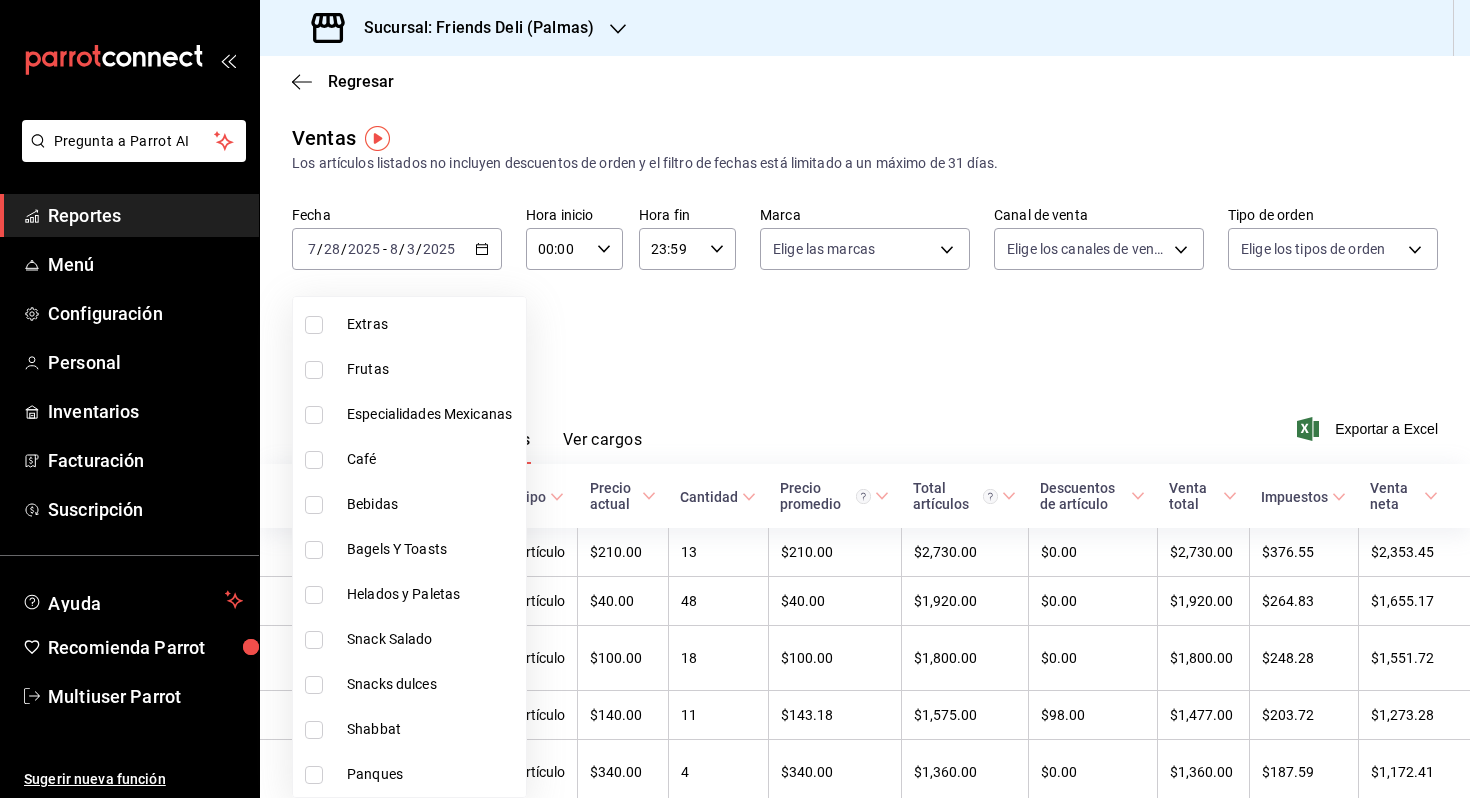 click on "Helados y Paletas" at bounding box center [432, 594] 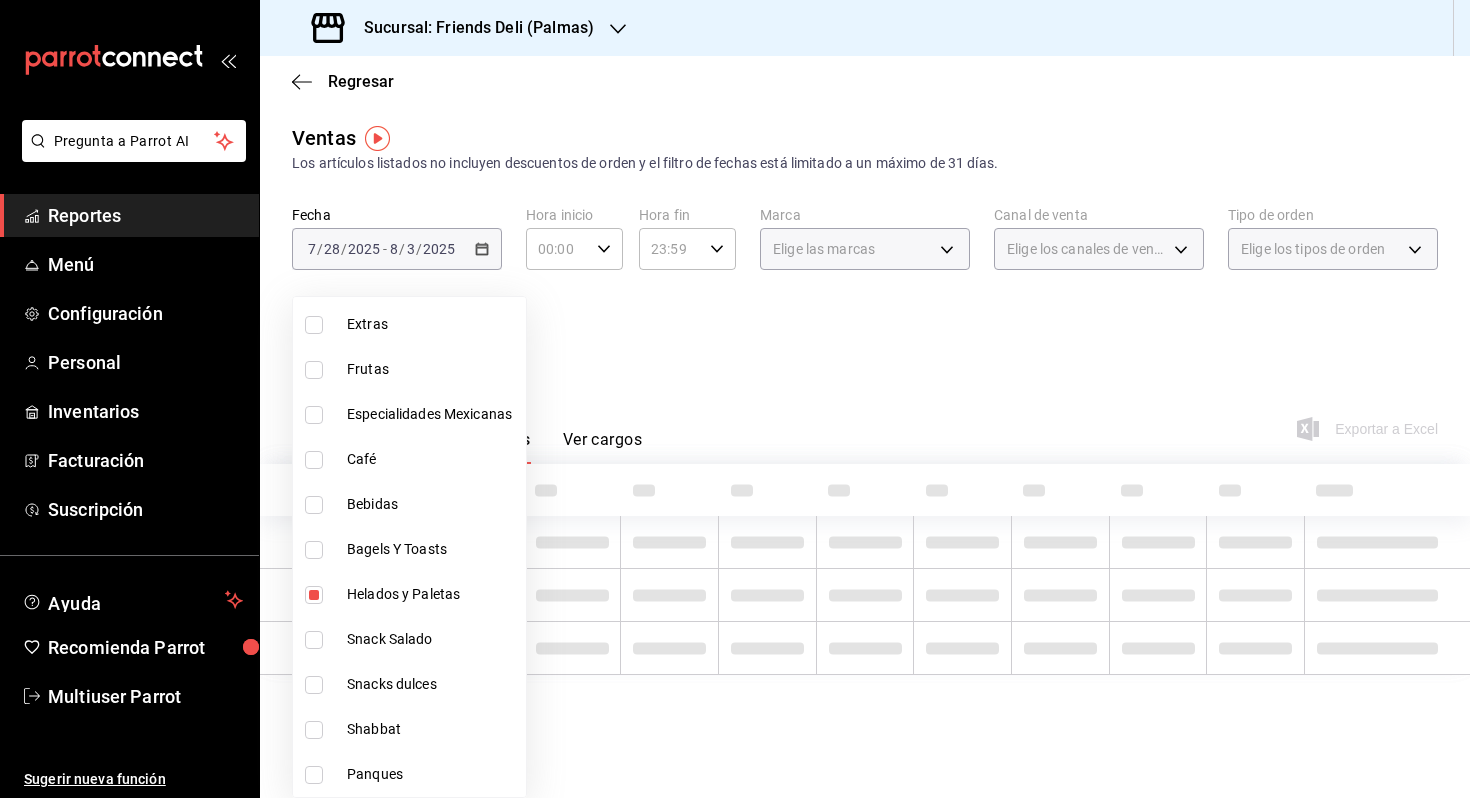 click at bounding box center (735, 399) 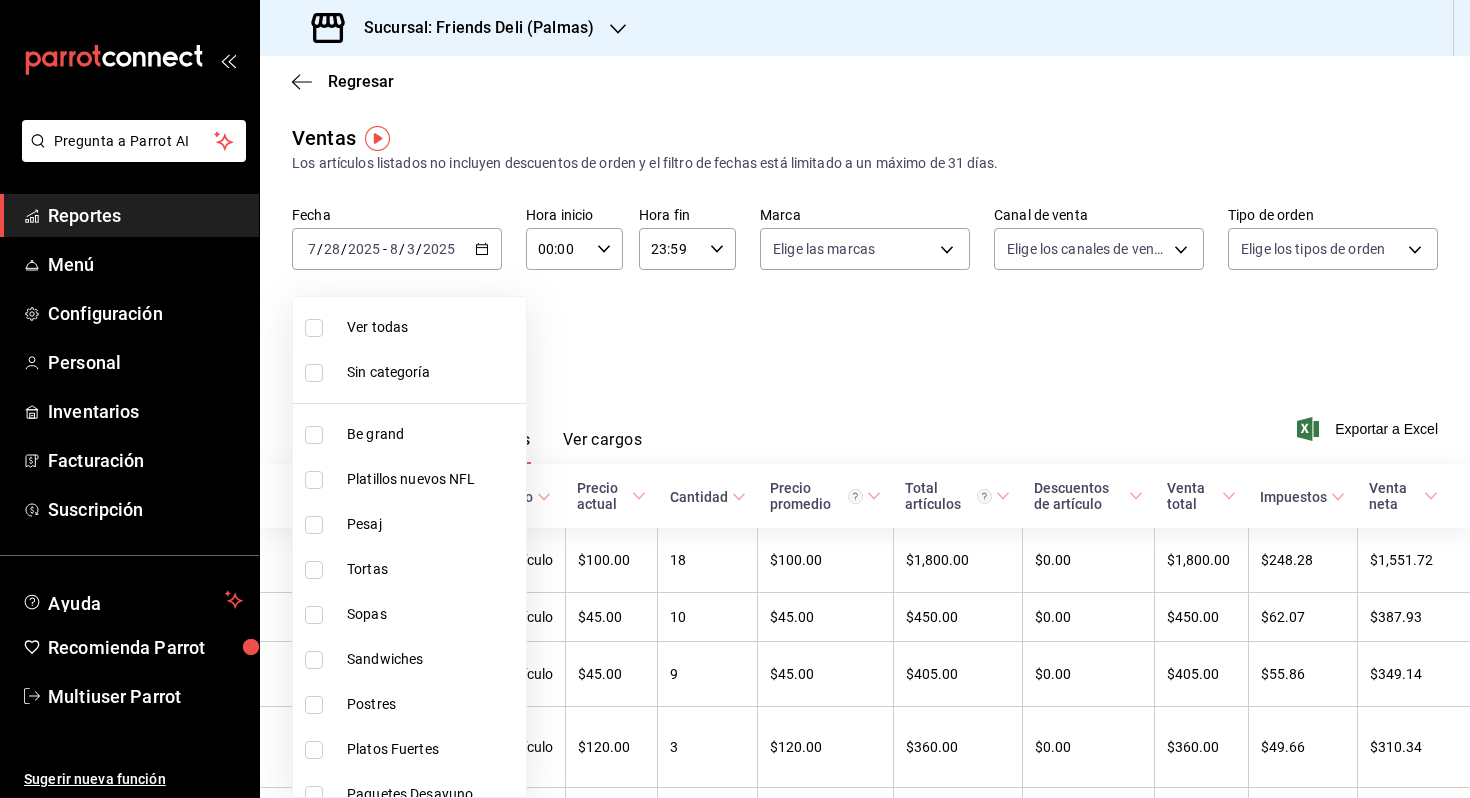 click on "Pregunta a Parrot AI Reportes   Menú   Configuración   Personal   Inventarios   Facturación   Suscripción   Ayuda Recomienda Parrot   Multiuser Parrot   Sugerir nueva función   Sucursal: Friends Deli ([LOCATION]) Regresar Ventas Los artículos listados no incluyen descuentos de orden y el filtro de fechas está limitado a un máximo de 31 días. Fecha [DATE] [DATE] - [DATE] [DATE] Hora inicio 00:00 Hora inicio Hora fin 23:59 Hora fin Marca Elige las marcas Canal de venta Elige los canales de venta Tipo de orden Elige los tipos de orden Categorías Helados y Paletas ee5ee94b-3fe5-4e4f-8f62-9d252fa18543 Ver resumen Ver ventas Ver cargos Exportar a Excel Nombre Tipo de artículo Tipo Precio actual Cantidad Precio promedio   Total artículos   Descuentos de artículo Venta total Impuestos Venta neta Helado chico Yogurt - Artículo $[NUMBER] [NUMBER] $[NUMBER] $[NUMBER] $[NUMBER] $[NUMBER] $[NUMBER] Cono Yogurt - Artículo $[NUMBER] [NUMBER] $[NUMBER] $[NUMBER] $[NUMBER] $[NUMBER] $[NUMBER] Paleta de agua light 9" at bounding box center [735, 399] 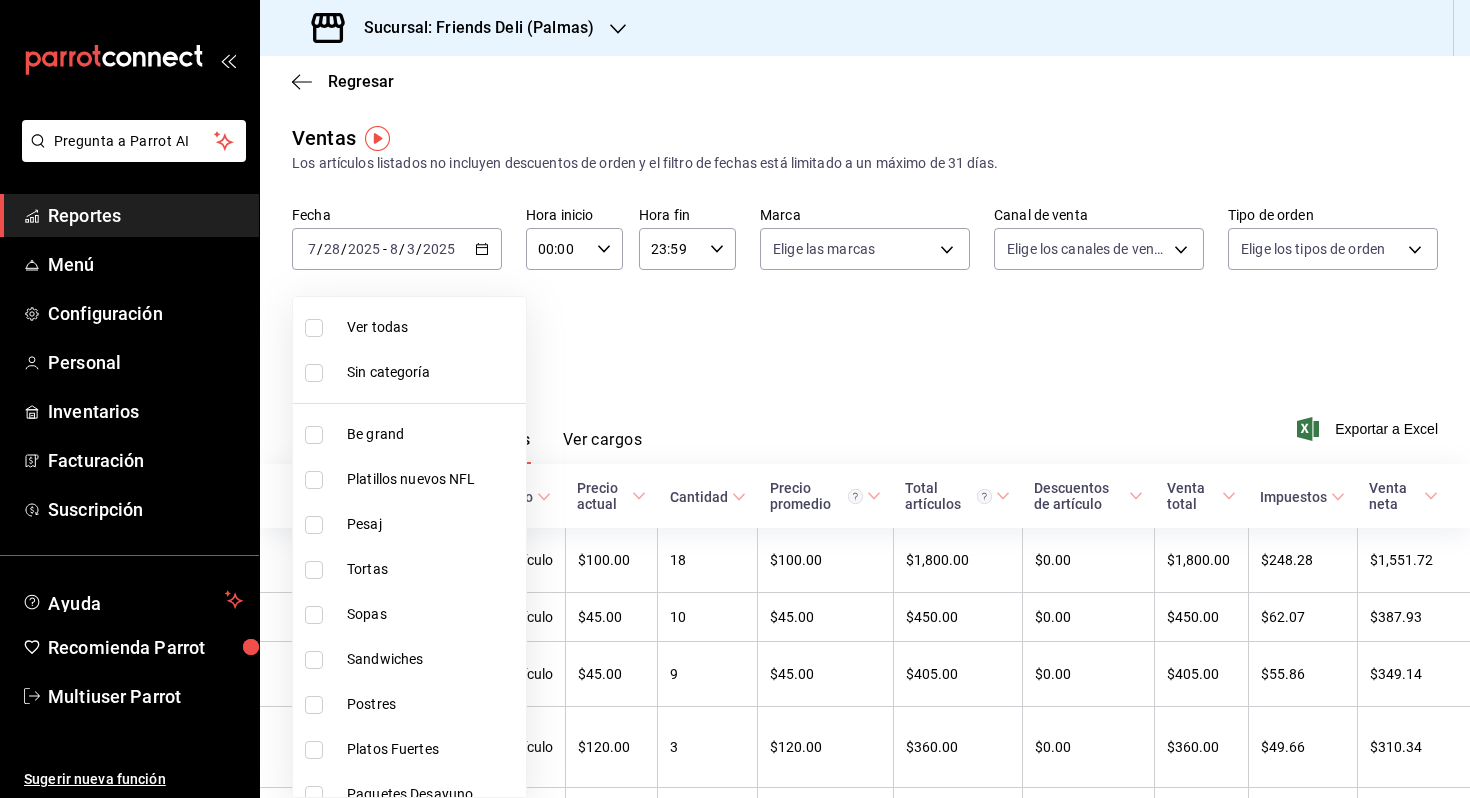 click at bounding box center (735, 399) 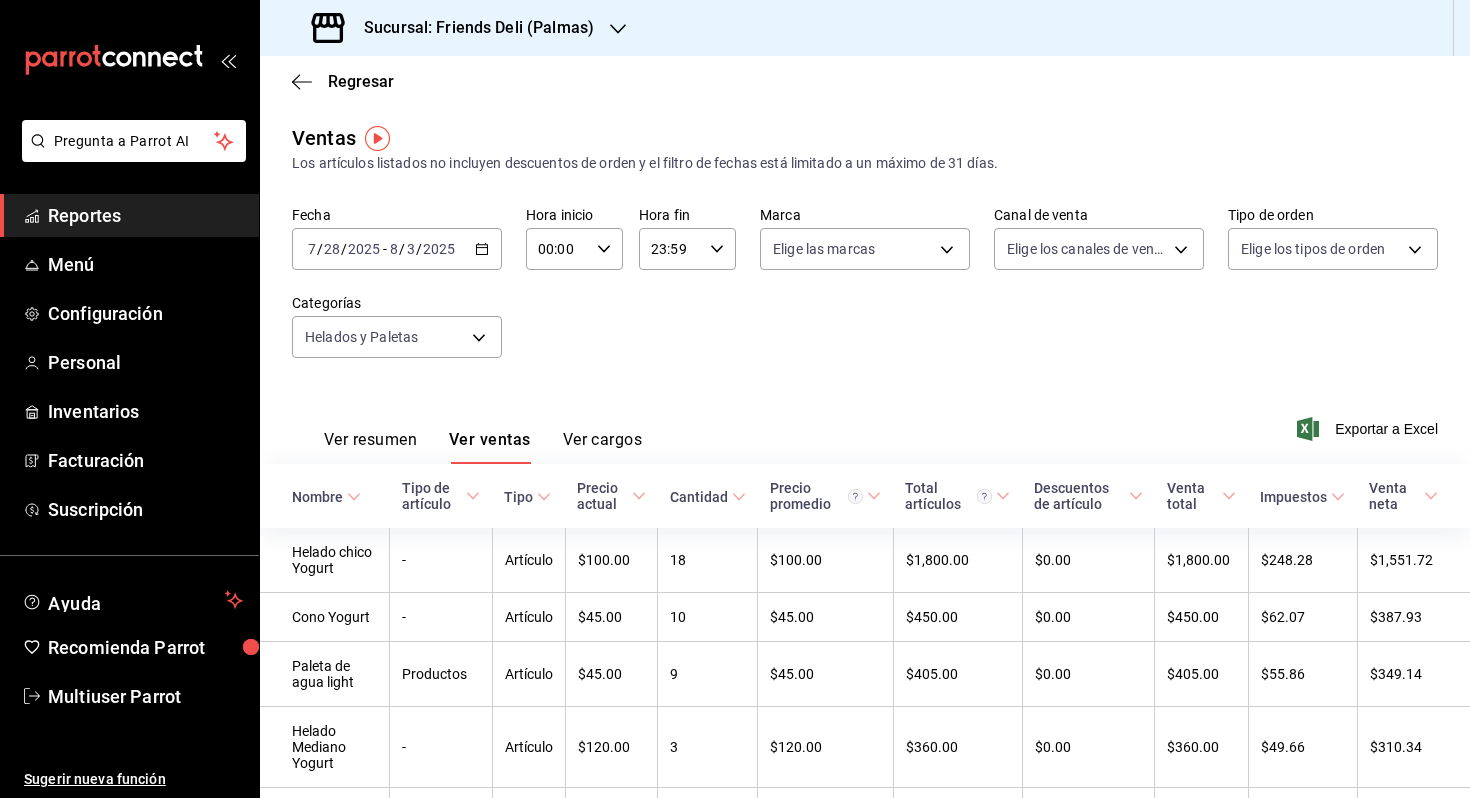 click on "2025-07-28 7 / 28 / 2025 - 2025-08-03 8 / 3 / 2025" at bounding box center [397, 249] 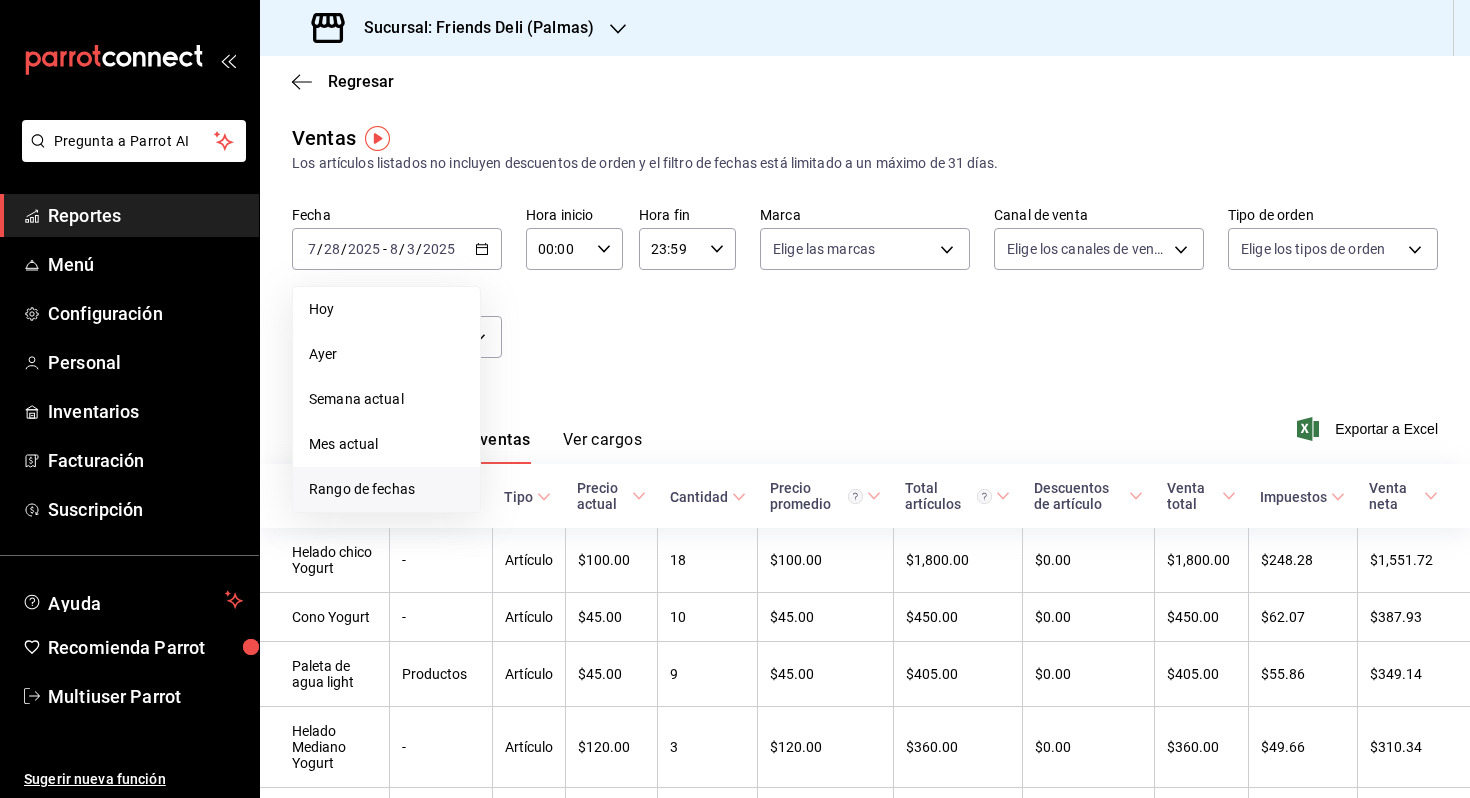 click on "Rango de fechas" at bounding box center [386, 489] 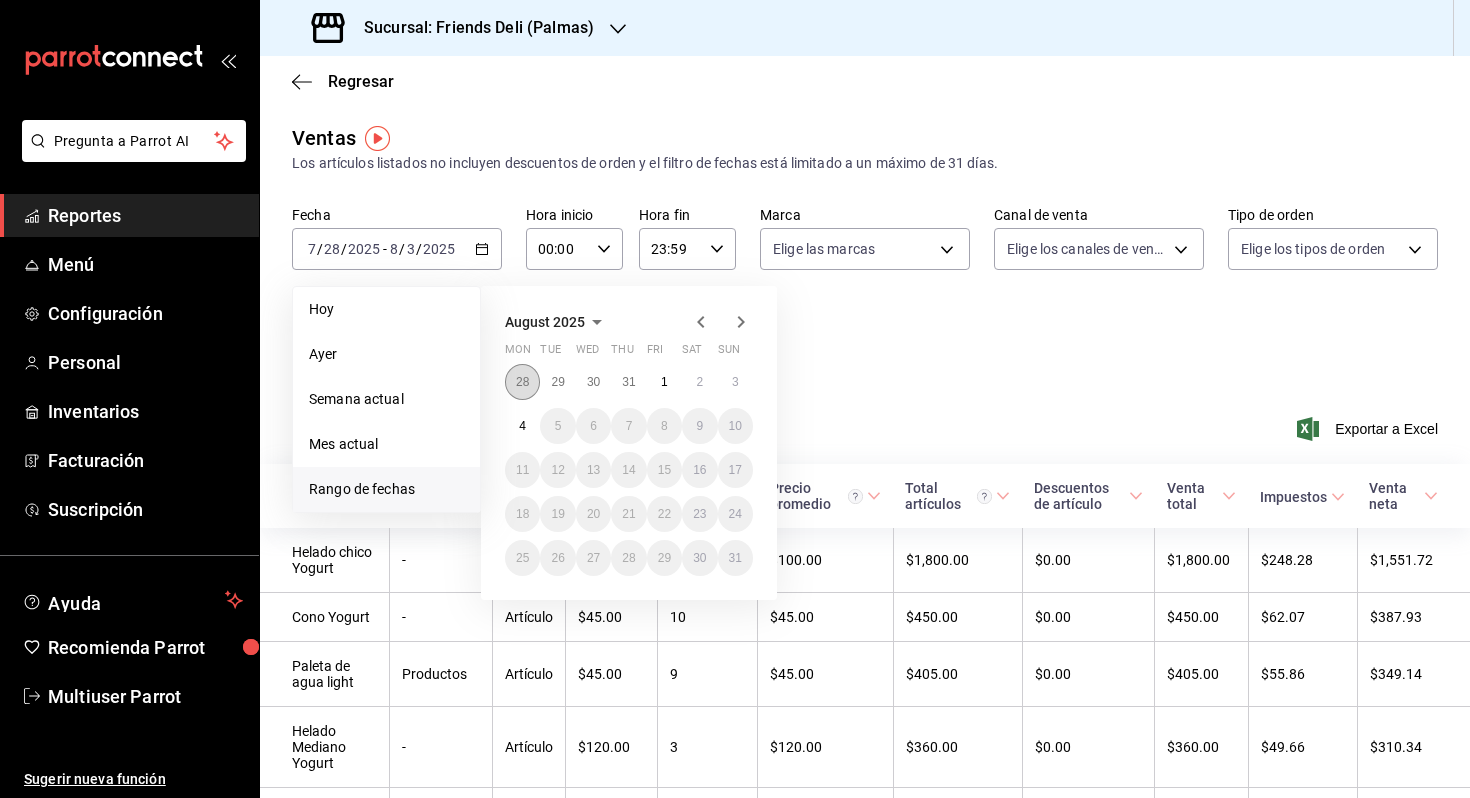 click on "28" at bounding box center [522, 382] 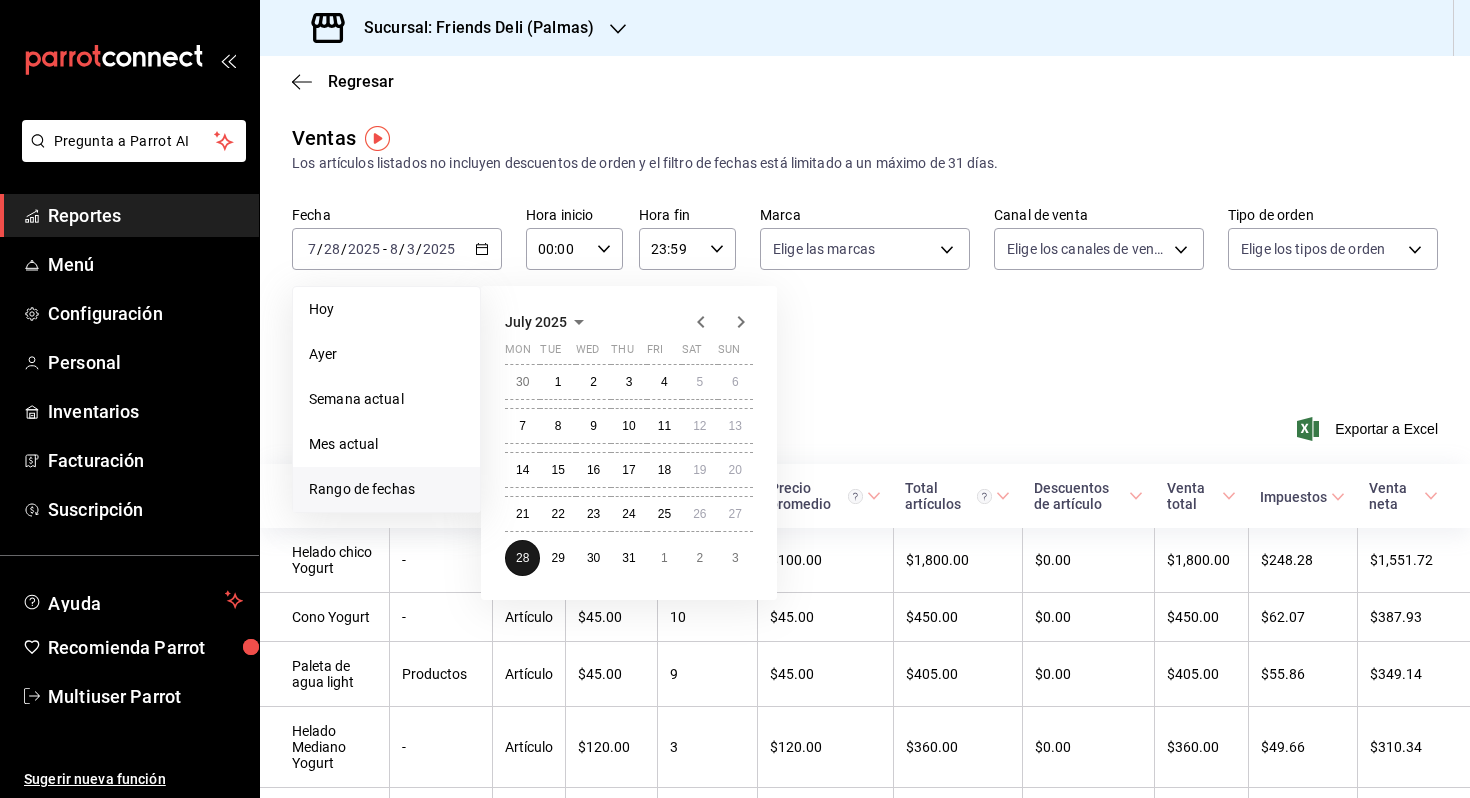 click on "30" at bounding box center [522, 382] 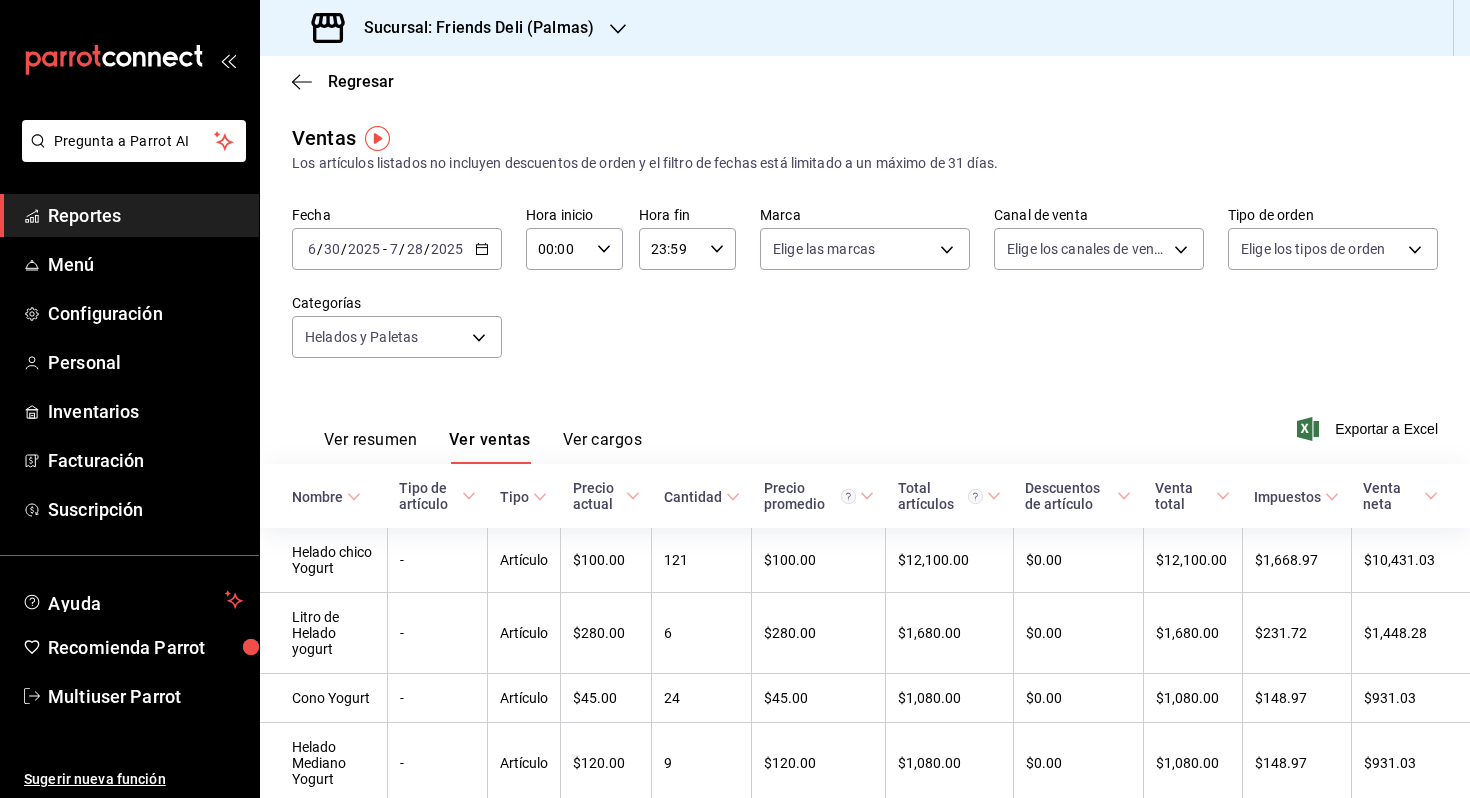 click 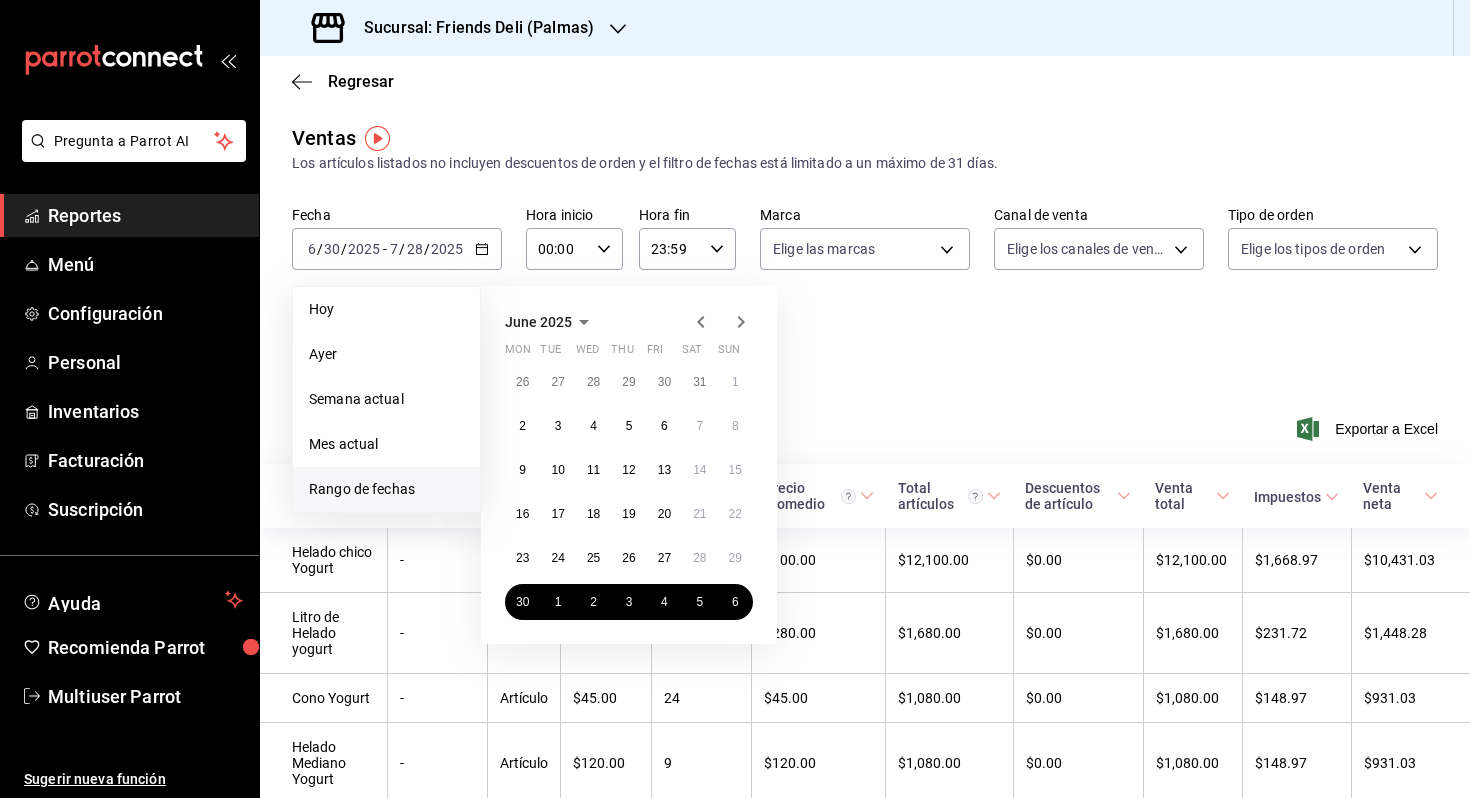 click 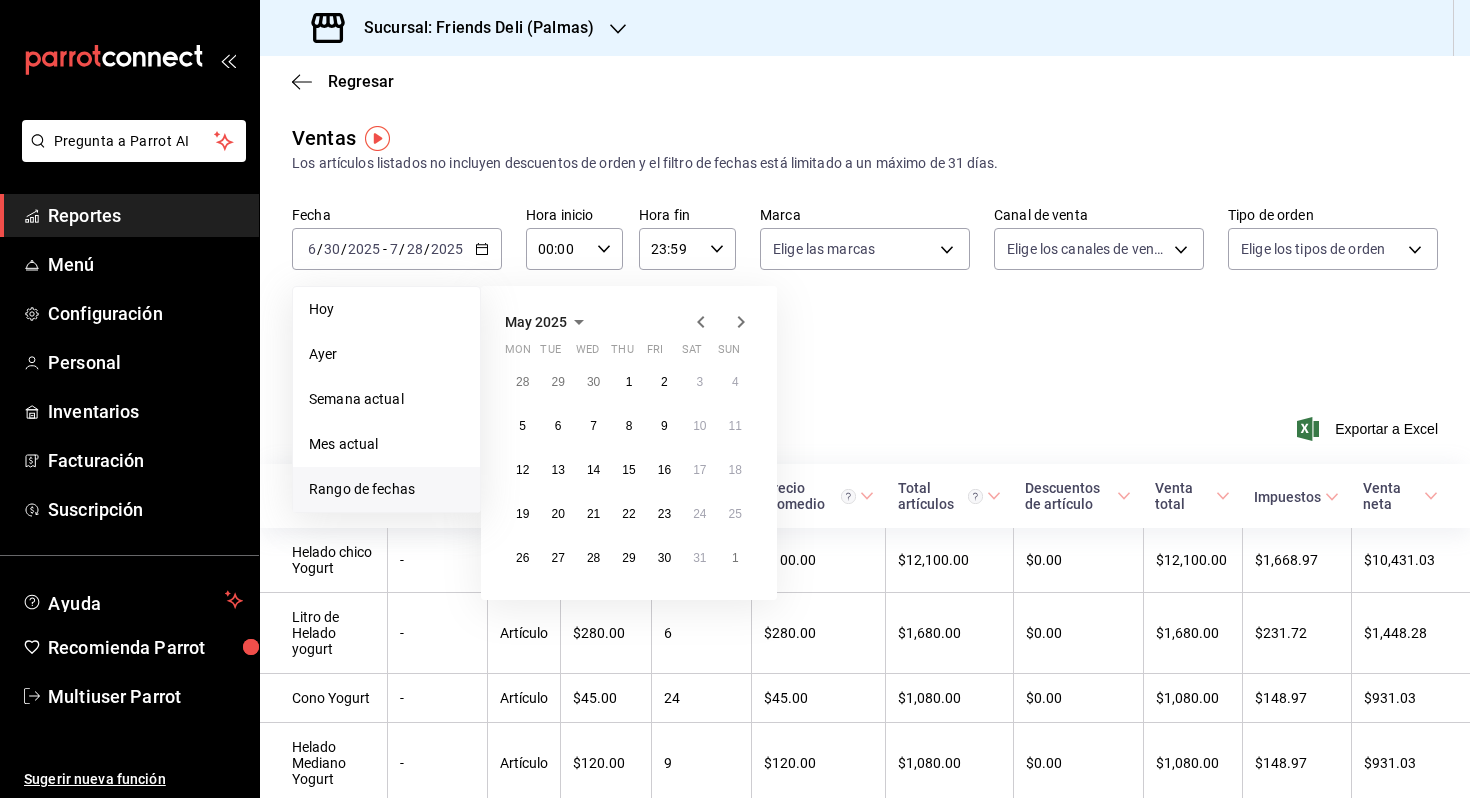 click 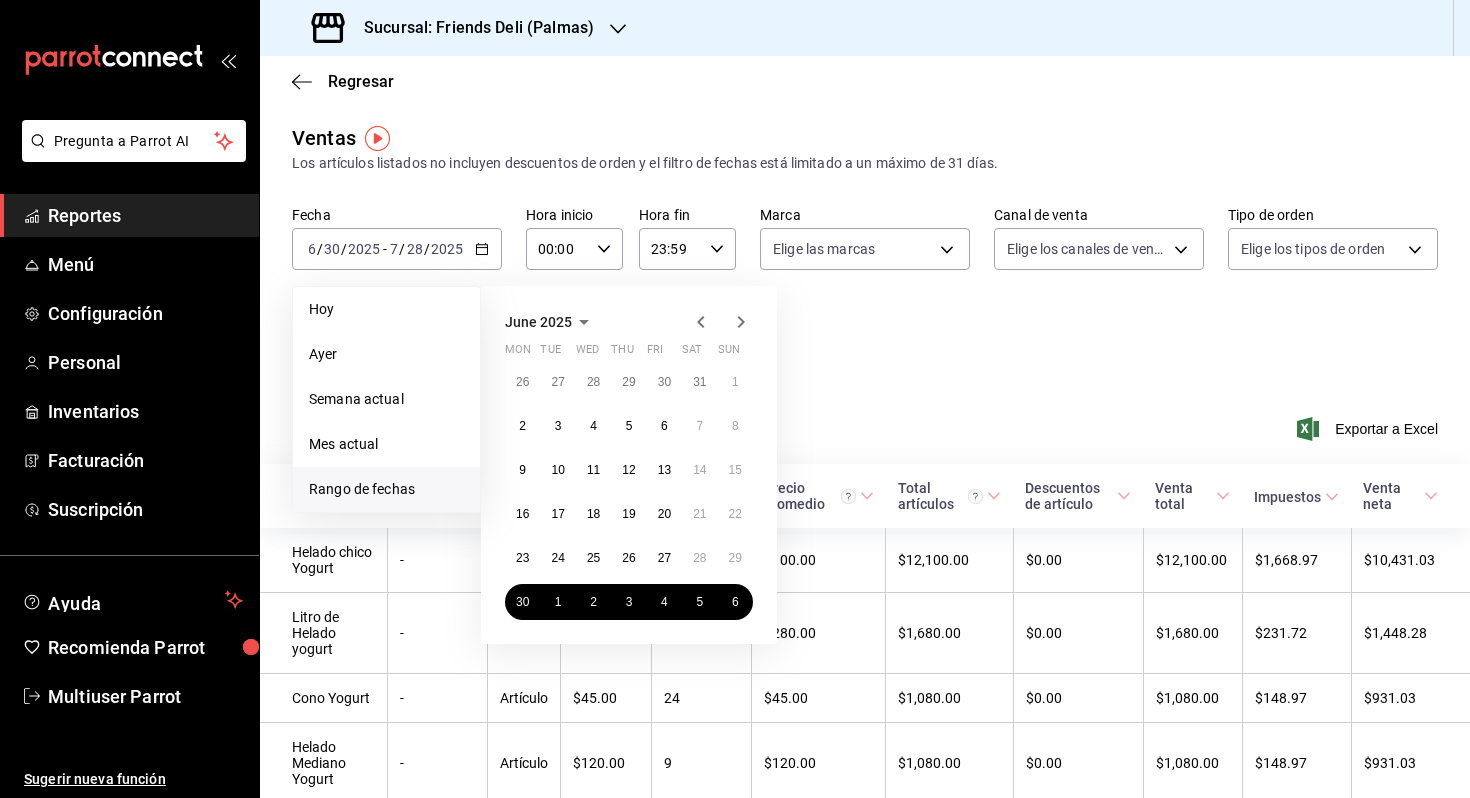click 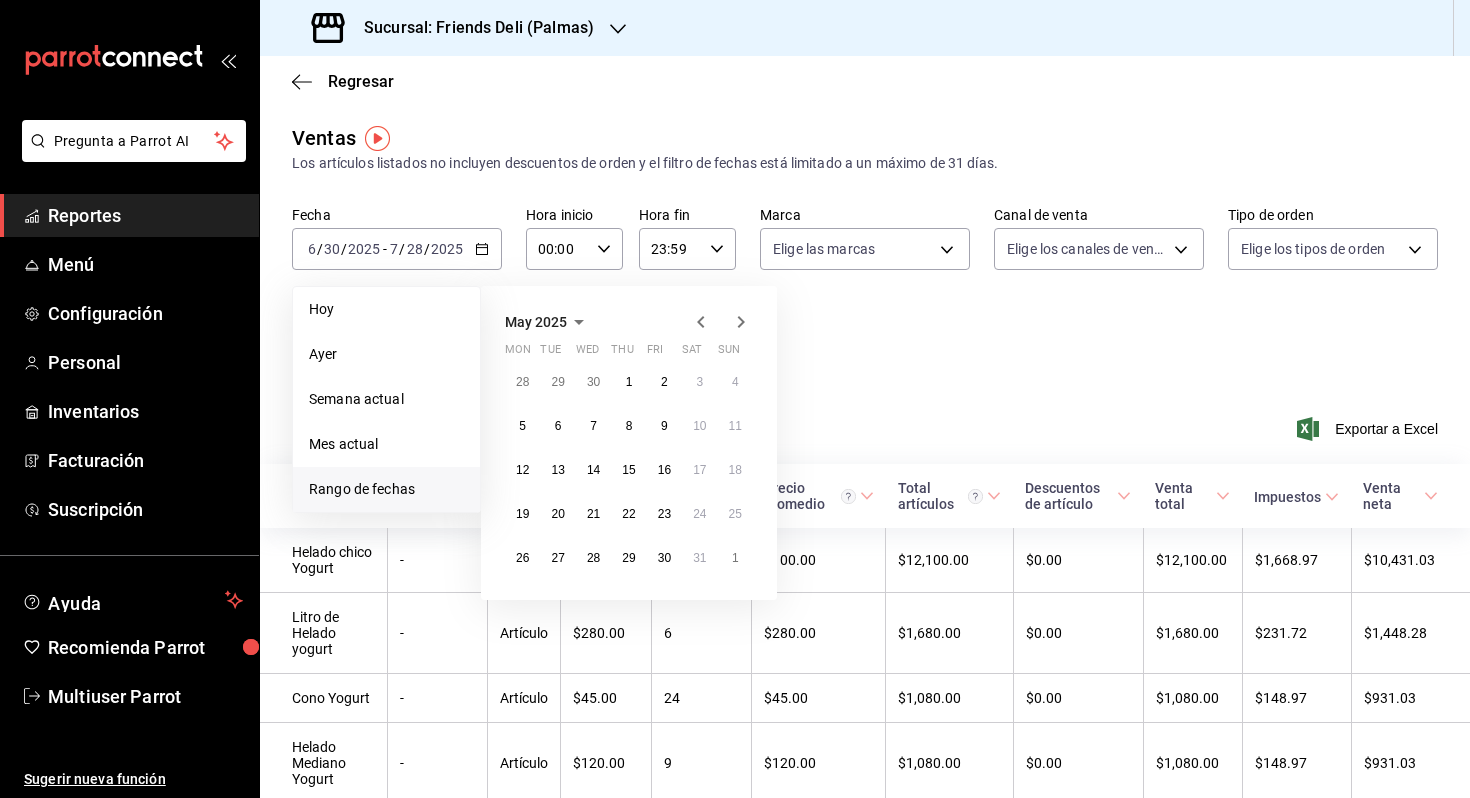 click 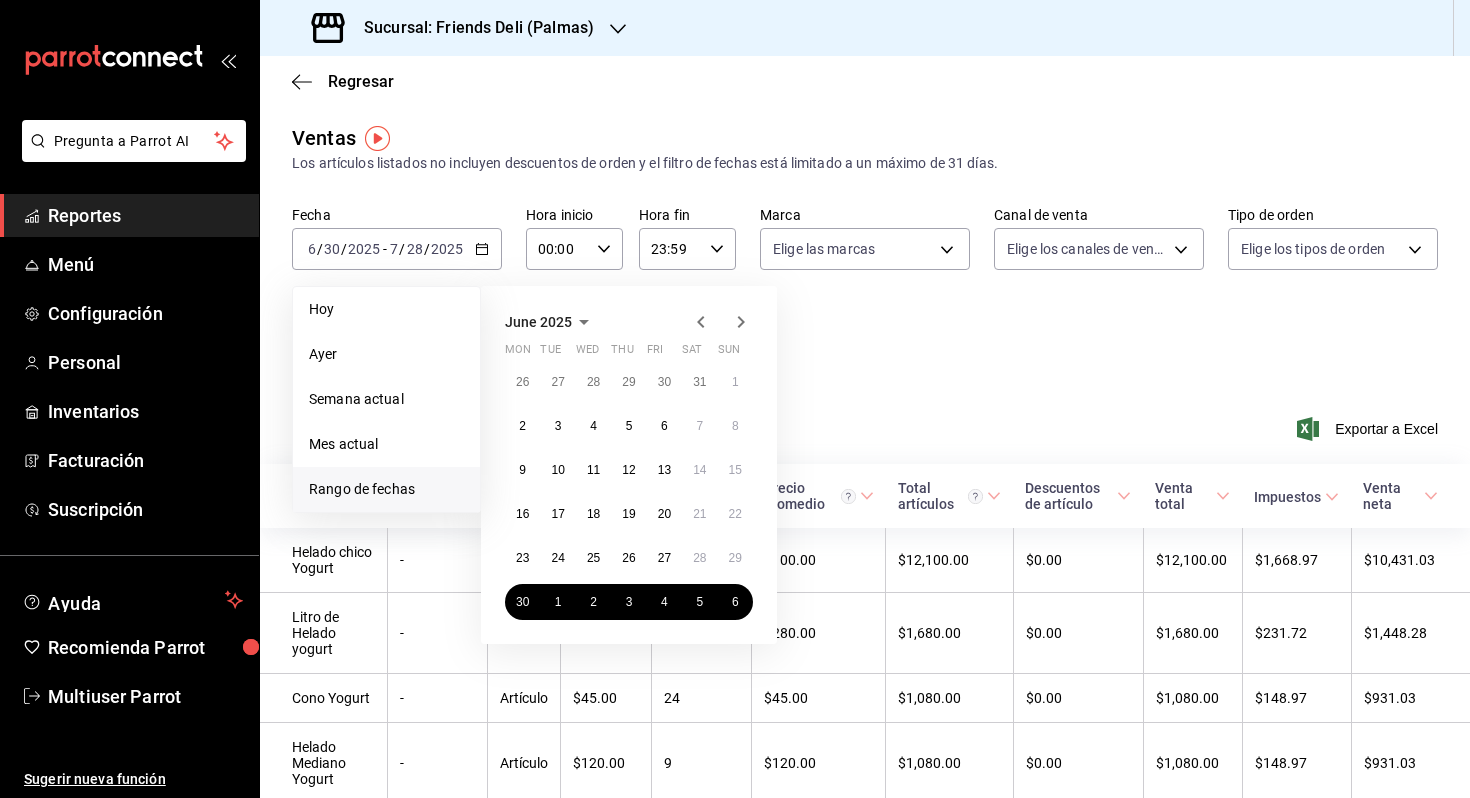click 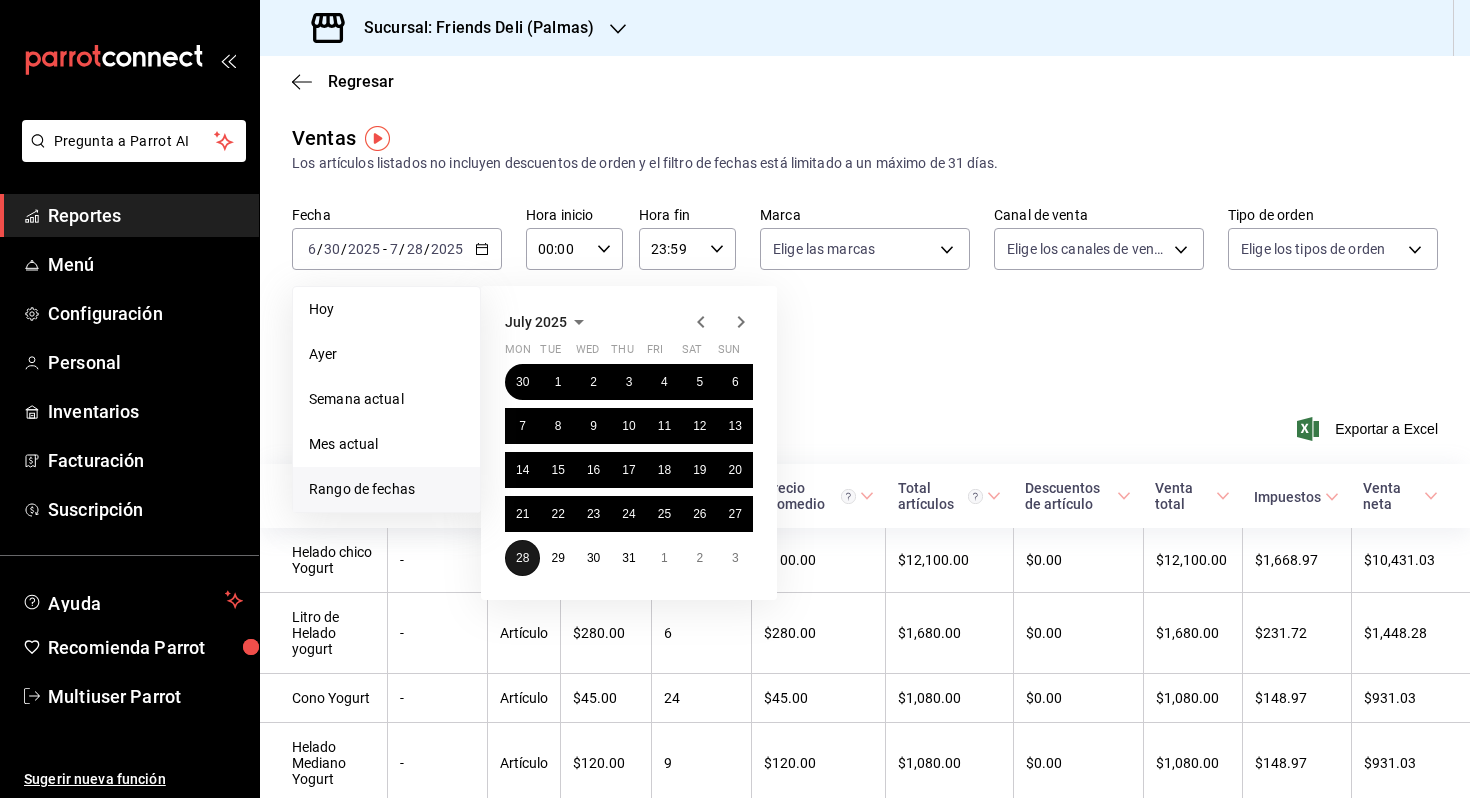 click on "28" at bounding box center [522, 558] 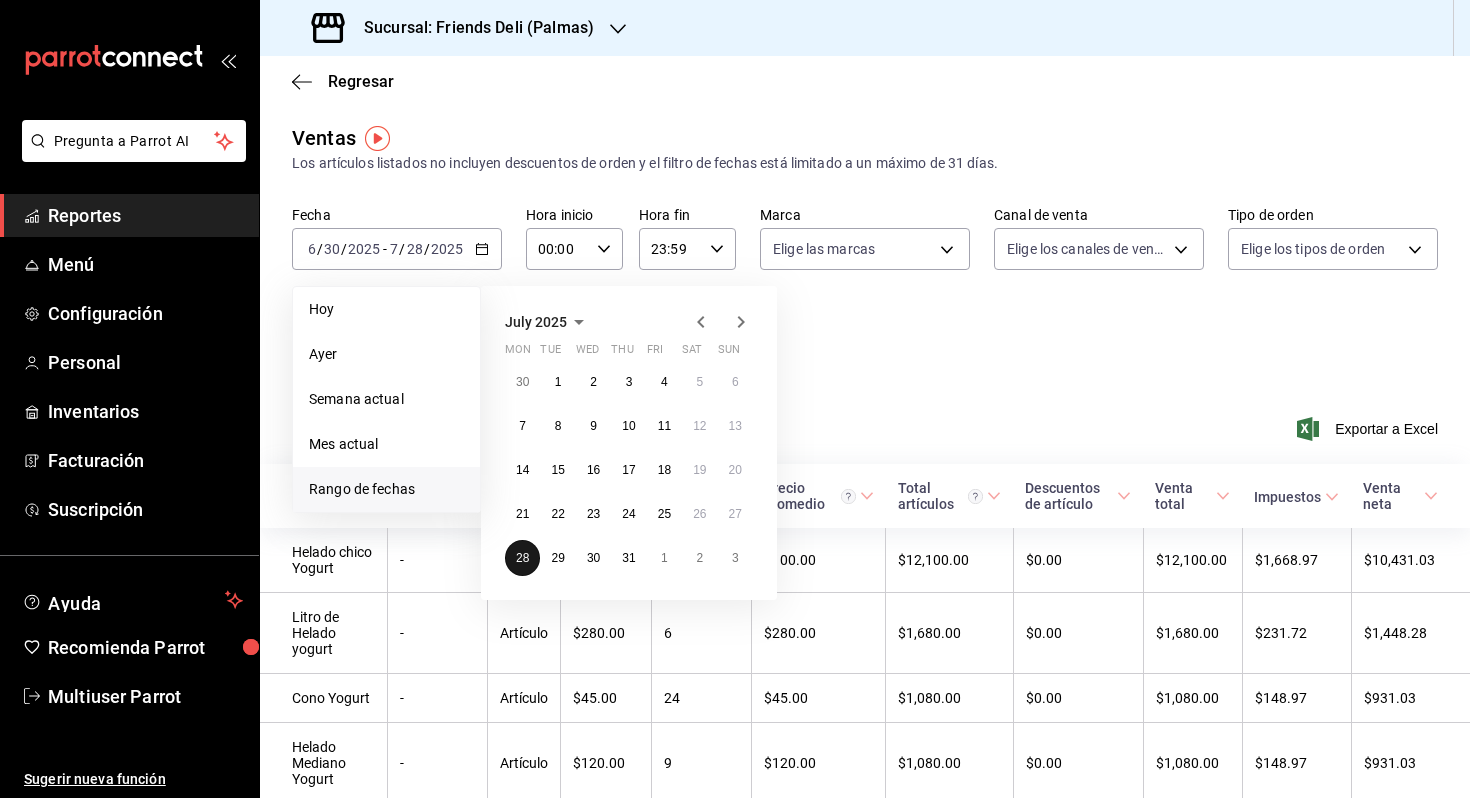 click on "28" at bounding box center (522, 558) 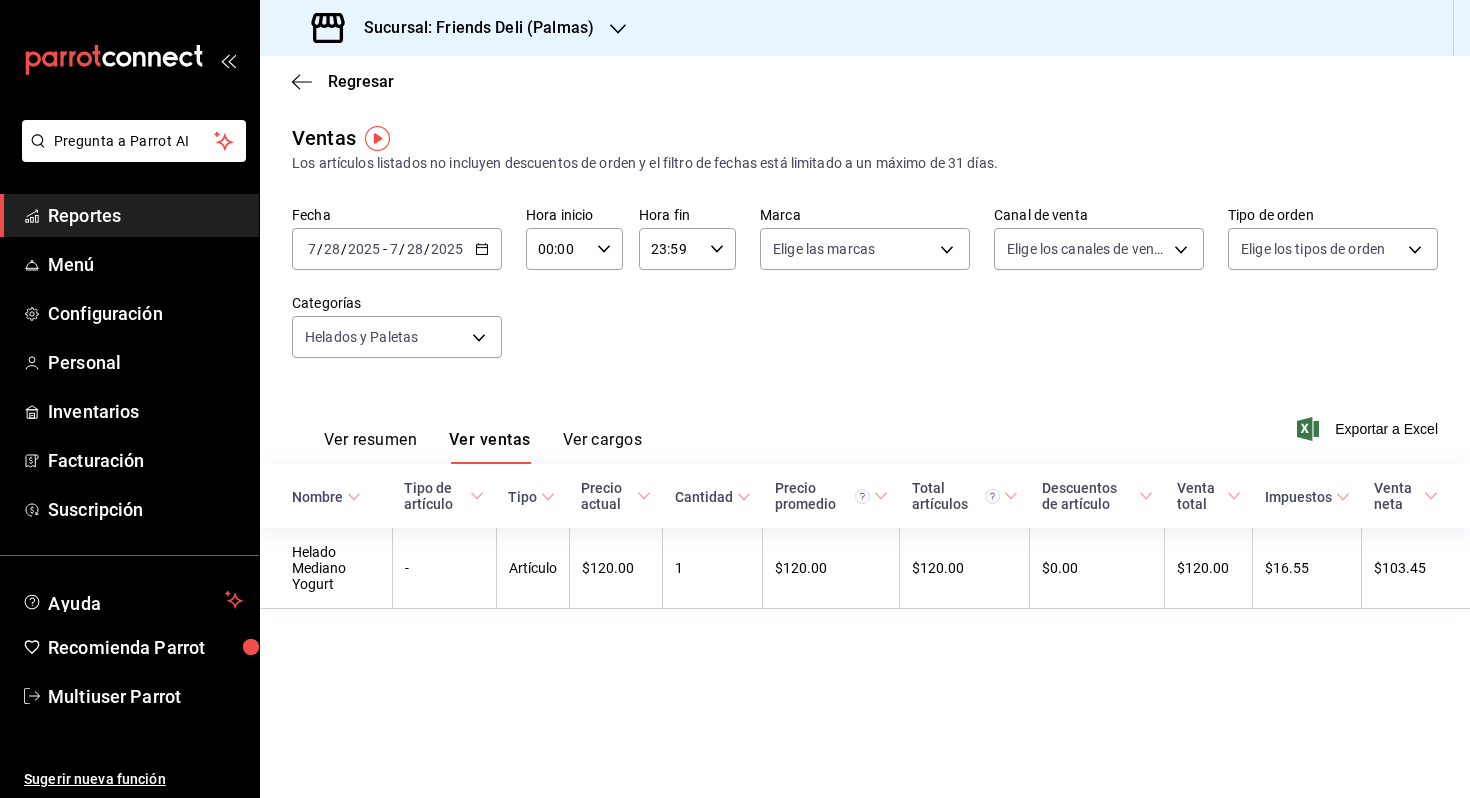 click on "2025-07-28 7 / 28 / 2025 - 2025-07-28 7 / 28 / 2025" at bounding box center (397, 249) 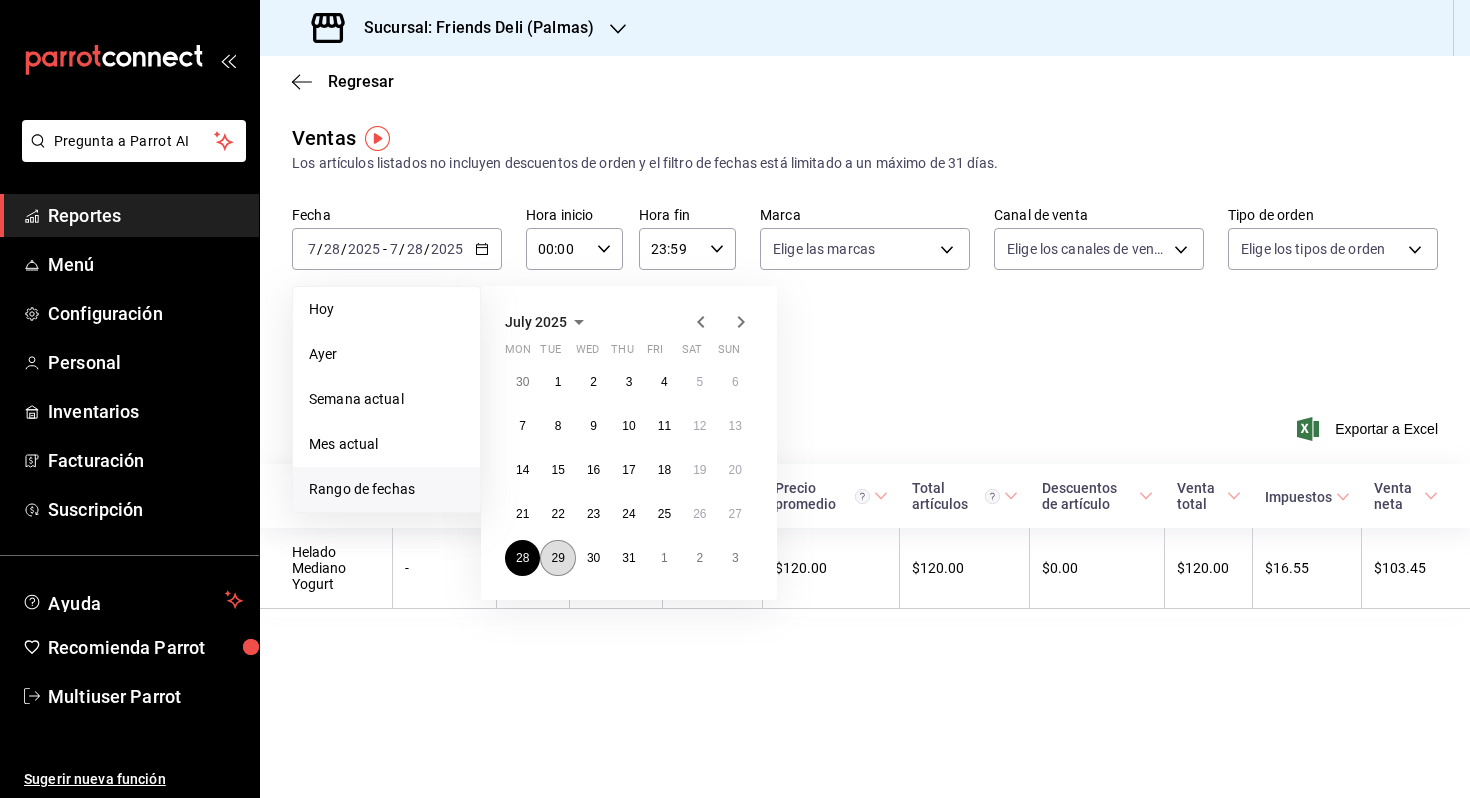 click on "29" at bounding box center [557, 558] 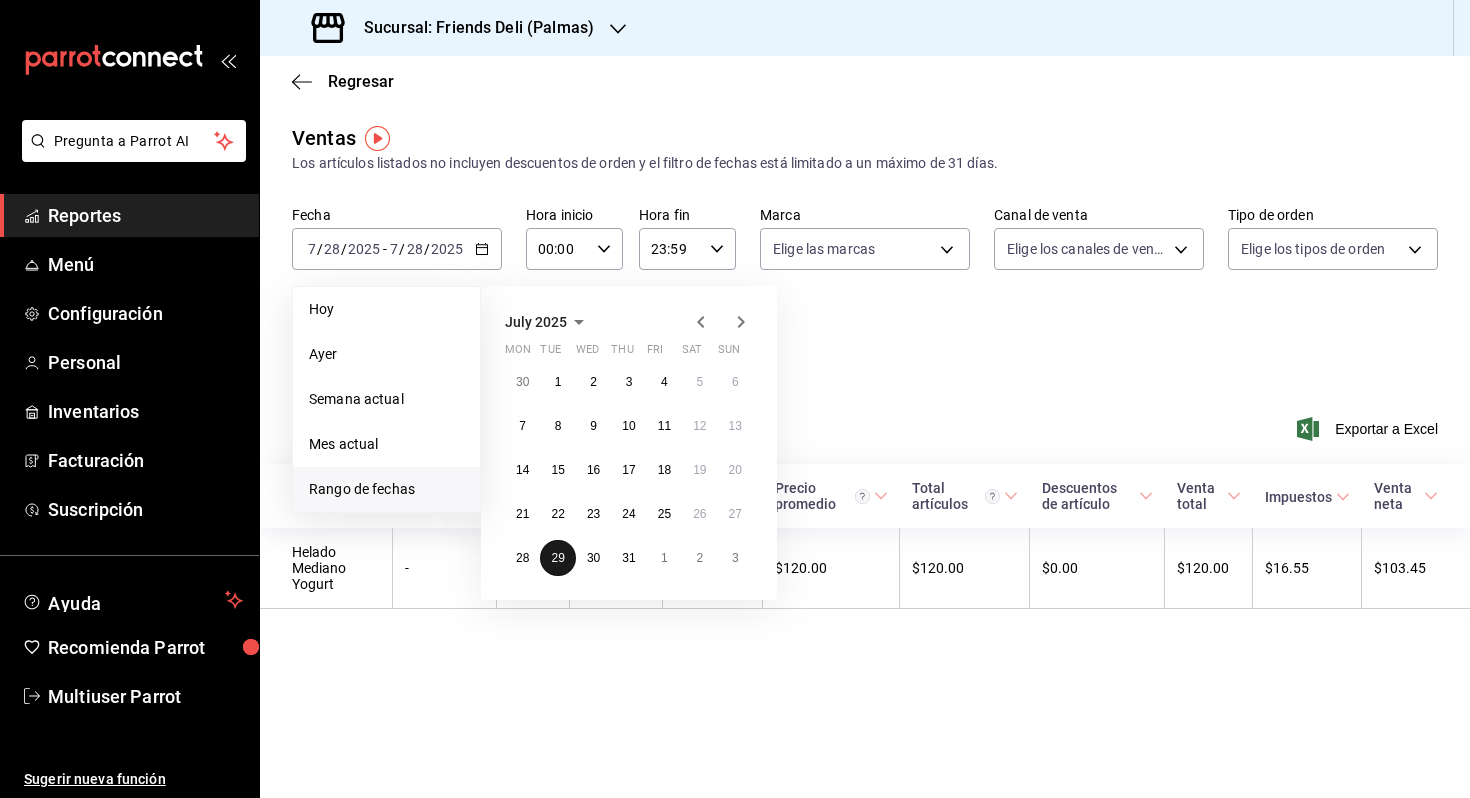 click on "29" at bounding box center [557, 558] 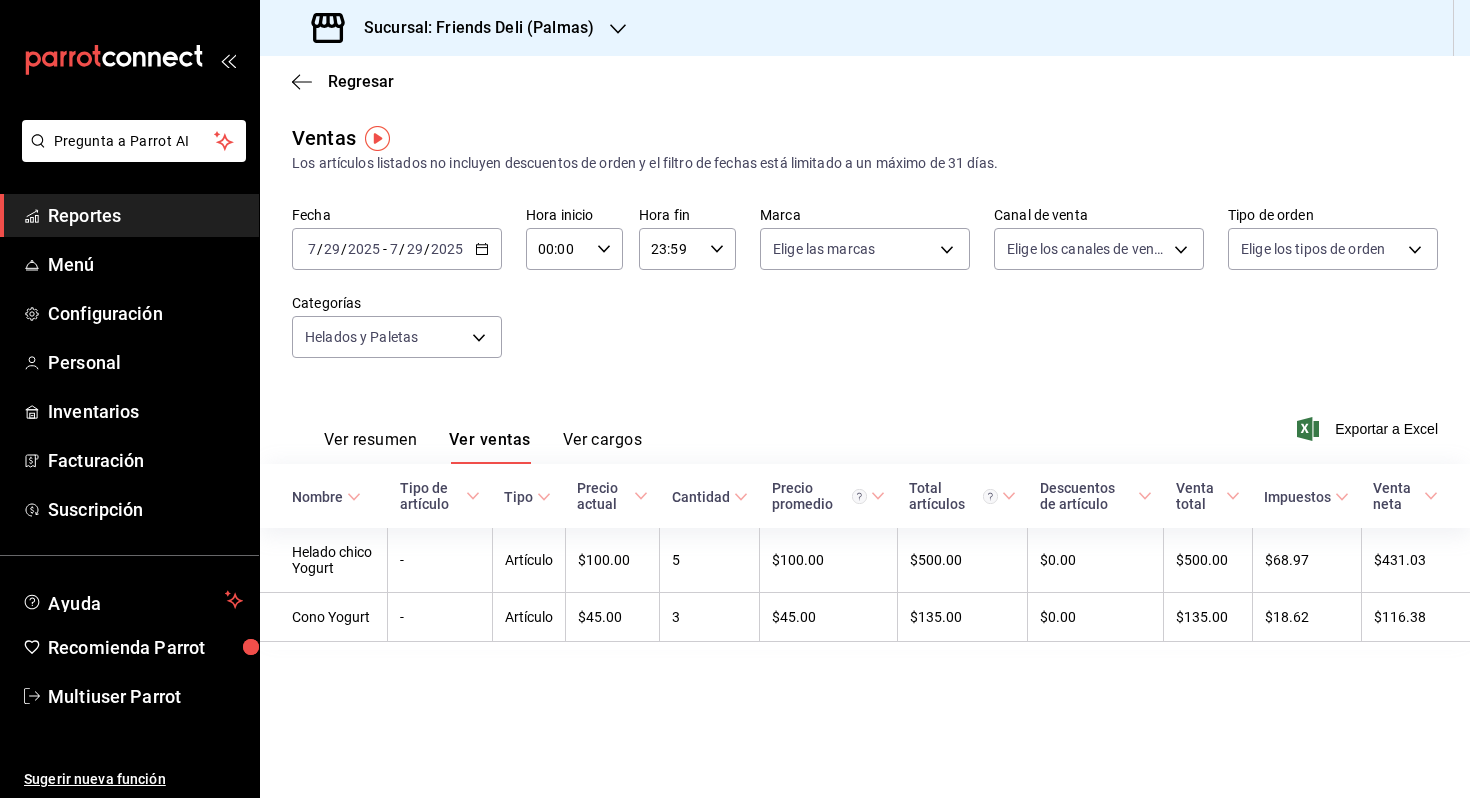 click on "[DATE] [DATE] - [DATE] [DATE]" at bounding box center (397, 249) 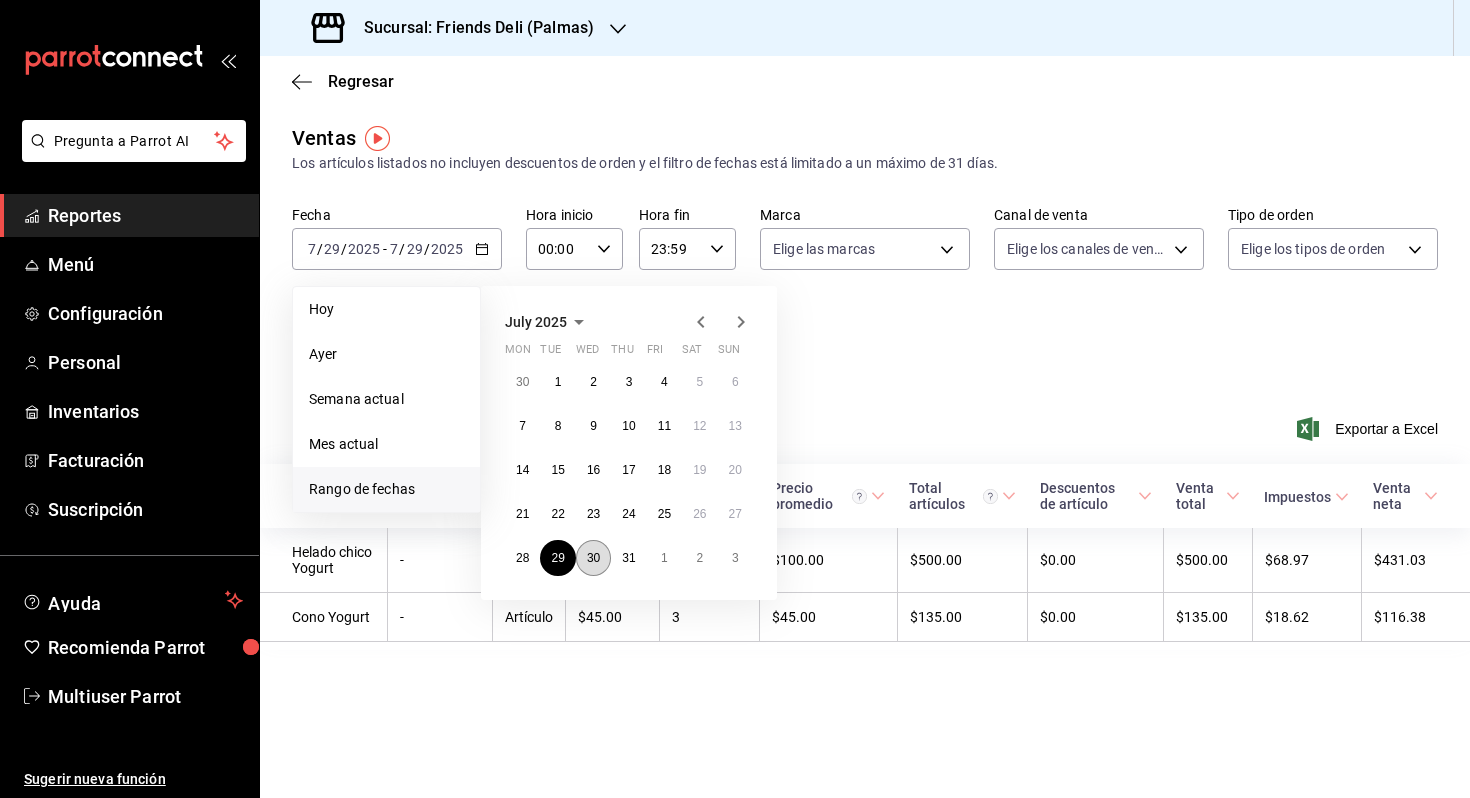 click on "30" at bounding box center (593, 558) 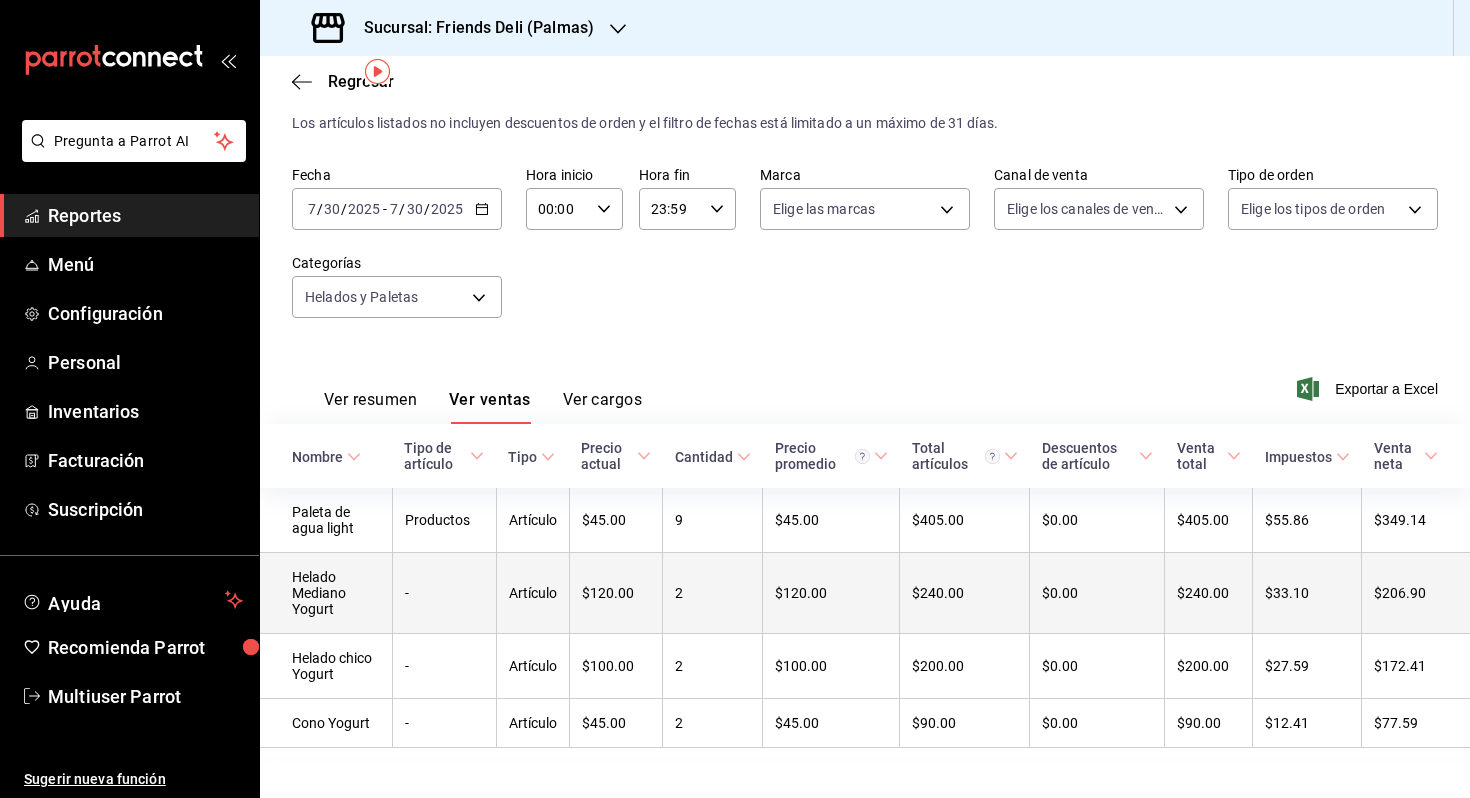 scroll, scrollTop: 67, scrollLeft: 0, axis: vertical 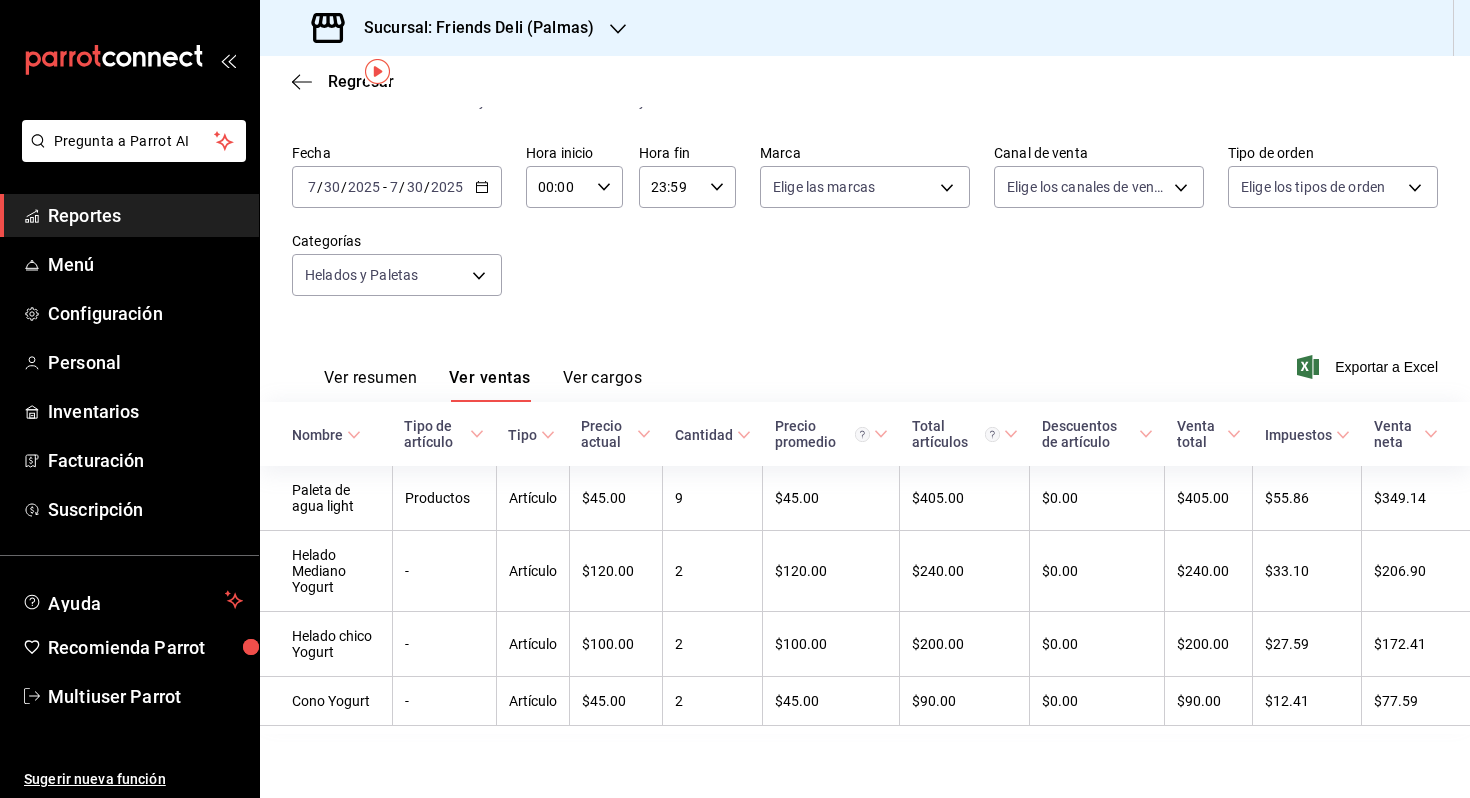 click on "[DATE] [DATE] - [DATE] [DATE]" at bounding box center (397, 187) 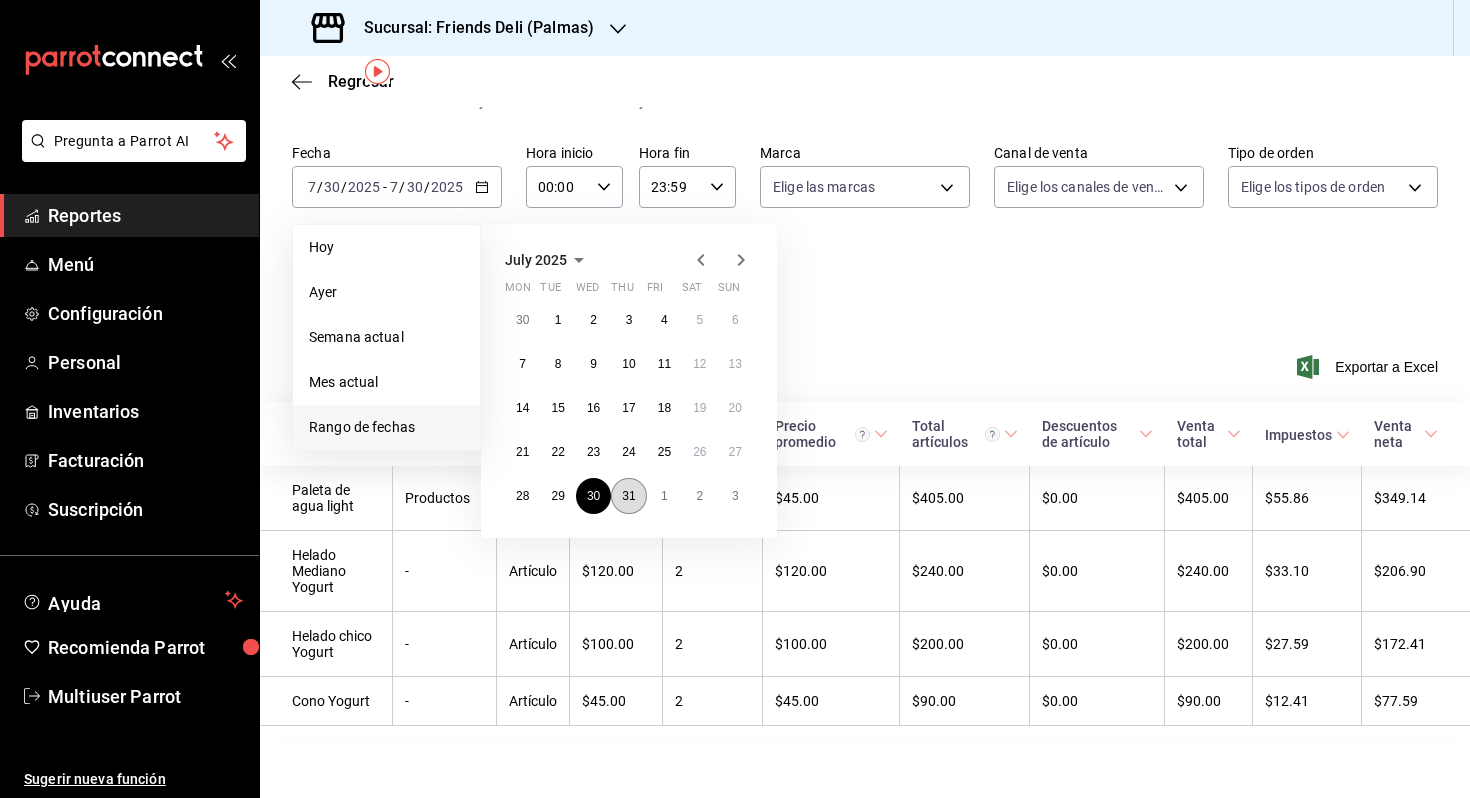 click on "31" at bounding box center (628, 496) 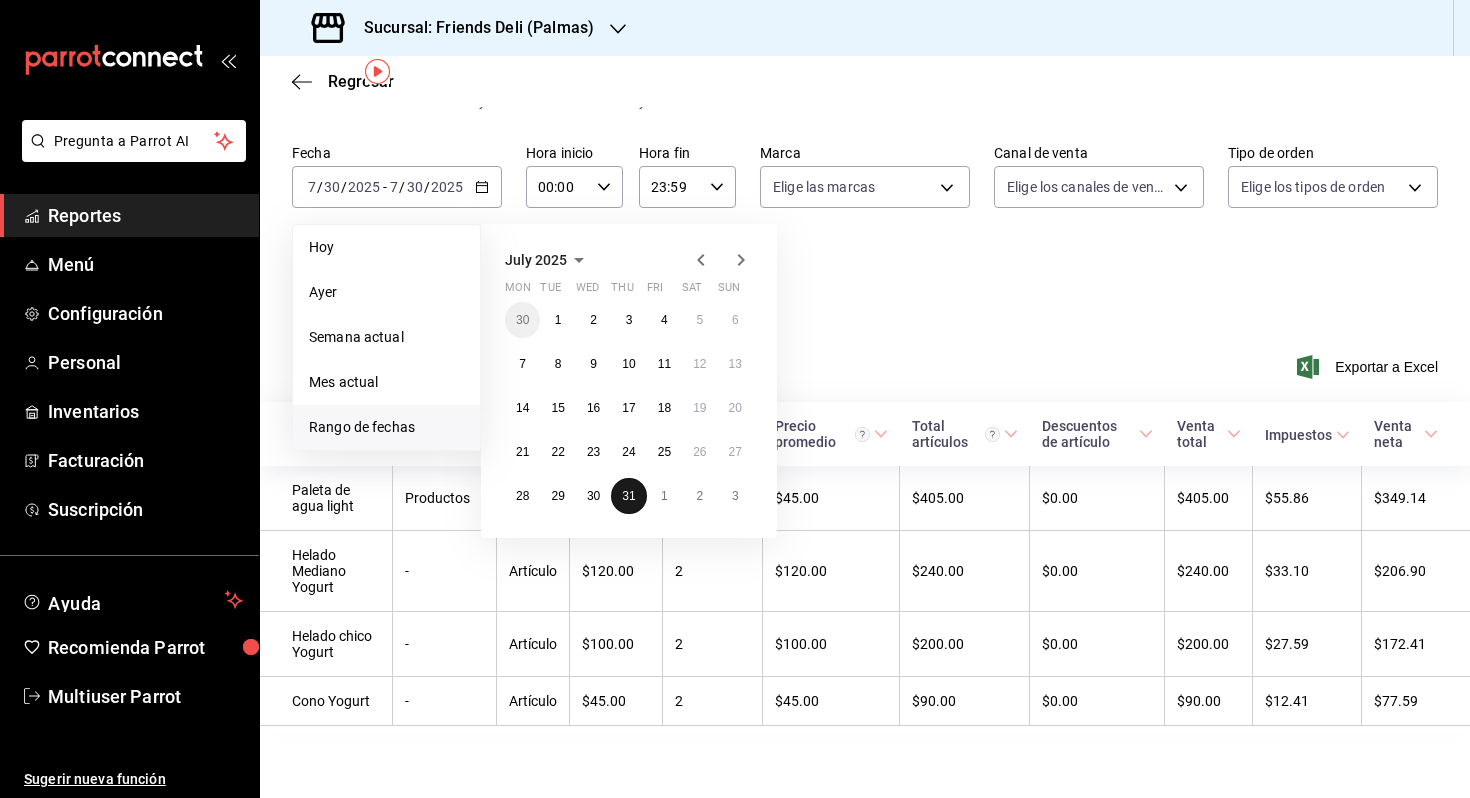 click on "31" at bounding box center [628, 496] 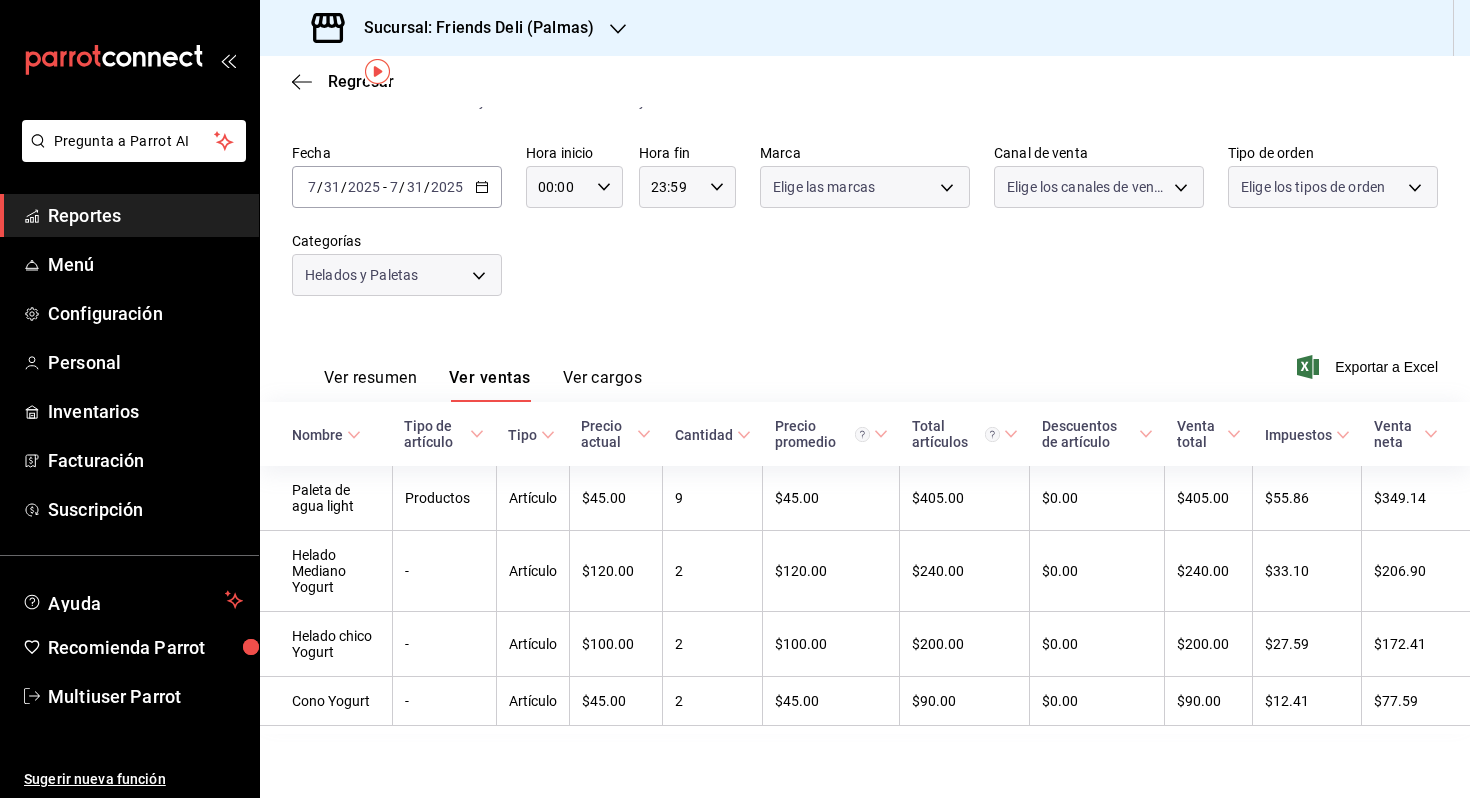 scroll, scrollTop: 0, scrollLeft: 0, axis: both 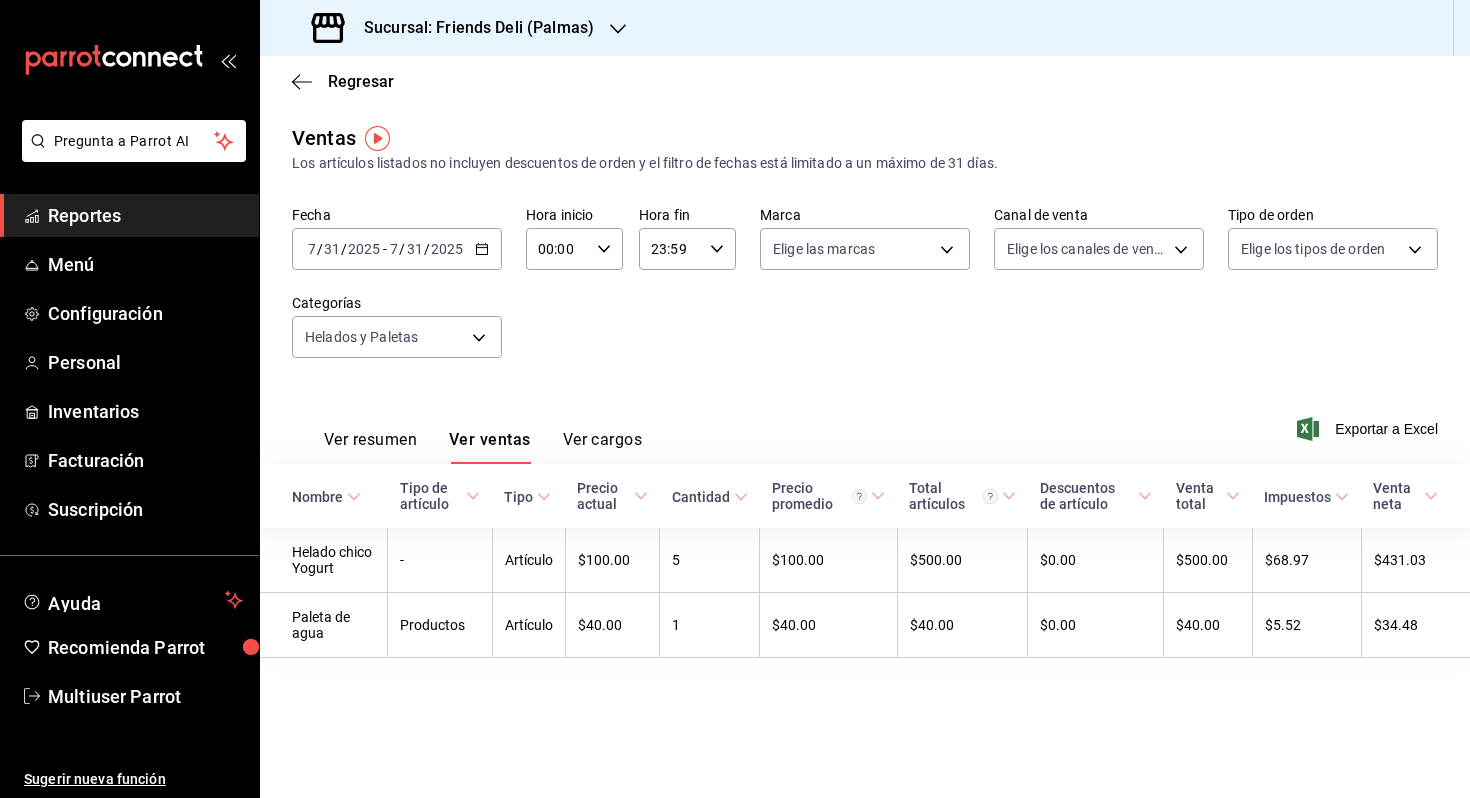 click on "2025" at bounding box center [447, 249] 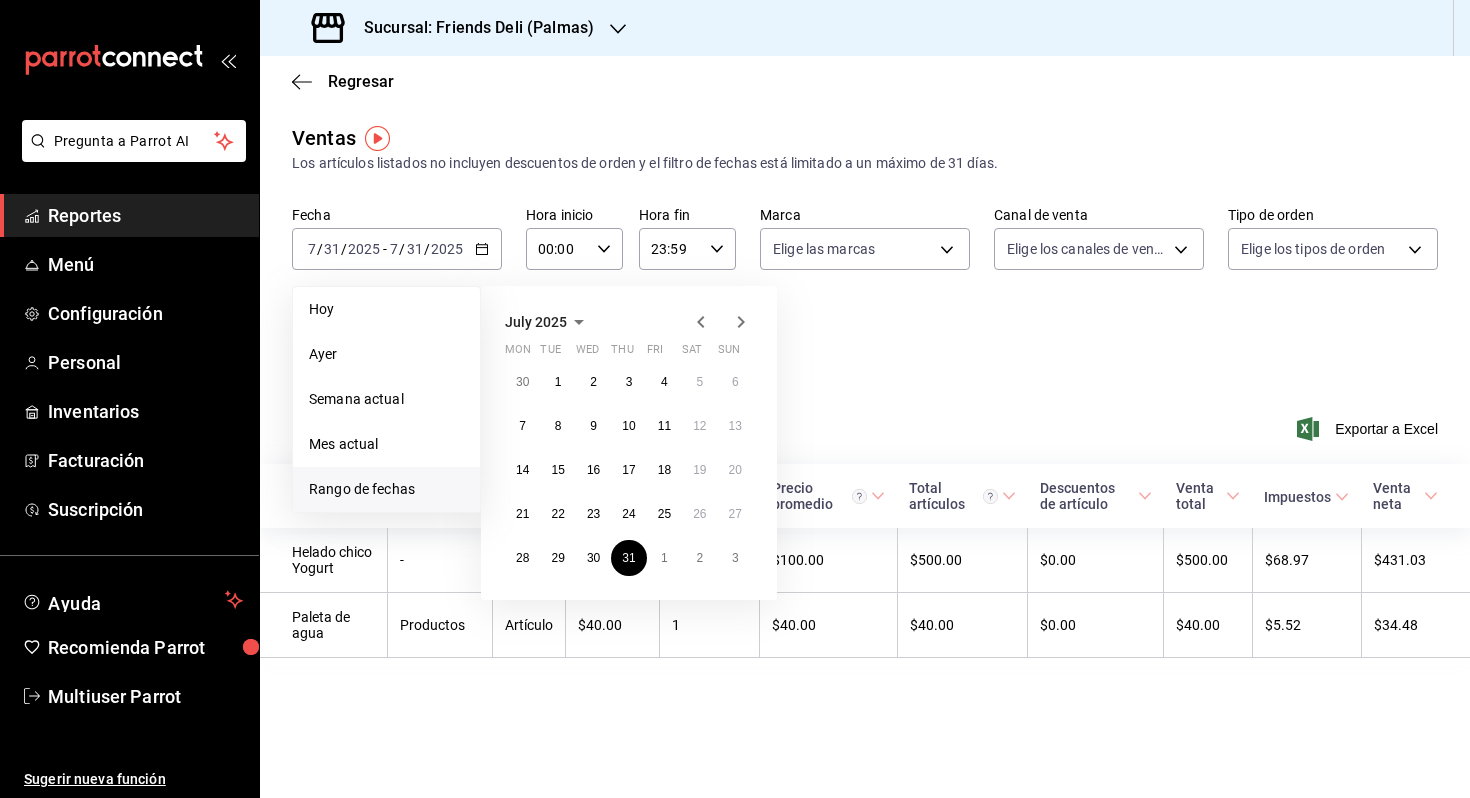 click 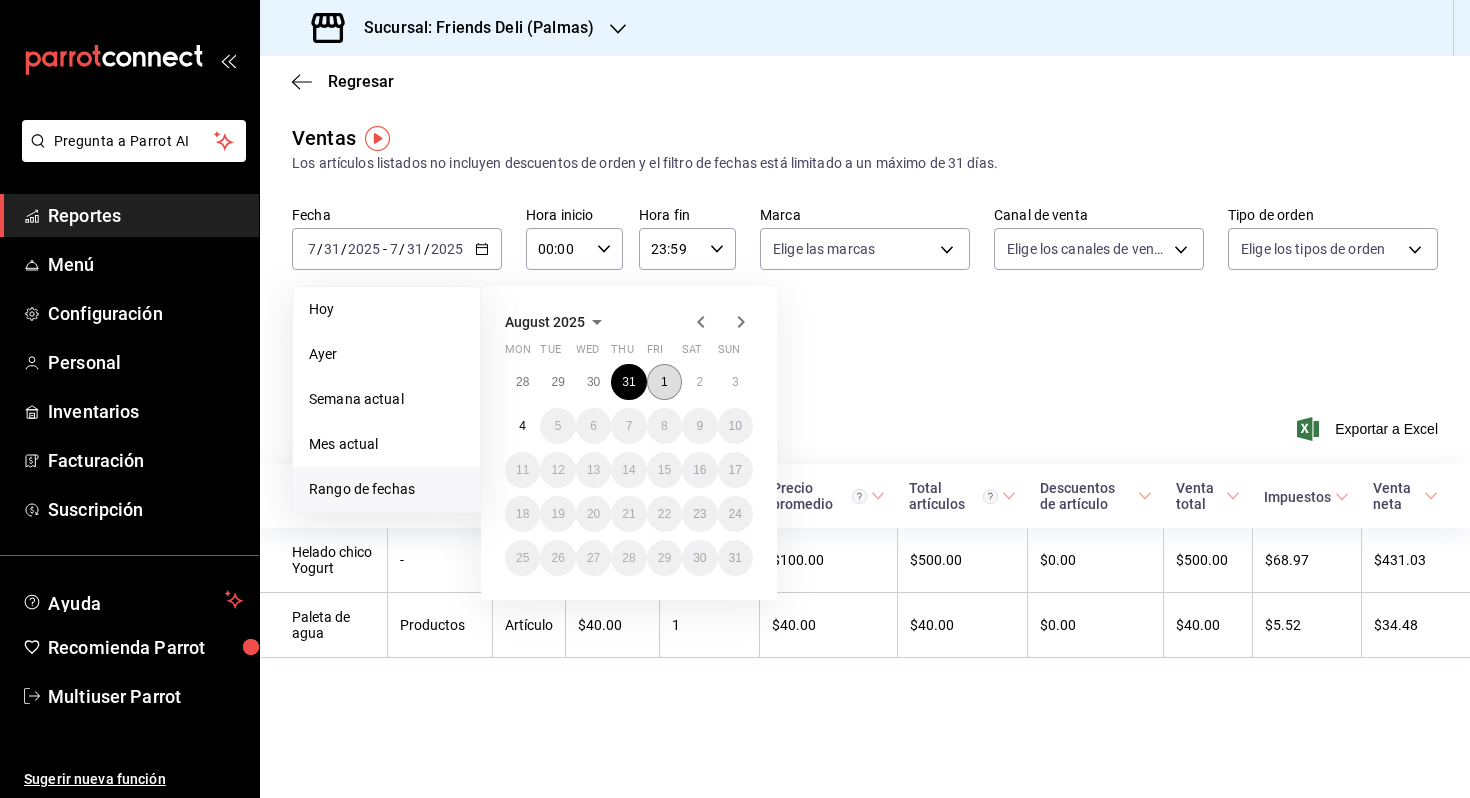 click on "1" at bounding box center [664, 382] 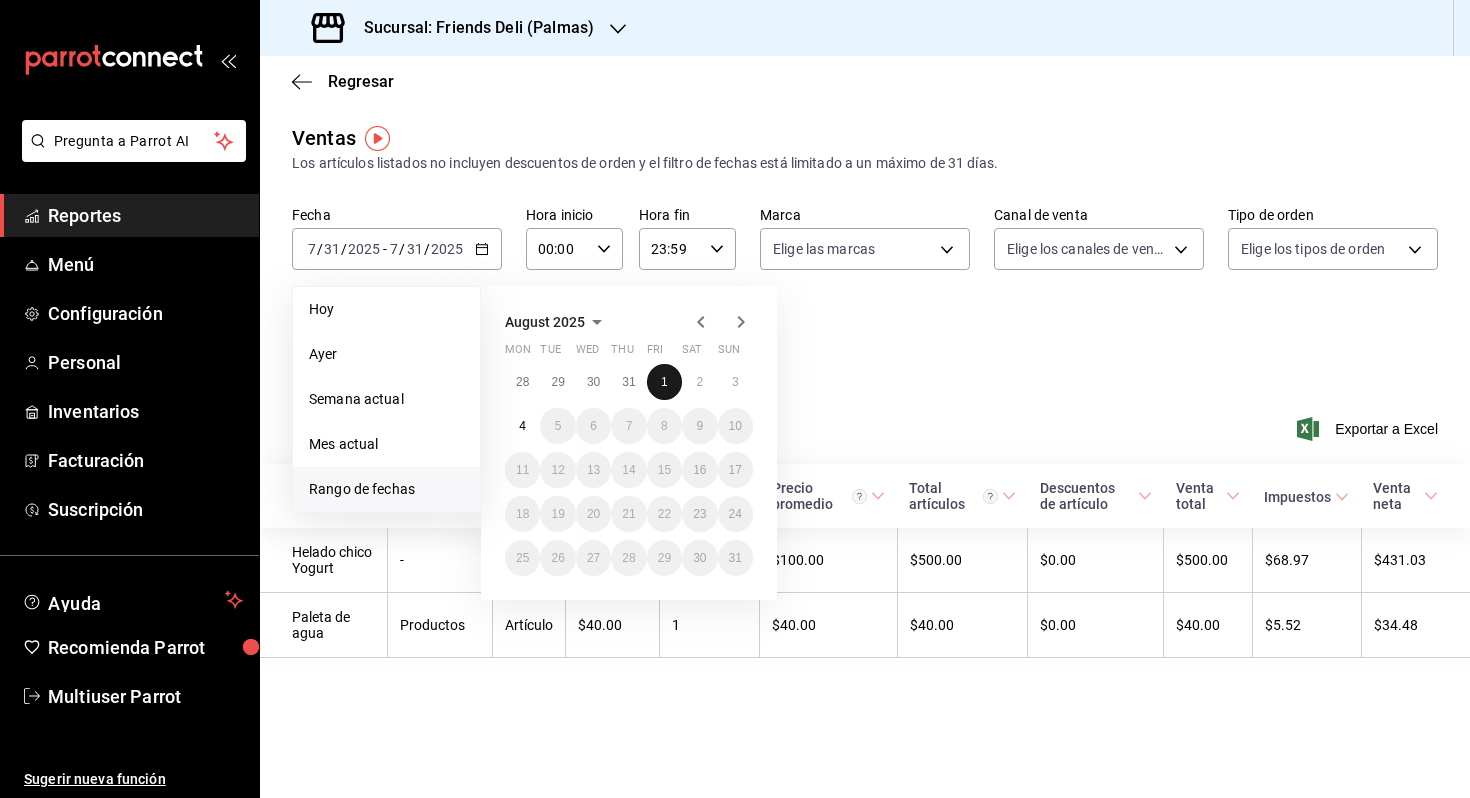 click on "1" at bounding box center (664, 382) 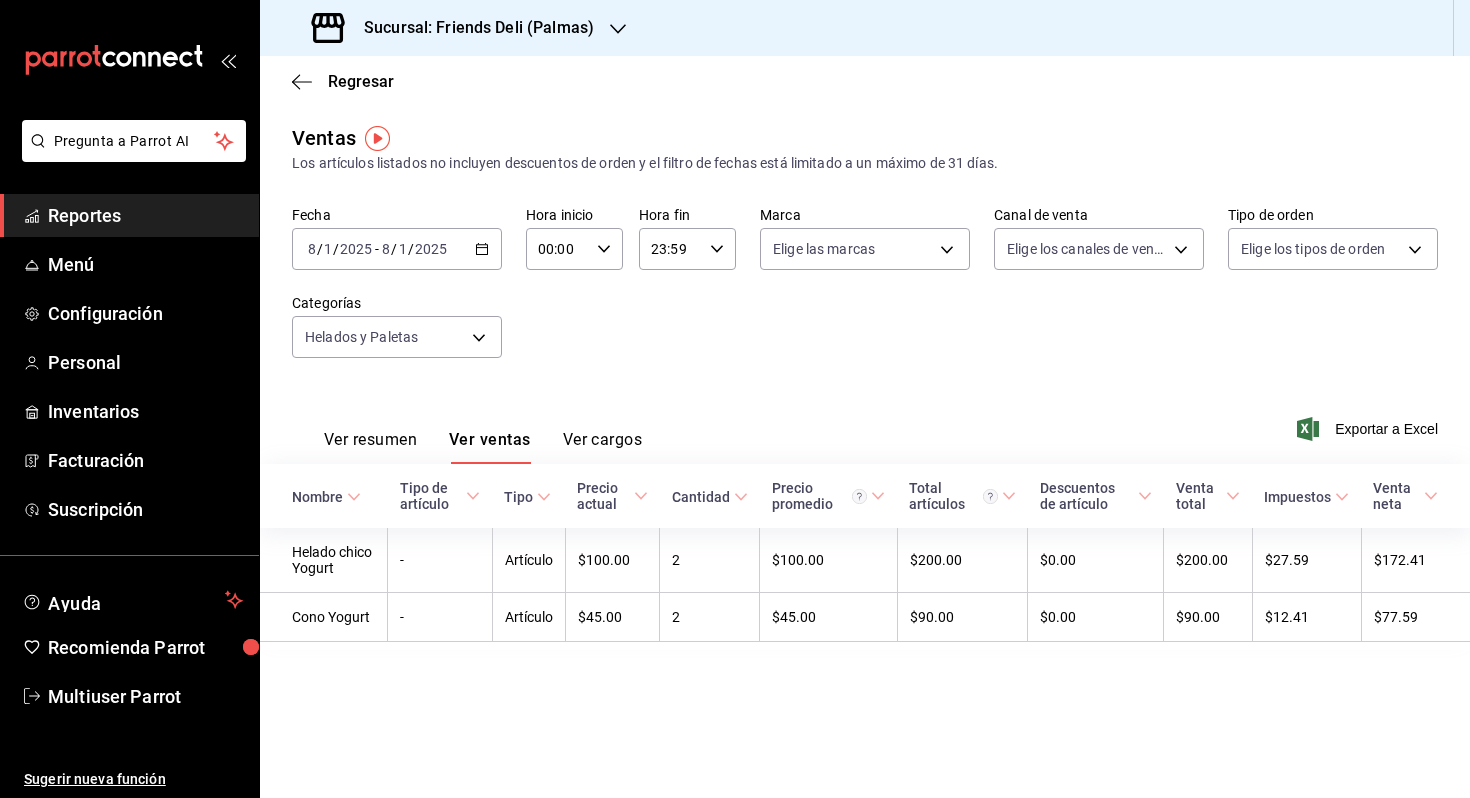 click on "2025-08-01 8 / 1 / 2025 - 2025-08-01 8 / 1 / 2025" at bounding box center (397, 249) 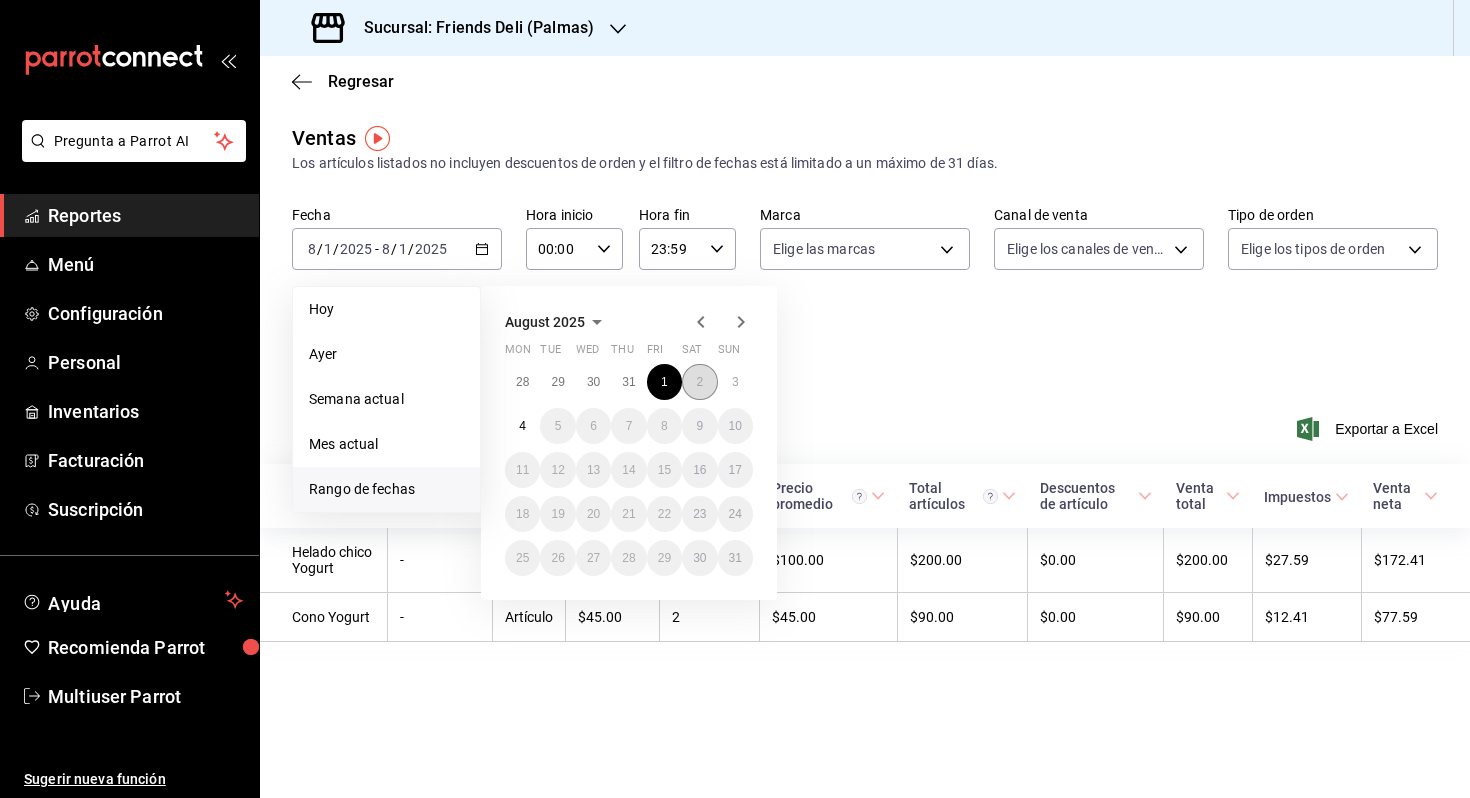 click on "2" at bounding box center (699, 382) 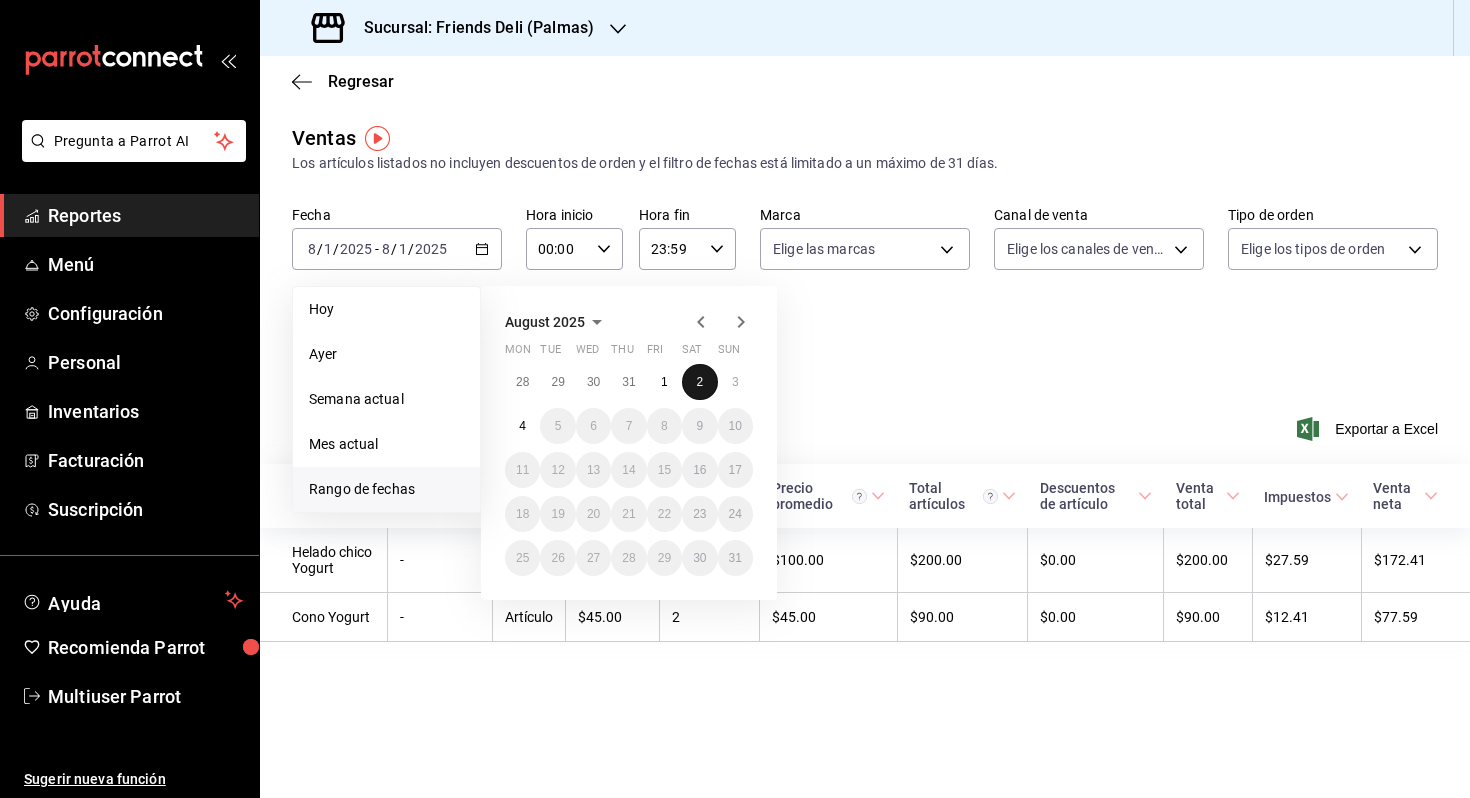 click on "2" at bounding box center [699, 382] 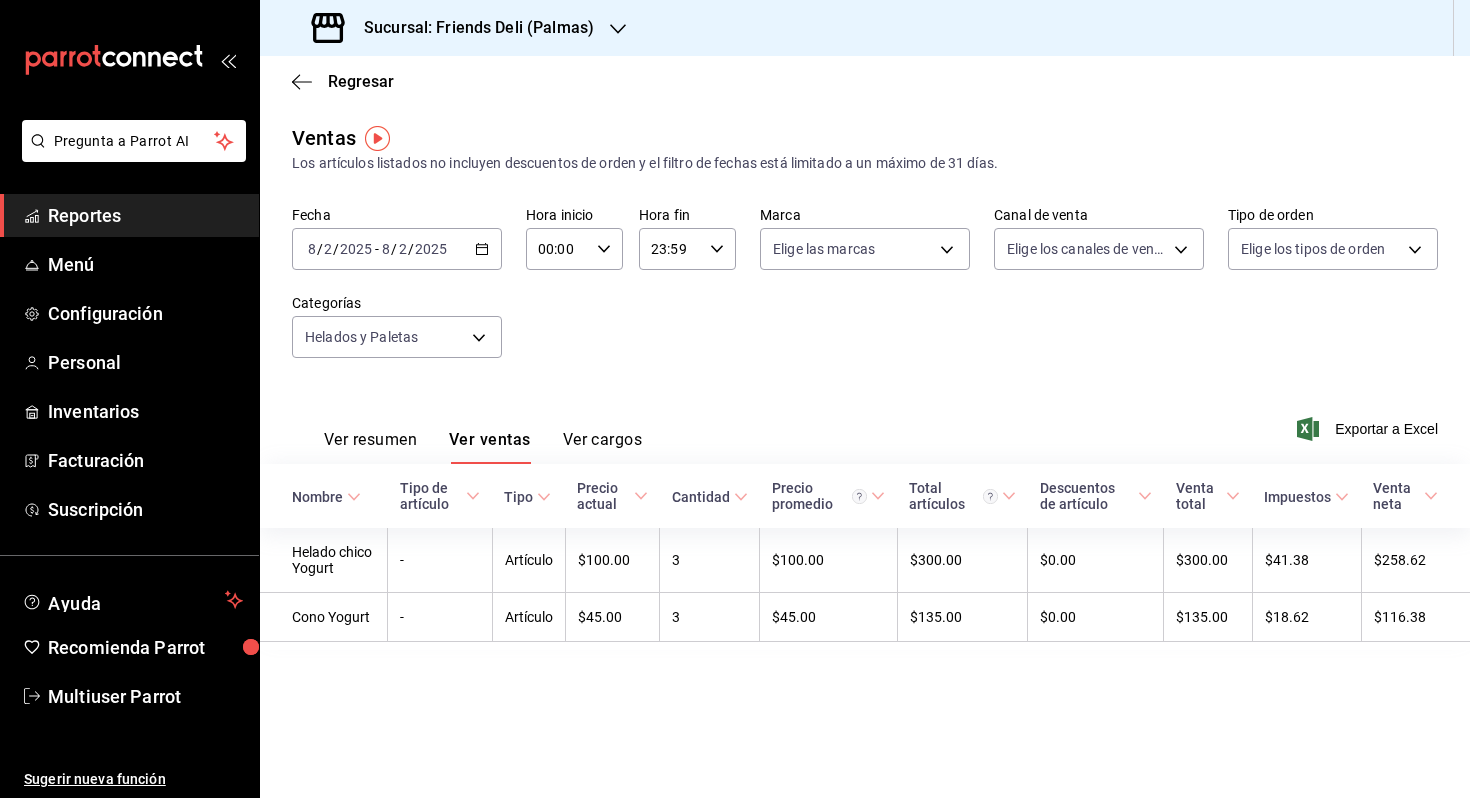 click on "2025" at bounding box center [431, 249] 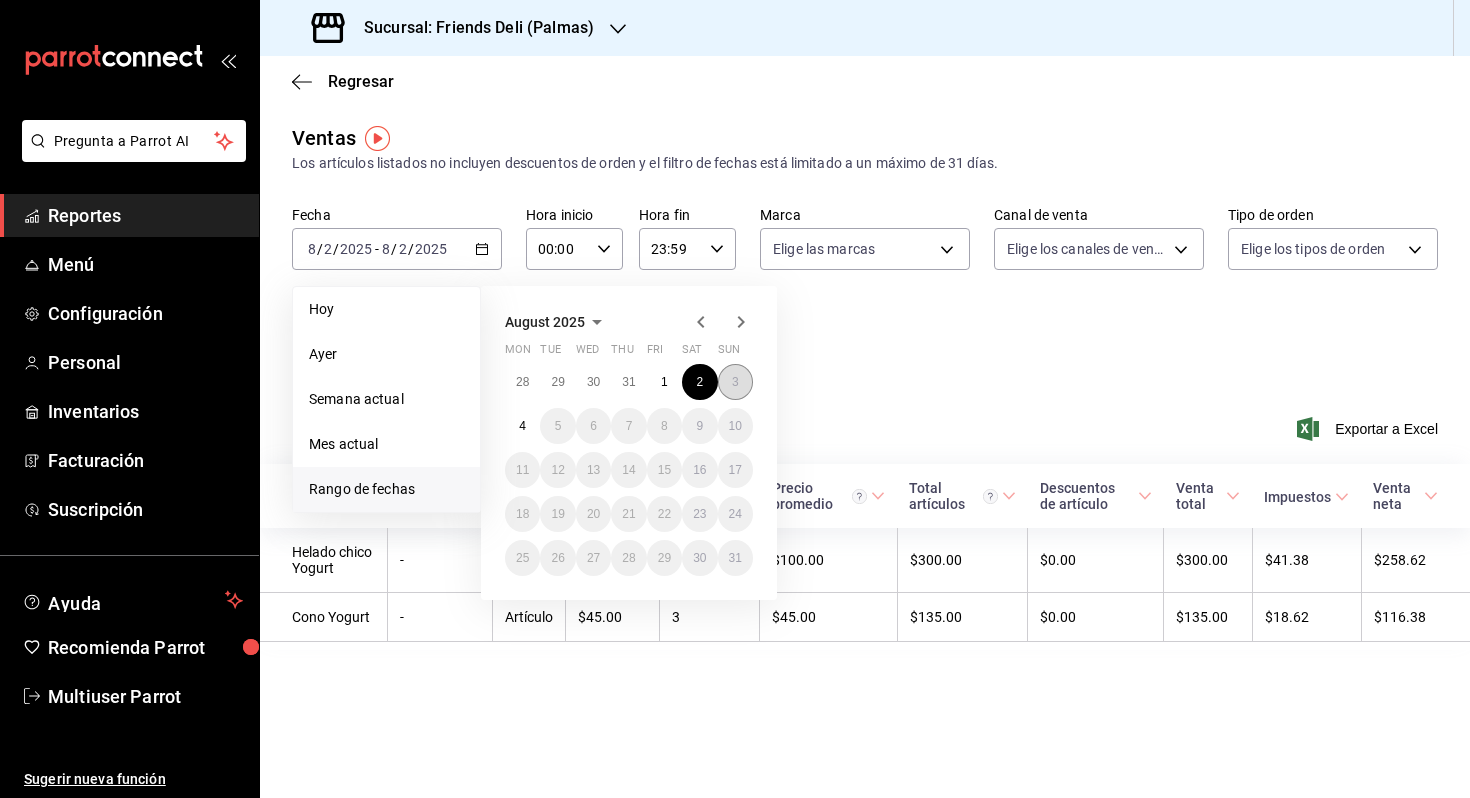 click on "3" at bounding box center (735, 382) 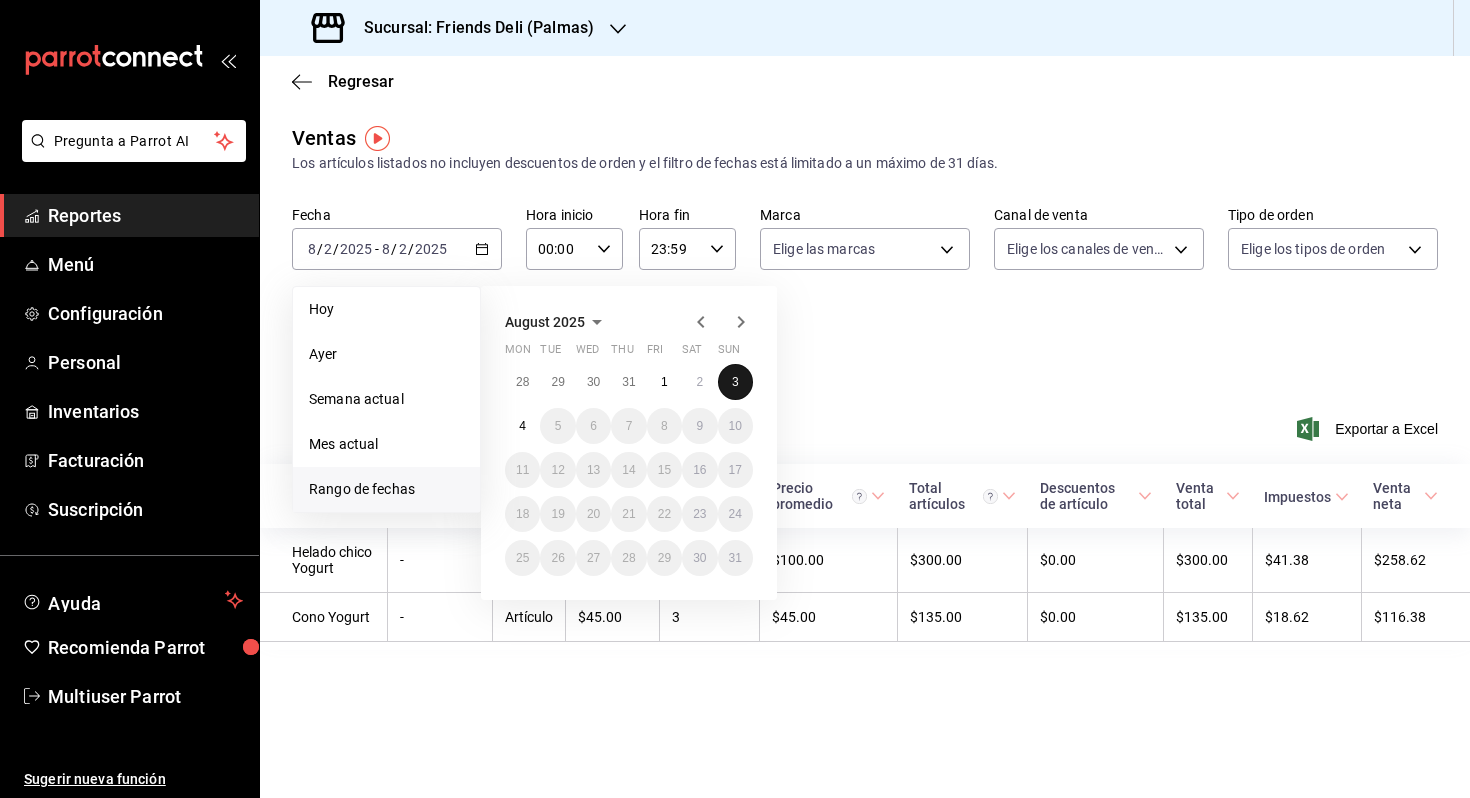 click on "3" at bounding box center (735, 382) 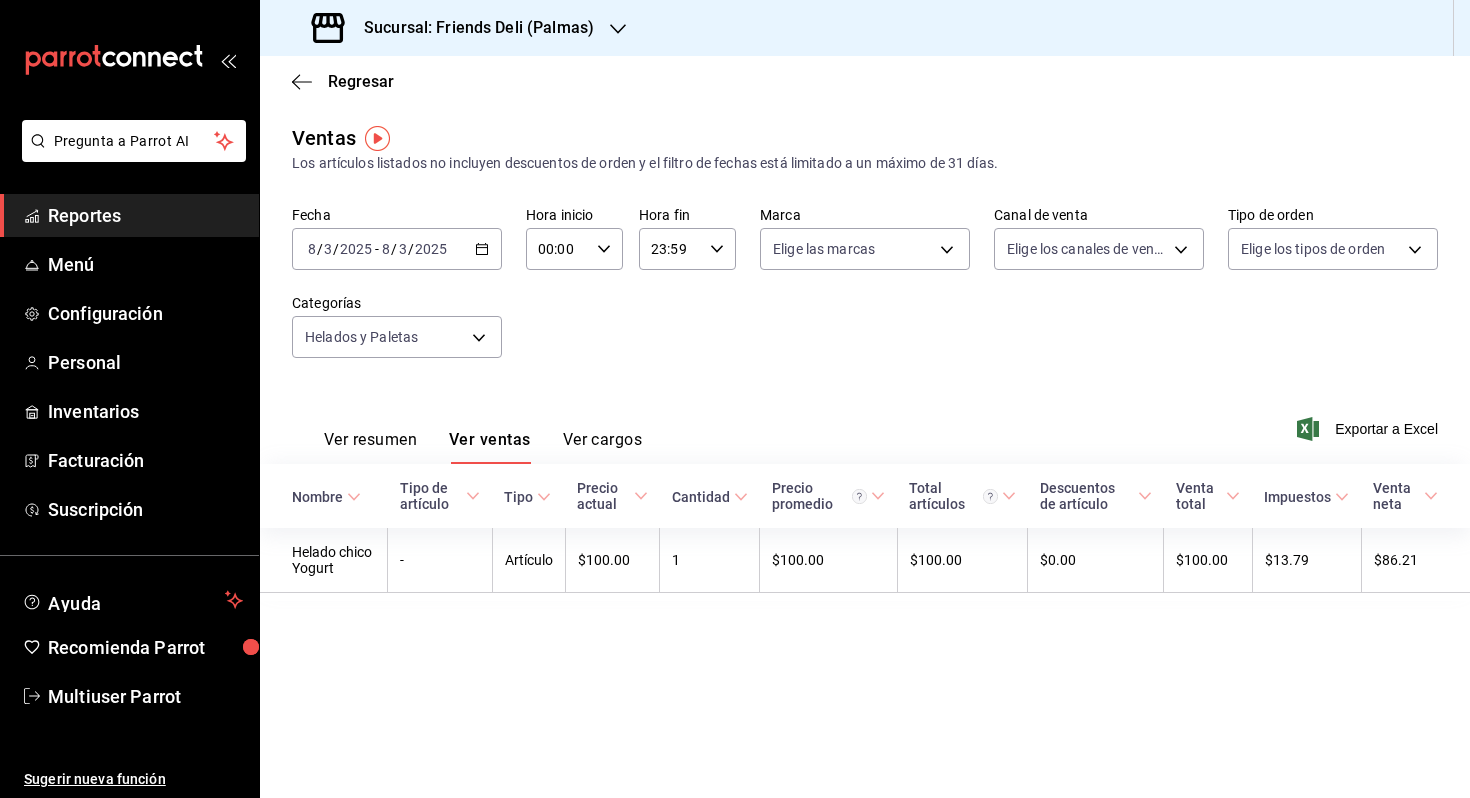 click on "2025-08-03 8 / 3 / 2025 - 2025-08-03 8 / 3 / 2025" at bounding box center [397, 249] 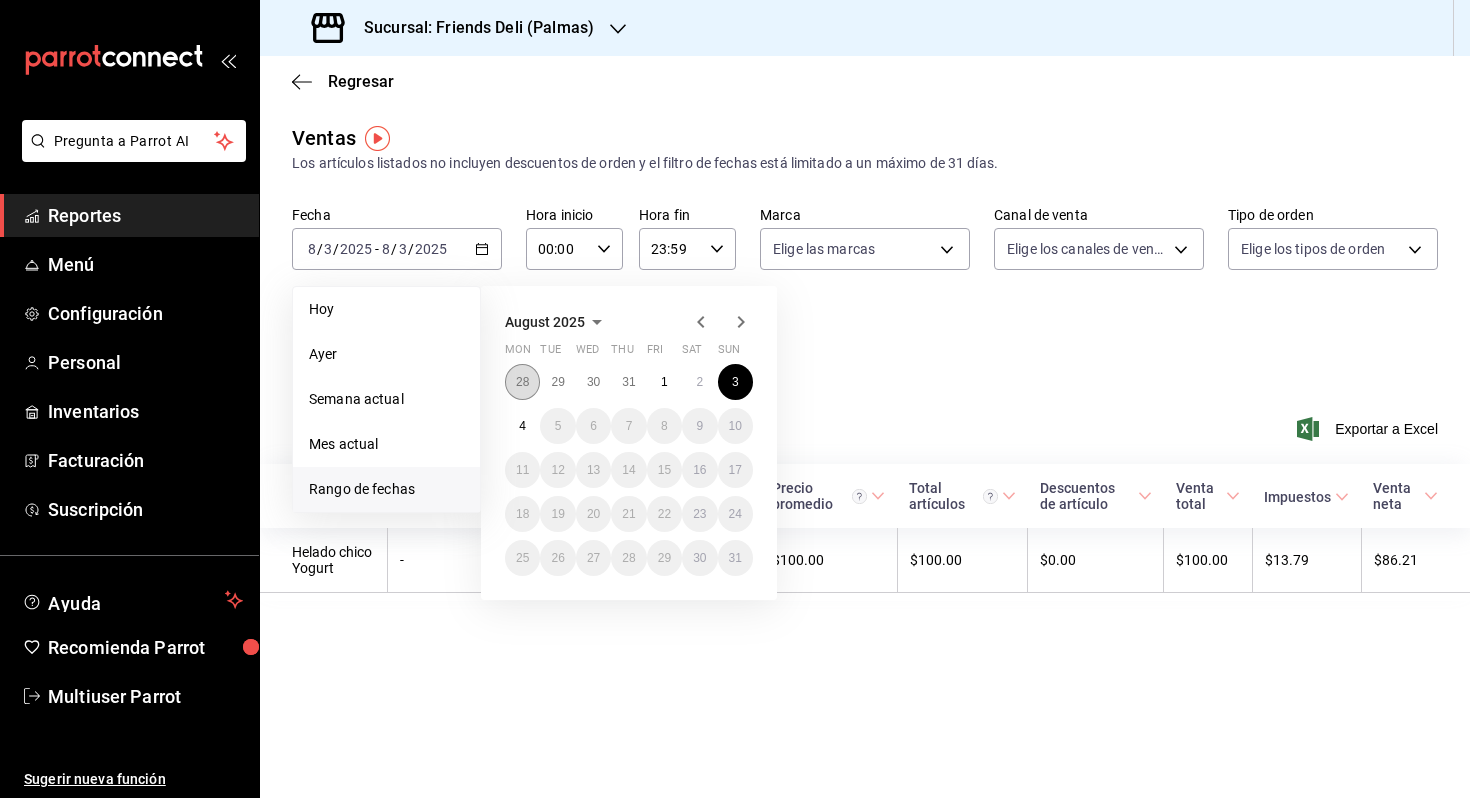 click on "28" at bounding box center (522, 382) 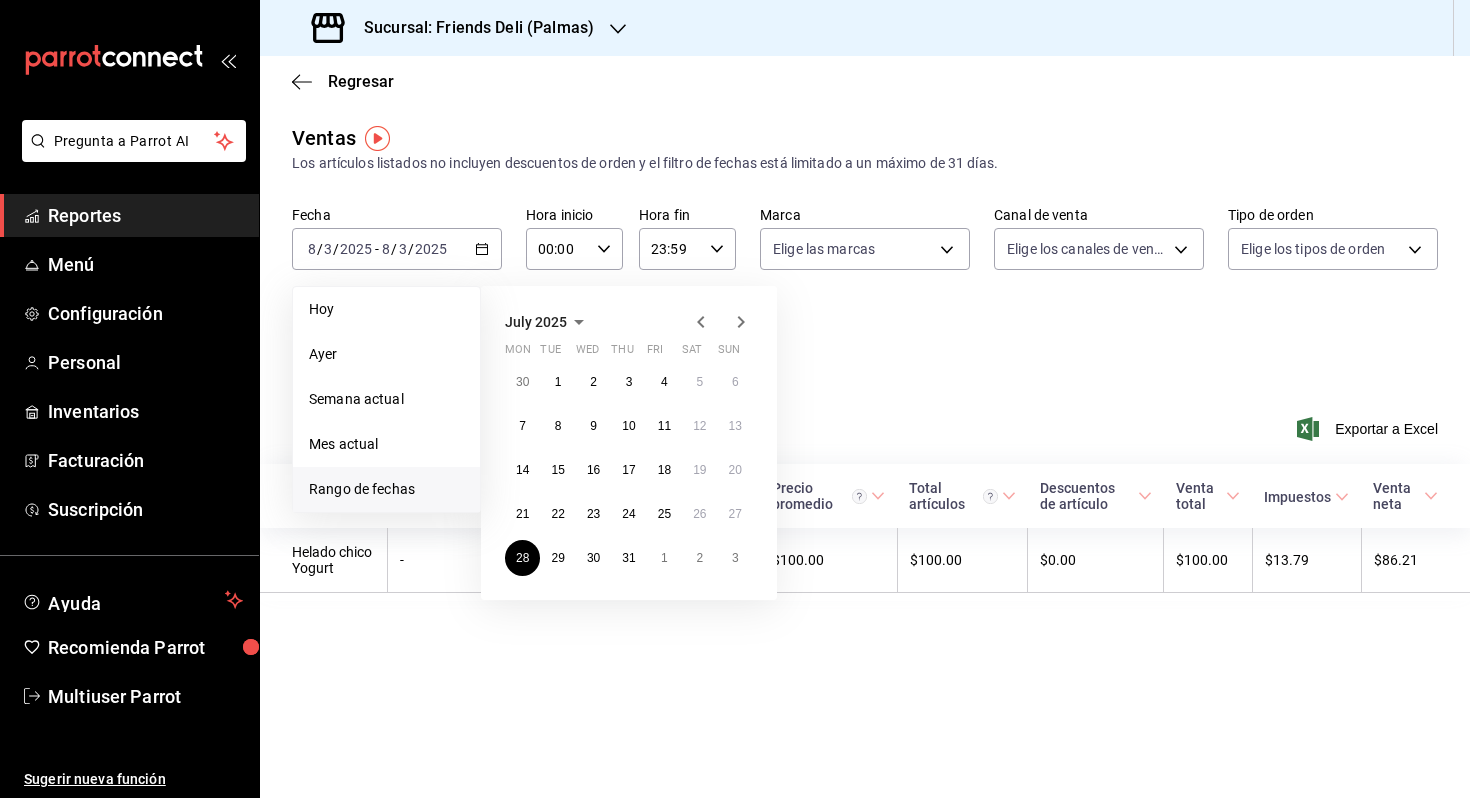 click 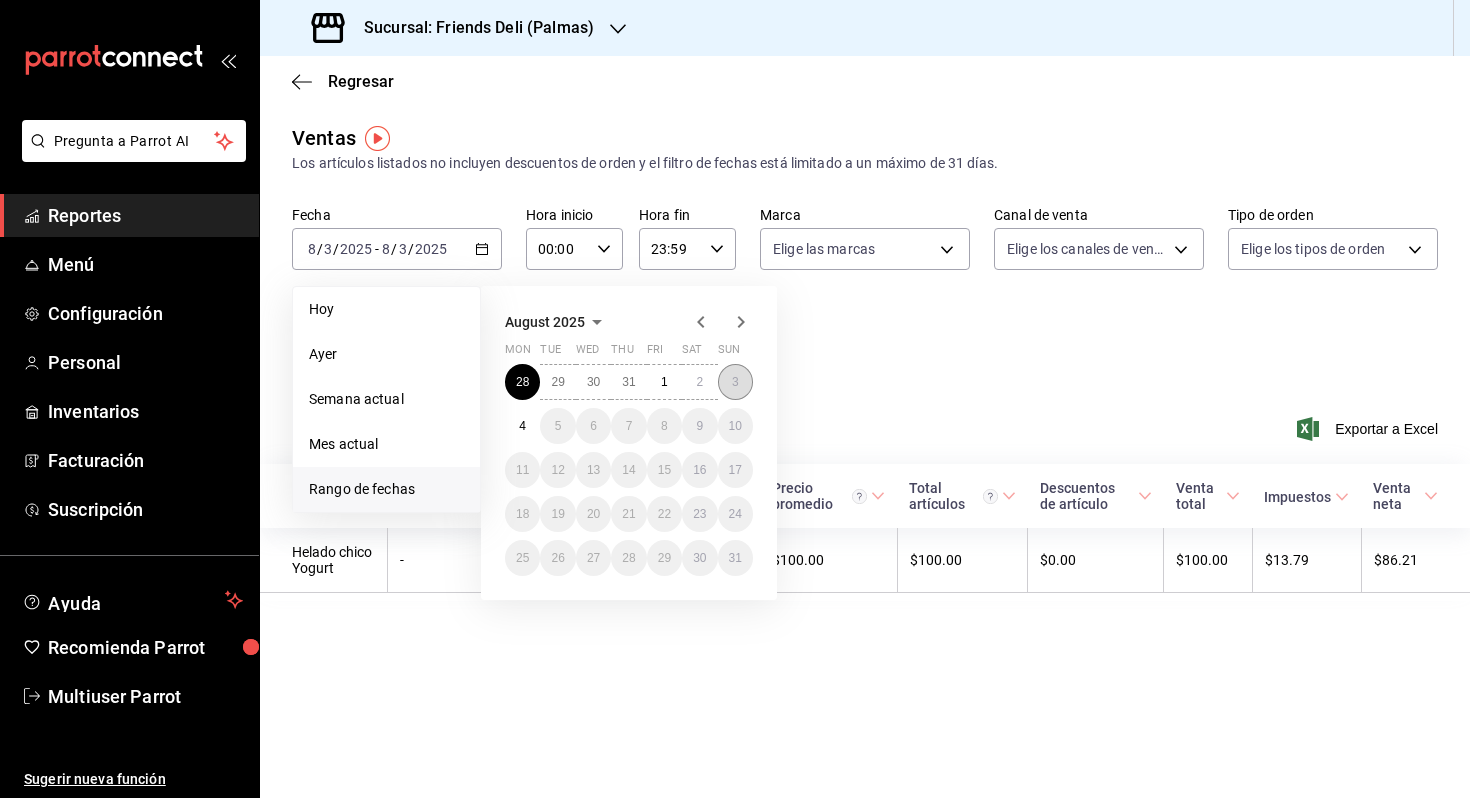 click on "3" at bounding box center [735, 382] 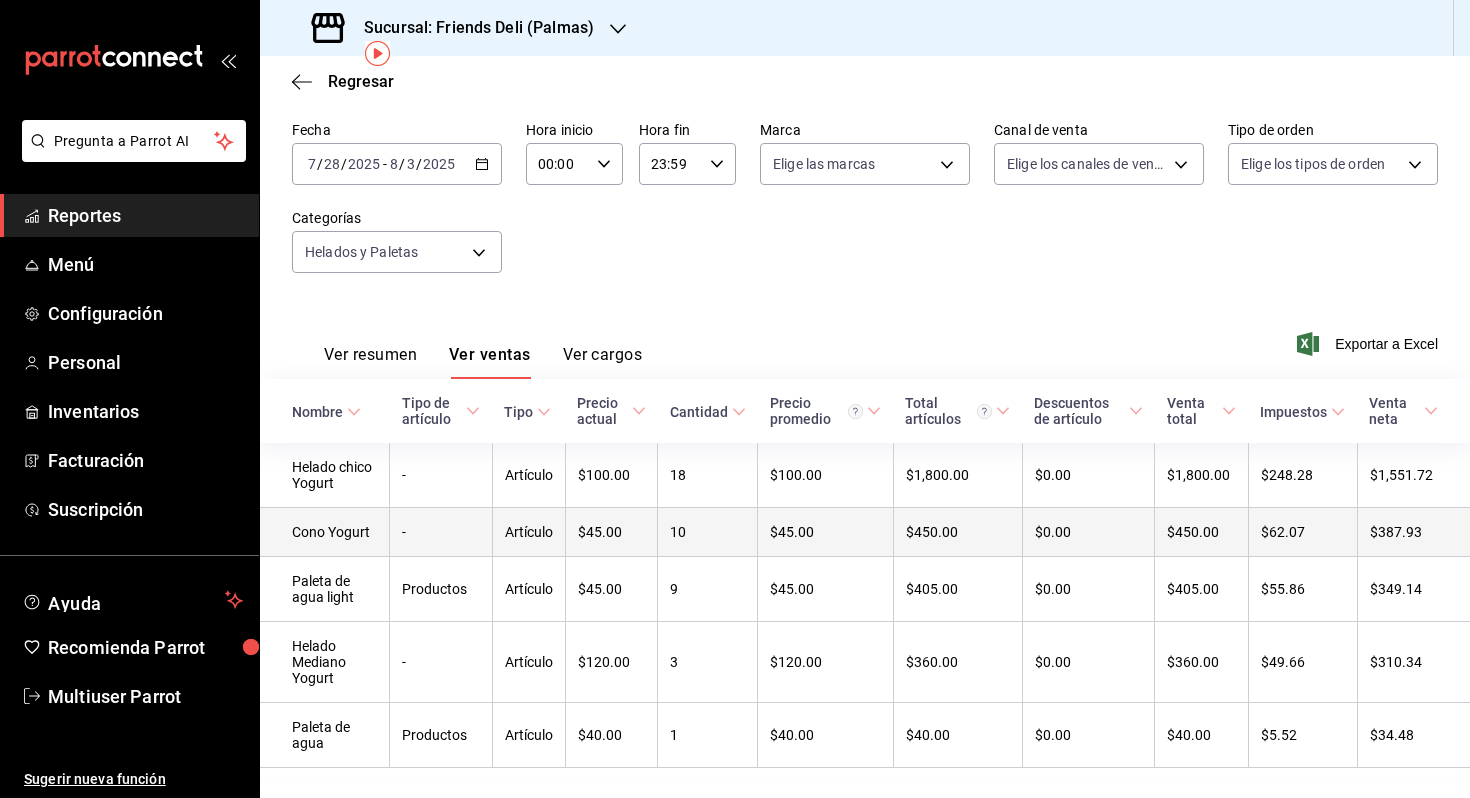 scroll, scrollTop: 133, scrollLeft: 0, axis: vertical 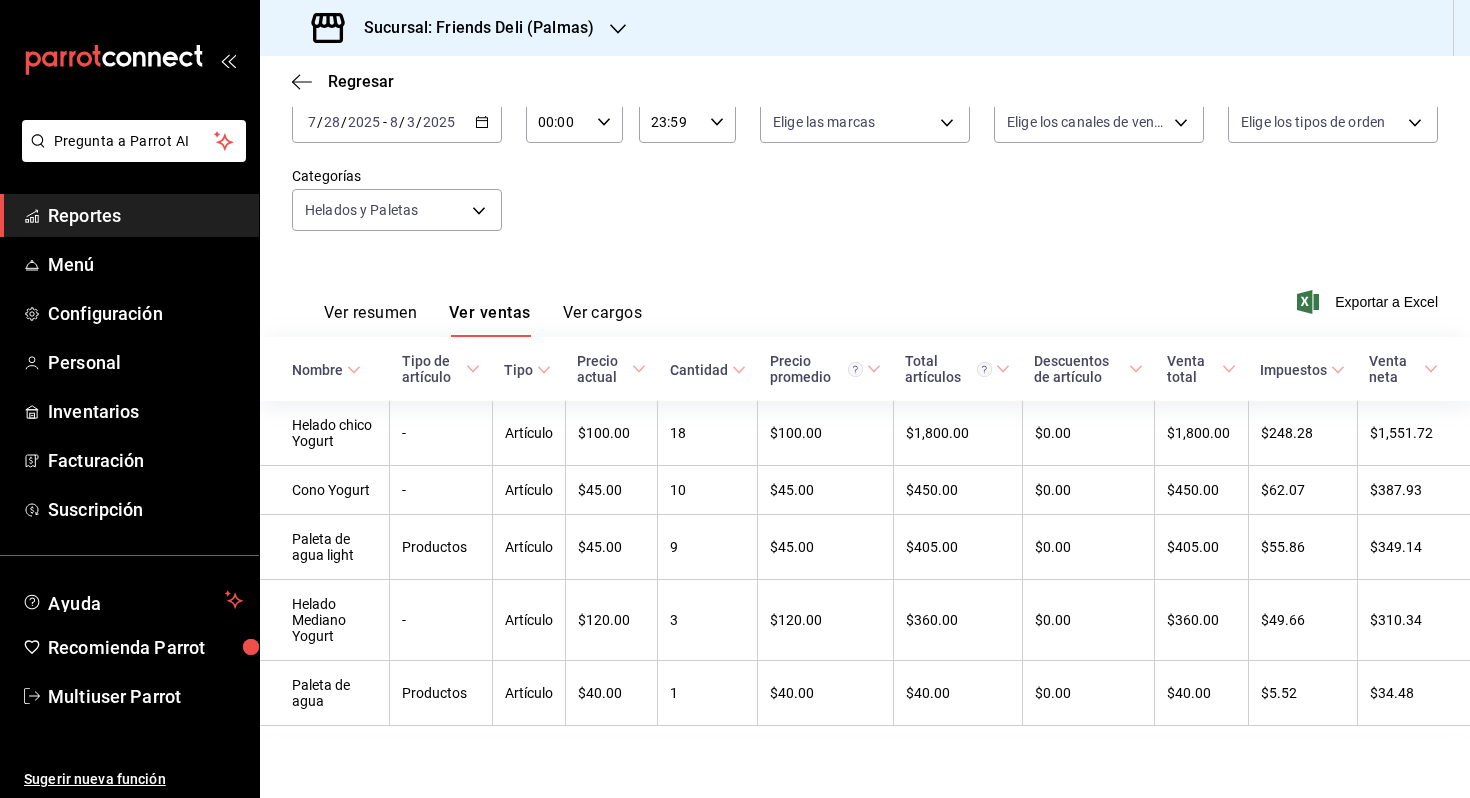 click on "2025" at bounding box center [439, 122] 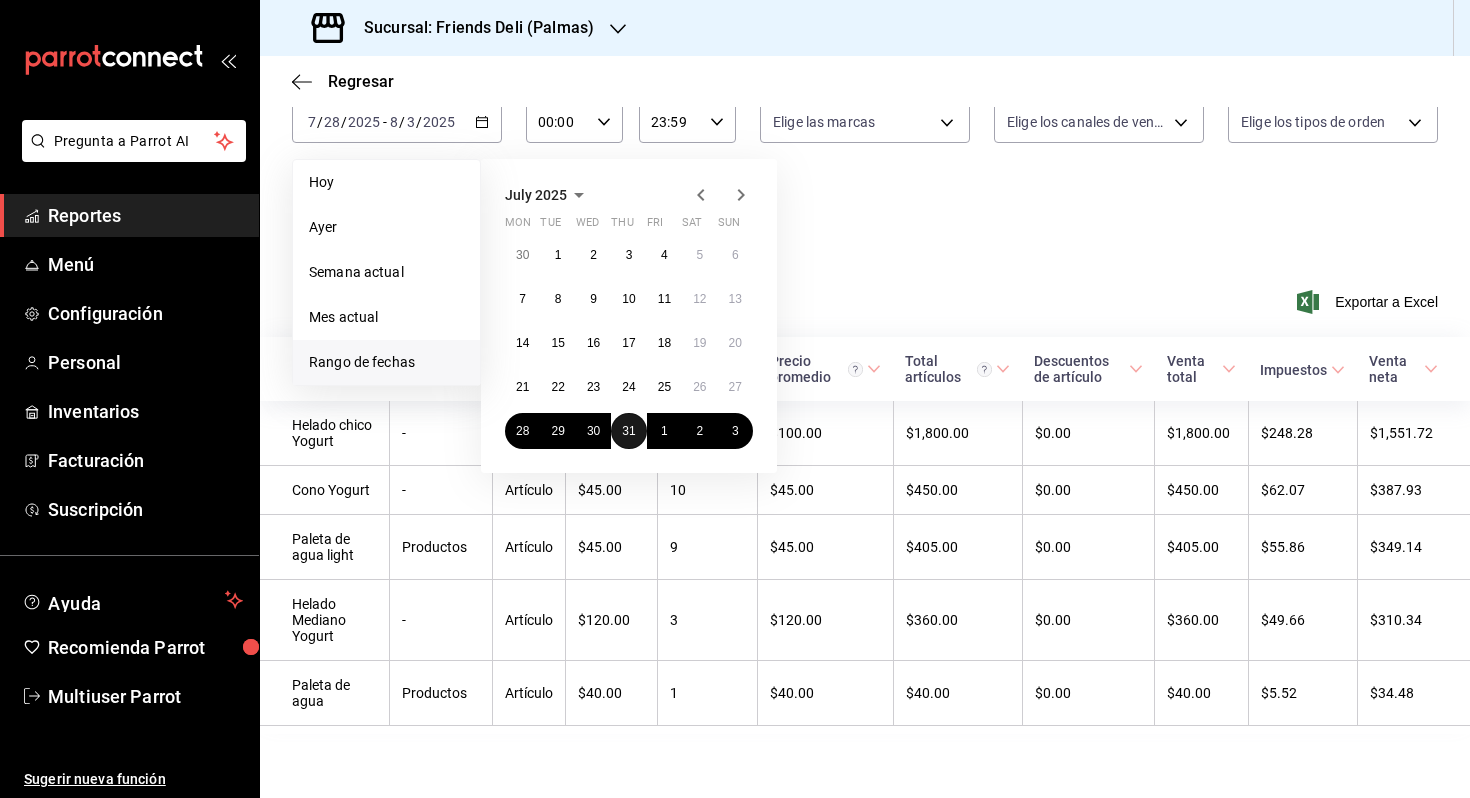 click on "31" at bounding box center [628, 431] 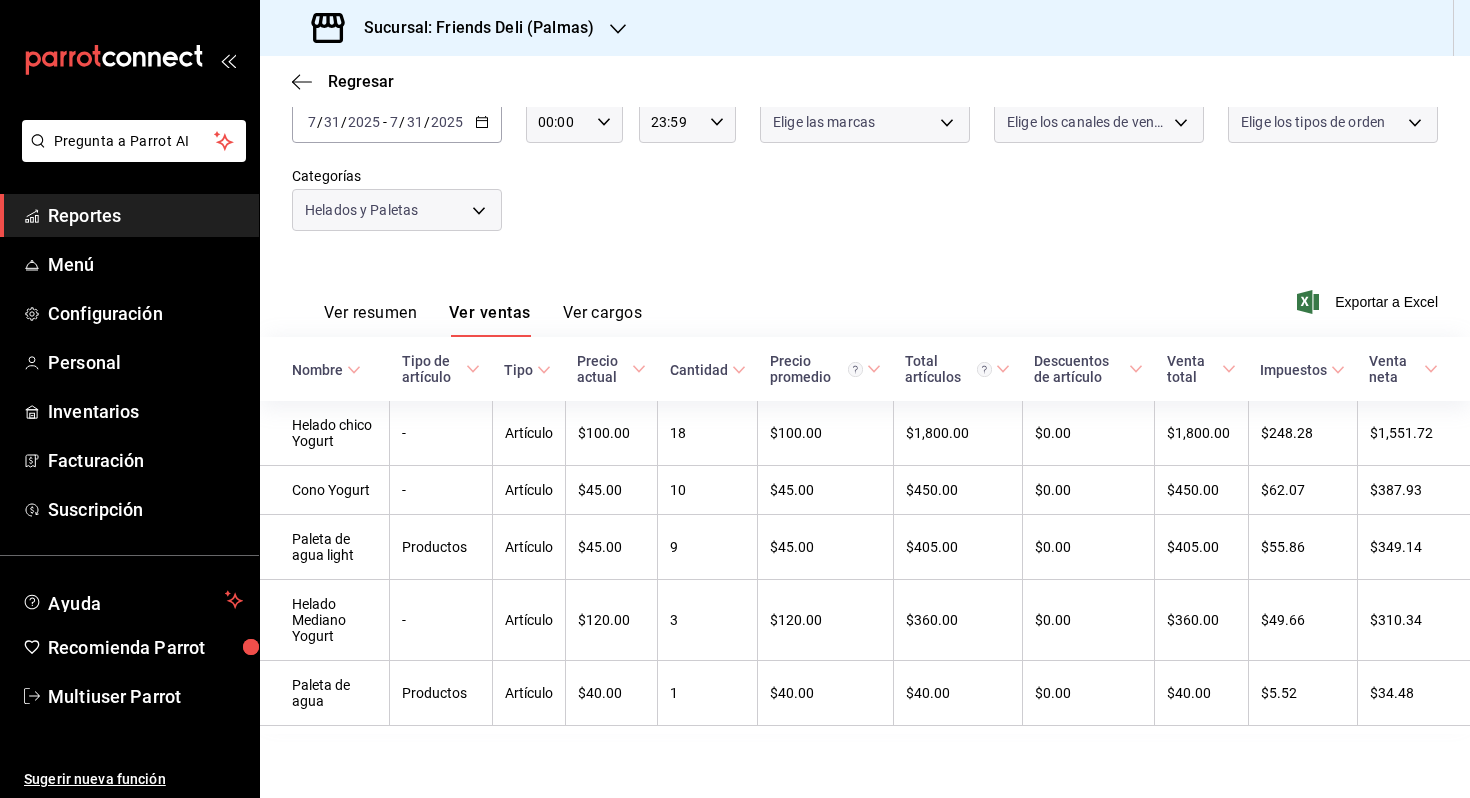 scroll, scrollTop: 0, scrollLeft: 0, axis: both 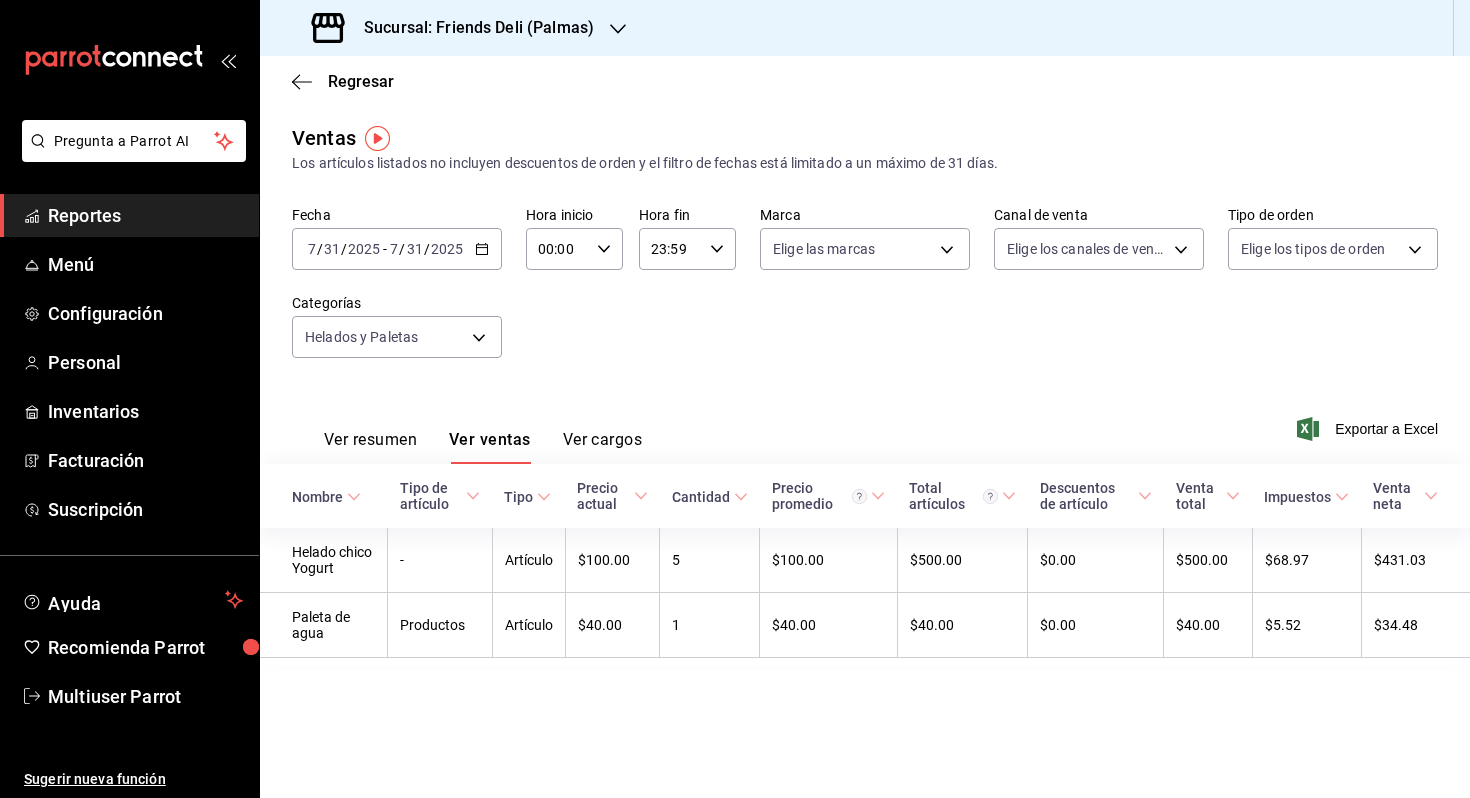 click on "[DATE] [DATE] - [DATE] [DATE]" at bounding box center [397, 249] 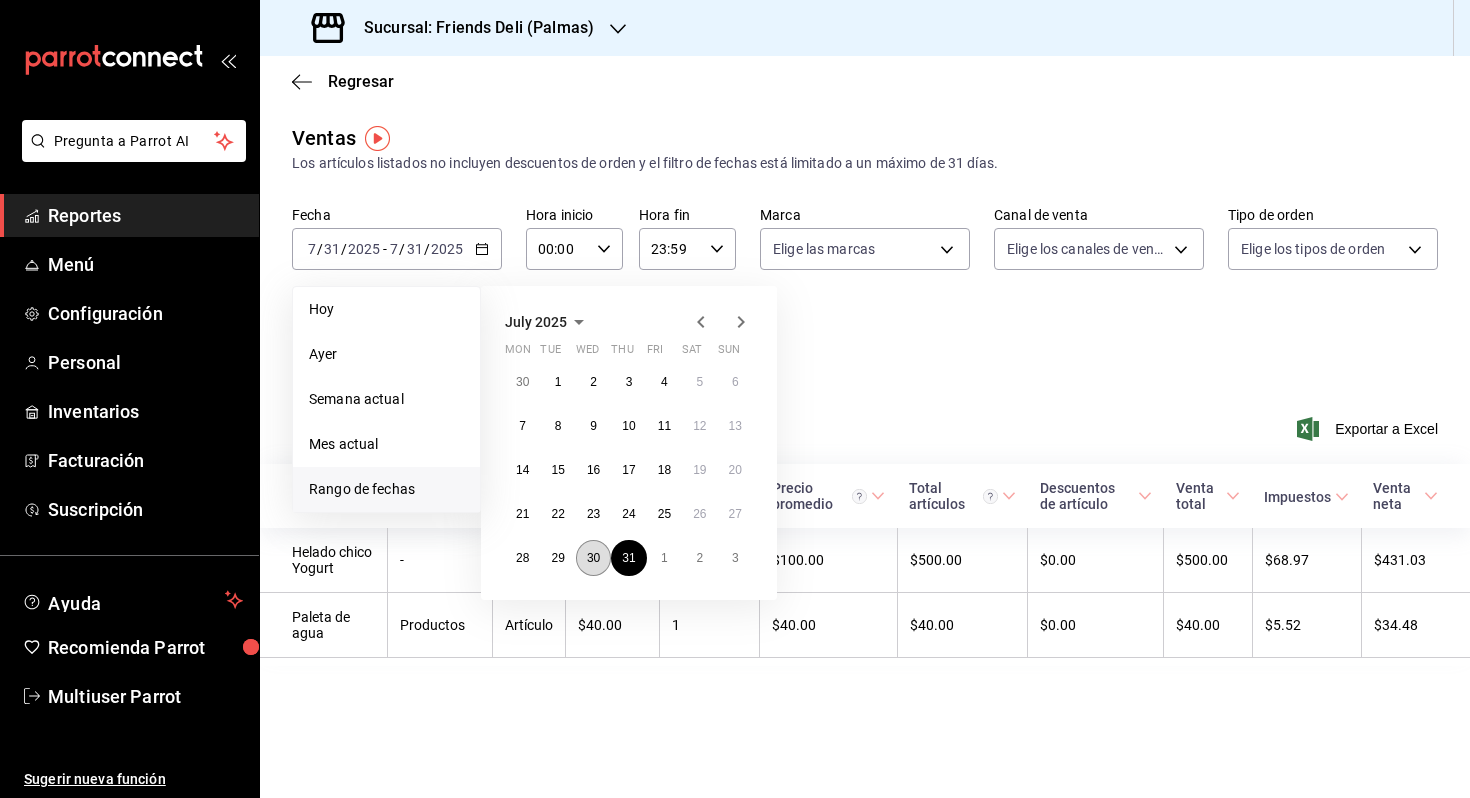 click on "30" at bounding box center (593, 558) 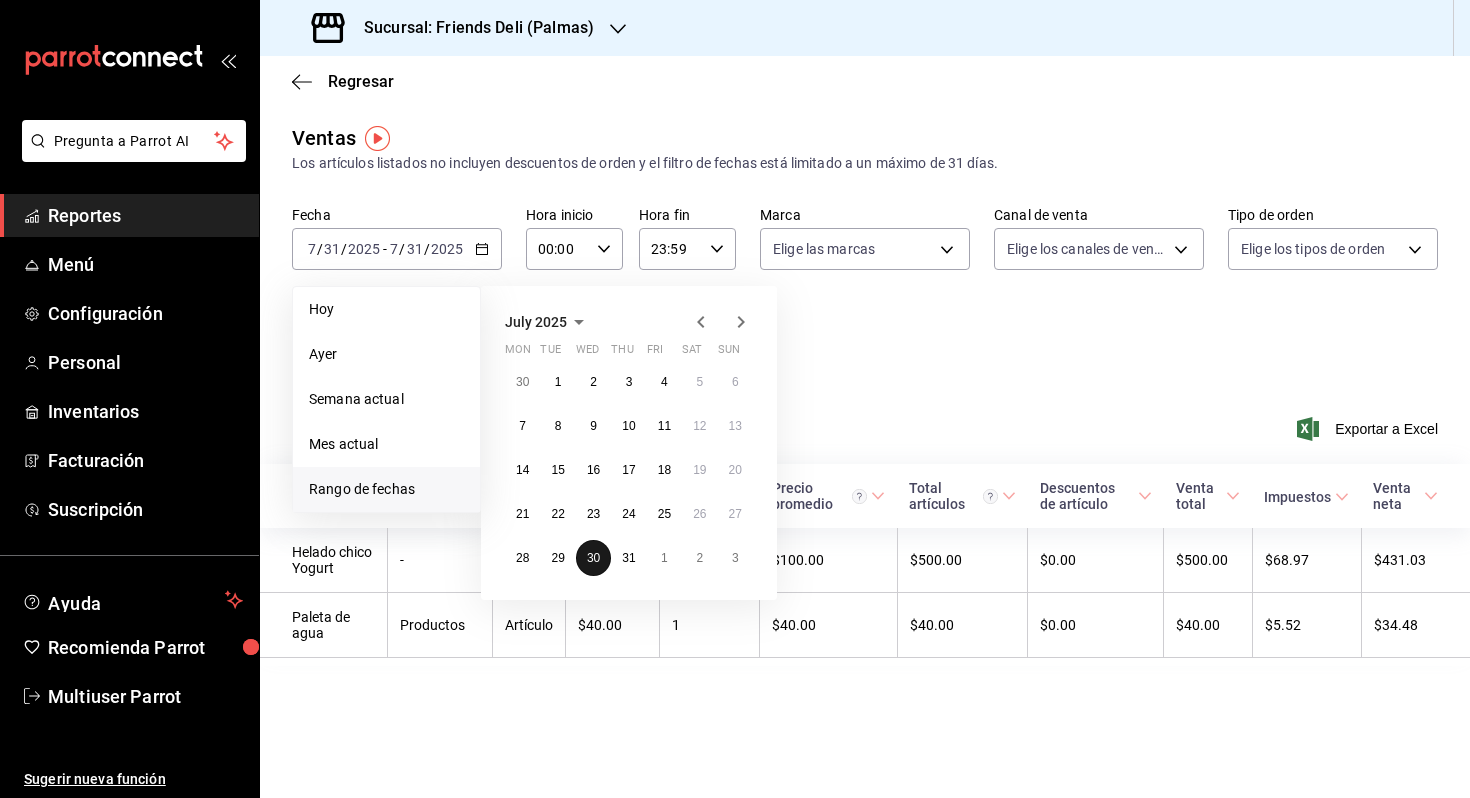 click on "30" at bounding box center [593, 558] 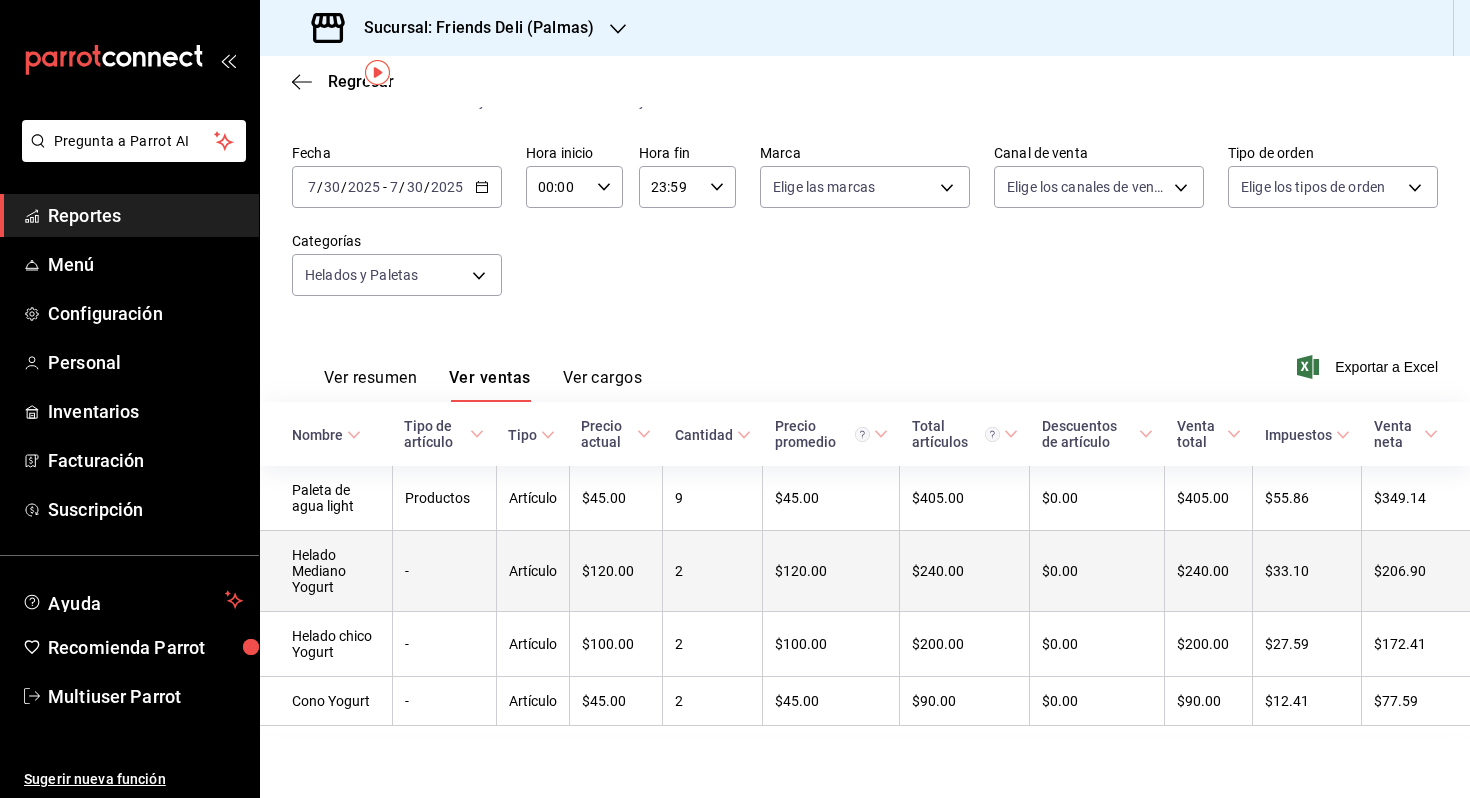 scroll, scrollTop: 66, scrollLeft: 0, axis: vertical 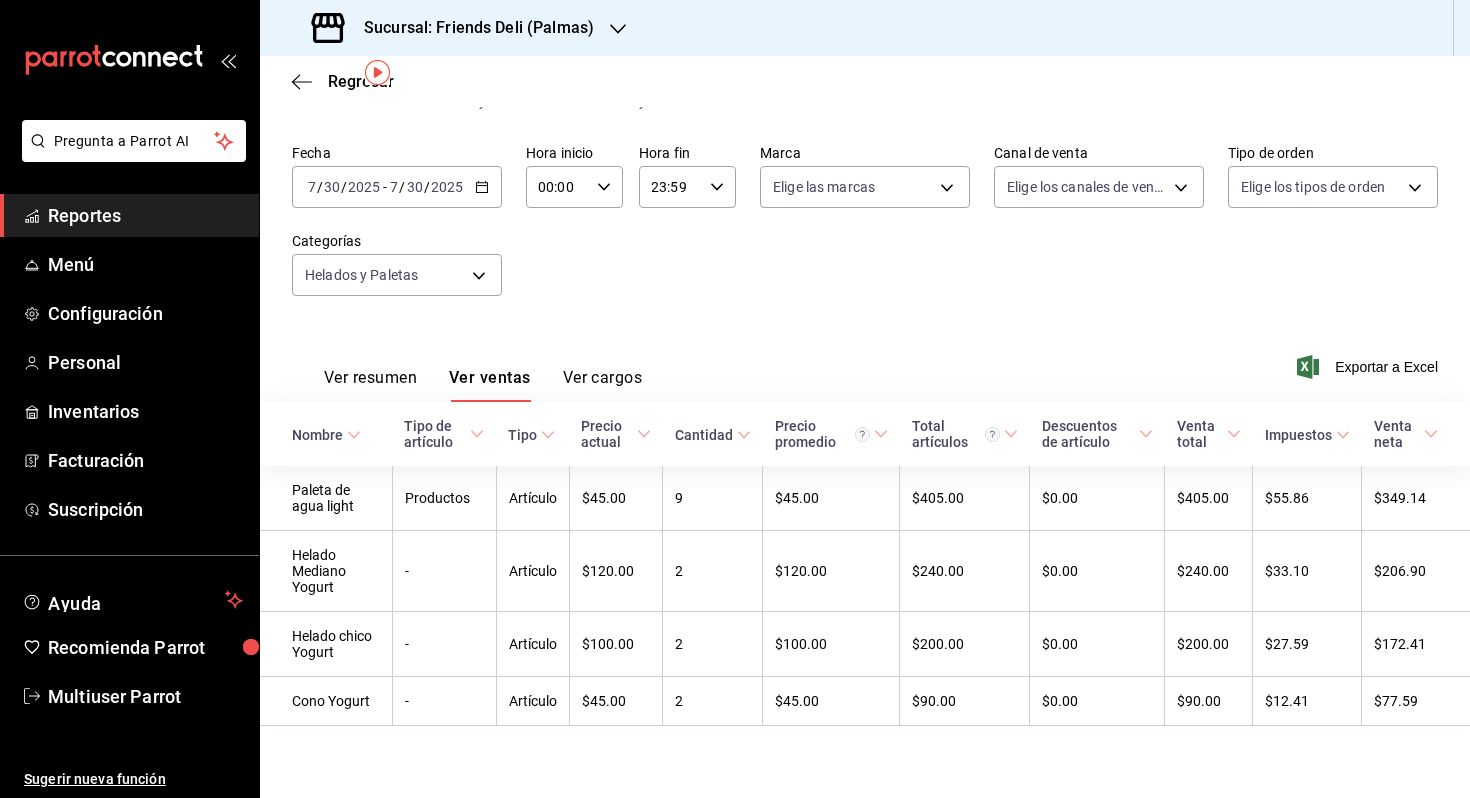 click on "[DATE] [DATE]" at bounding box center [426, 187] 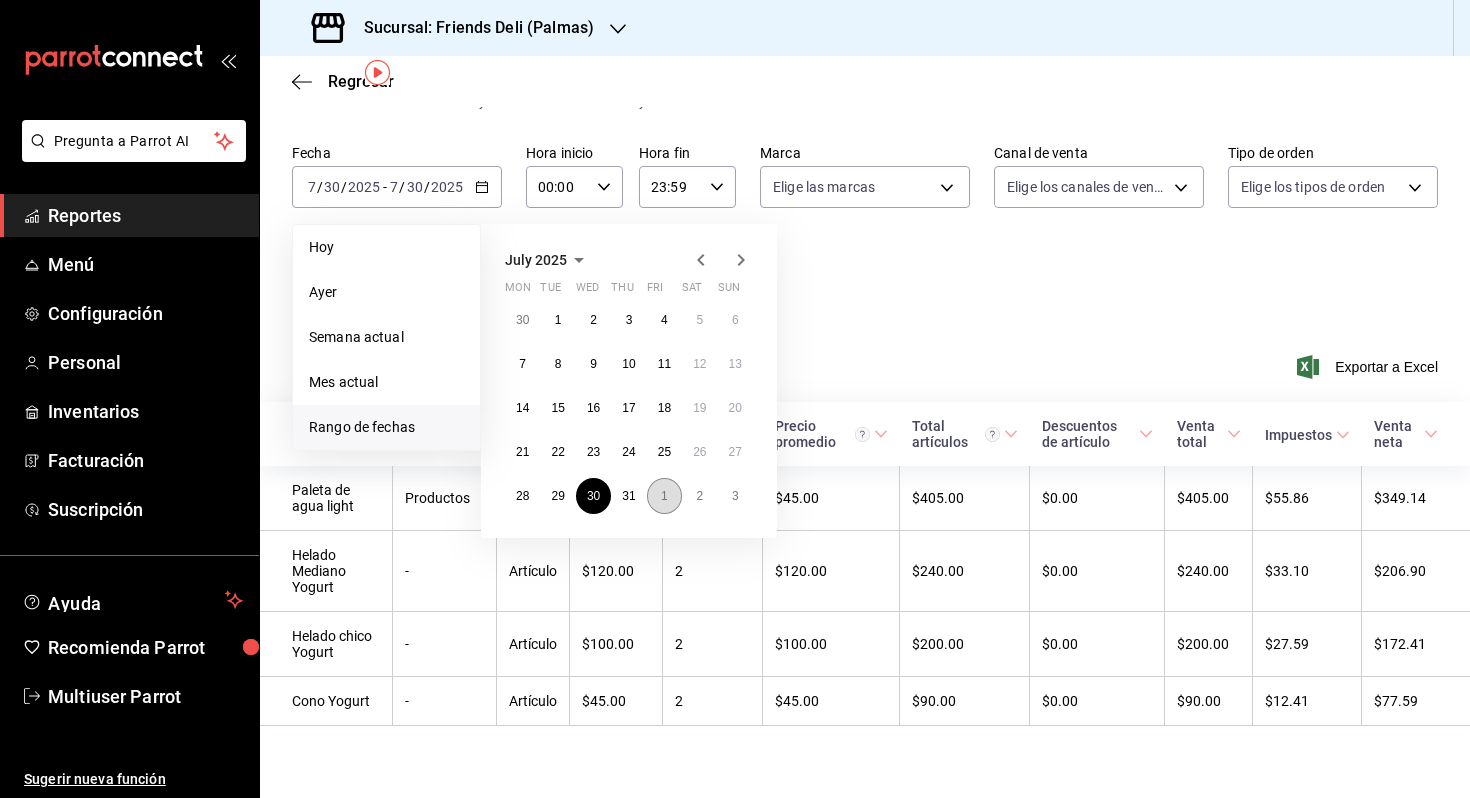click on "1" at bounding box center [664, 496] 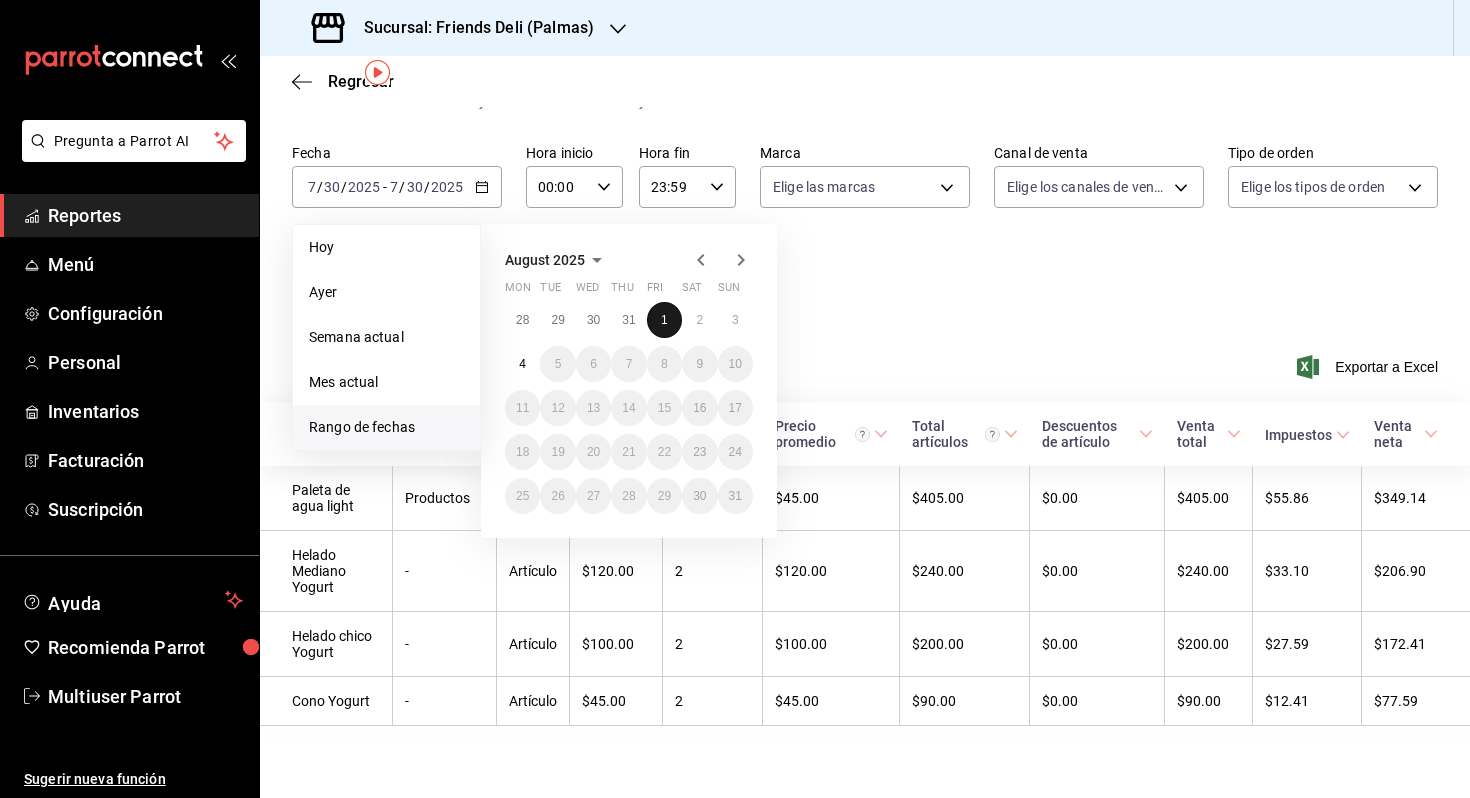 click on "1" at bounding box center [664, 320] 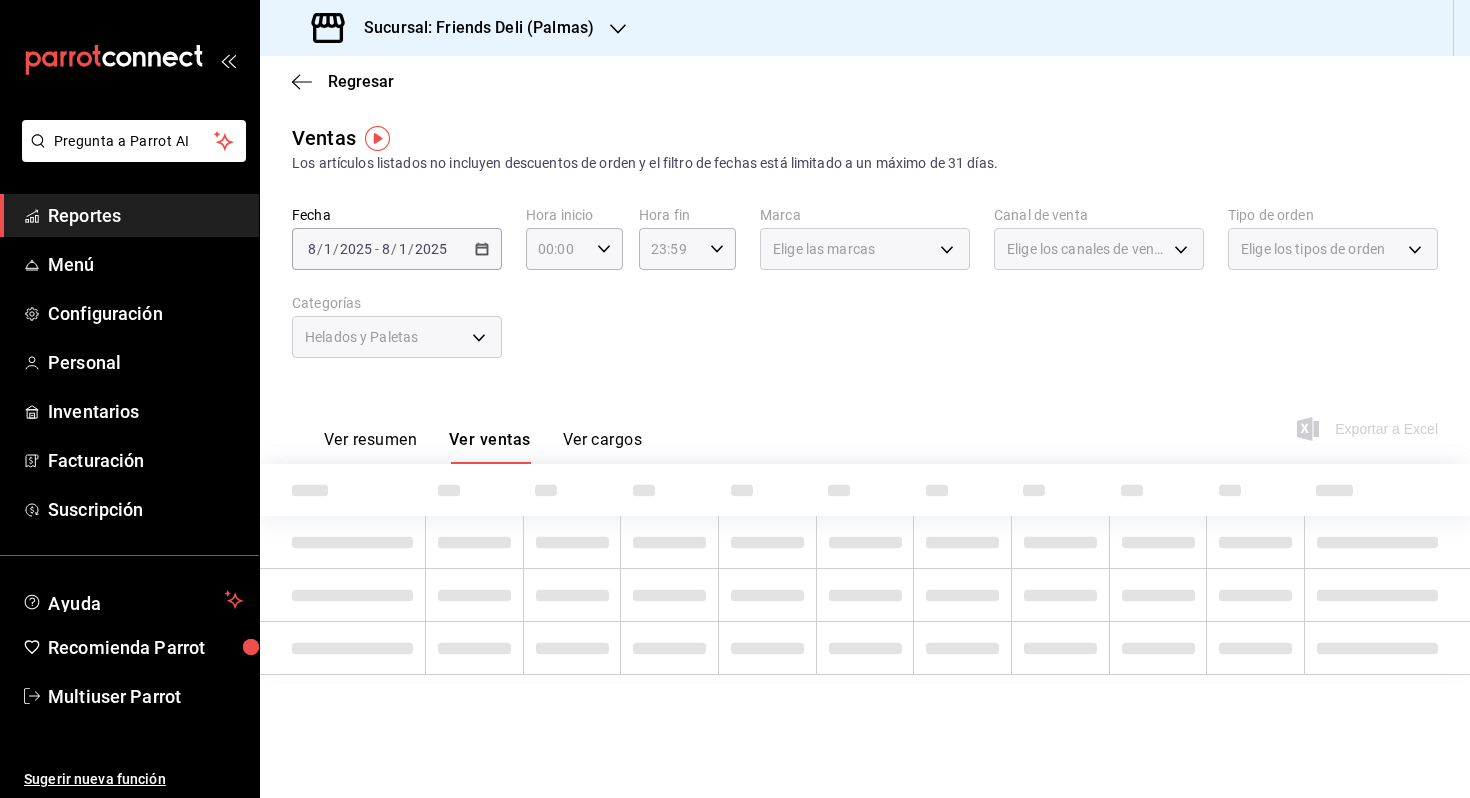 scroll, scrollTop: 0, scrollLeft: 0, axis: both 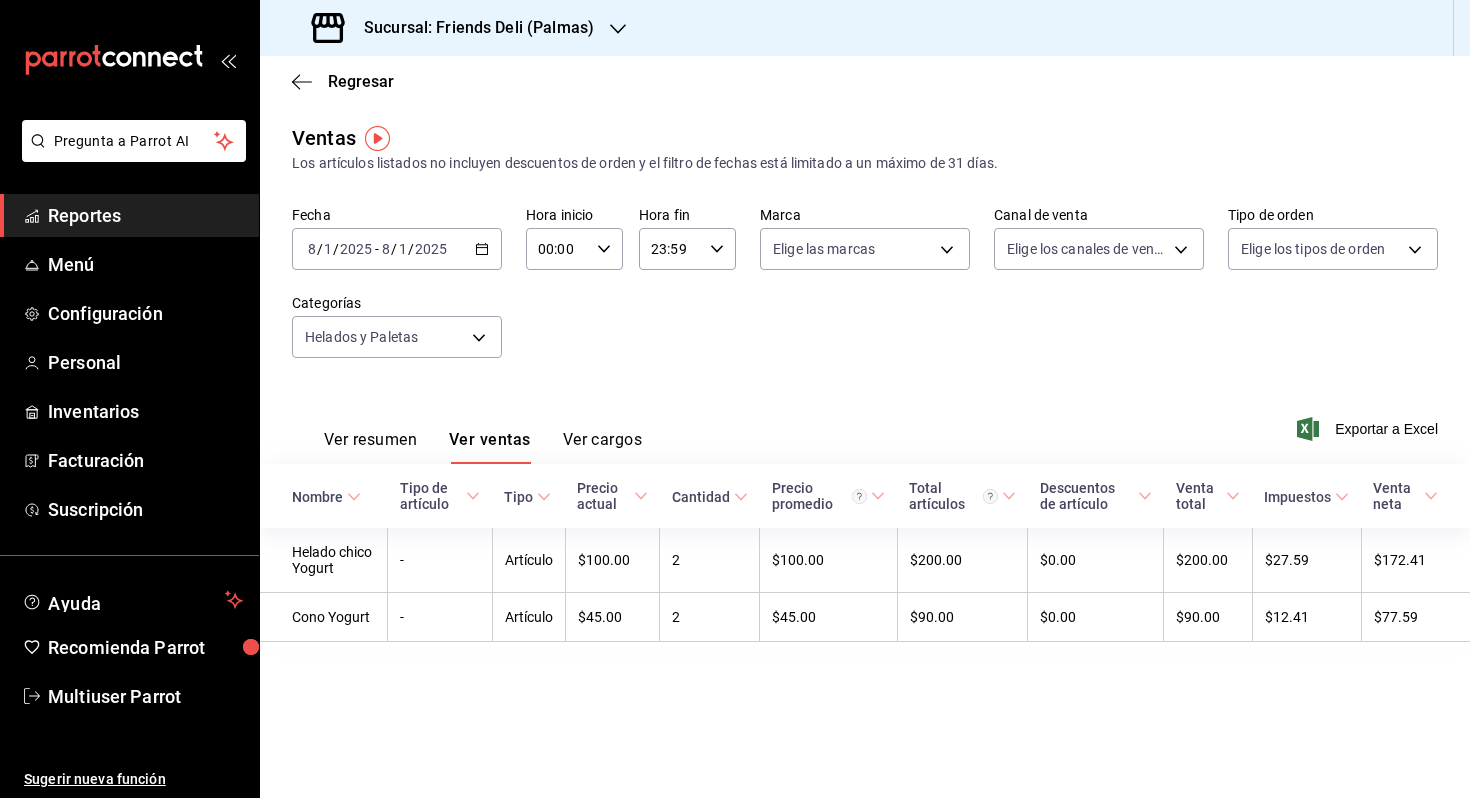click on "2025-08-01 8 / 1 / 2025 - 2025-08-01 8 / 1 / 2025" at bounding box center [397, 249] 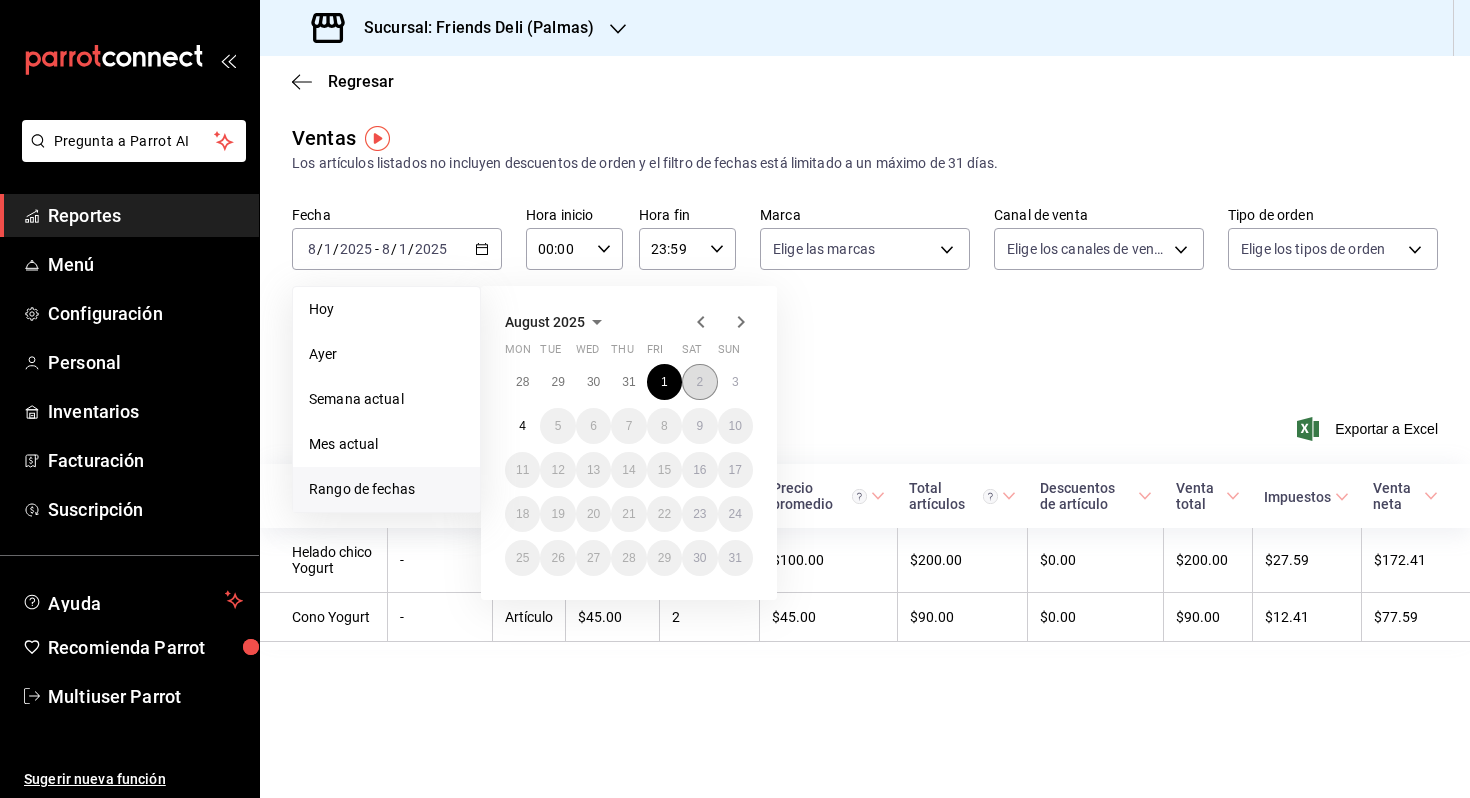 click on "2" at bounding box center [699, 382] 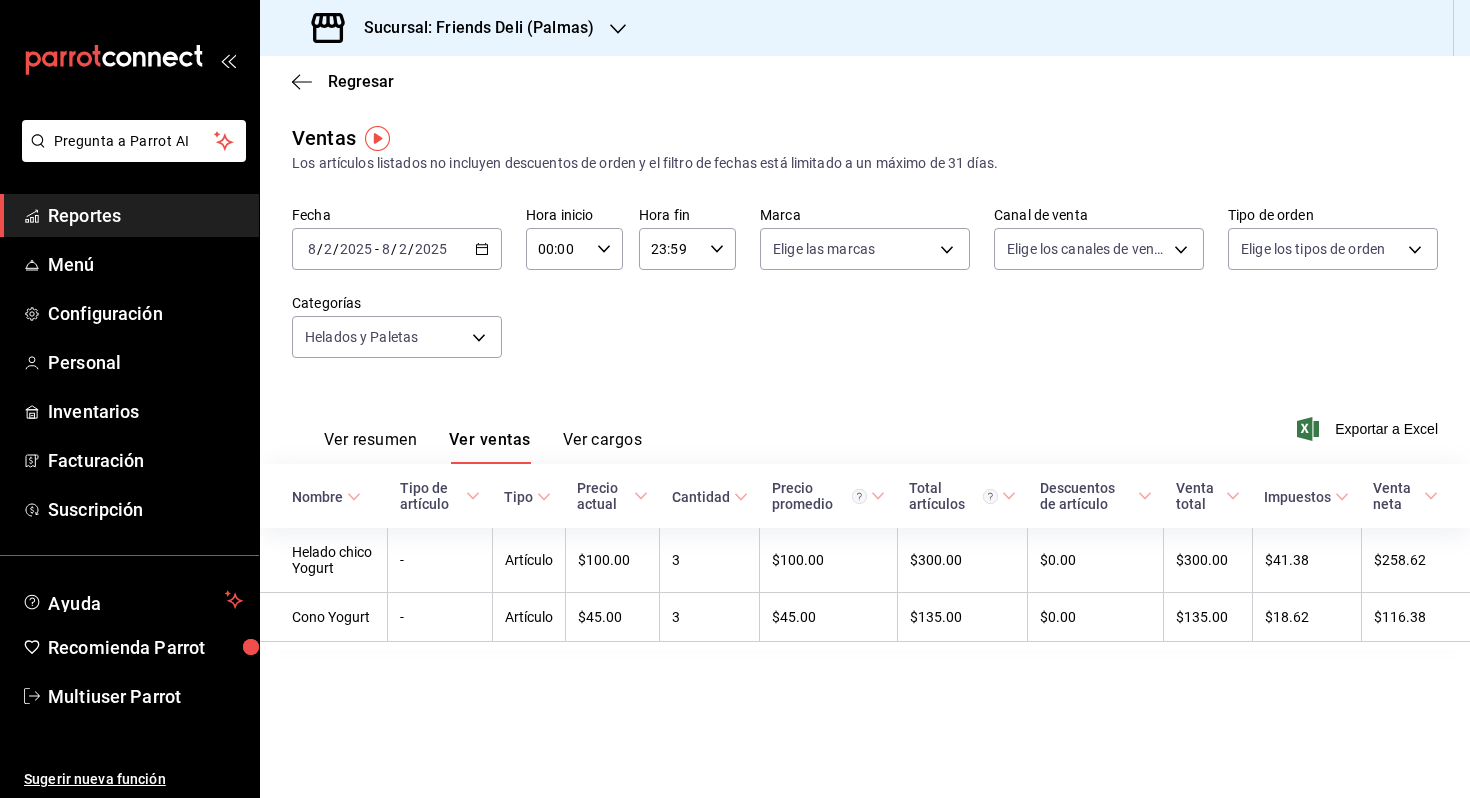 click on "2025-08-02 8 / 2 / 2025 - 2025-08-02 8 / 2 / 2025" at bounding box center (397, 249) 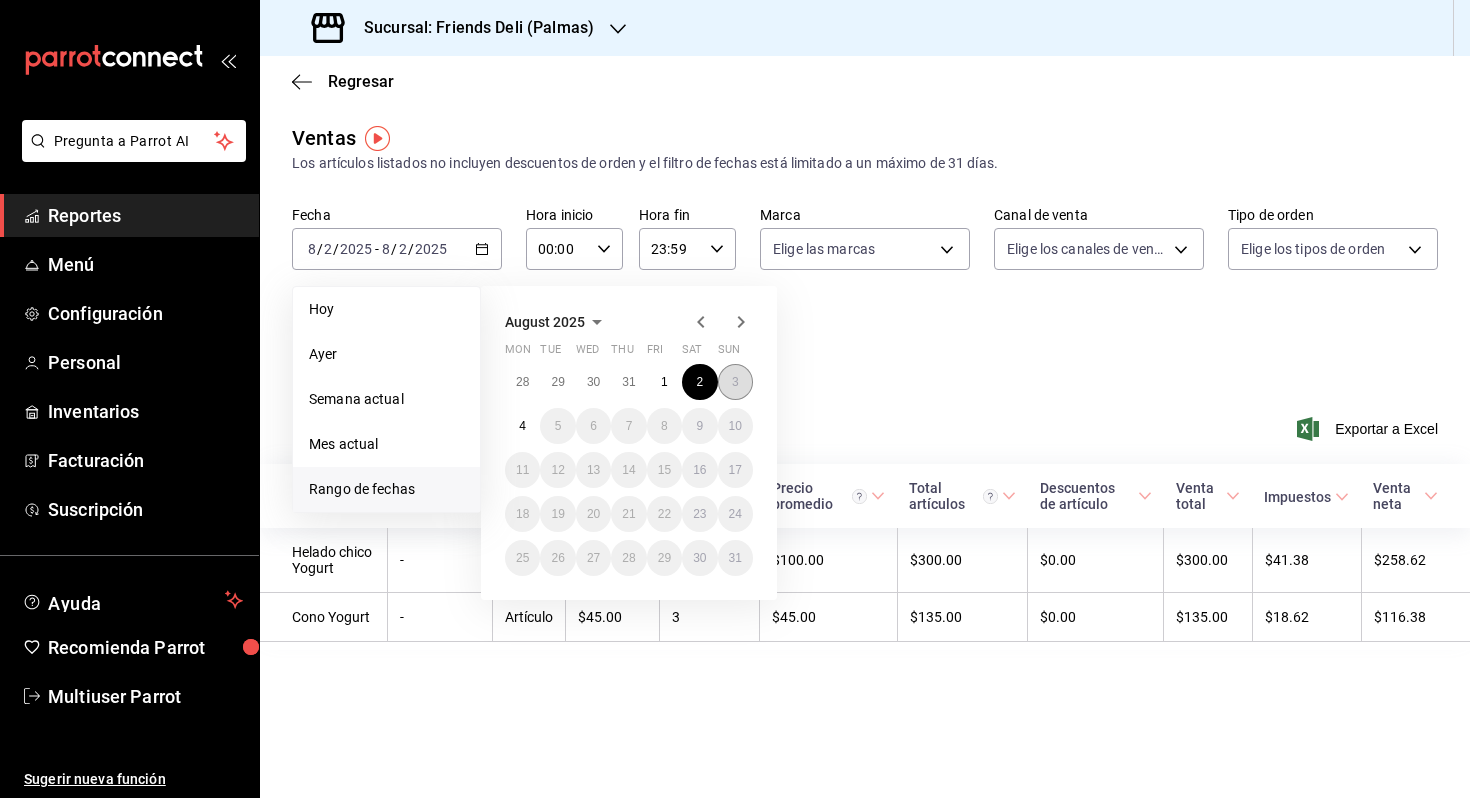 click on "3" at bounding box center [735, 382] 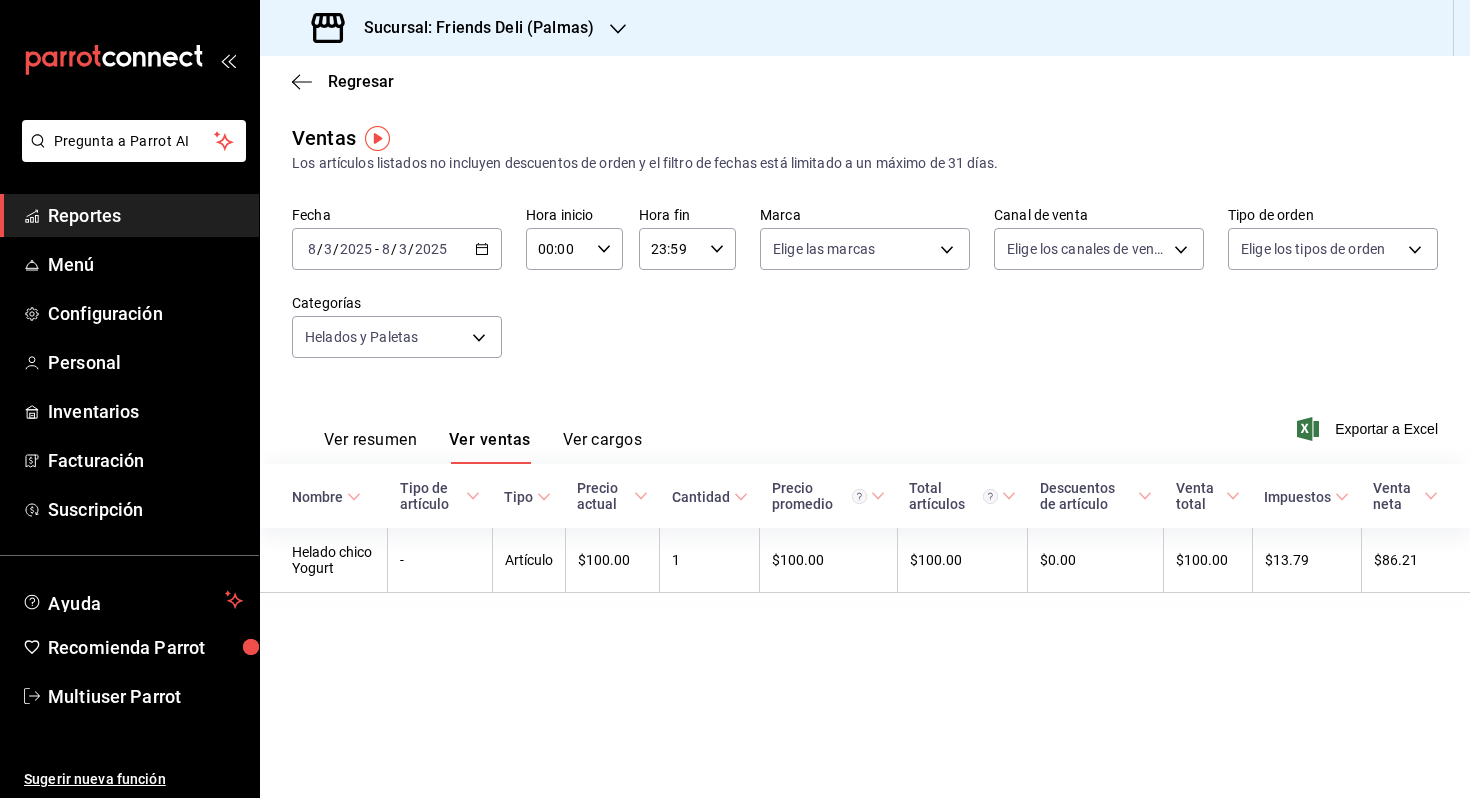 click on "2025-08-03 8 / 3 / 2025 - 2025-08-03 8 / 3 / 2025" at bounding box center [397, 249] 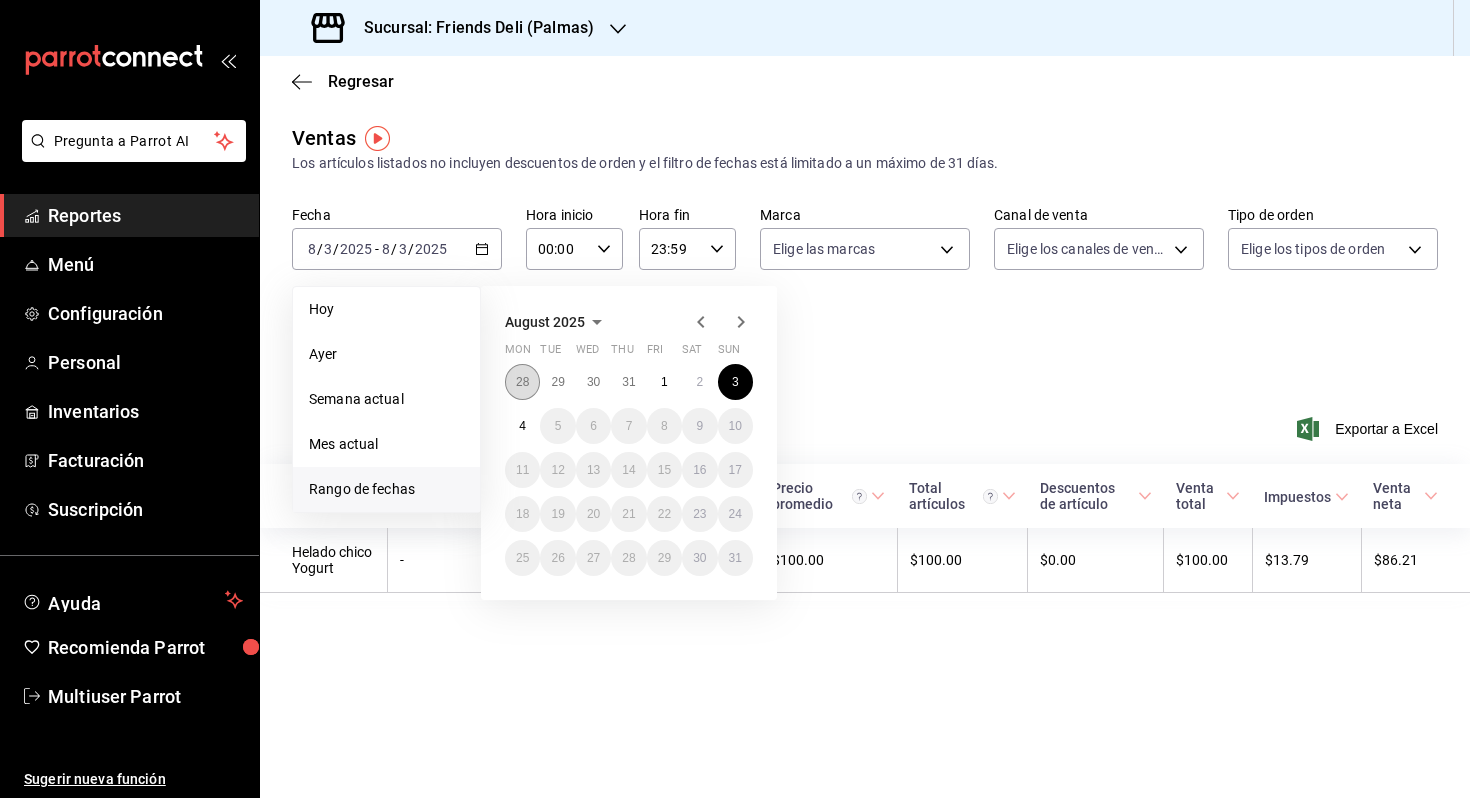 click on "28" at bounding box center (522, 382) 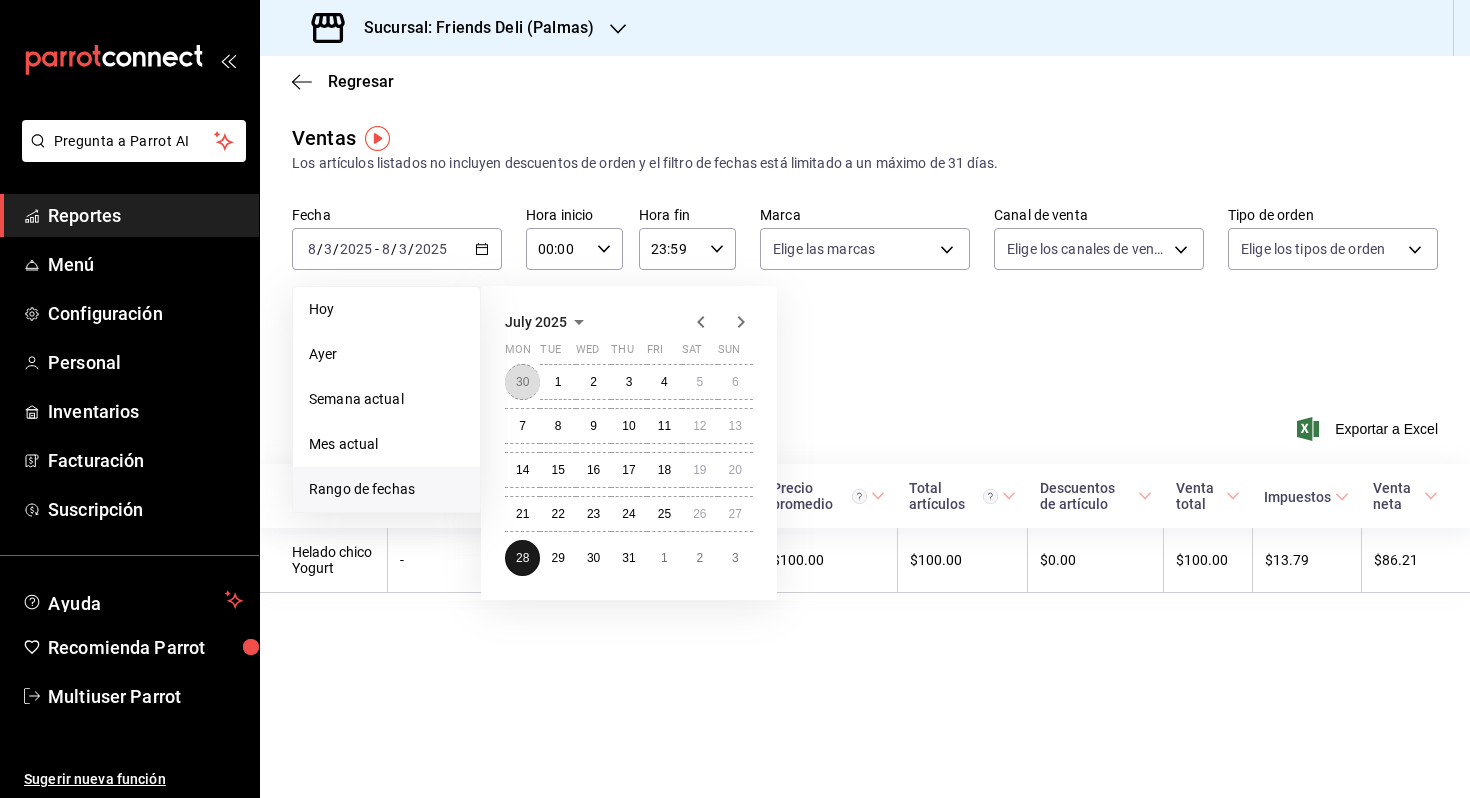 click on "30" at bounding box center [522, 382] 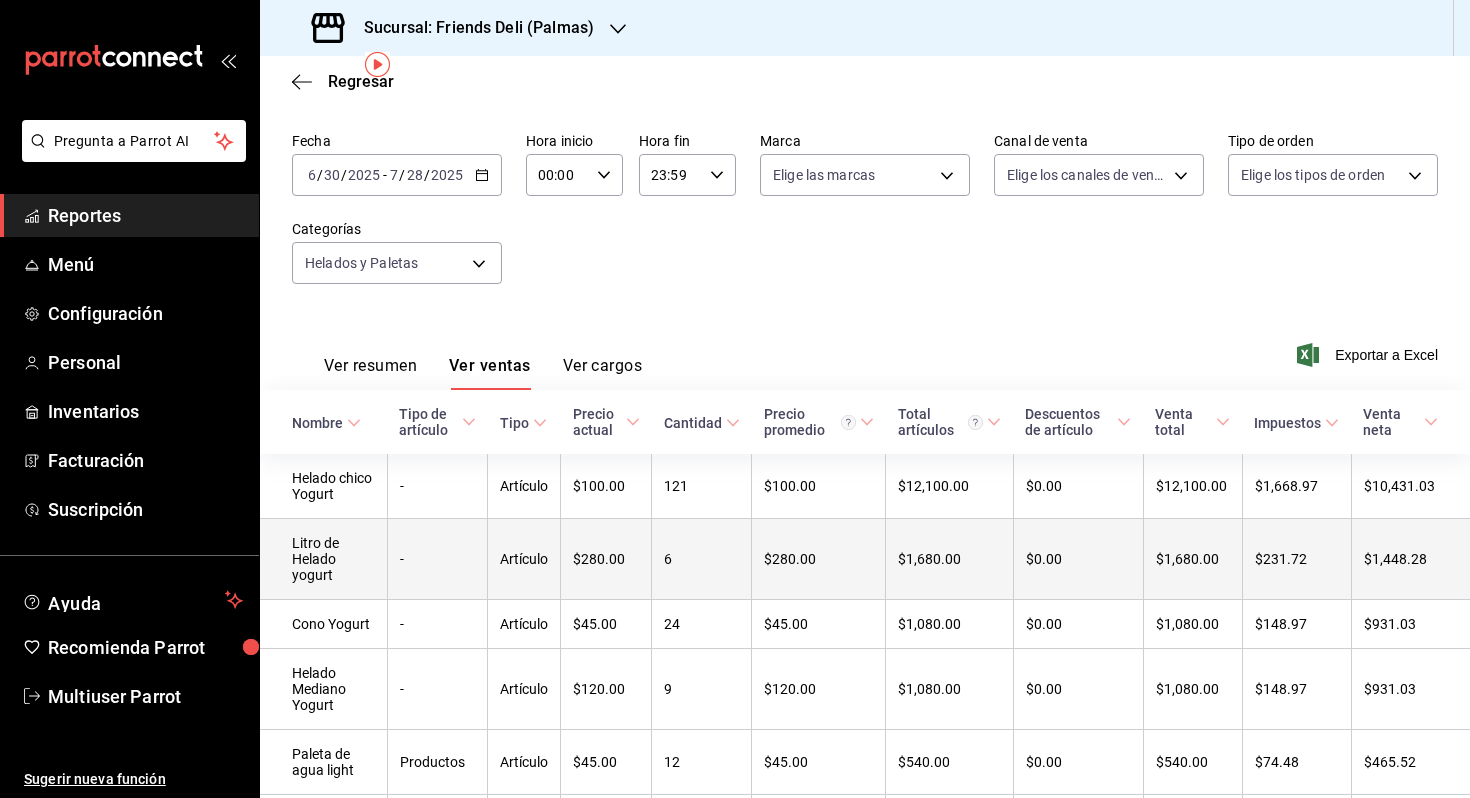scroll, scrollTop: 0, scrollLeft: 0, axis: both 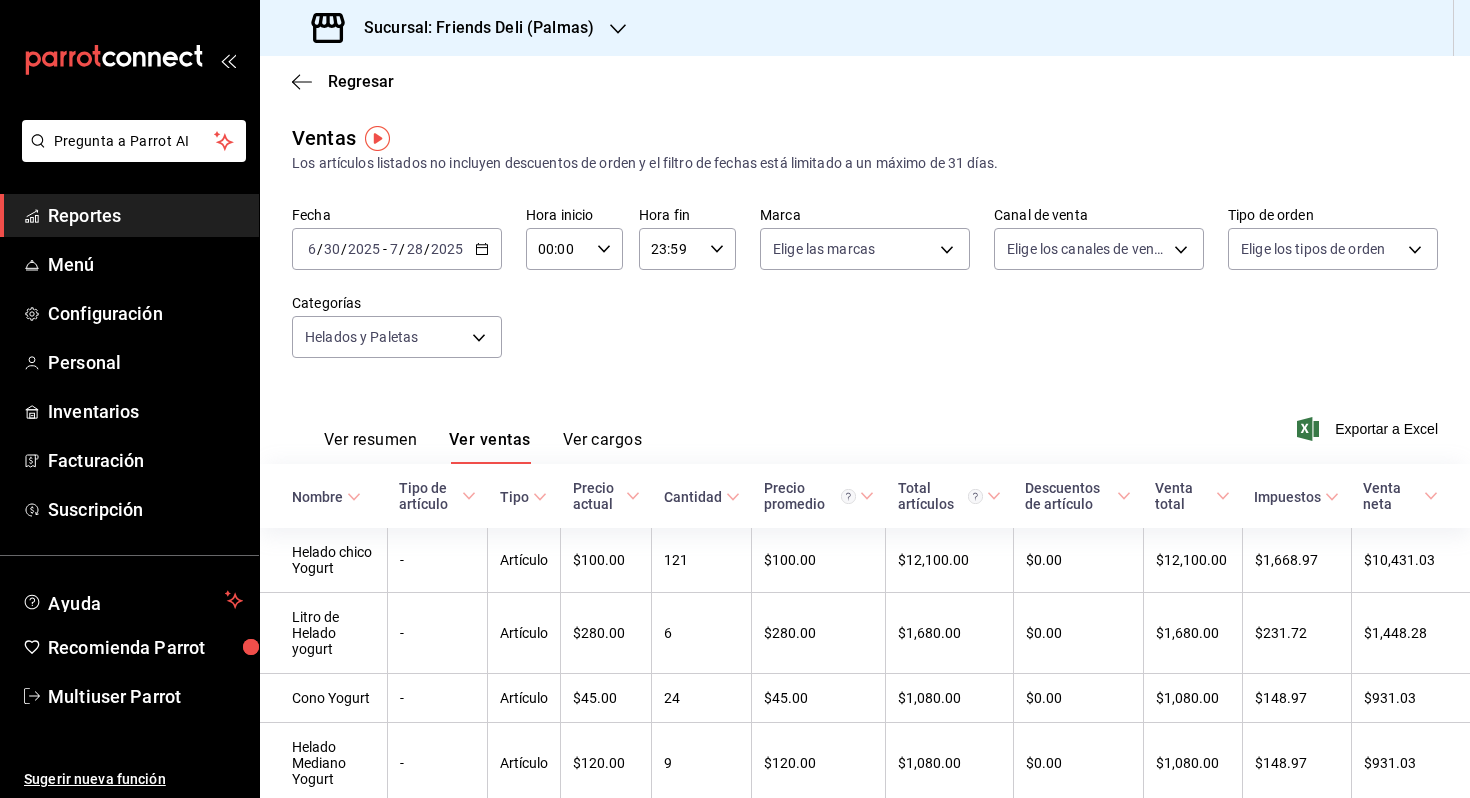 click on "2025" at bounding box center (447, 249) 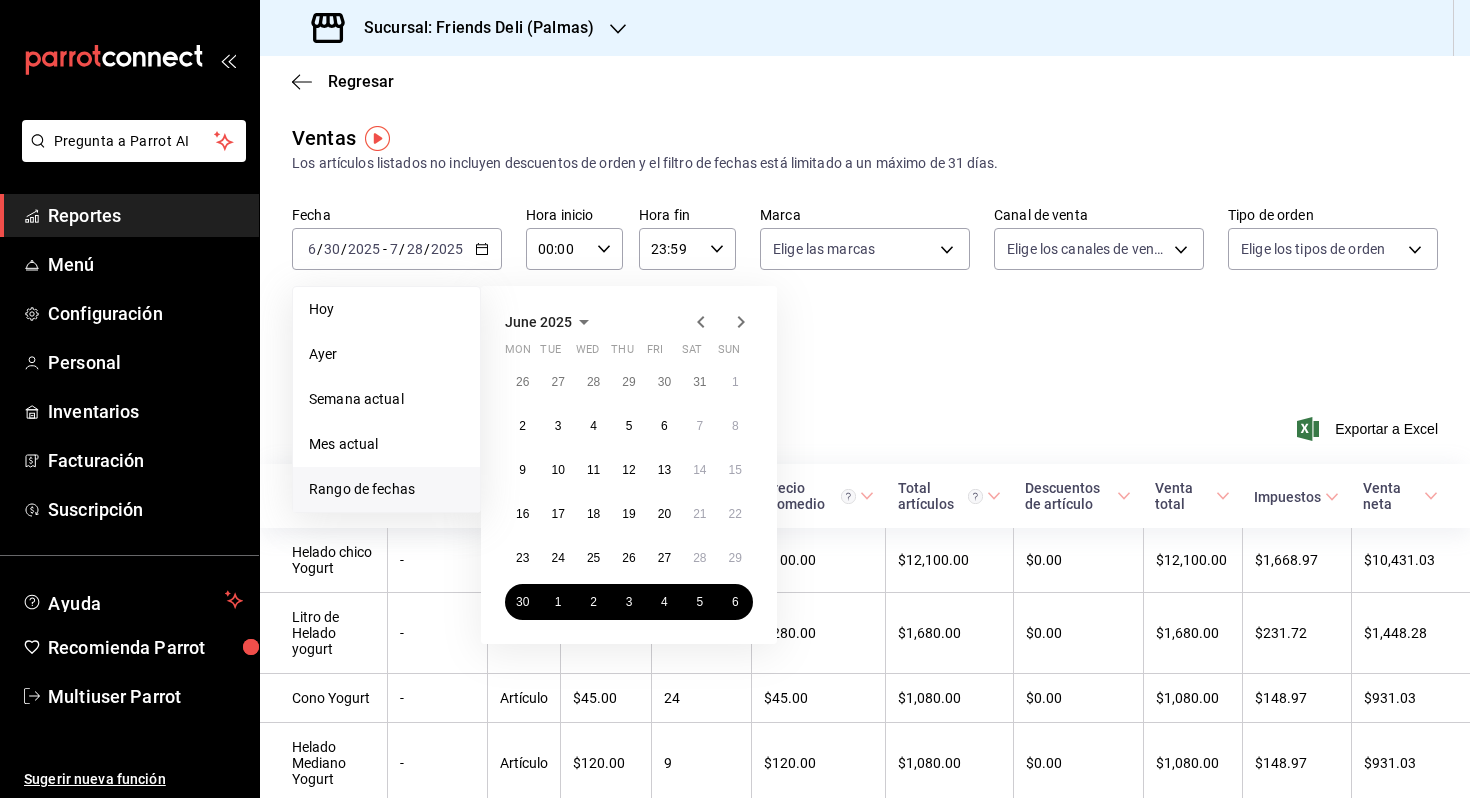 click 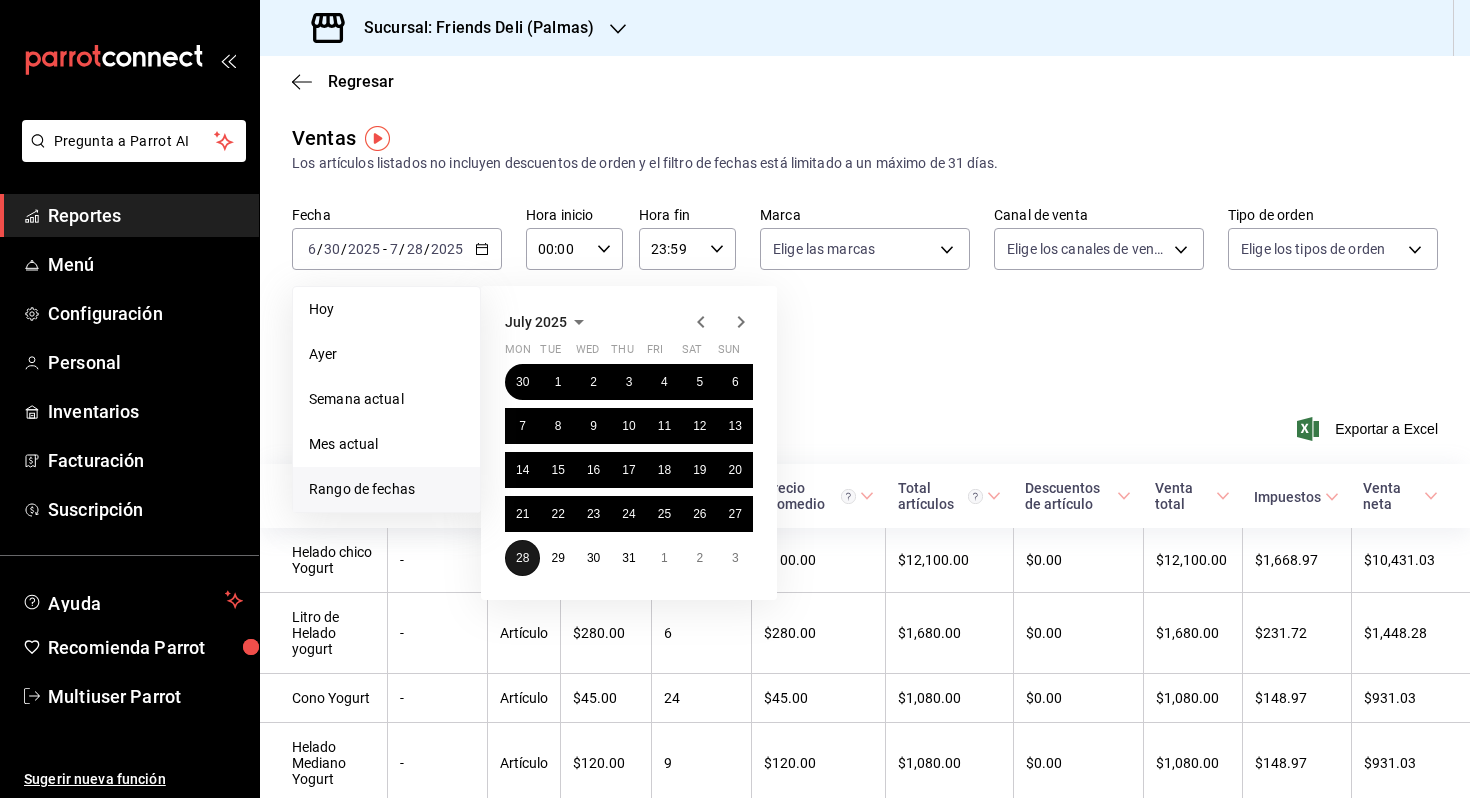 click on "28" at bounding box center [522, 558] 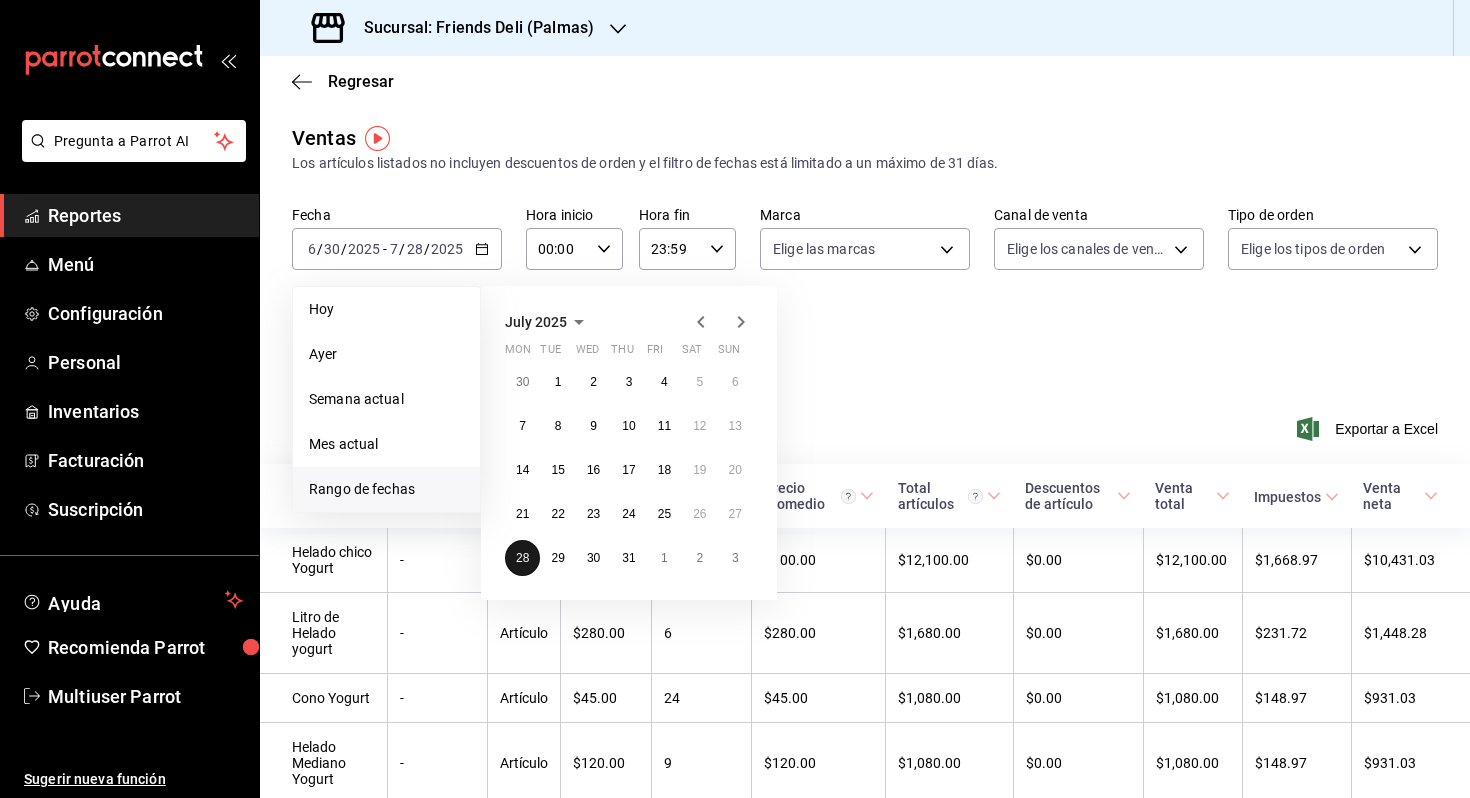 click on "28" at bounding box center (522, 558) 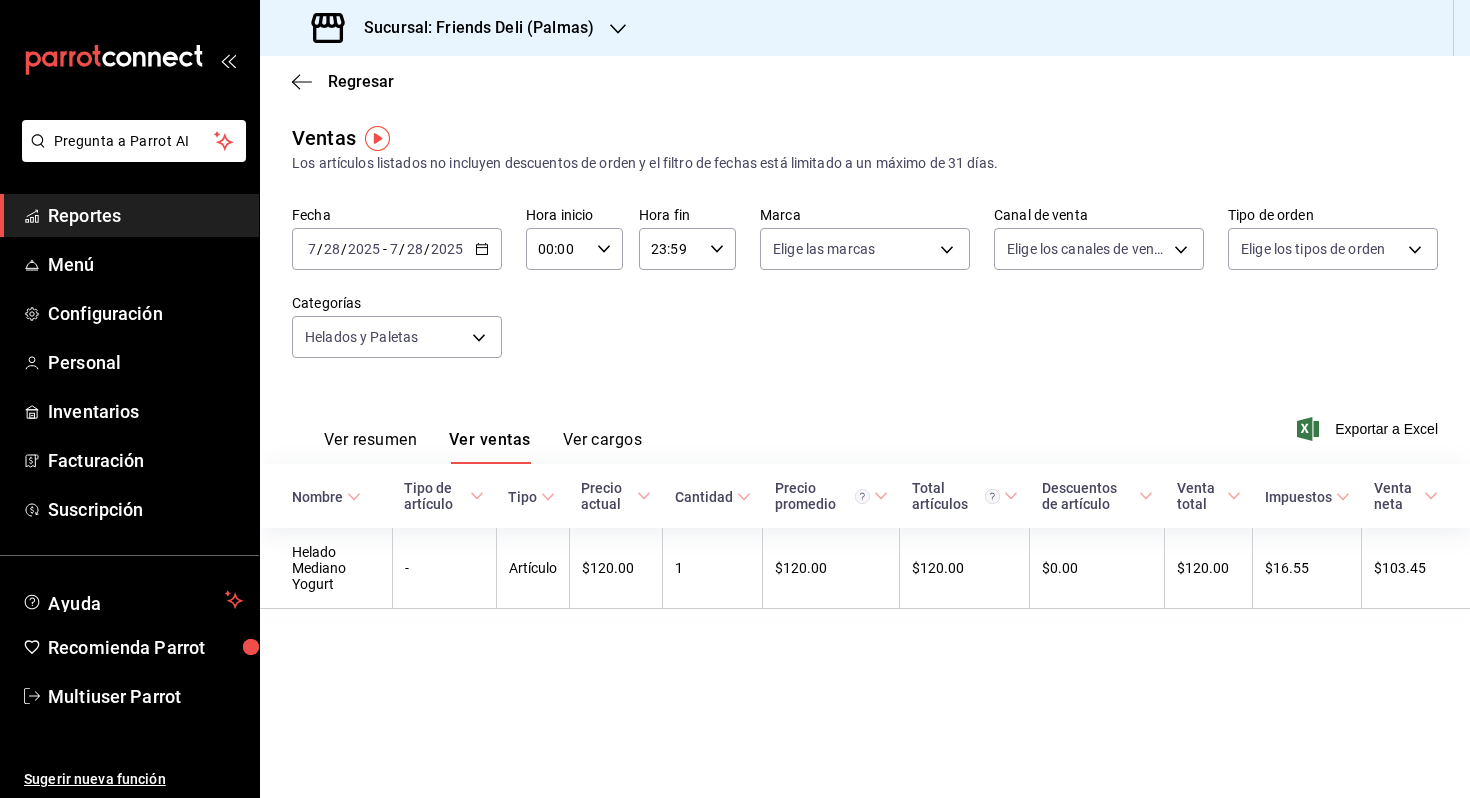 click on "2025-07-28 7 / 28 / 2025 - 2025-07-28 7 / 28 / 2025" at bounding box center (397, 249) 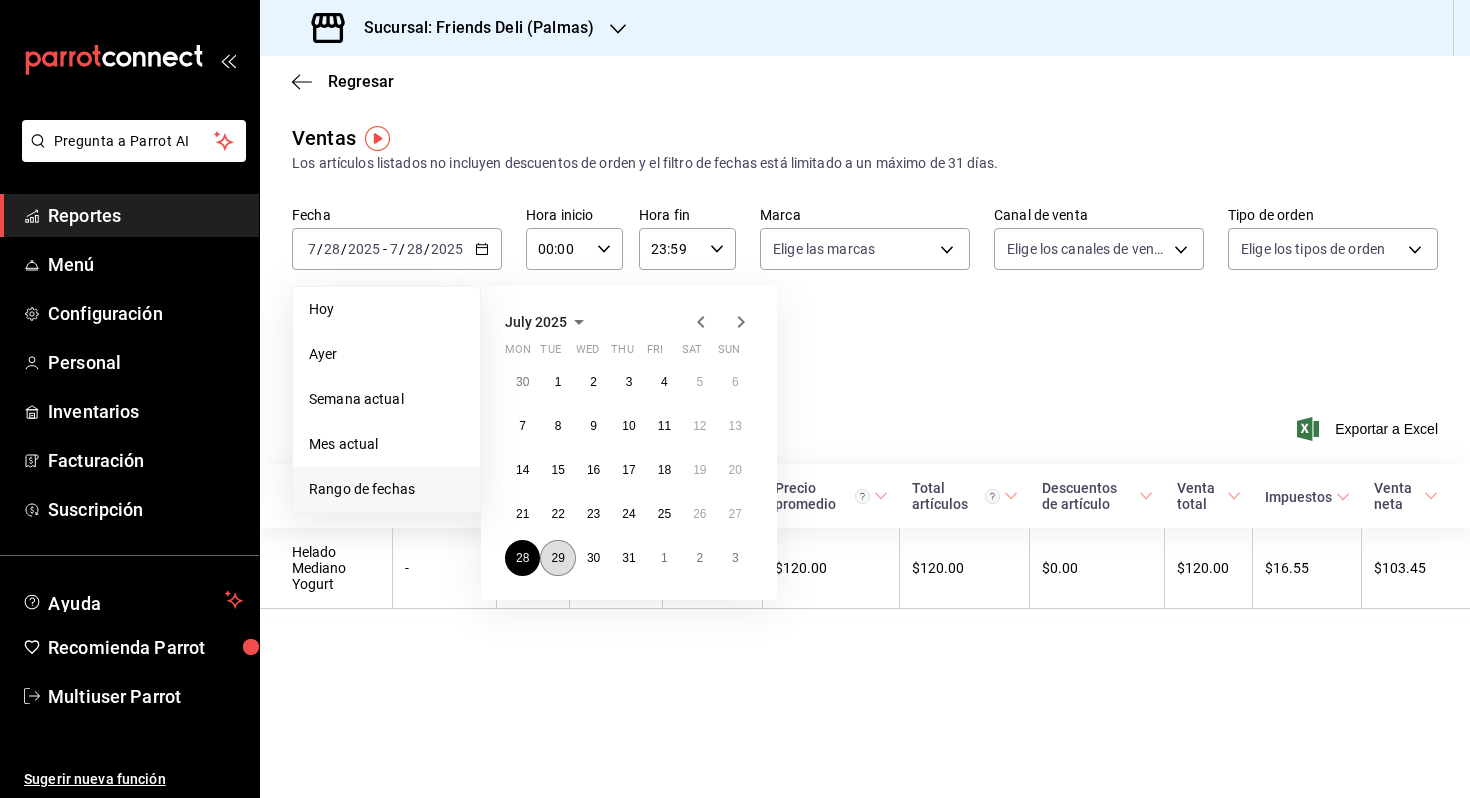 click on "29" at bounding box center [557, 558] 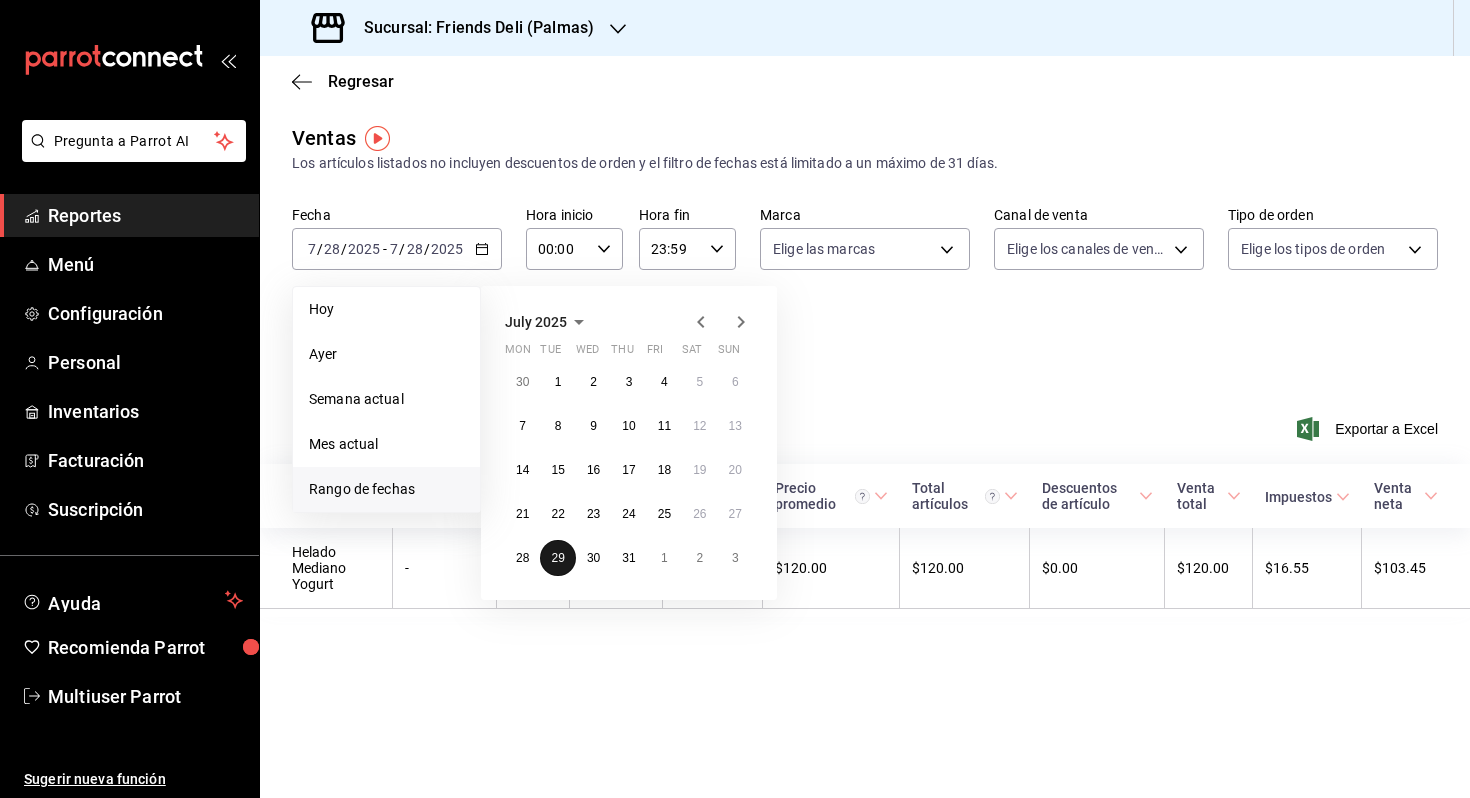 click on "29" at bounding box center (557, 558) 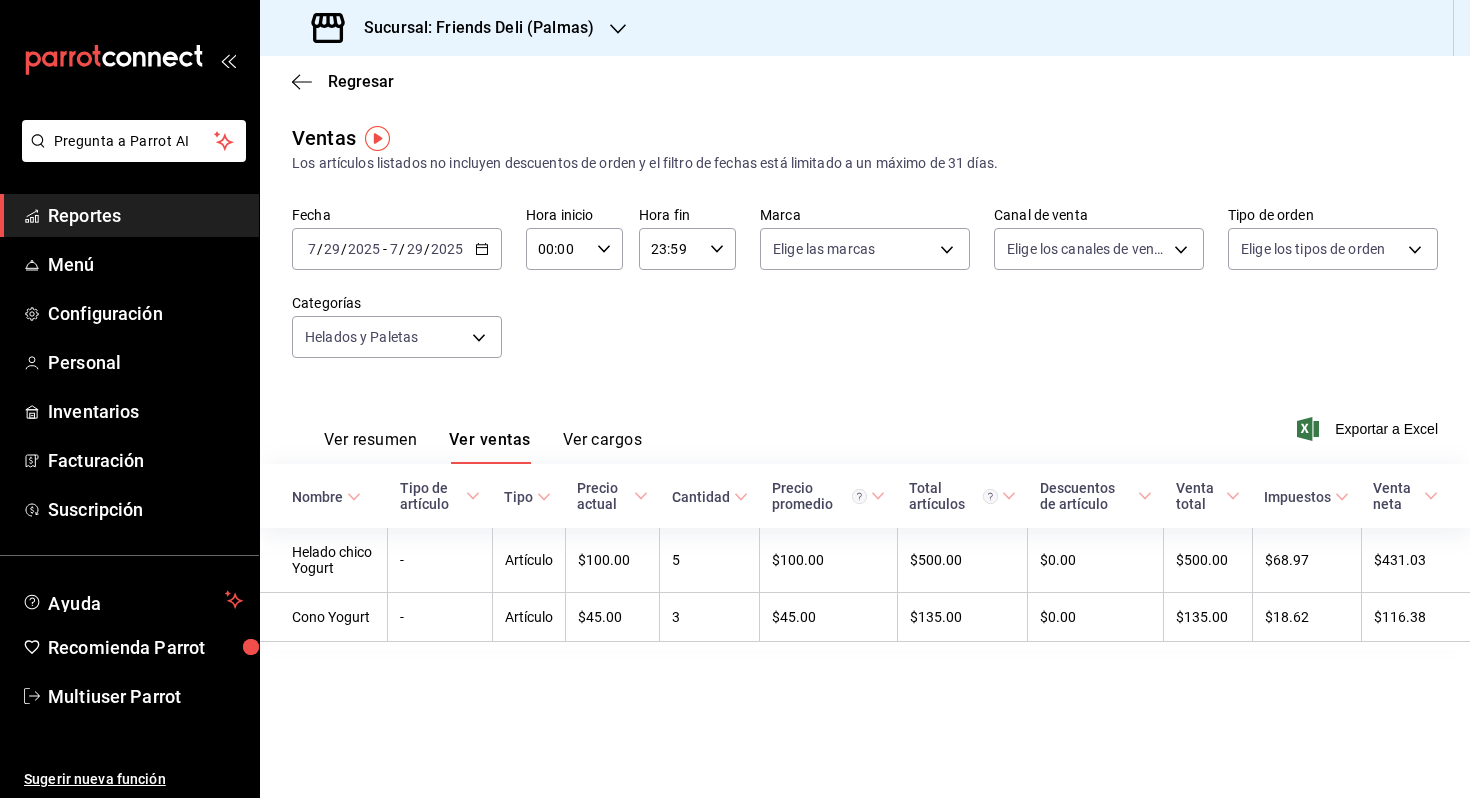 click on "2025" at bounding box center (447, 249) 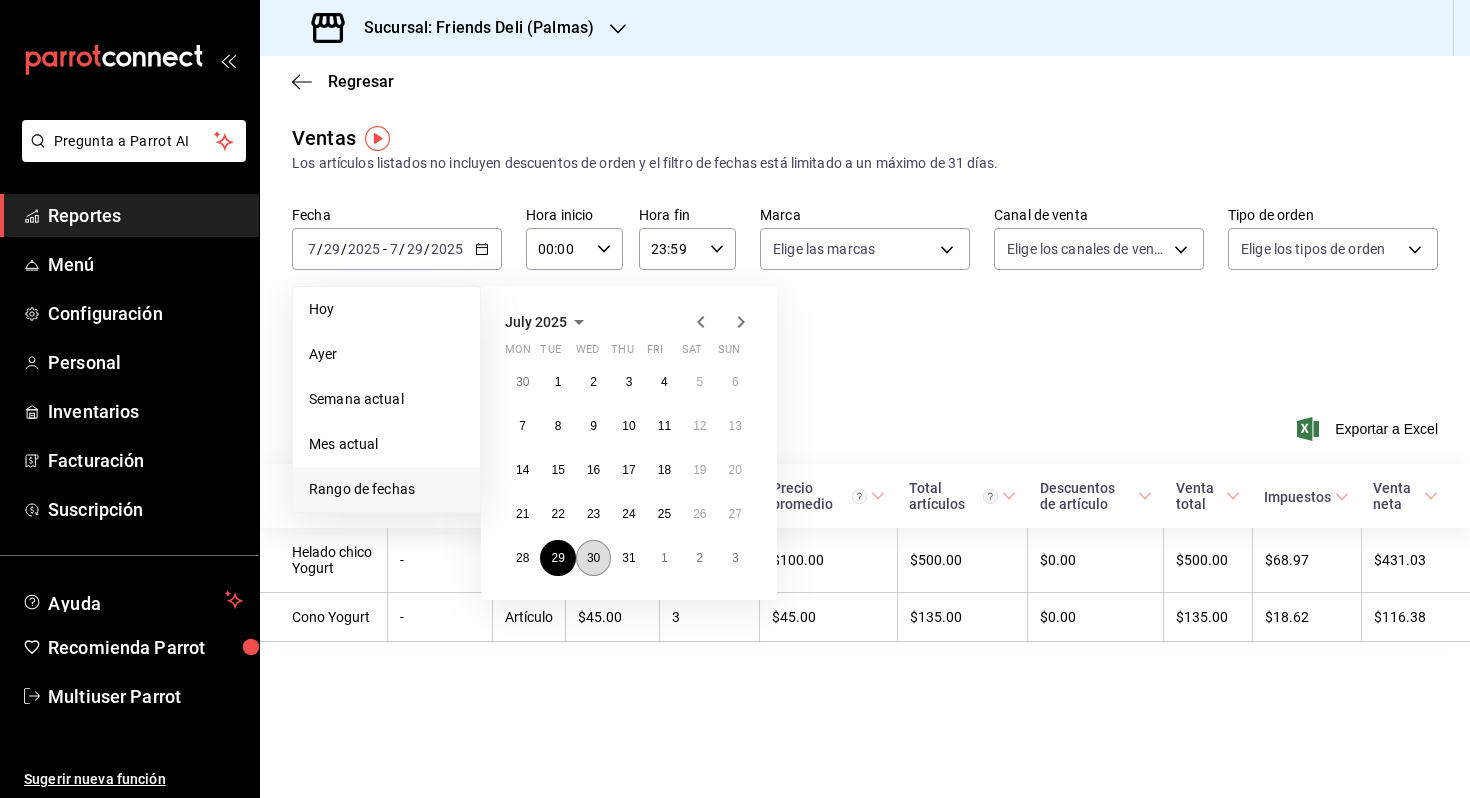 click on "30" at bounding box center [593, 558] 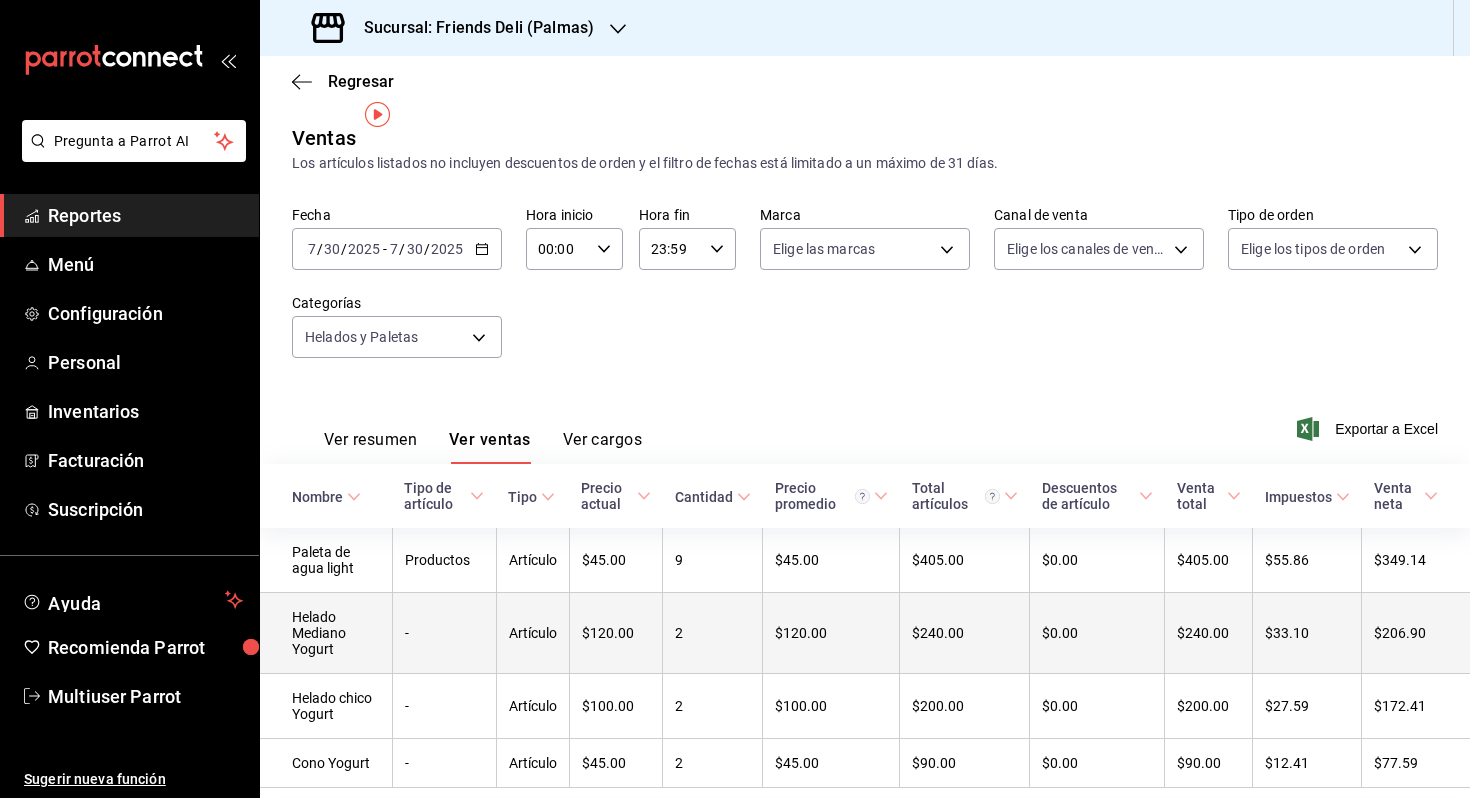 scroll, scrollTop: 67, scrollLeft: 0, axis: vertical 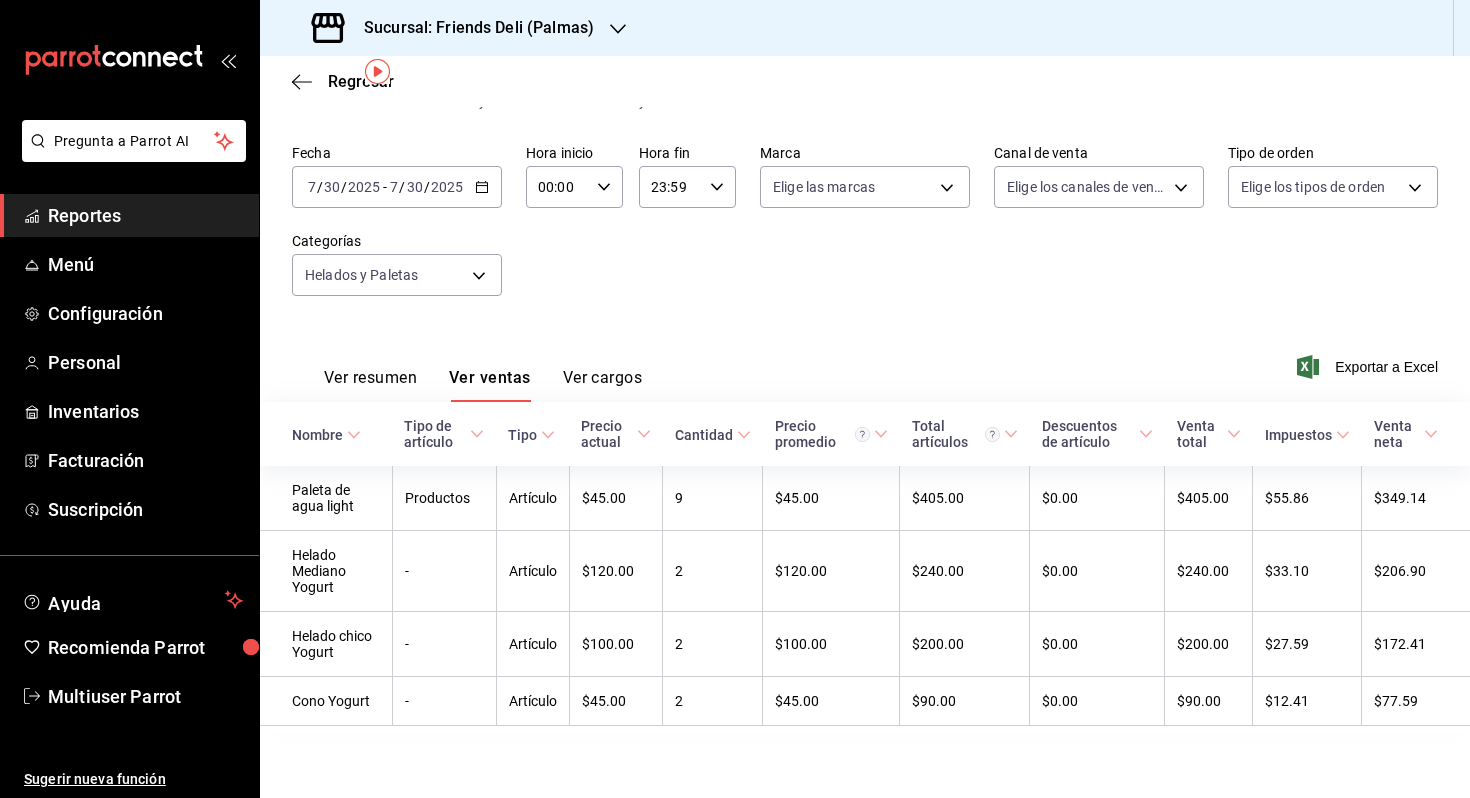 click on "30" at bounding box center (415, 187) 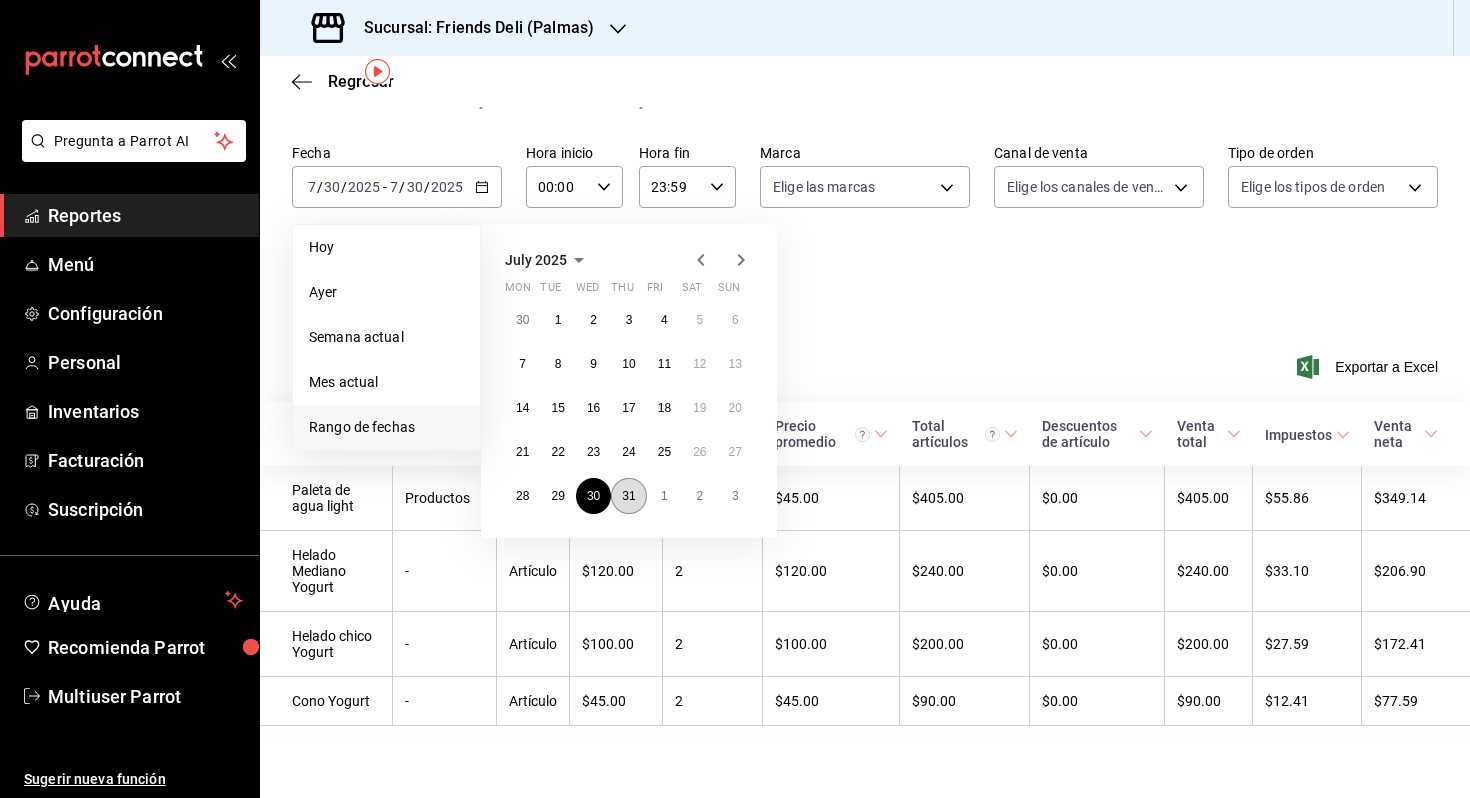 click on "31" at bounding box center [628, 496] 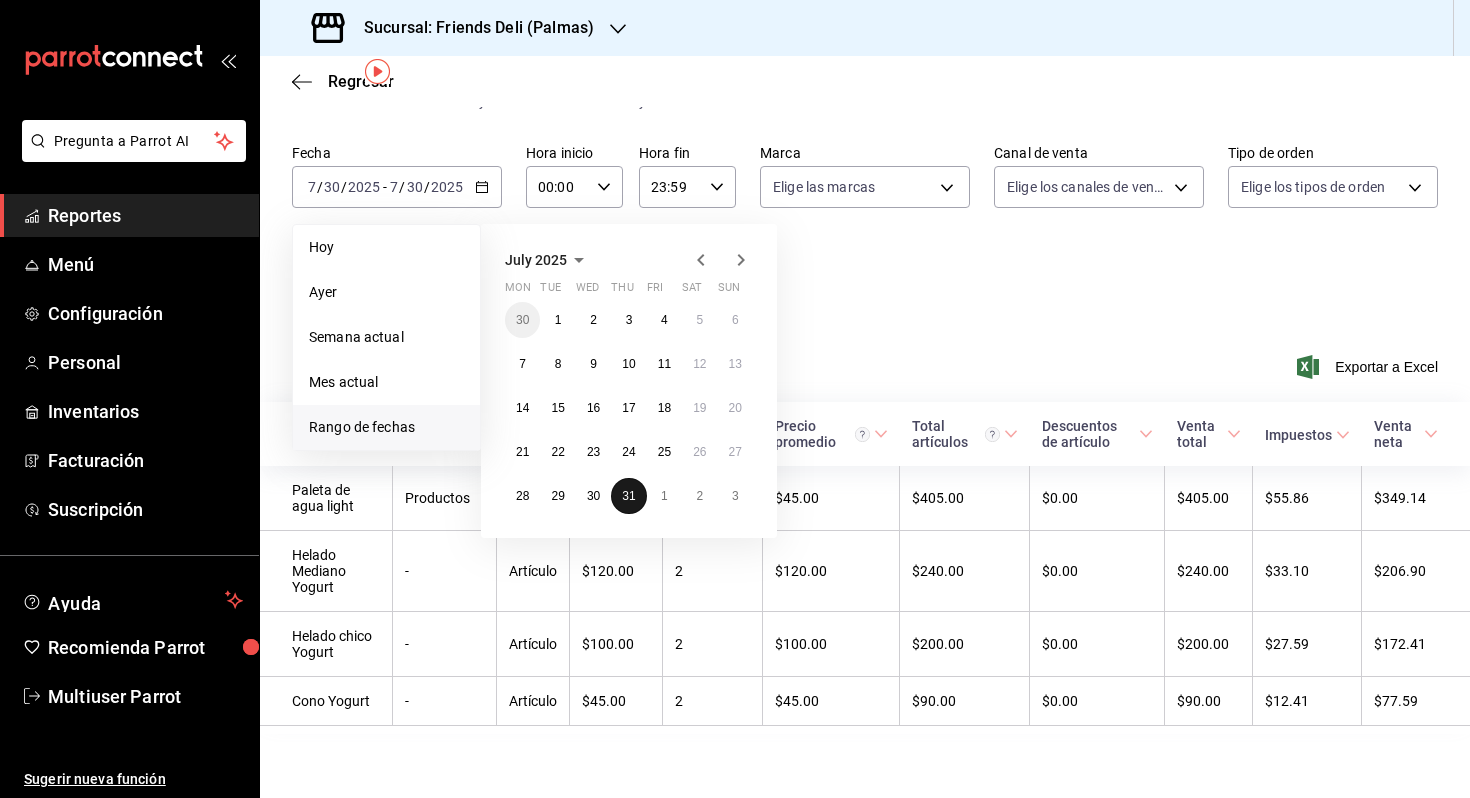 click on "31" at bounding box center (628, 496) 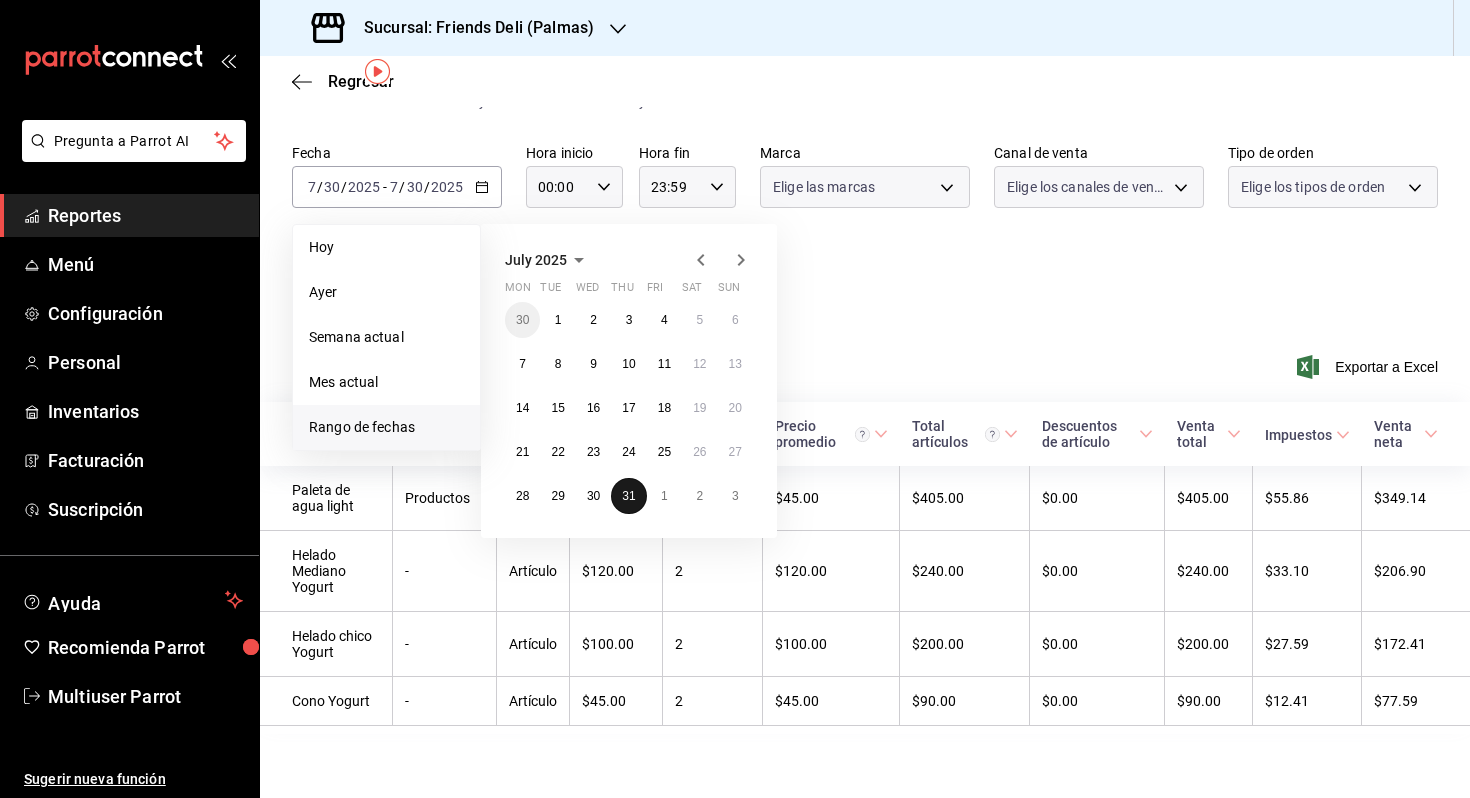 scroll, scrollTop: 0, scrollLeft: 0, axis: both 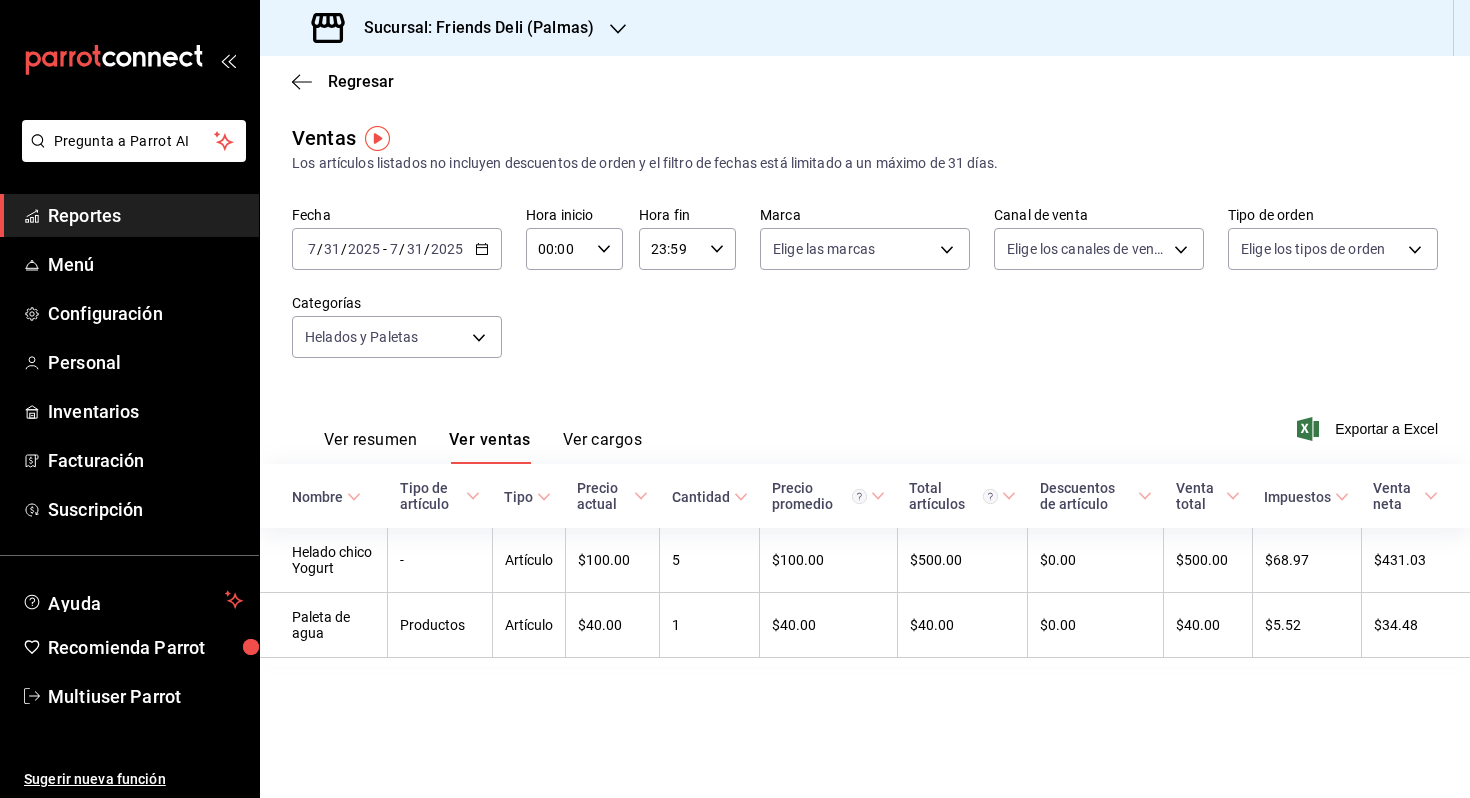 click on "/" at bounding box center (427, 249) 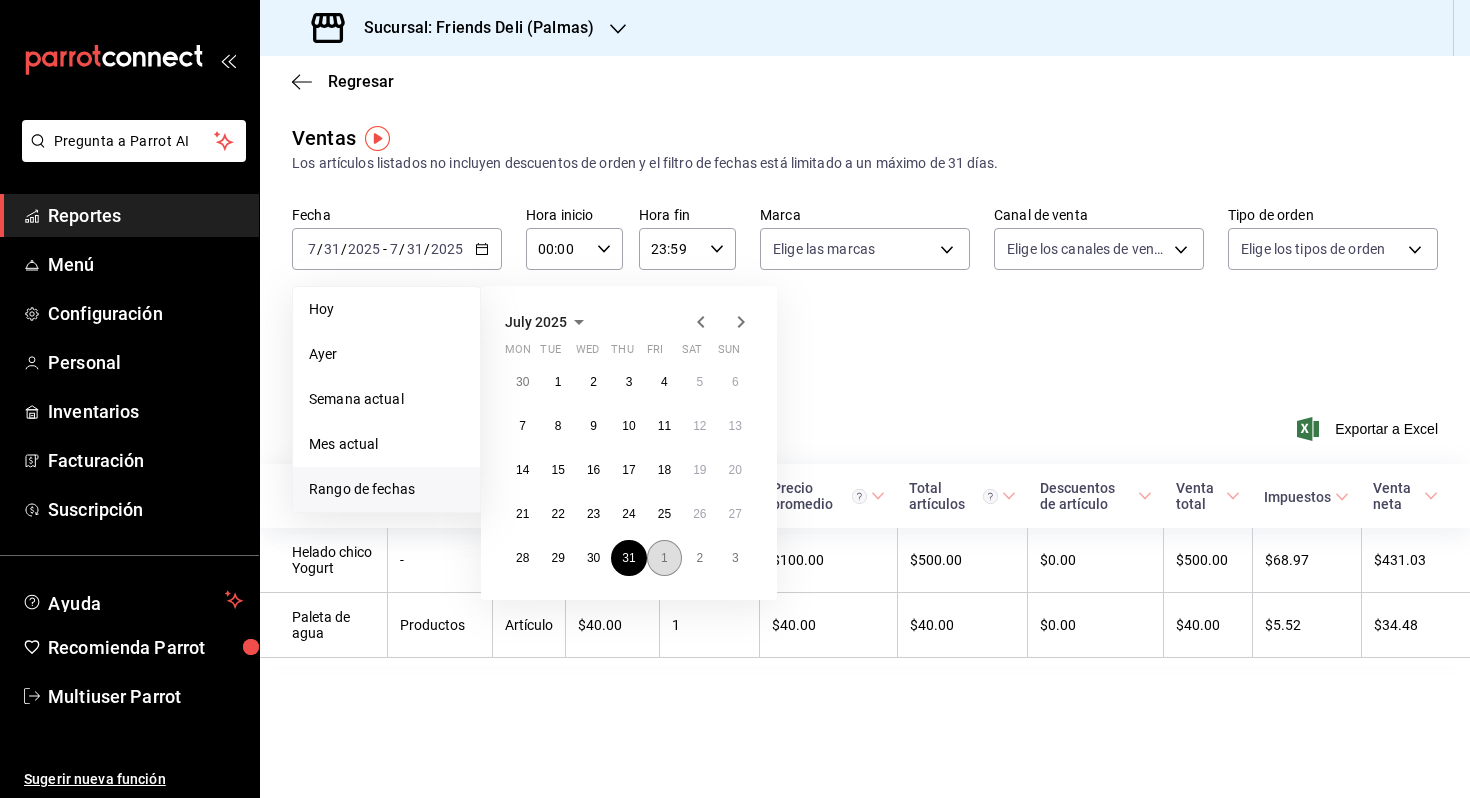 click on "1" at bounding box center [664, 558] 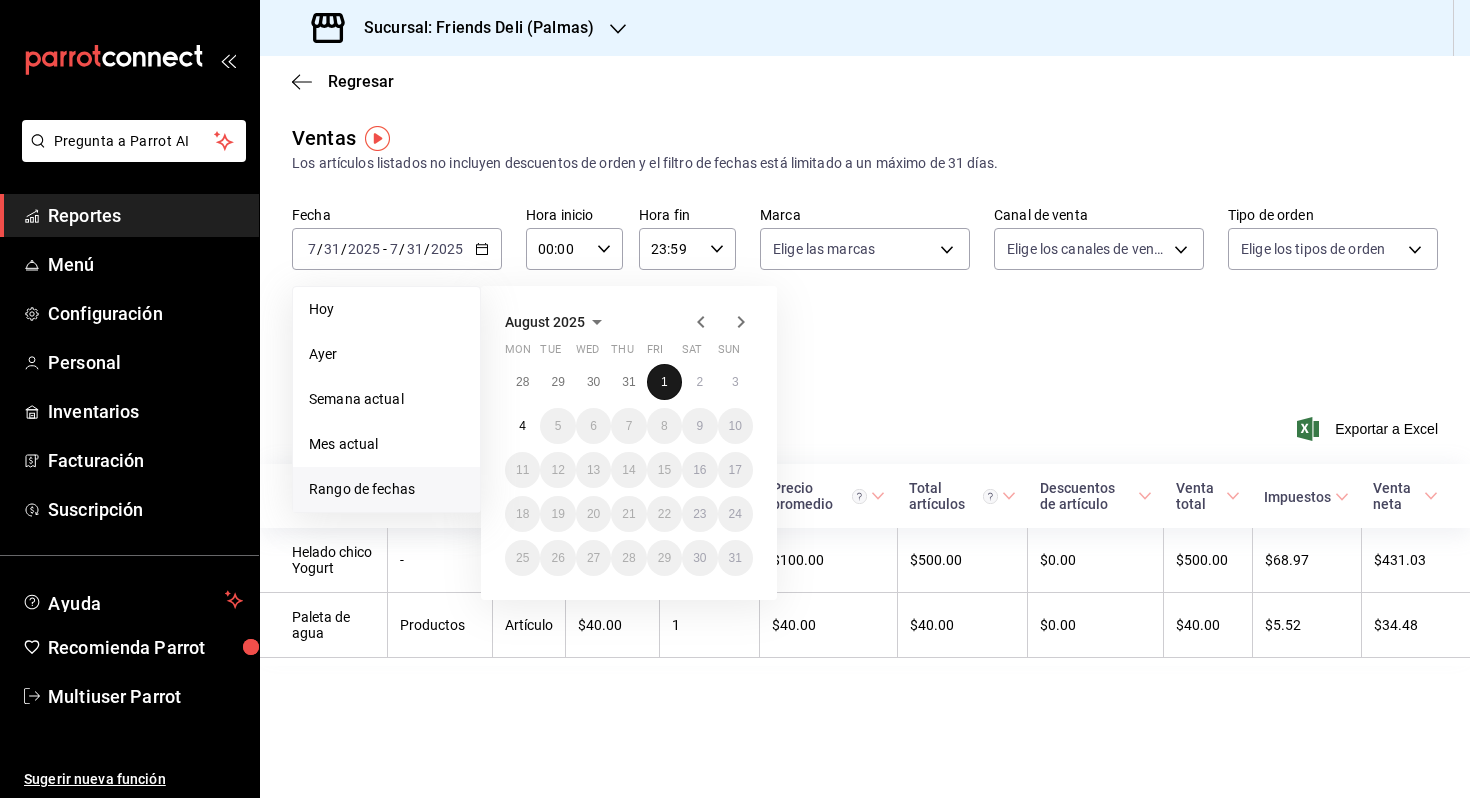 click on "1" at bounding box center [664, 382] 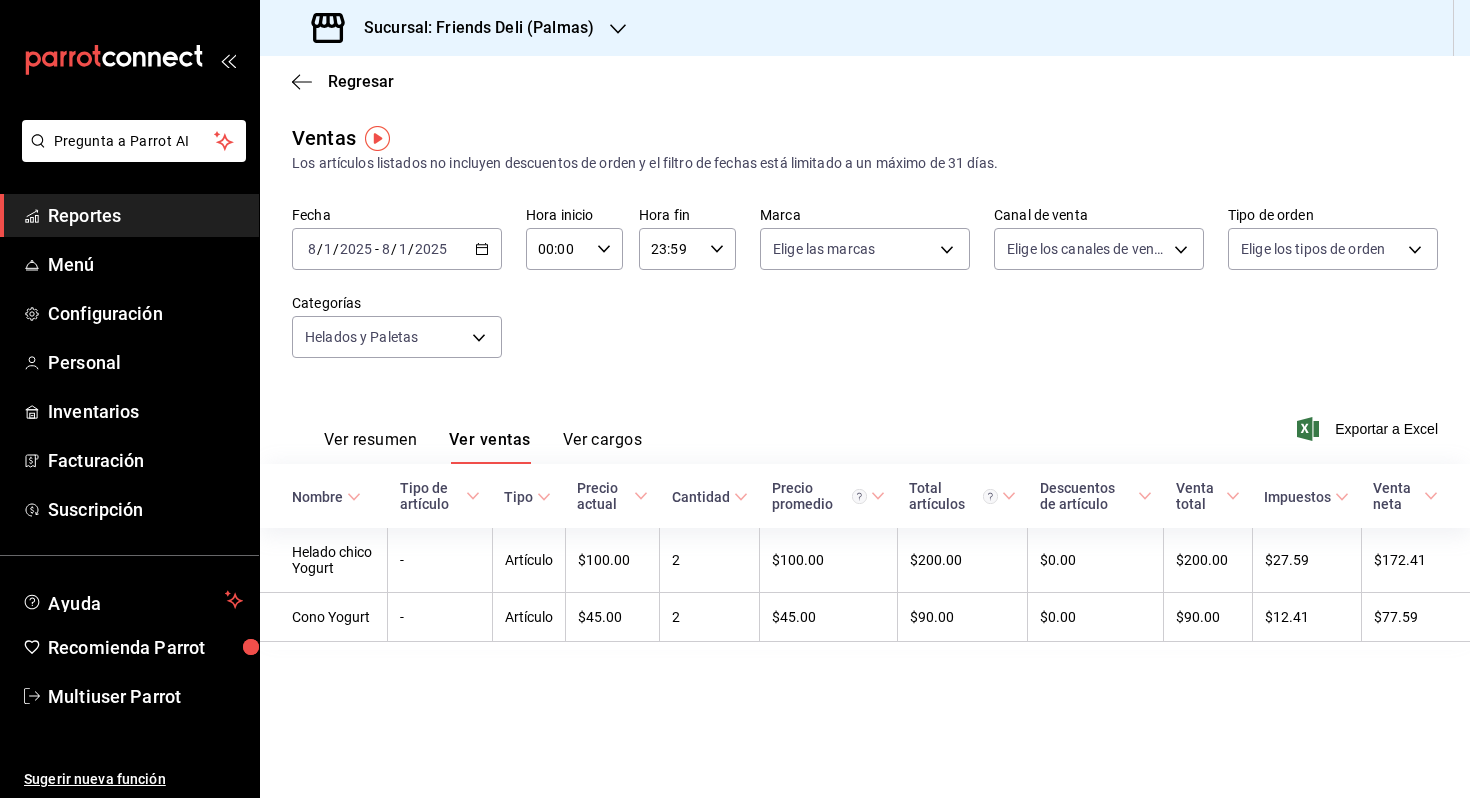 click on "8" at bounding box center [386, 249] 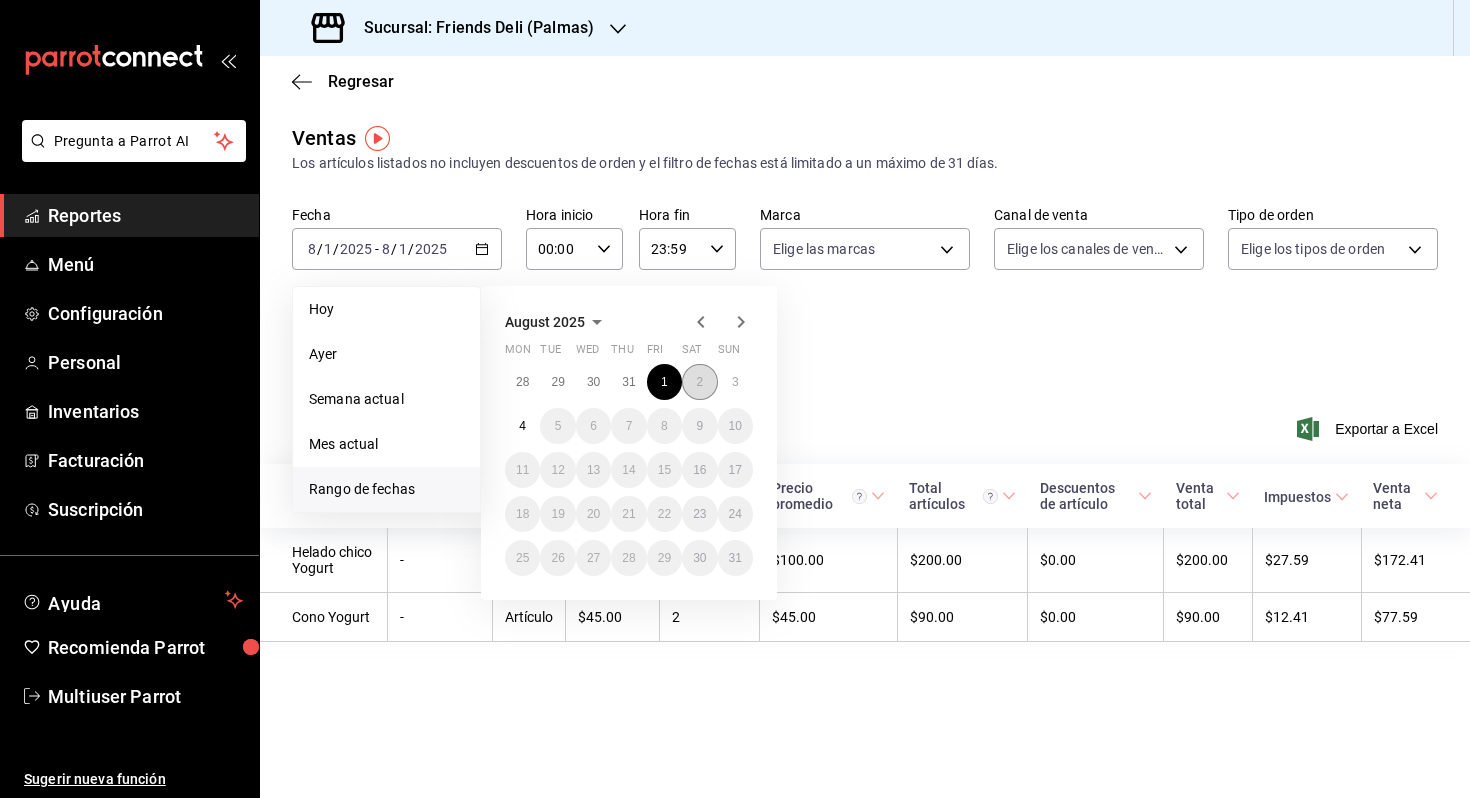 click on "2" at bounding box center [699, 382] 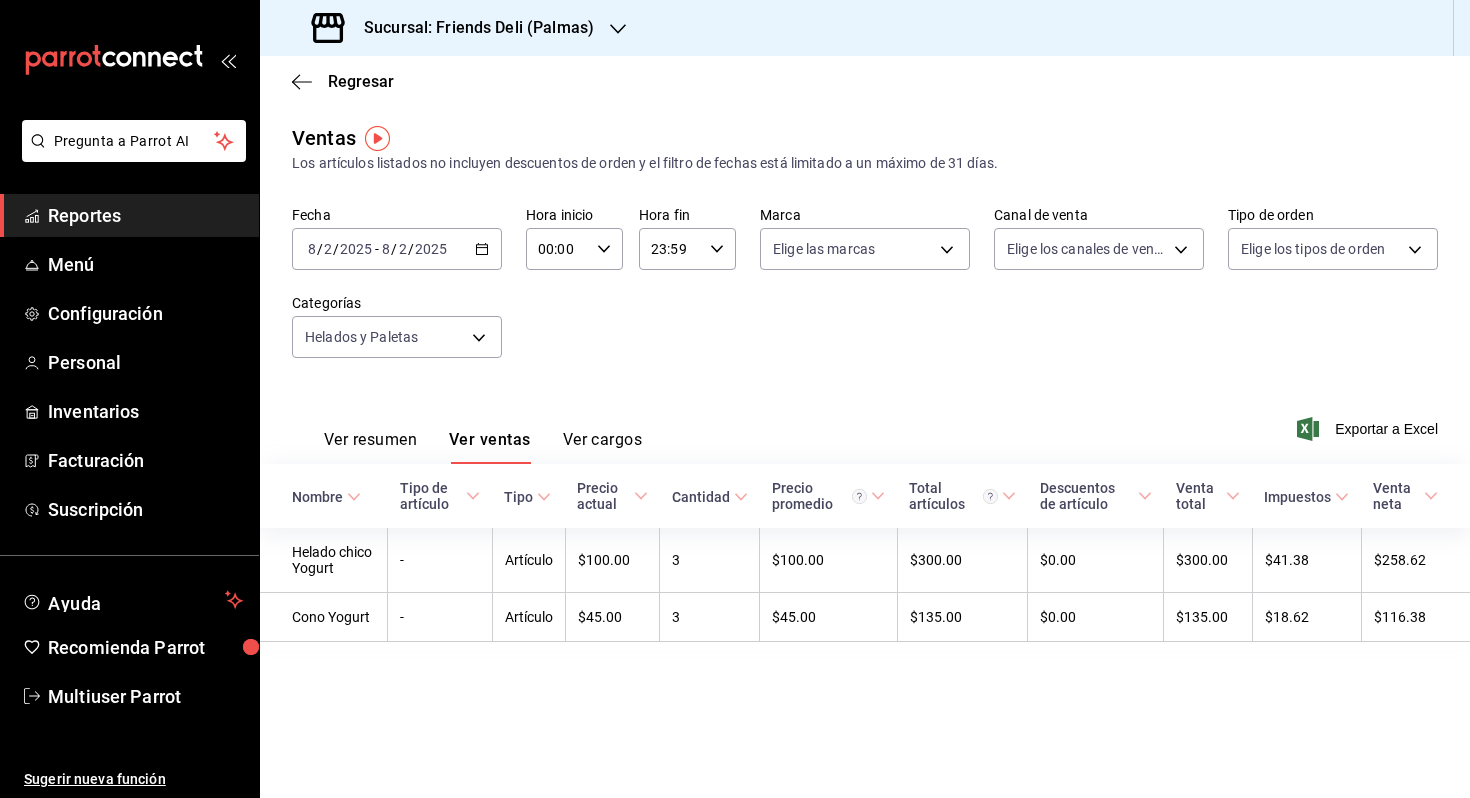 click on "2025" at bounding box center (431, 249) 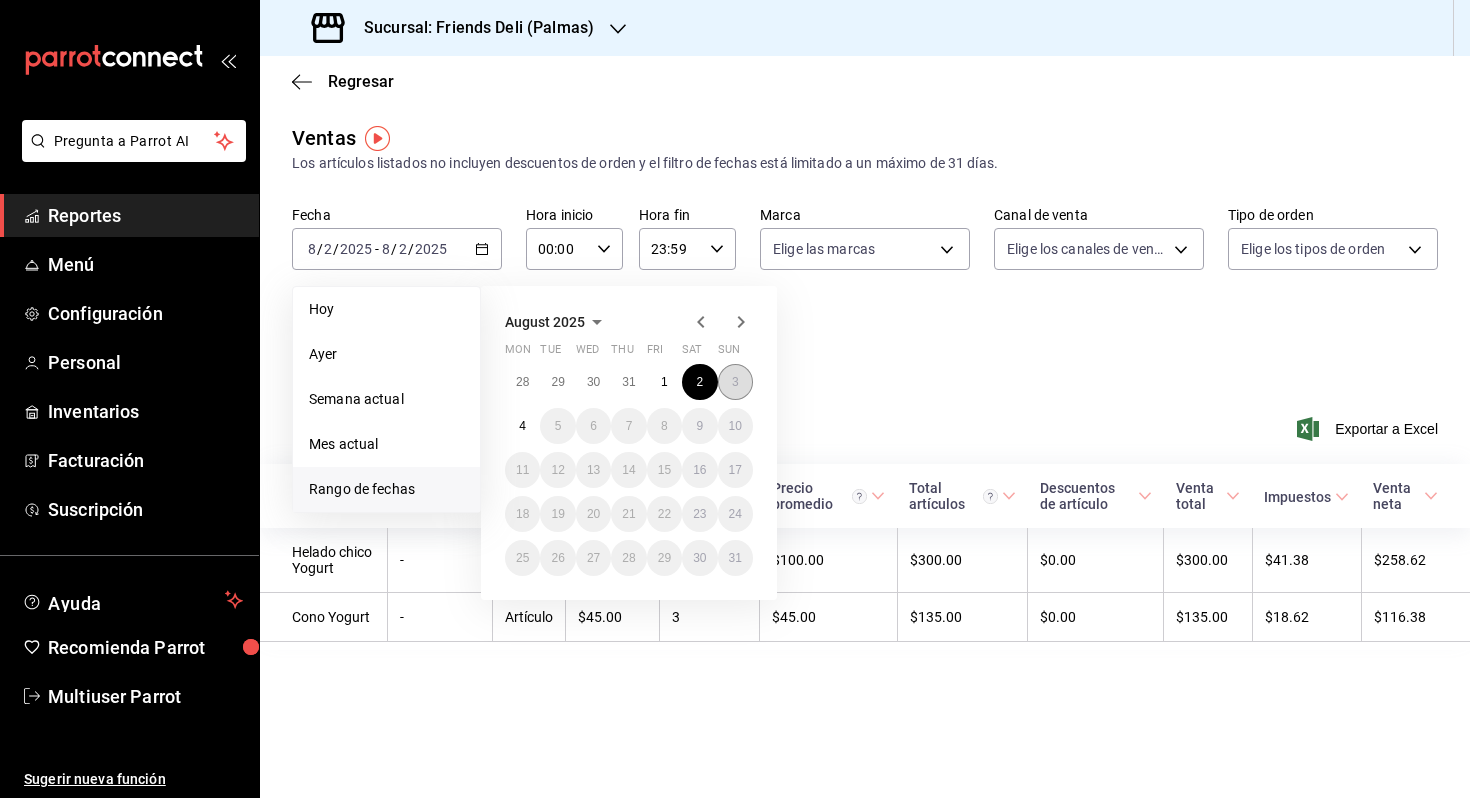 click on "3" at bounding box center [735, 382] 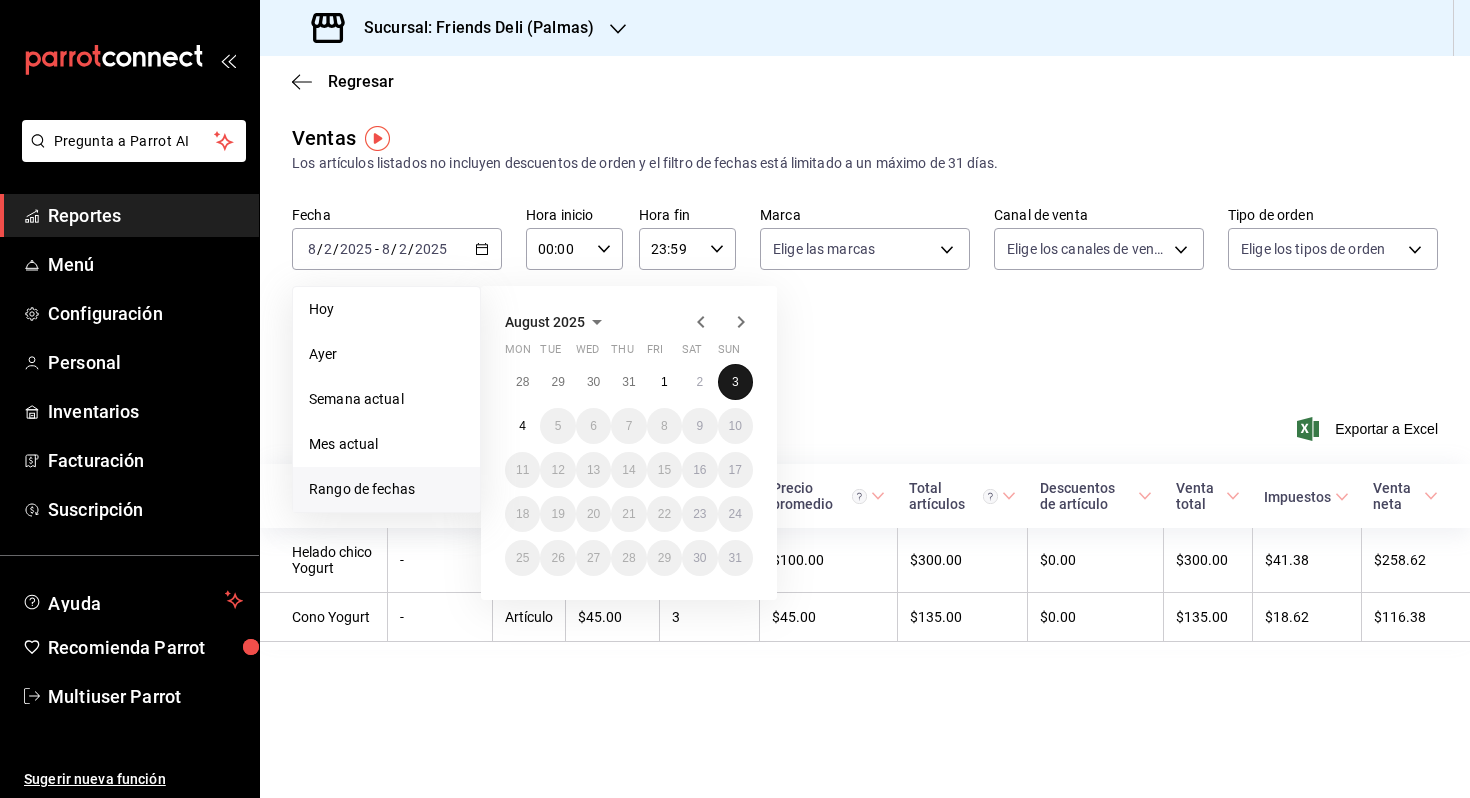 click on "3" at bounding box center [735, 382] 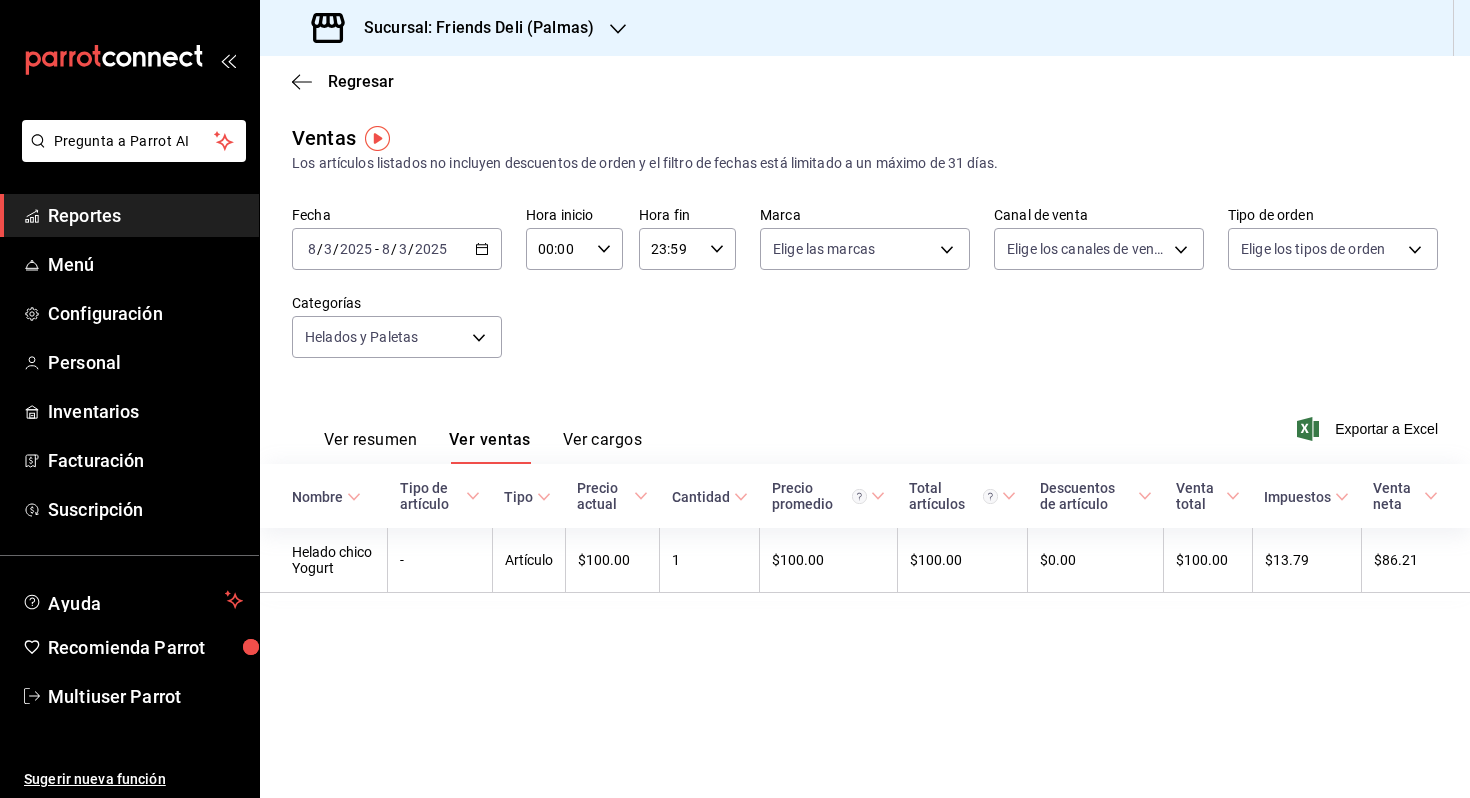 click on "2025-08-03 8 / 3 / 2025 - 2025-08-03 8 / 3 / 2025" at bounding box center [397, 249] 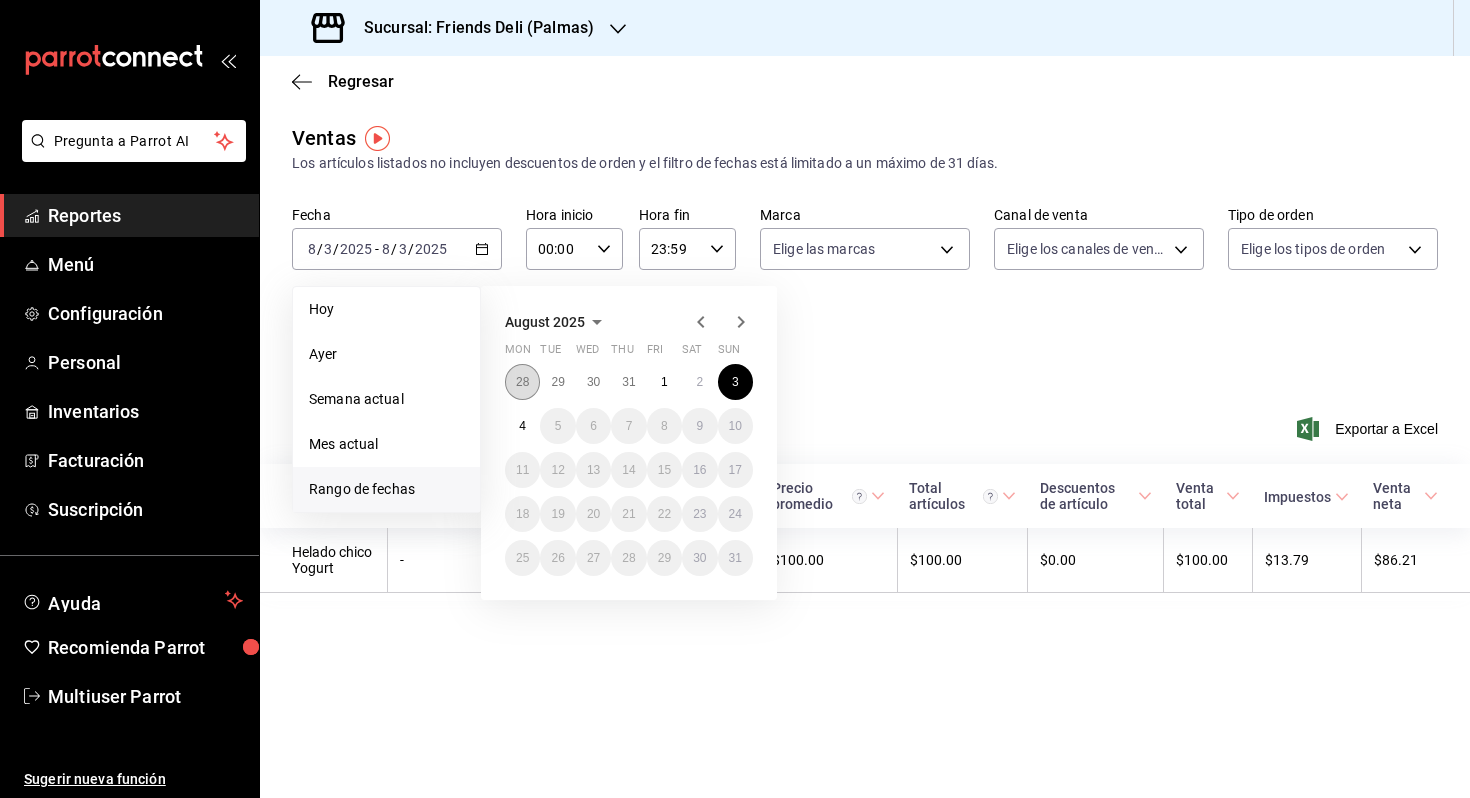 click on "28" at bounding box center (522, 382) 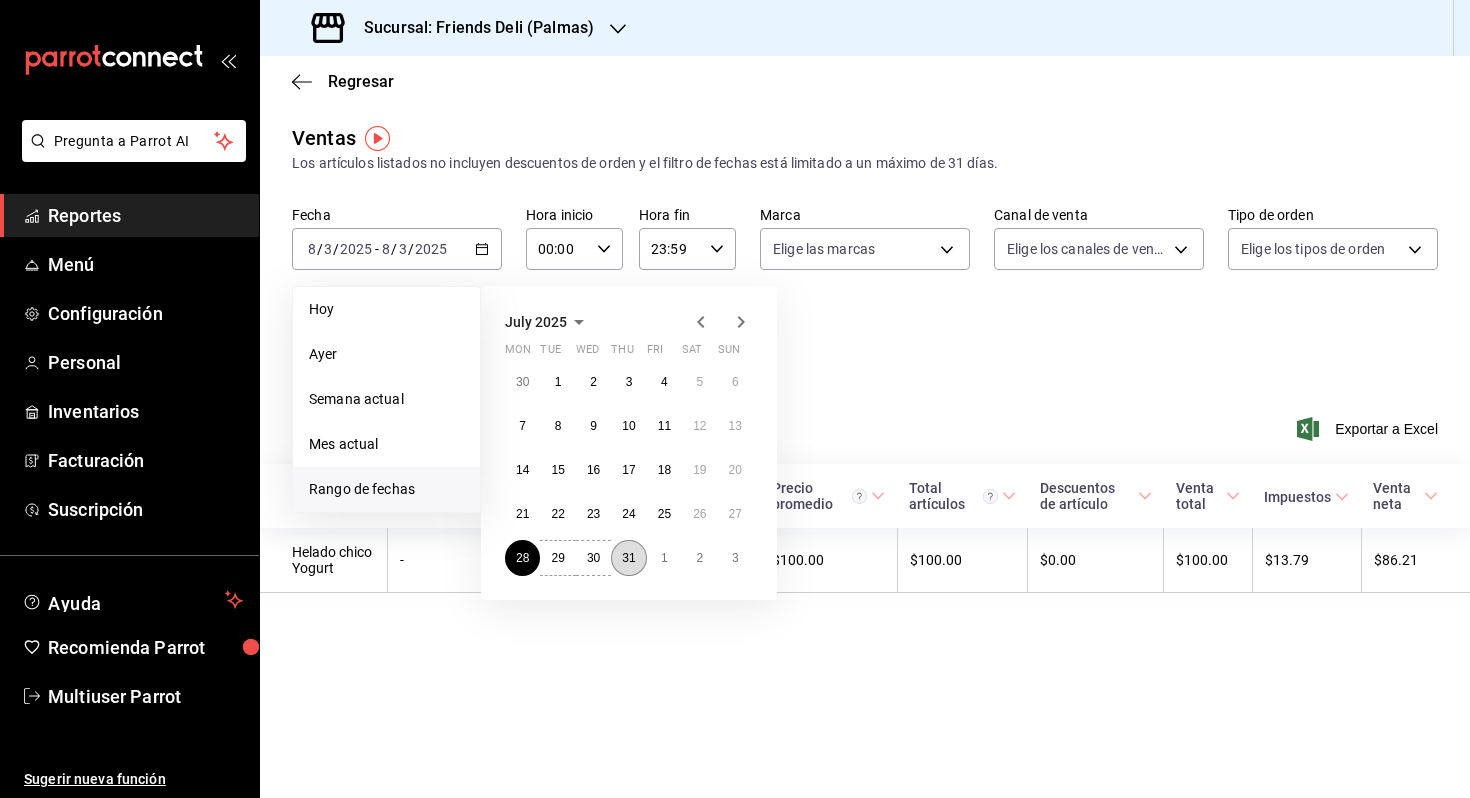 click on "31" at bounding box center [628, 558] 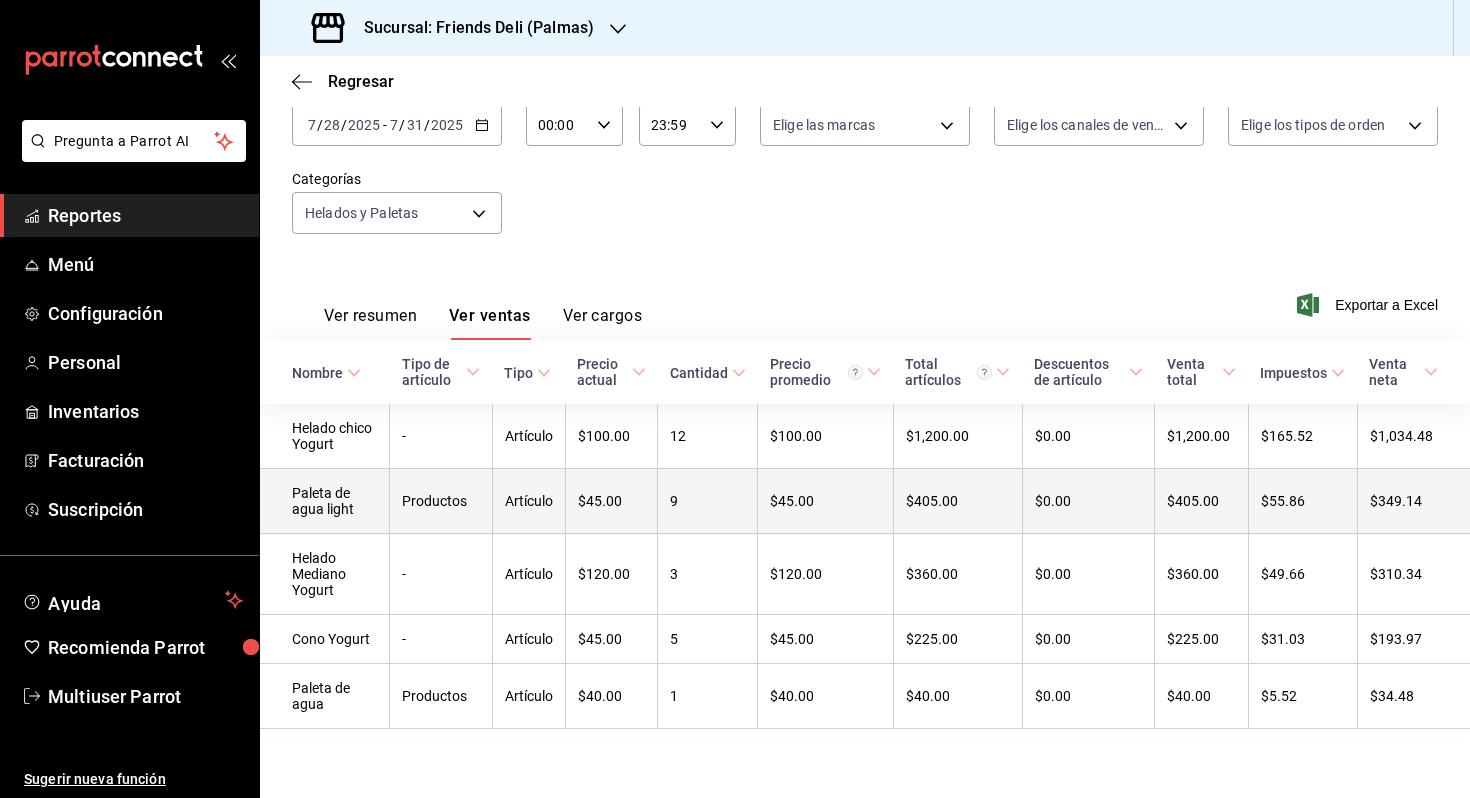 scroll, scrollTop: 125, scrollLeft: 0, axis: vertical 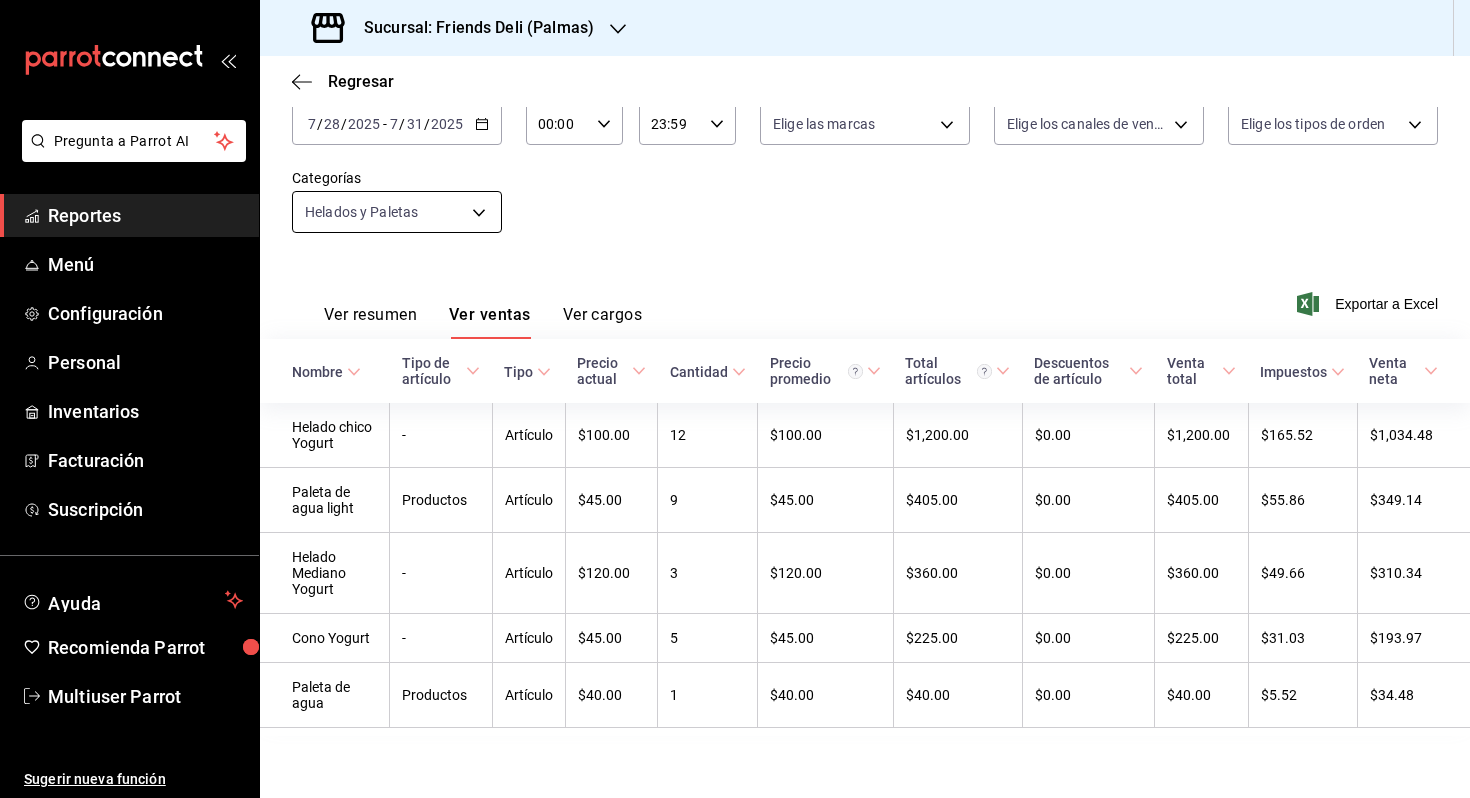 click on "Pregunta a Parrot AI Reportes   Menú   Configuración   Personal   Inventarios   Facturación   Suscripción   Ayuda Recomienda Parrot   Multiuser Parrot   Sugerir nueva función   Sucursal: Friends Deli ([LOCATION]) Regresar Ventas Los artículos listados no incluyen descuentos de orden y el filtro de fechas está limitado a un máximo de 31 días. Fecha [DATE] [DATE] - [DATE] [DATE] Hora inicio 00:00 Hora inicio Hora fin 23:59 Hora fin Marca Elige las marcas Canal de venta Elige los canales de venta Tipo de orden Elige los tipos de orden Categorías Helados y Paletas ee5ee94b-3fe5-4e4f-8f62-9d252fa18543 Ver resumen Ver ventas Ver cargos Exportar a Excel Nombre Tipo de artículo Tipo Precio actual Cantidad Precio promedio   Total artículos   Descuentos de artículo Venta total Impuestos Venta neta Helado chico Yogurt - Artículo $[NUMBER] [NUMBER] $[NUMBER] $[NUMBER] $[NUMBER] $[NUMBER] $[NUMBER] Paleta de agua light Productos Artículo $[NUMBER] [NUMBER] $[NUMBER] $[NUMBER] $[NUMBER] $[NUMBER] $[NUMBER] - 3 -" at bounding box center (735, 399) 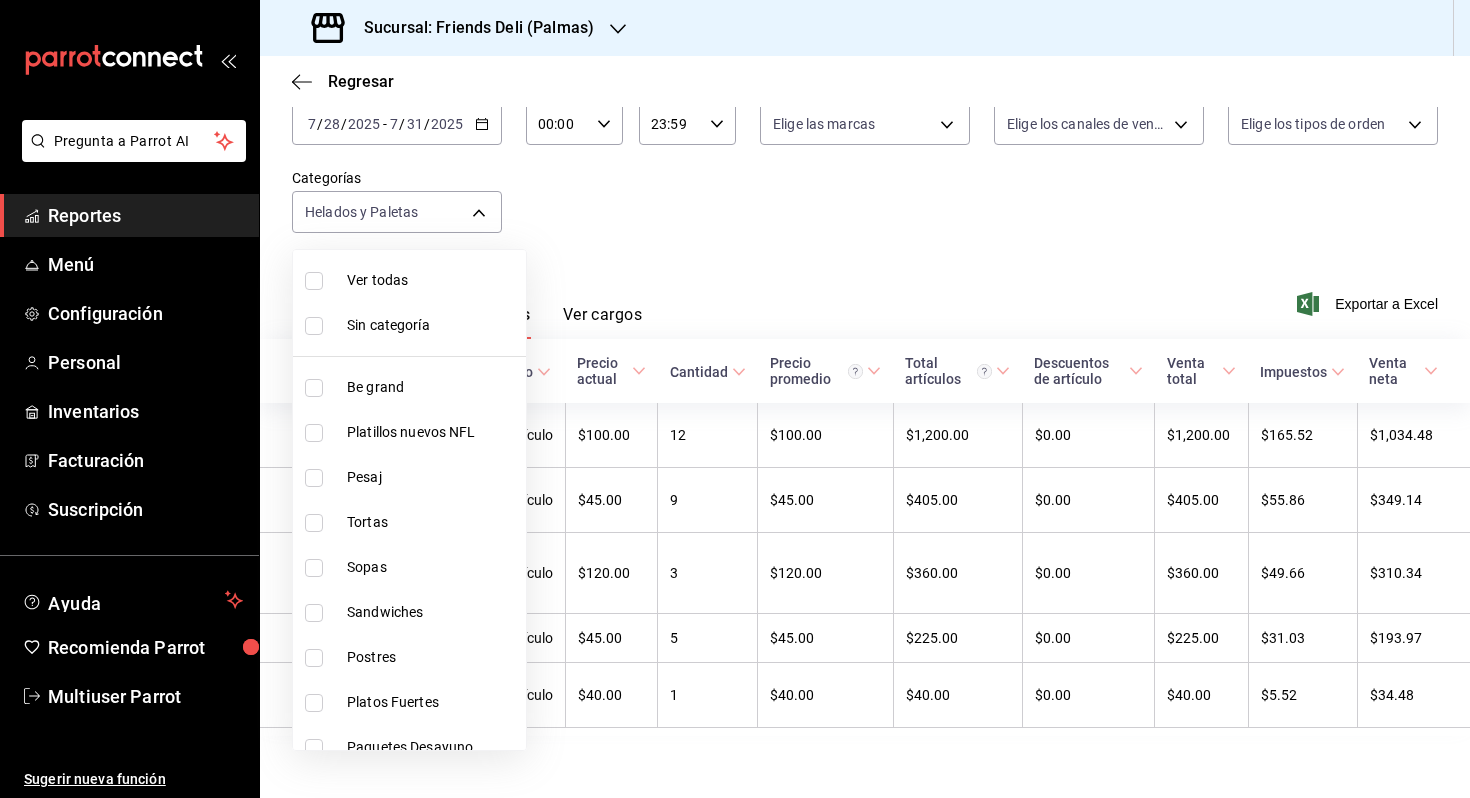 click at bounding box center (735, 399) 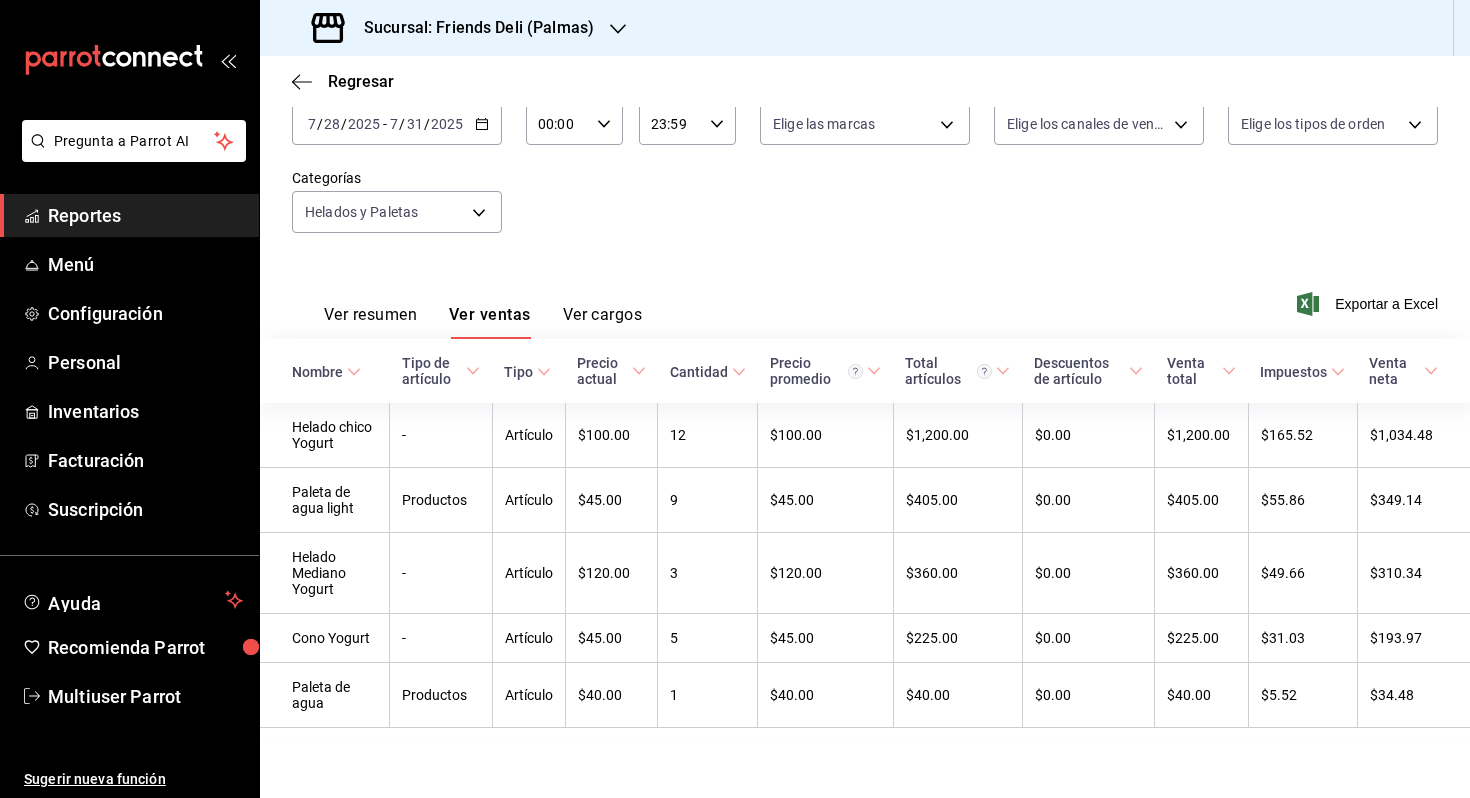 click on "[DATE] [DATE] - [DATE] [DATE]" at bounding box center [397, 124] 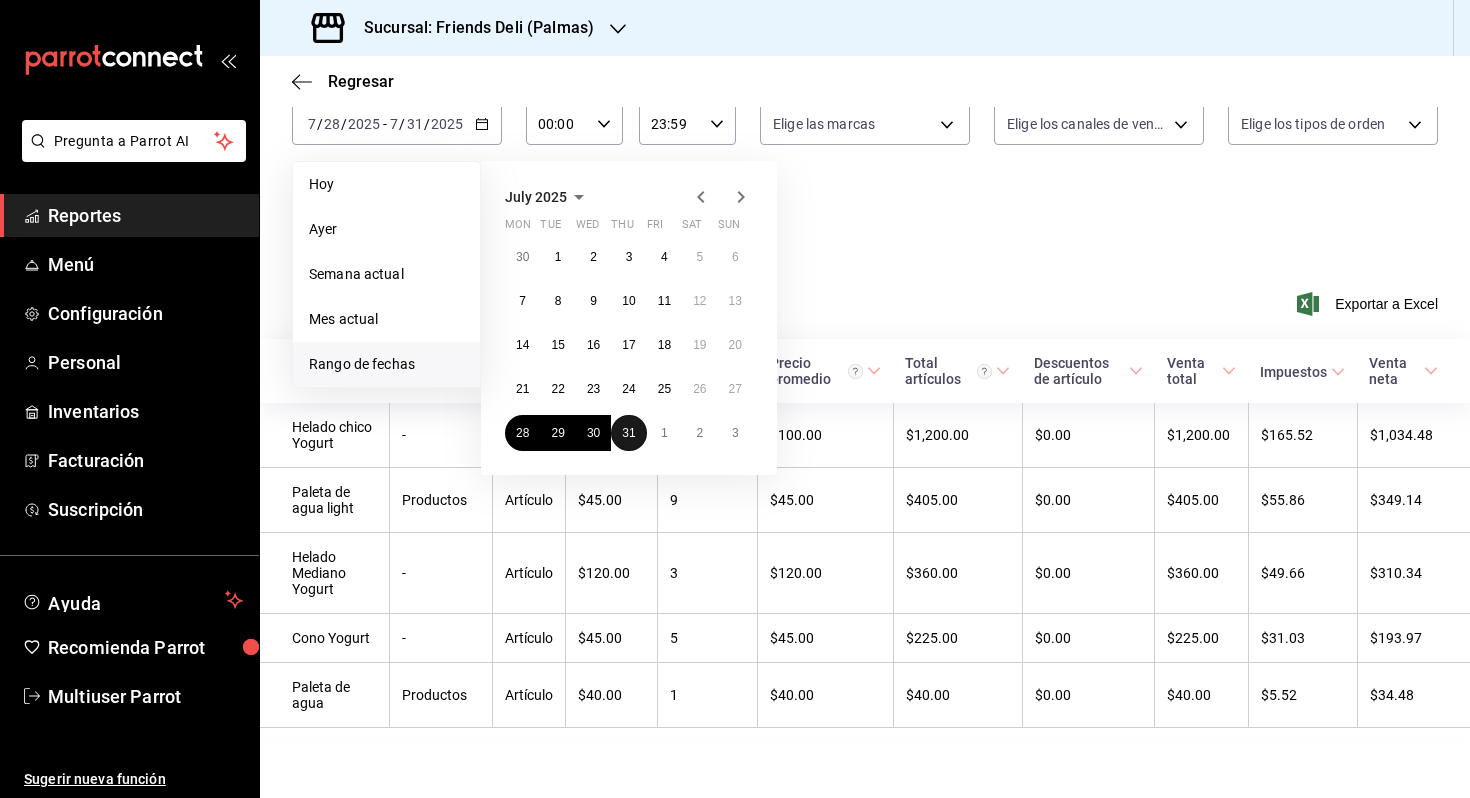 click on "31" at bounding box center (628, 433) 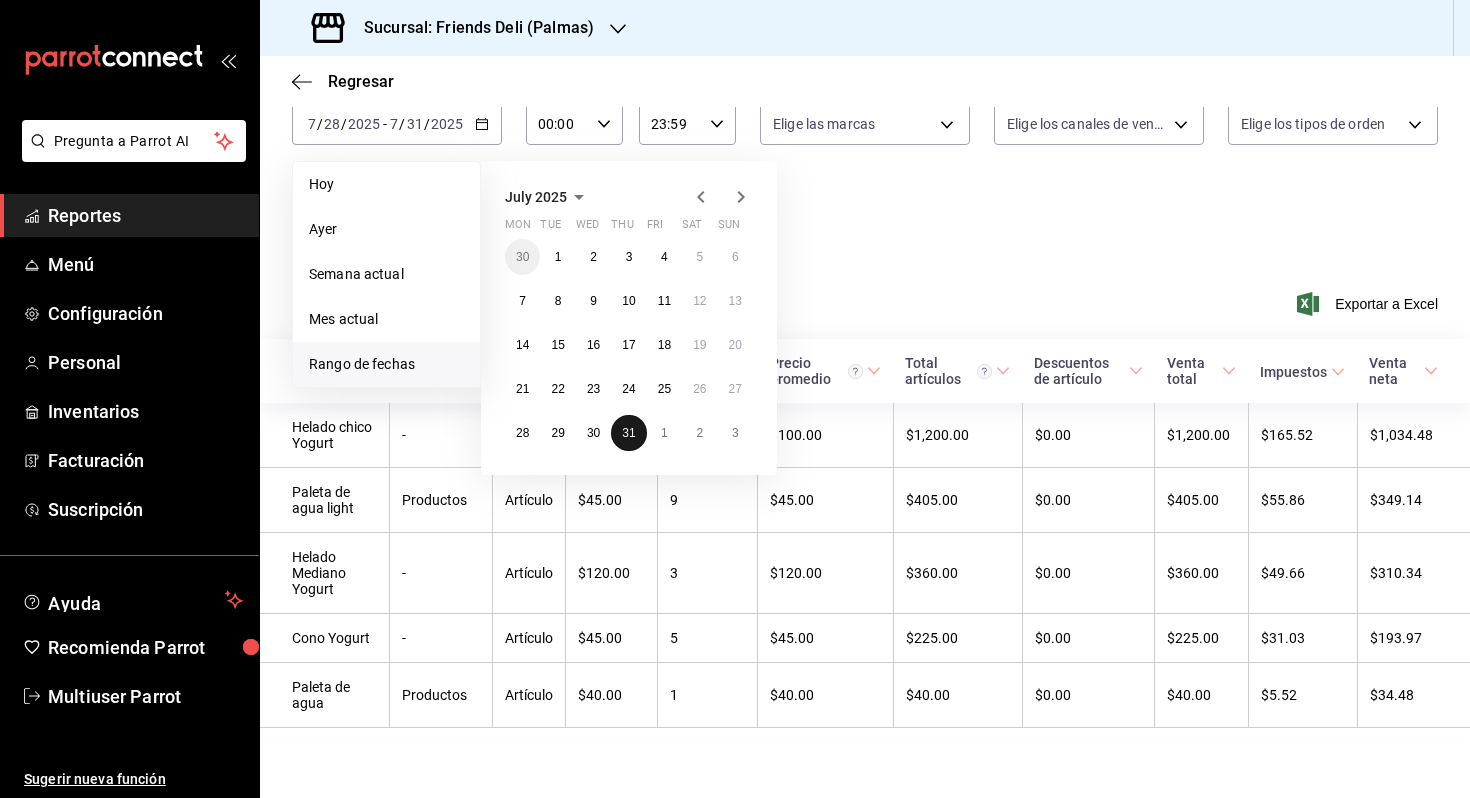 click on "31" at bounding box center (628, 433) 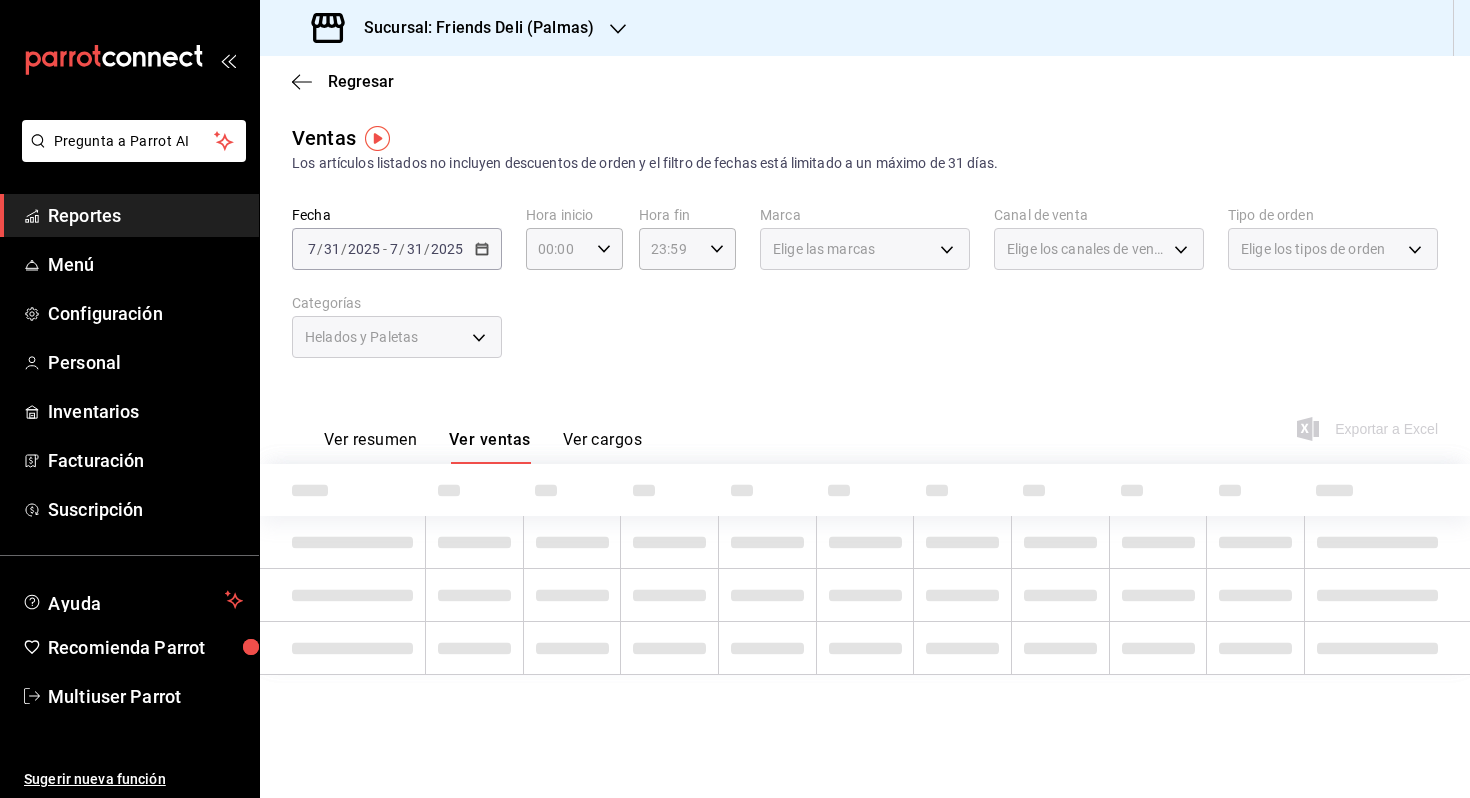 scroll, scrollTop: 0, scrollLeft: 0, axis: both 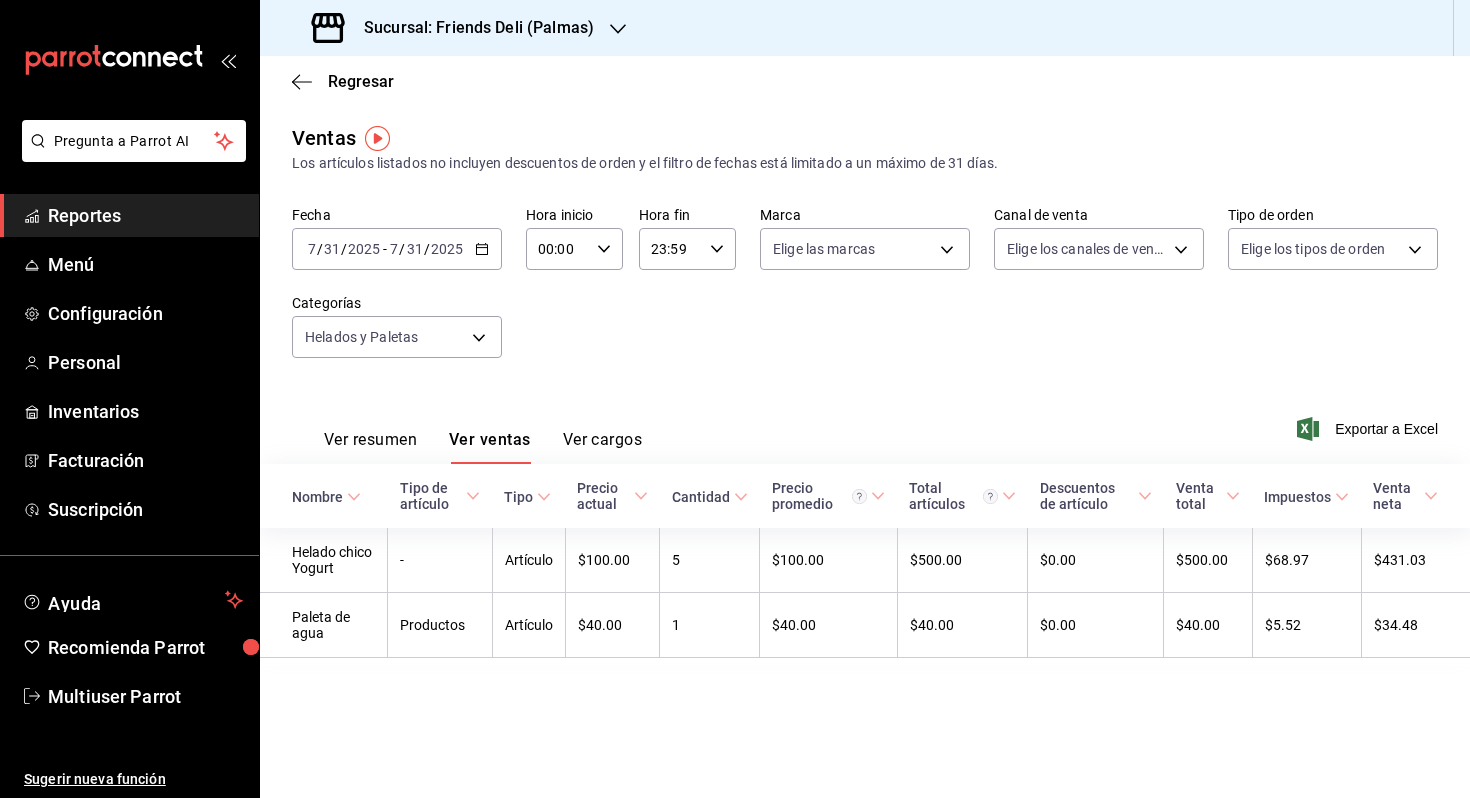 click on "[DATE] [DATE] - [DATE] [DATE]" at bounding box center [397, 249] 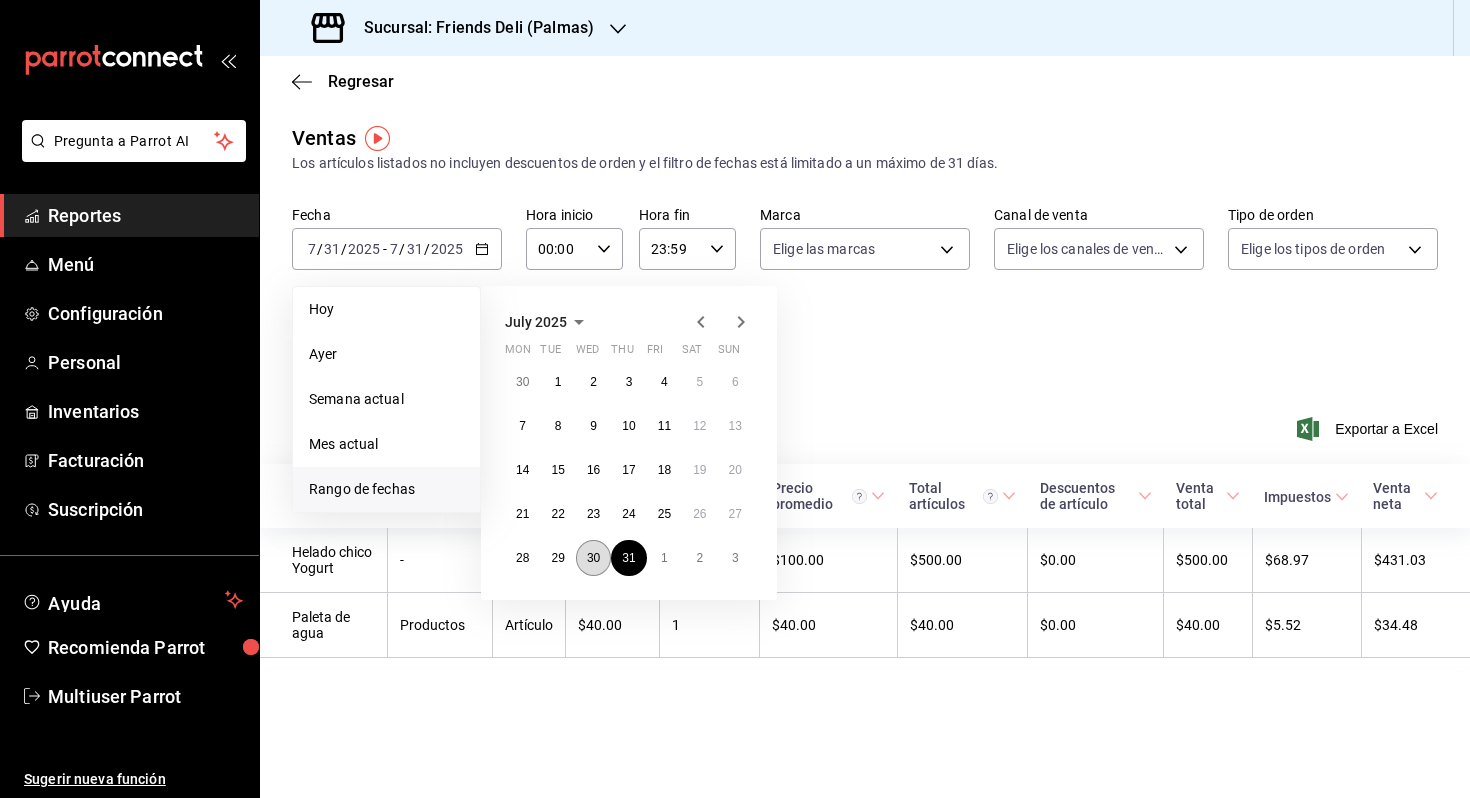 click on "30" at bounding box center (593, 558) 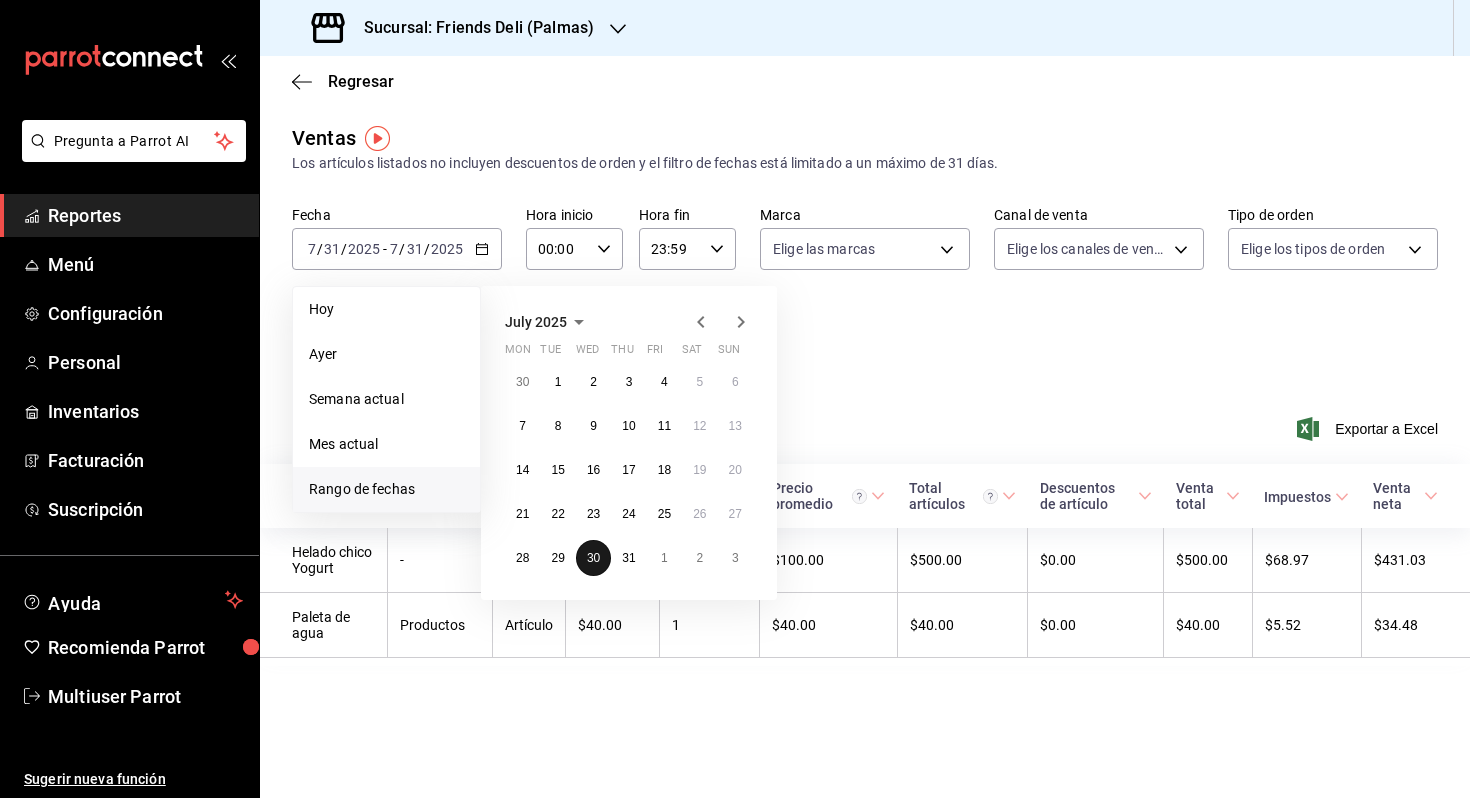 click on "30" at bounding box center (593, 558) 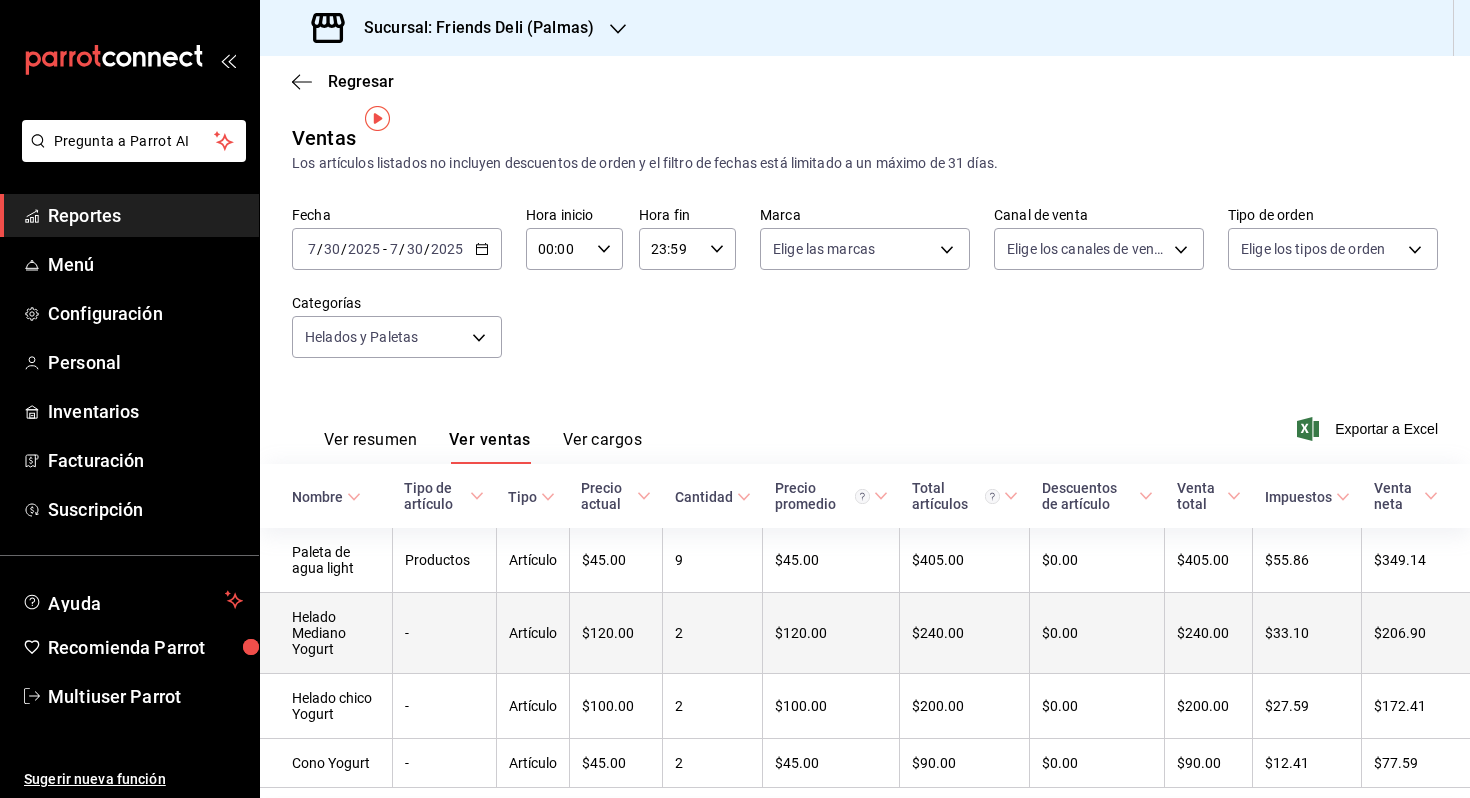 scroll, scrollTop: 67, scrollLeft: 0, axis: vertical 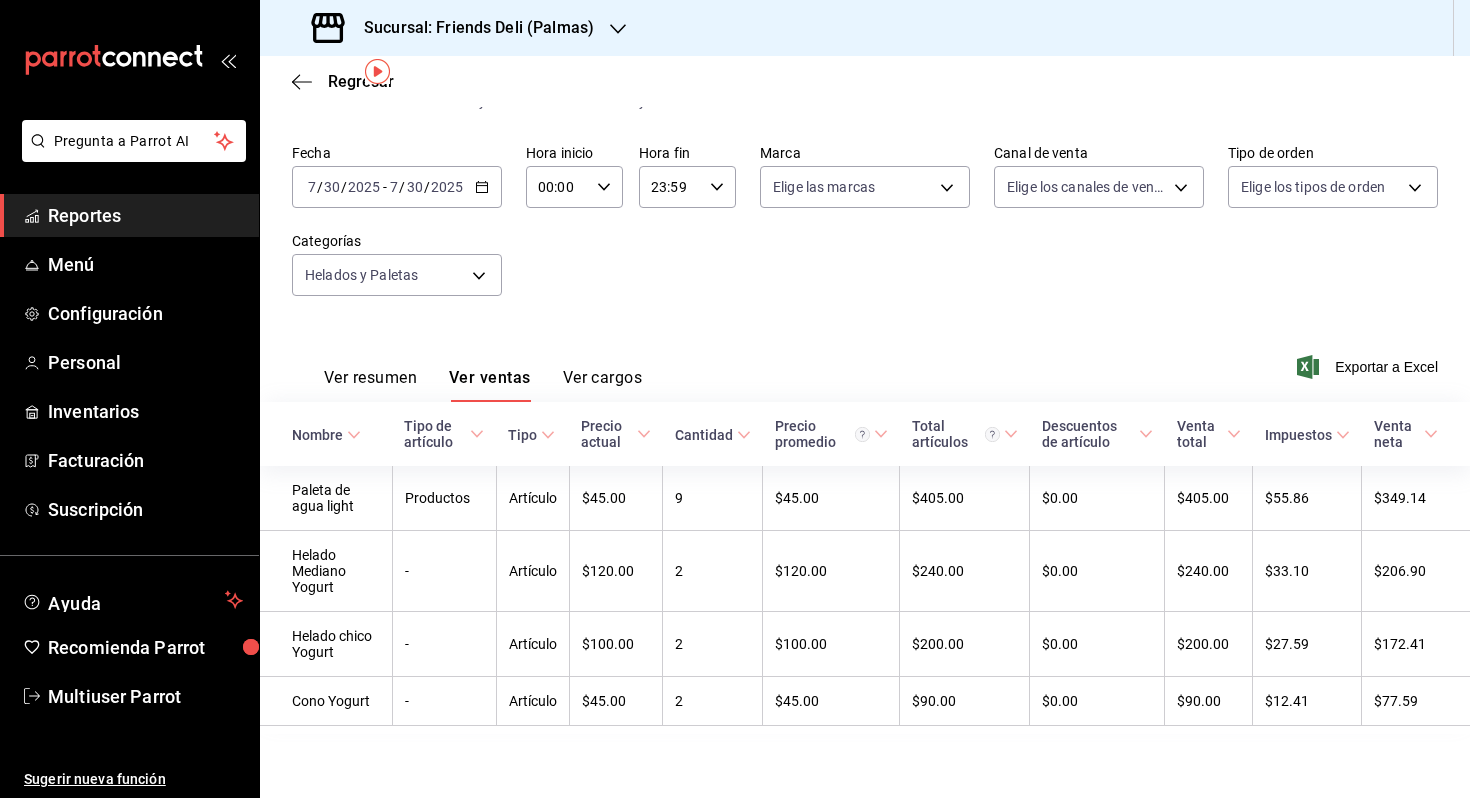 click on "2025" at bounding box center [447, 187] 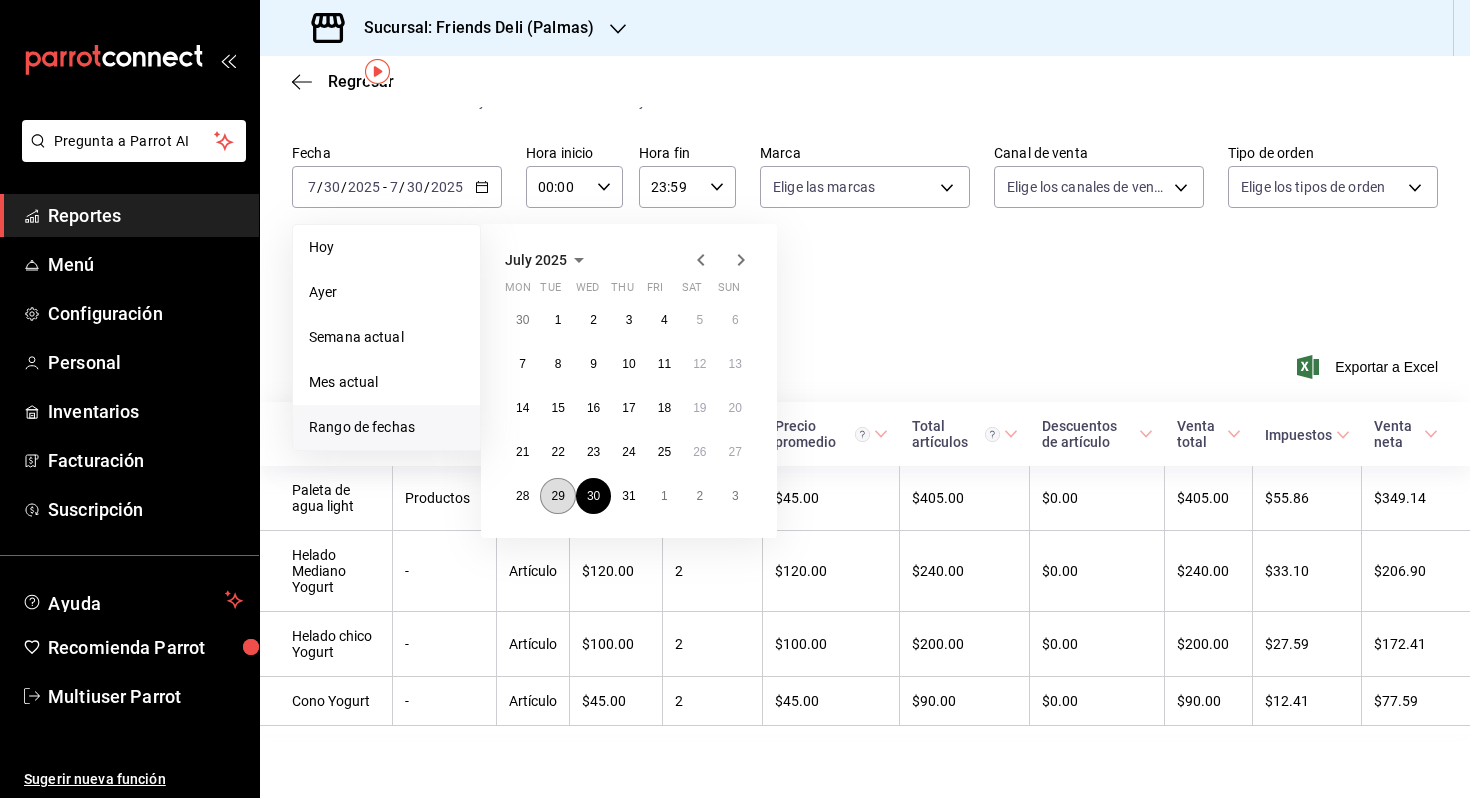 click on "29" at bounding box center (557, 496) 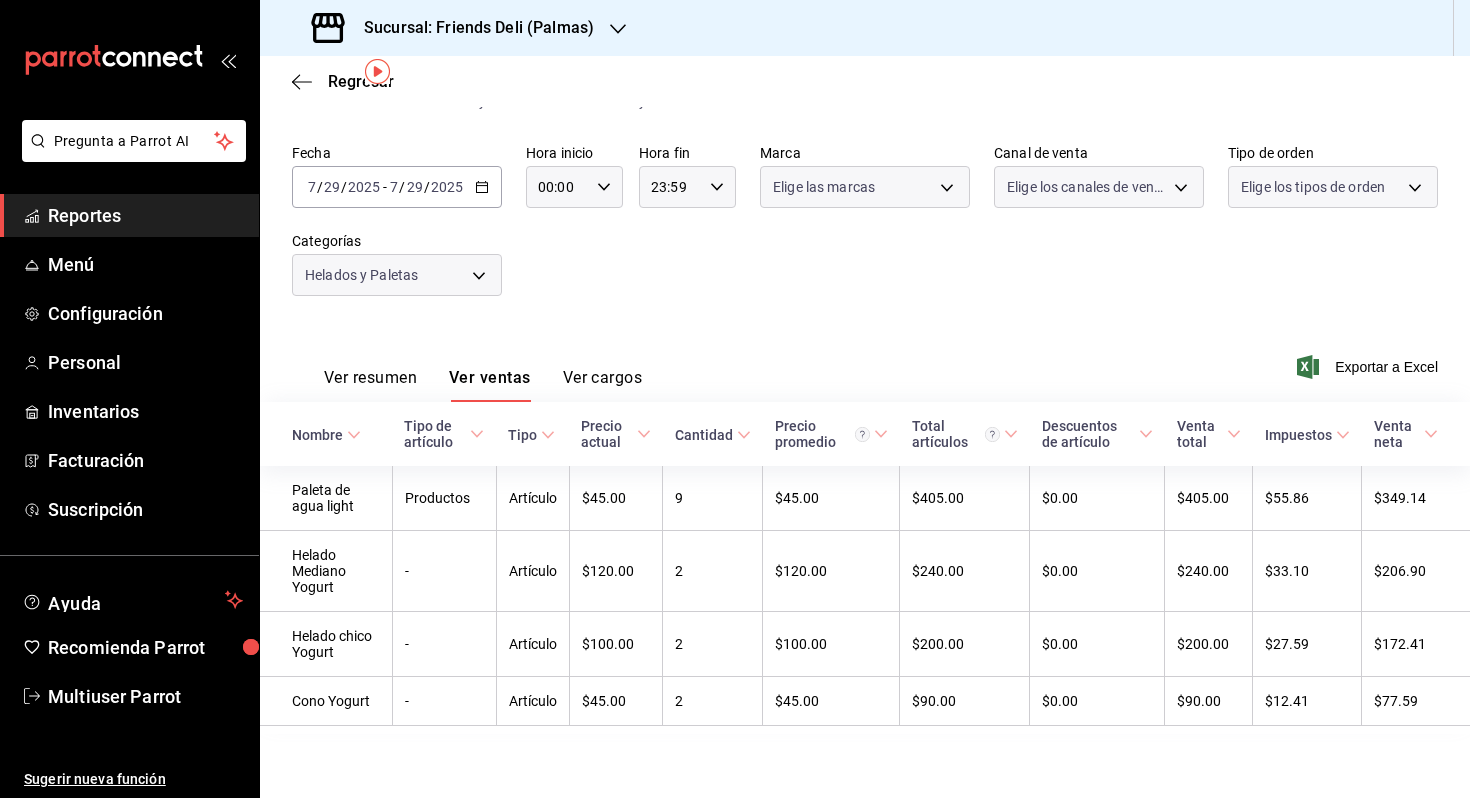 scroll, scrollTop: 0, scrollLeft: 0, axis: both 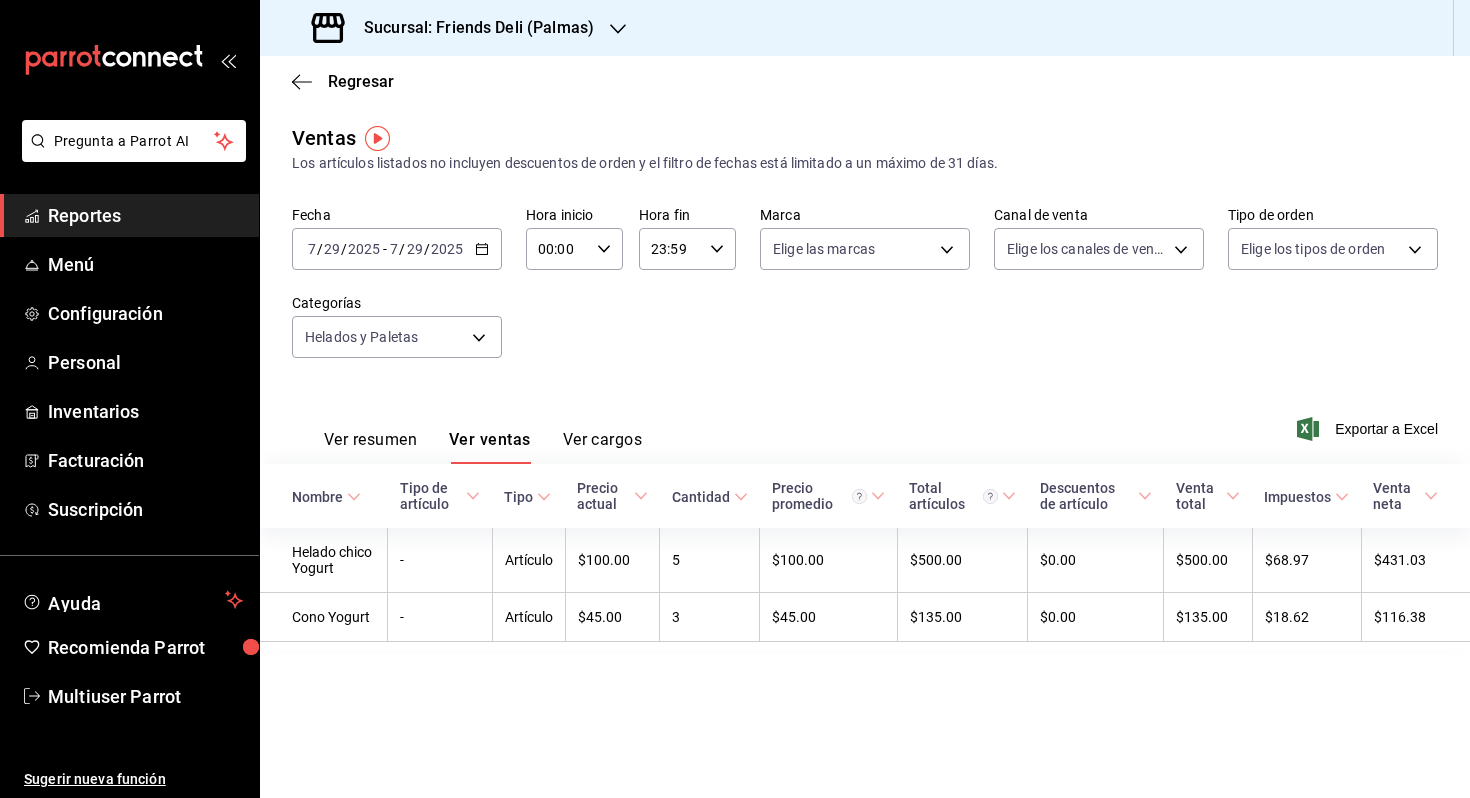click on "[DATE] [DATE] - [DATE] [DATE]" at bounding box center (397, 249) 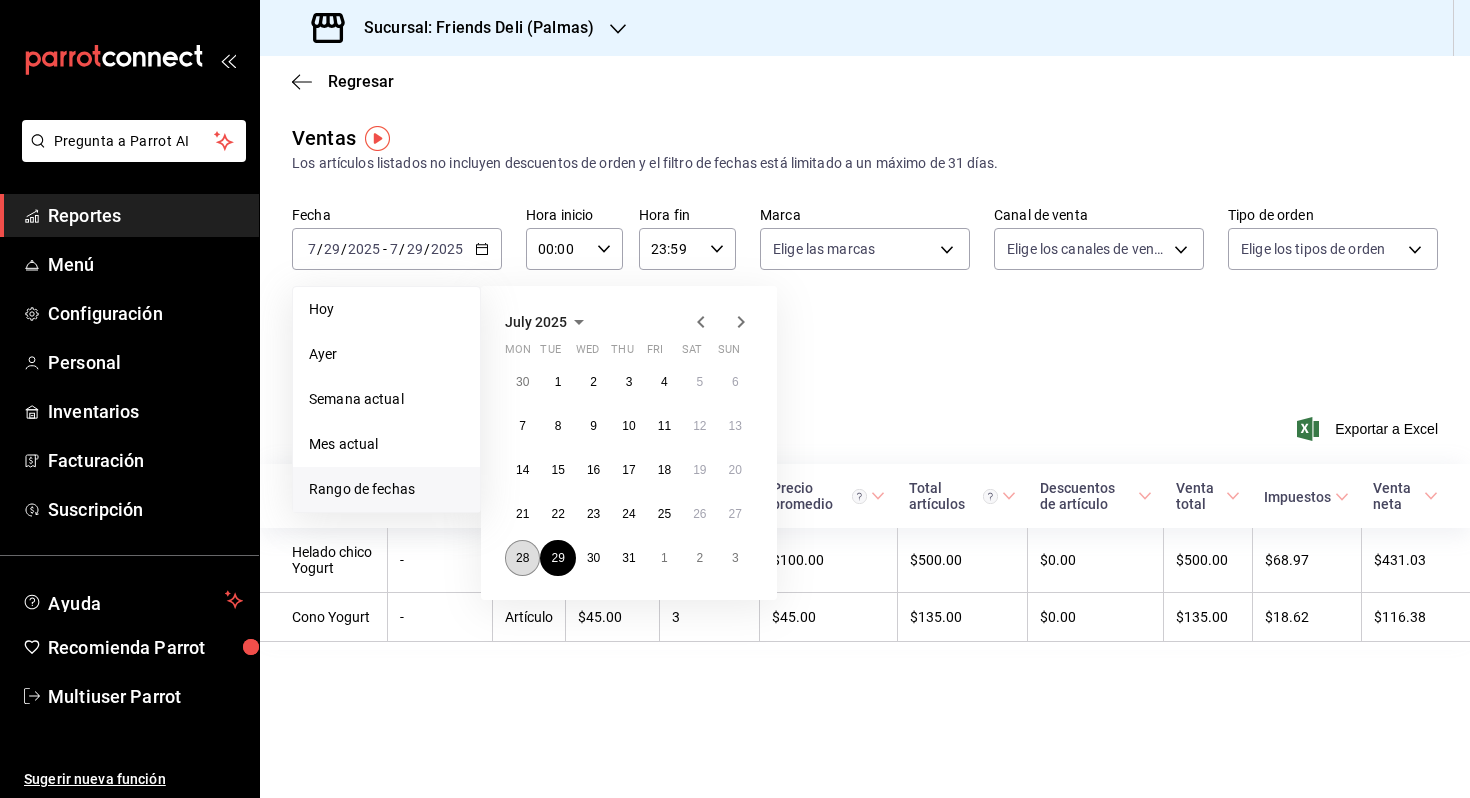 click on "28" at bounding box center (522, 558) 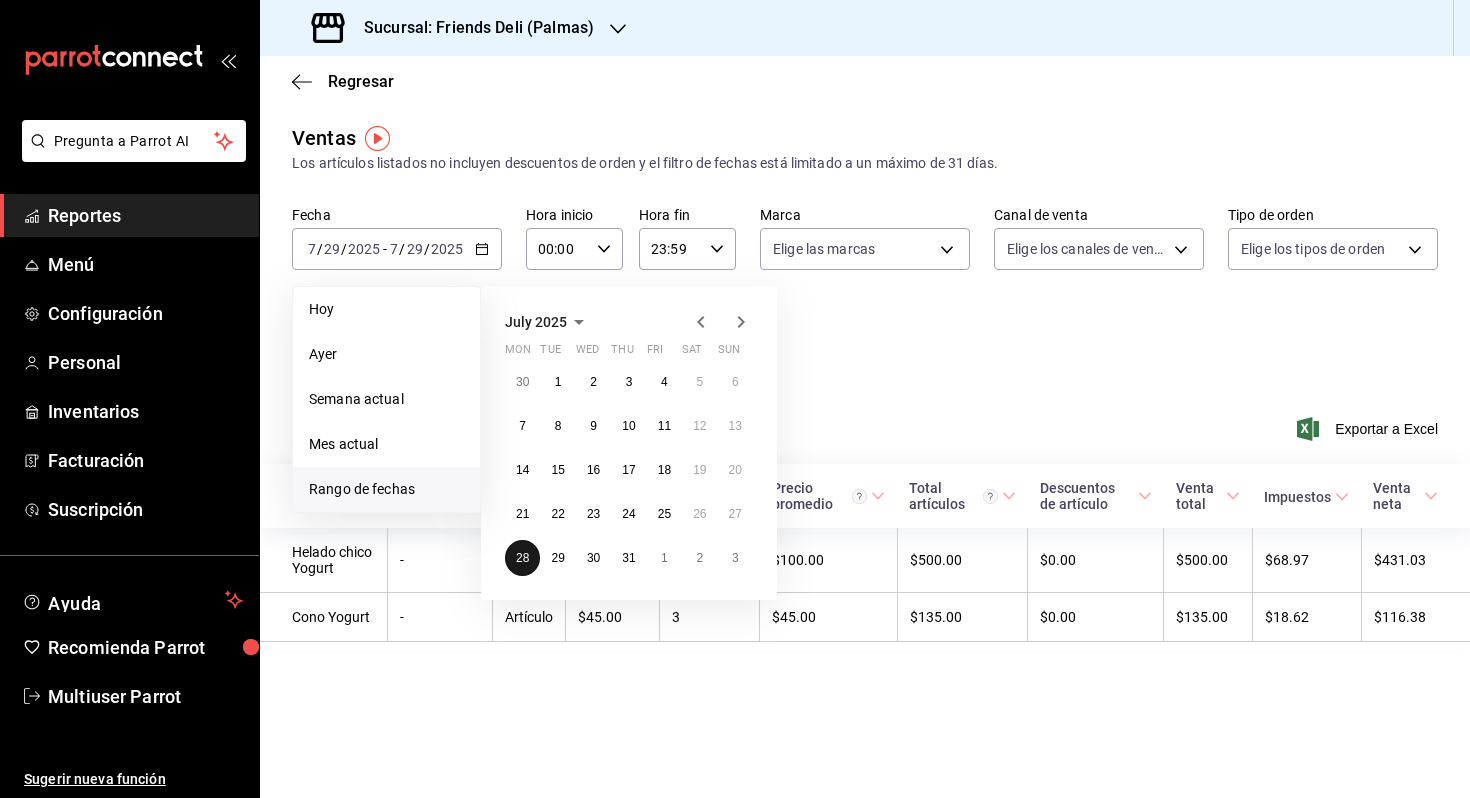 click on "28" at bounding box center [522, 558] 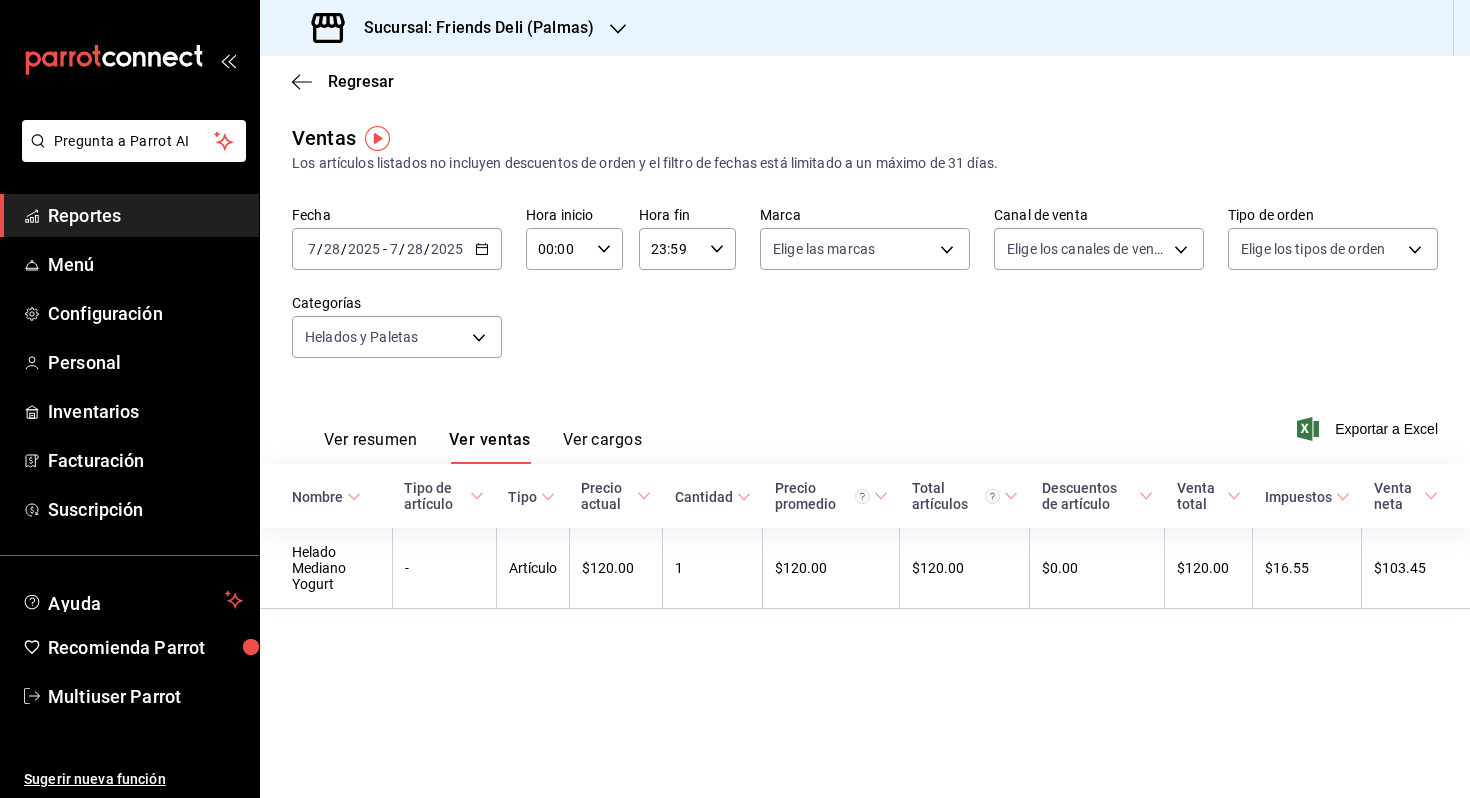 click on "2025" at bounding box center (447, 249) 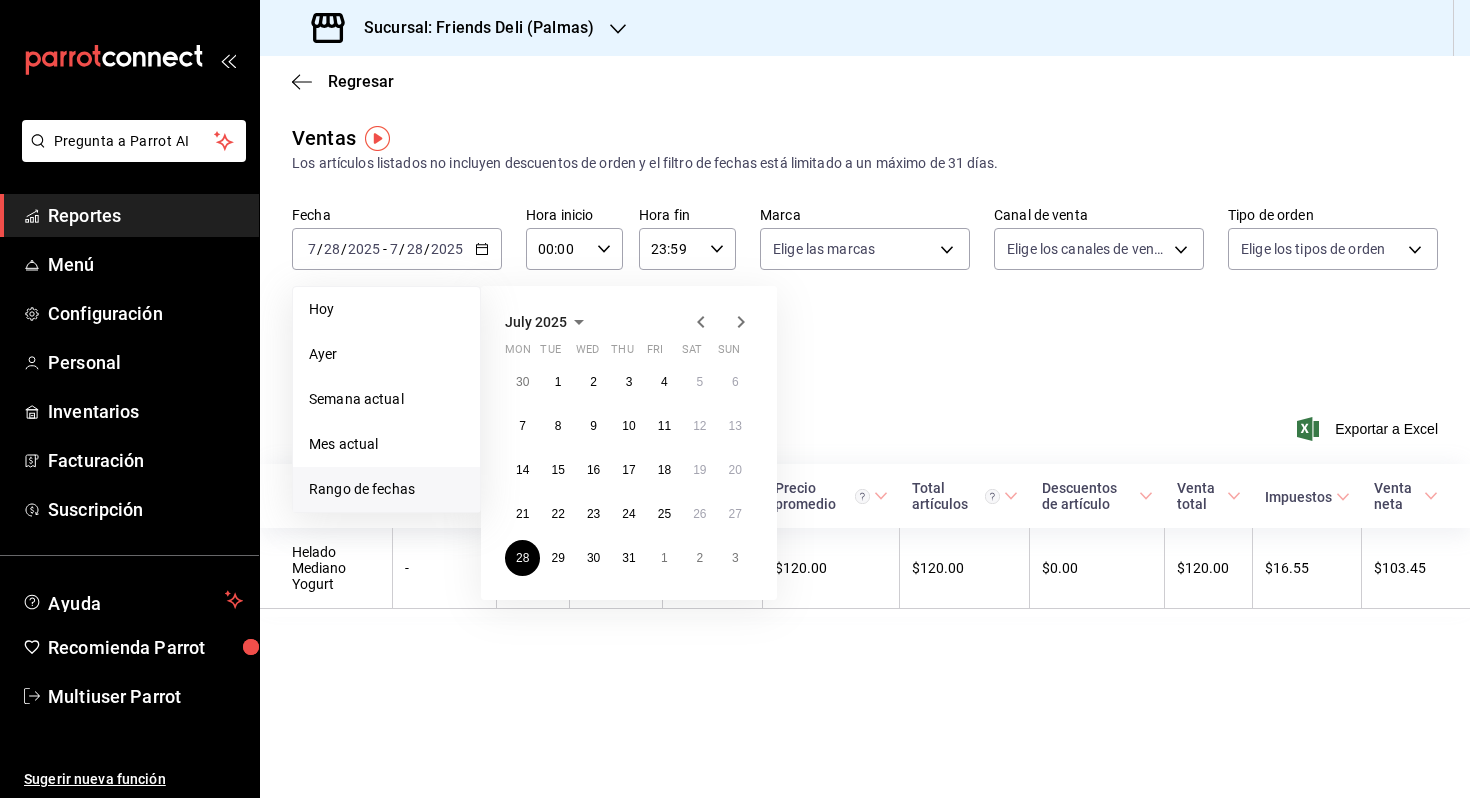 click 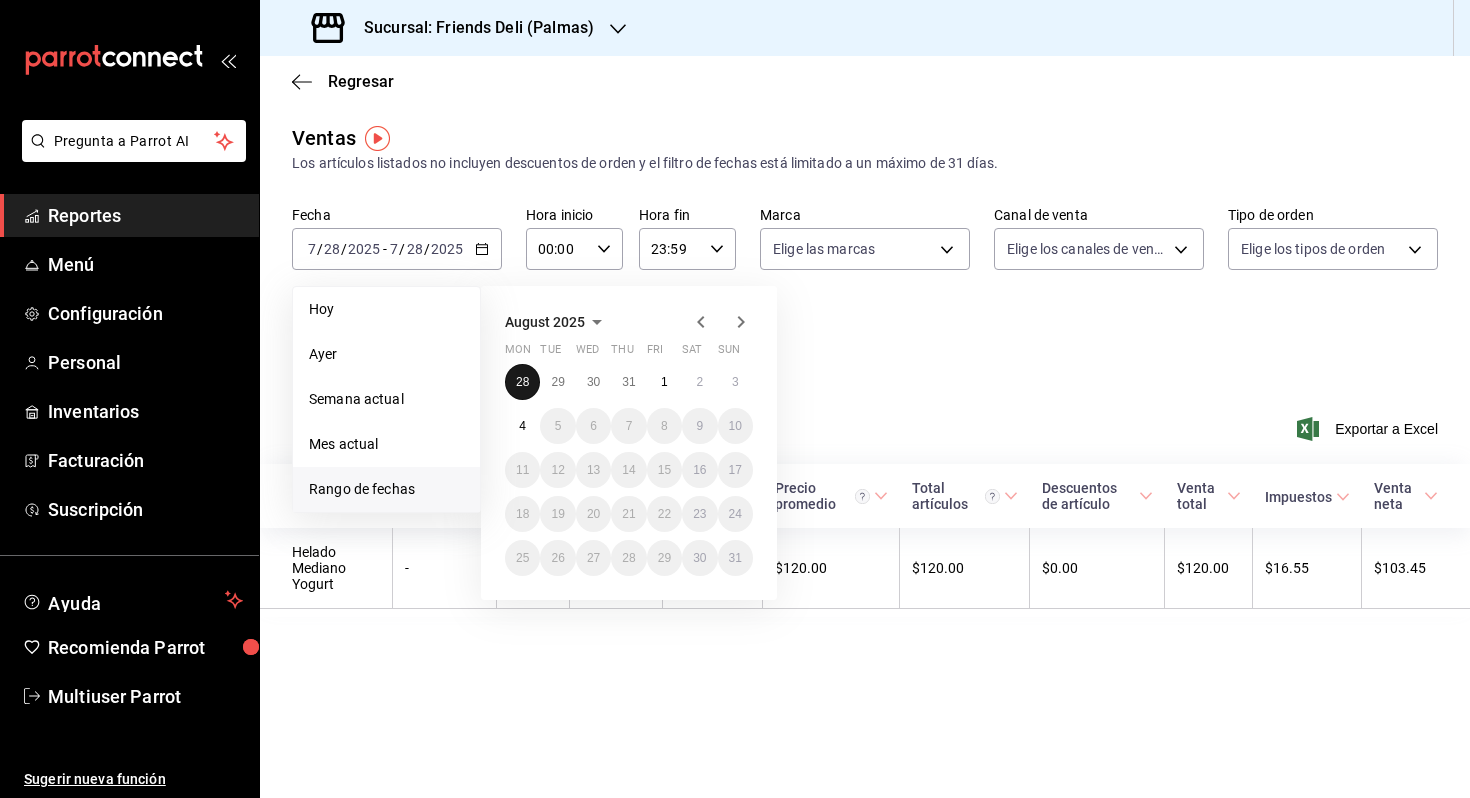 click on "28" at bounding box center (522, 382) 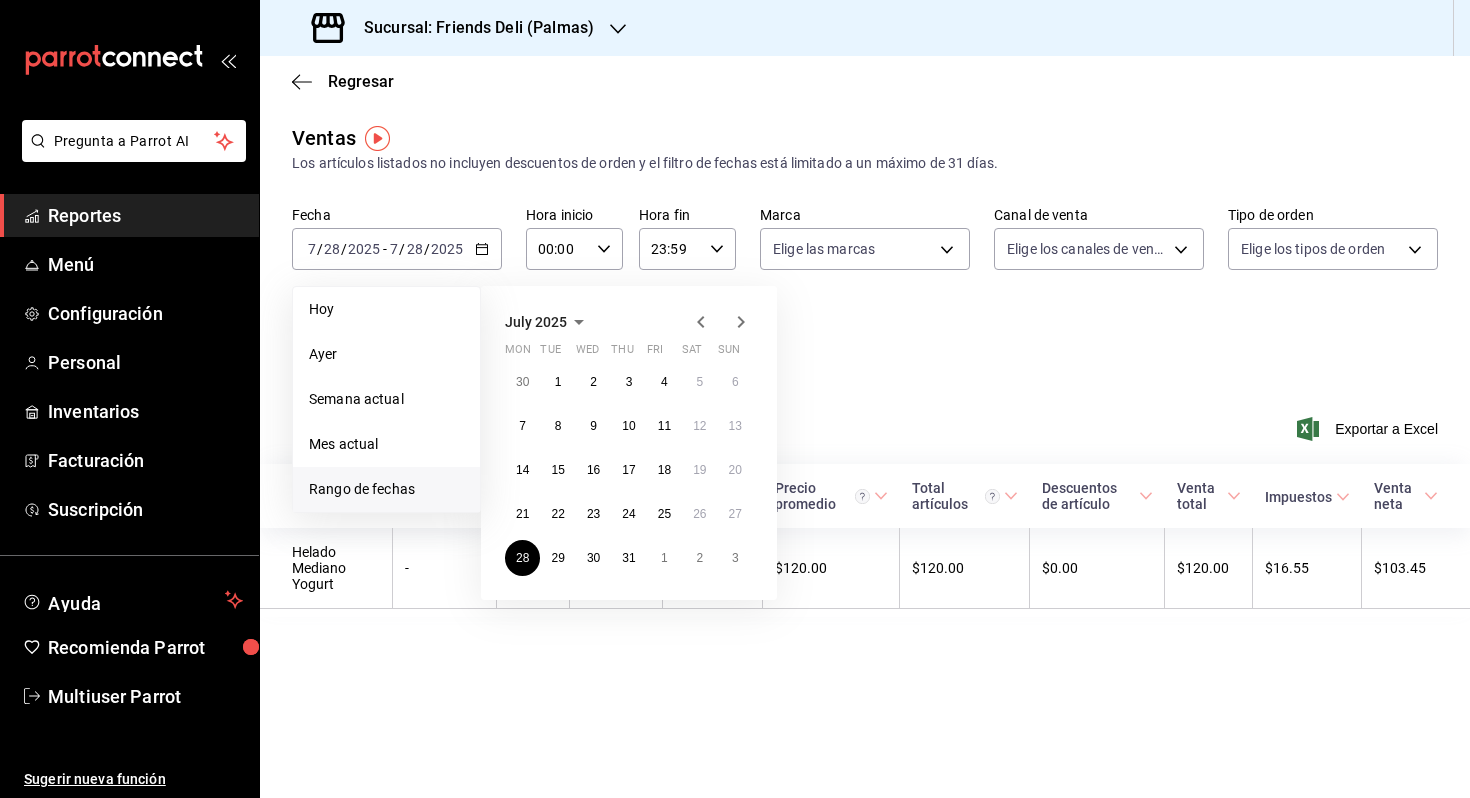 click 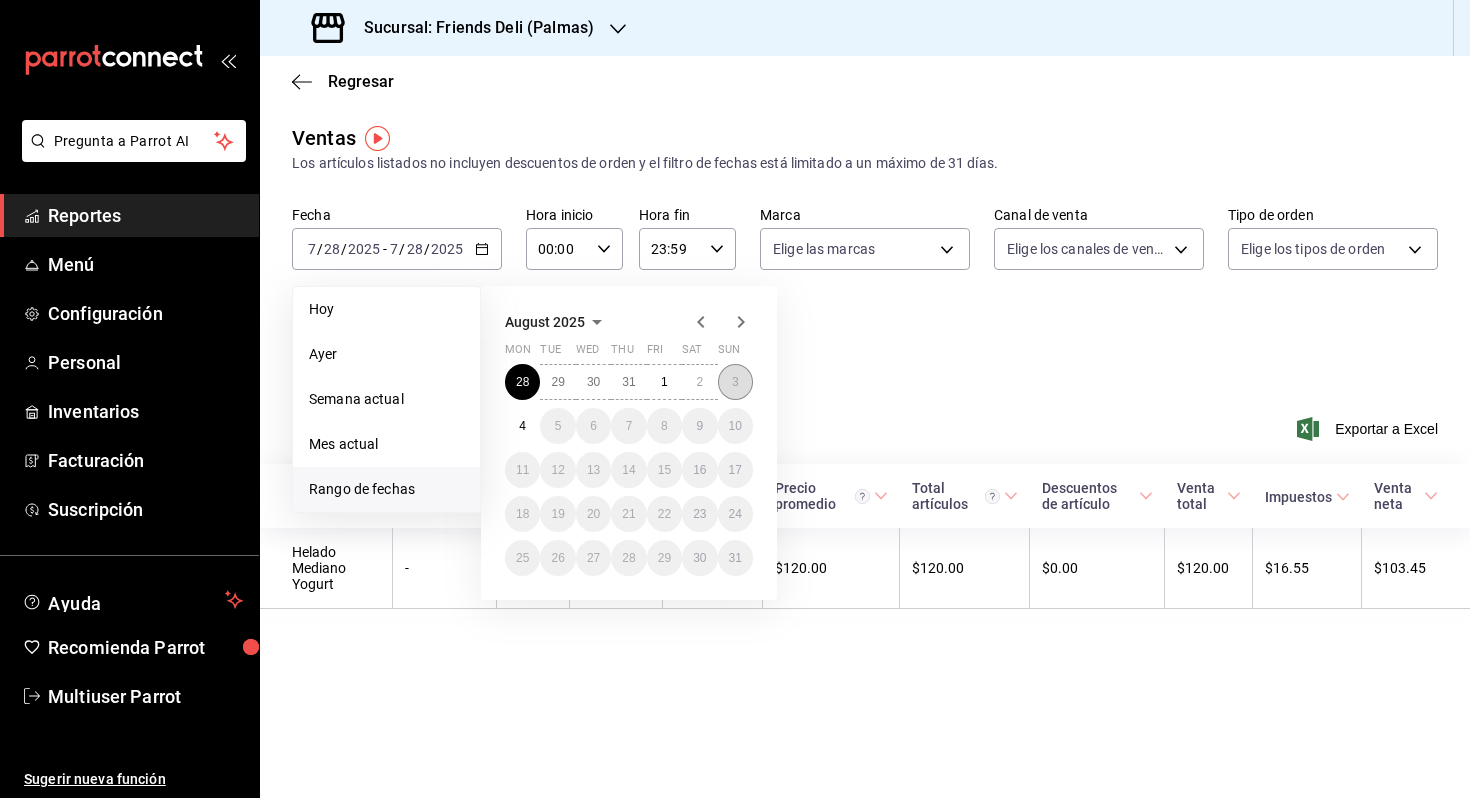 click on "3" at bounding box center (735, 382) 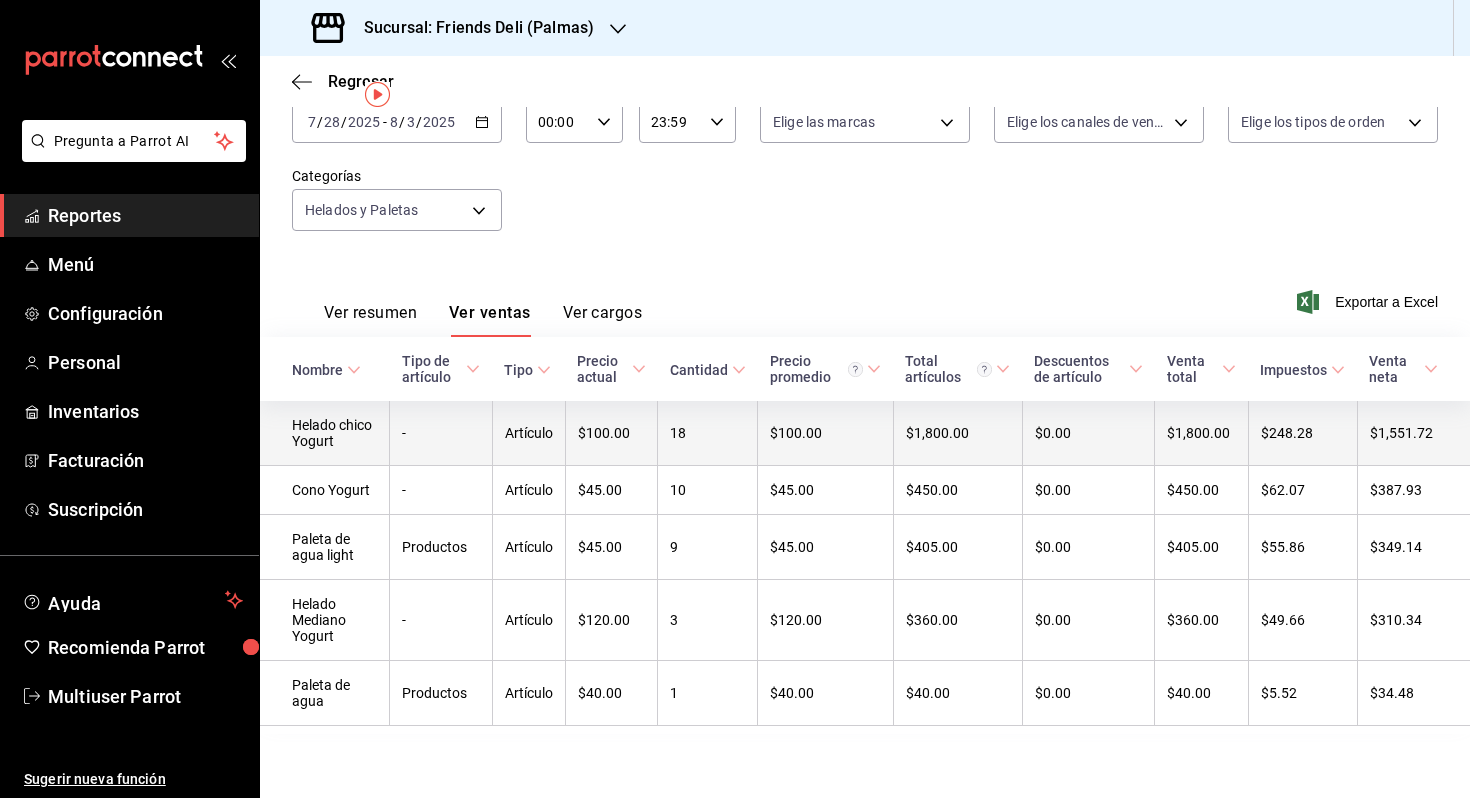 scroll, scrollTop: 0, scrollLeft: 0, axis: both 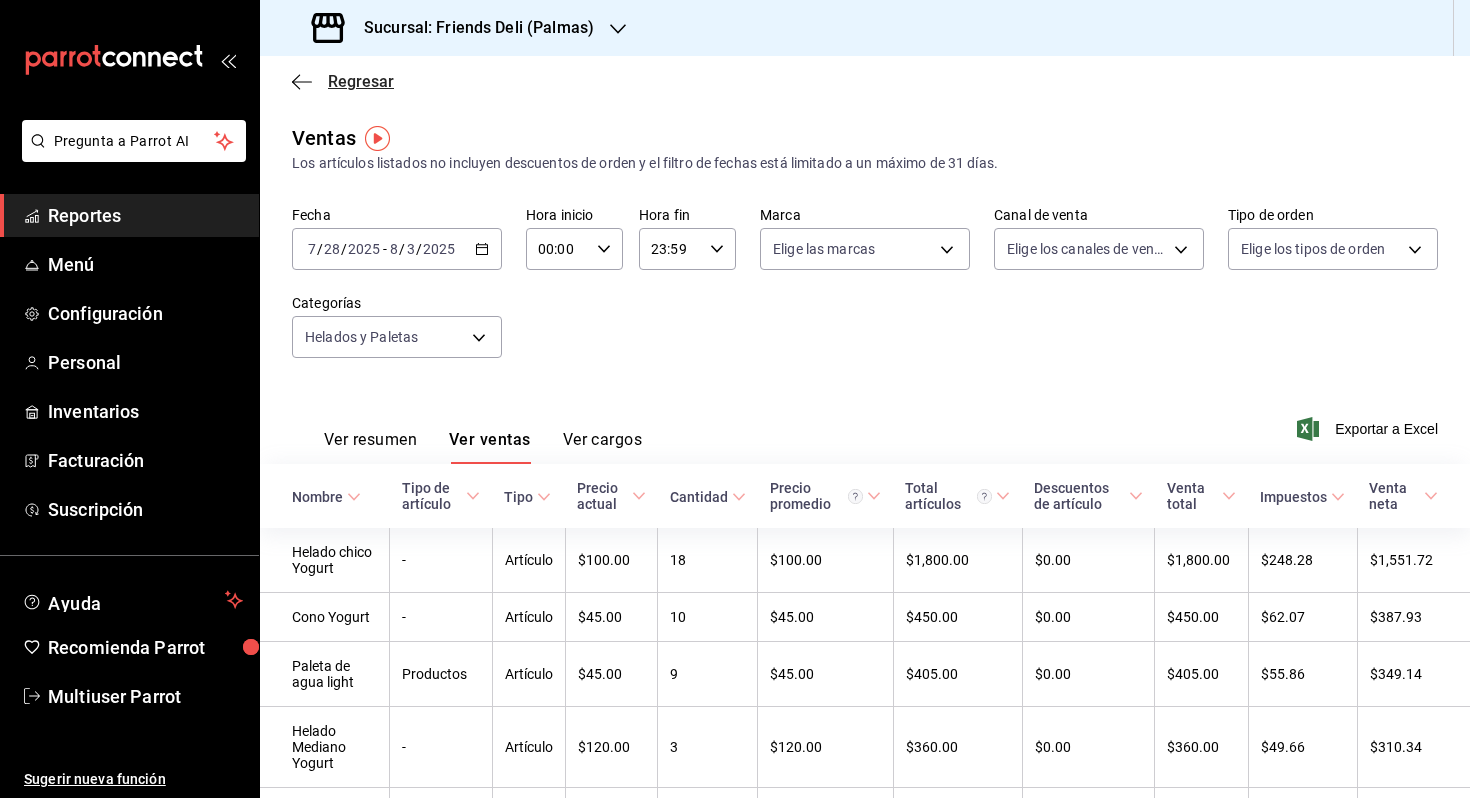click on "Regresar" at bounding box center [361, 81] 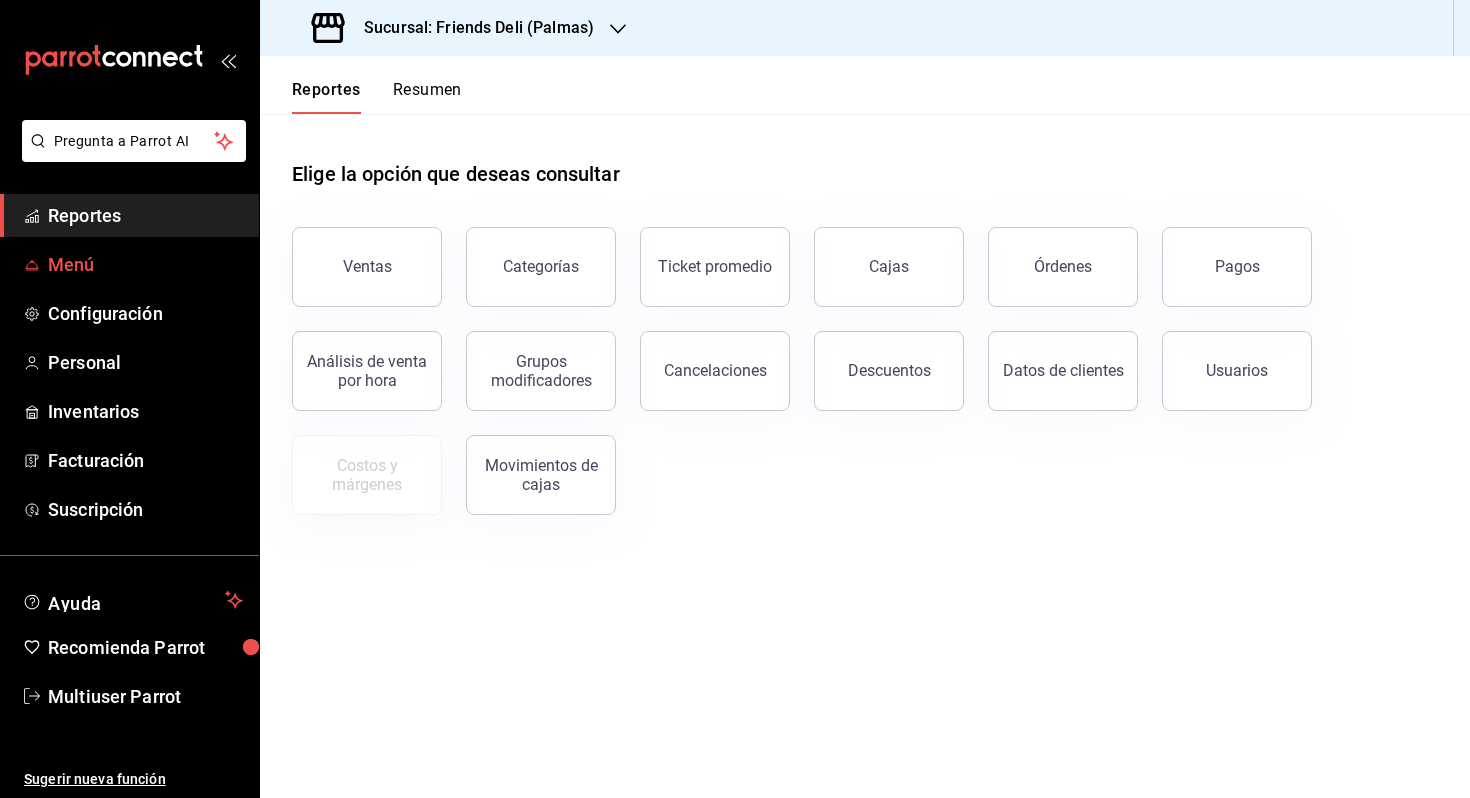 click on "Menú" at bounding box center (145, 264) 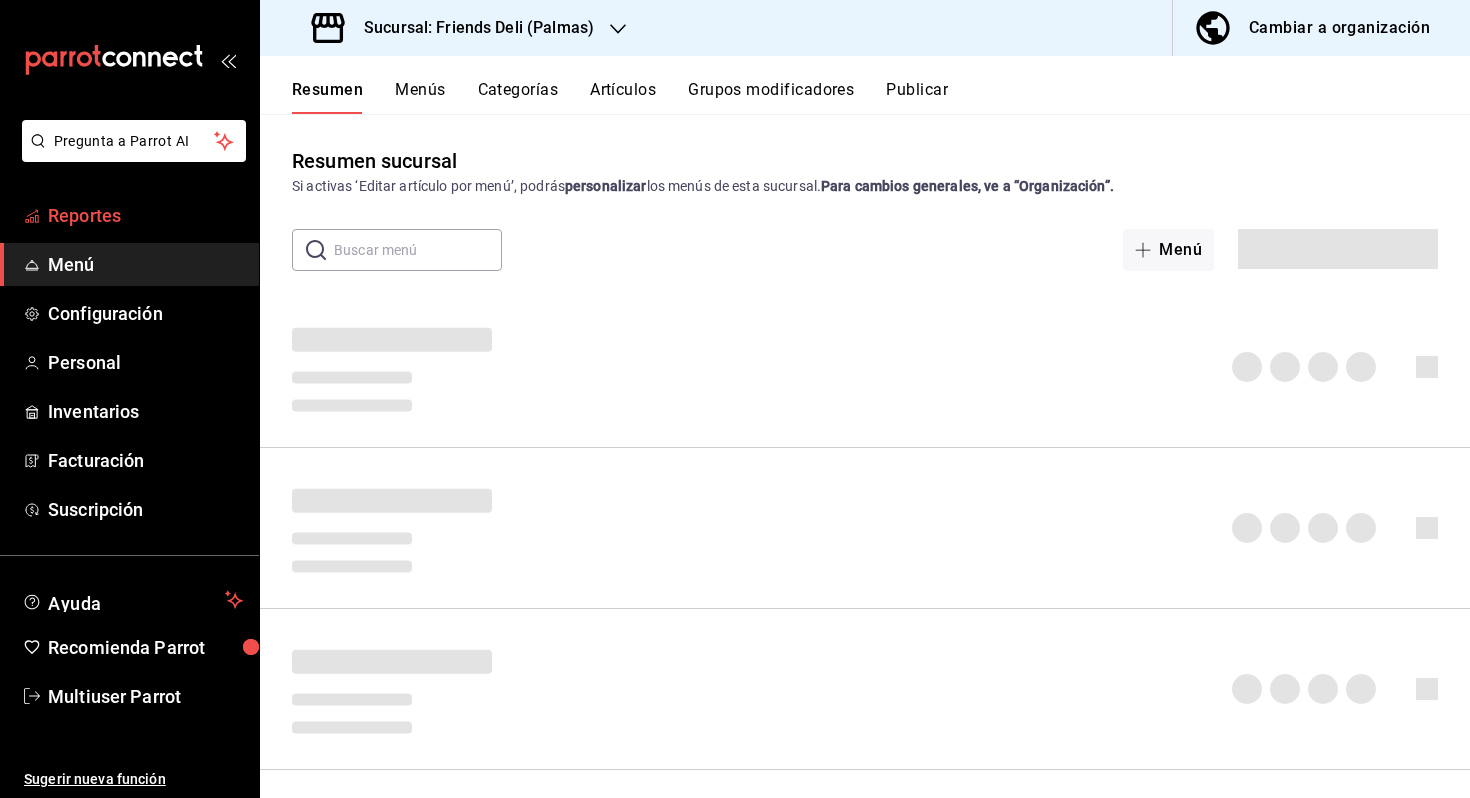 click on "Reportes" at bounding box center [145, 215] 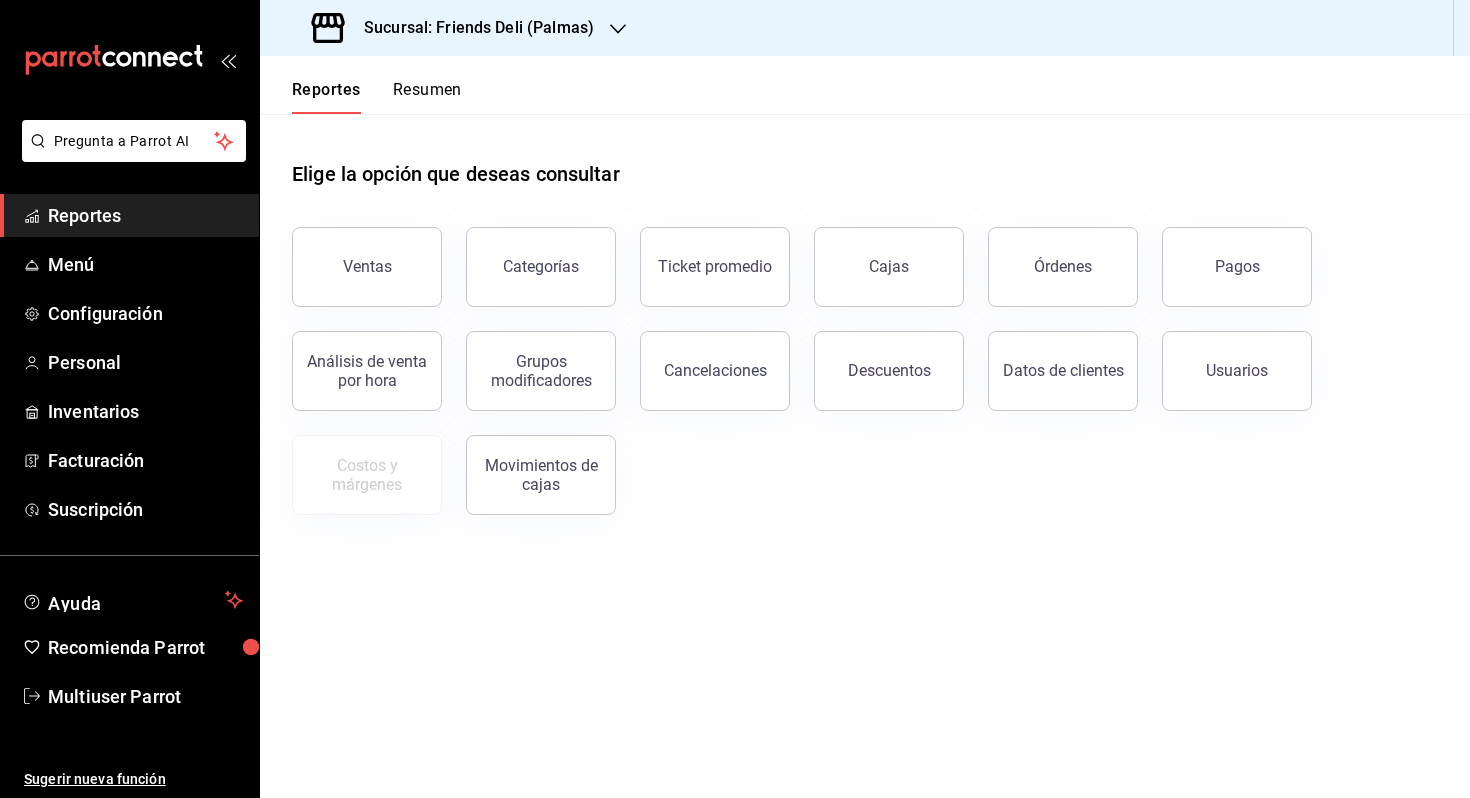 click on "Resumen" at bounding box center [427, 97] 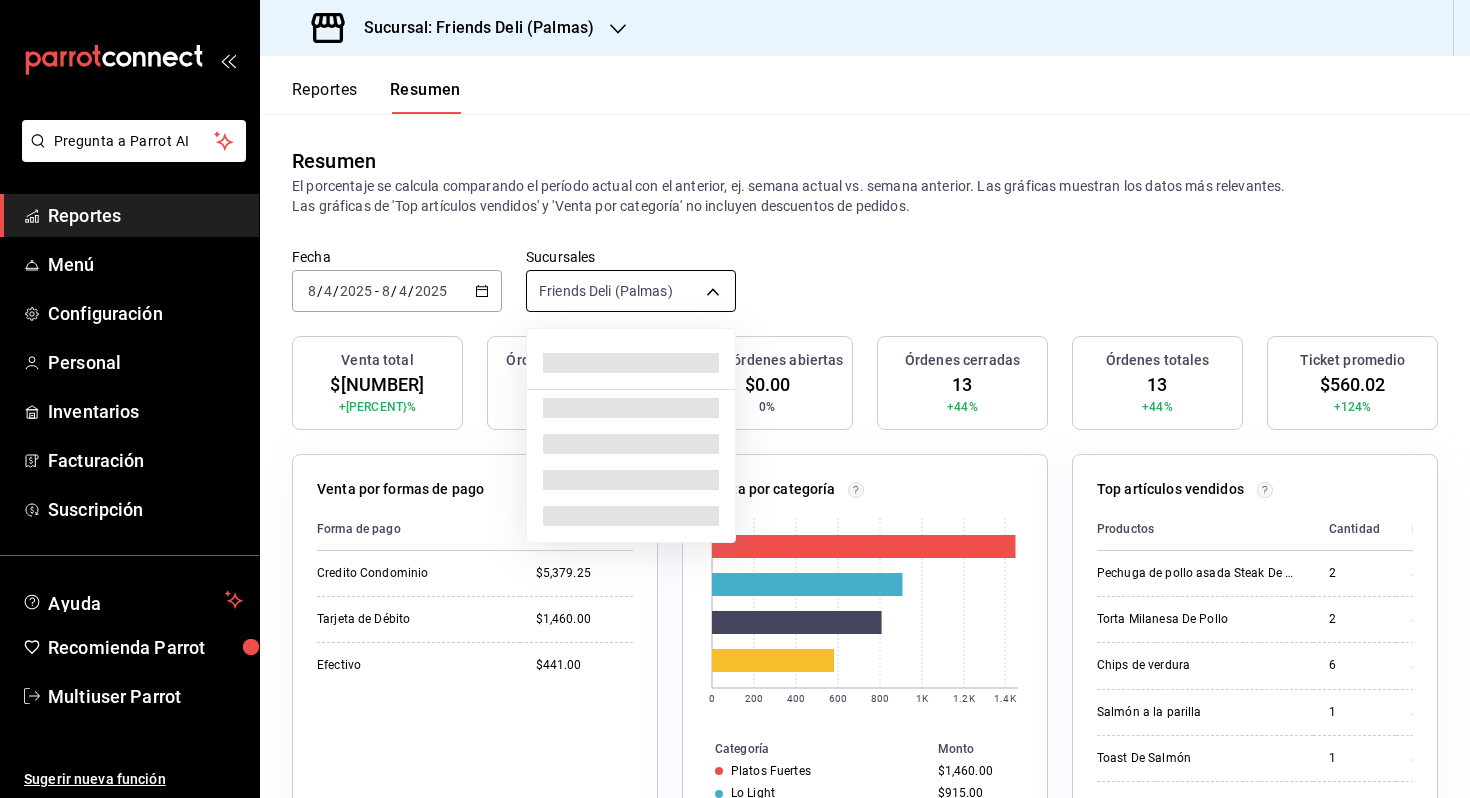 click on "Pregunta a Parrot AI Reportes   Menú   Configuración   Personal   Inventarios   Facturación   Suscripción   Ayuda Recomienda Parrot   Multiuser Parrot   Sugerir nueva función   Sucursal: Friends Deli ([LOCATION]) Reportes Resumen Resumen El porcentaje se calcula comparando el período actual con el anterior, ej. semana actual vs. semana anterior. Las gráficas muestran los datos más relevantes.  Las gráficas de 'Top artículos vendidos' y 'Venta por categoría' no incluyen descuentos de pedidos. Fecha [DATE] [DATE] - [DATE] [DATE] Sucursales Friends Deli ([LOCATION]) [object Object] Venta total $[NUMBER] +[PERCENT}% Órdenes abiertas 0 0% Venta órdenes abiertas $0.00 0% Órdenes cerradas 13 +44% Órdenes totales 13 +44% Ticket promedio $[NUMBER] +[PERCENT}% Venta por formas de pago Forma de pago Monto Credito Condominio $[NUMBER] Tarjeta de Débito $[NUMBER] Efectivo $[NUMBER] Venta por categoría   0 200 400 600 800 1K 1.2K 1.4K Categoría Monto Platos Fuertes $[NUMBER] Lo Light $[NUMBER] $[NUMBER] $[NUMBER]" at bounding box center [735, 399] 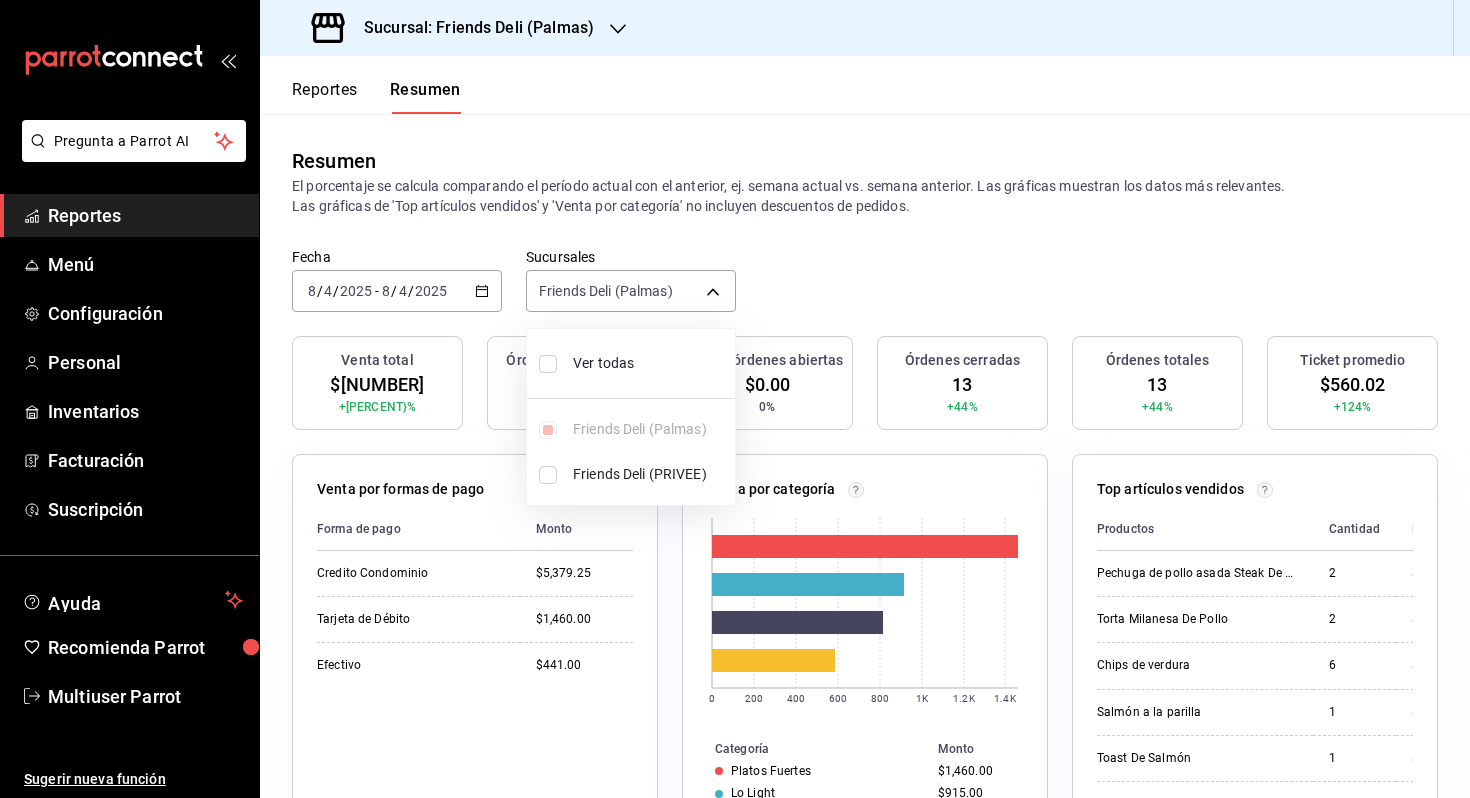 click on "Ver todas" at bounding box center [631, 363] 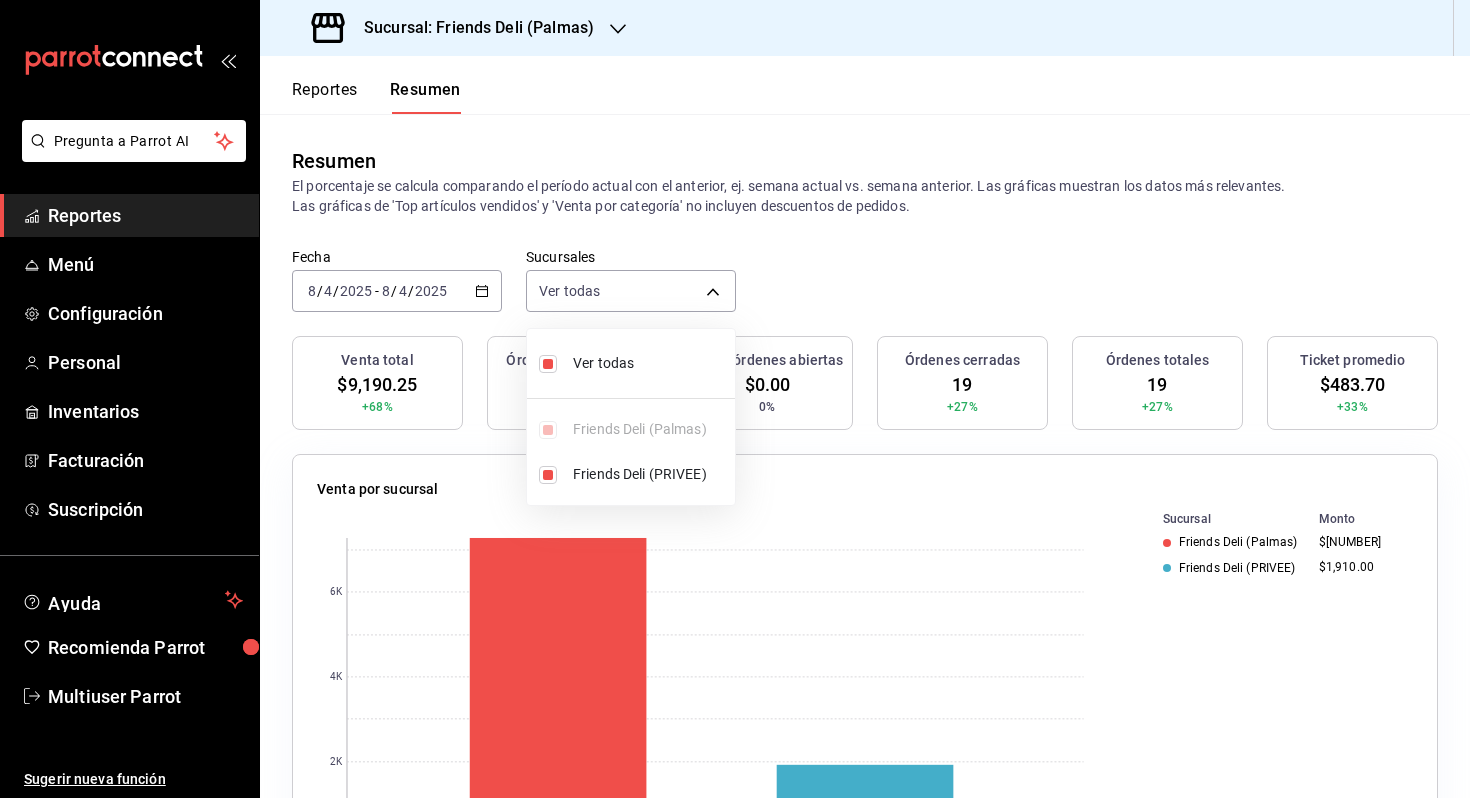 click at bounding box center (735, 399) 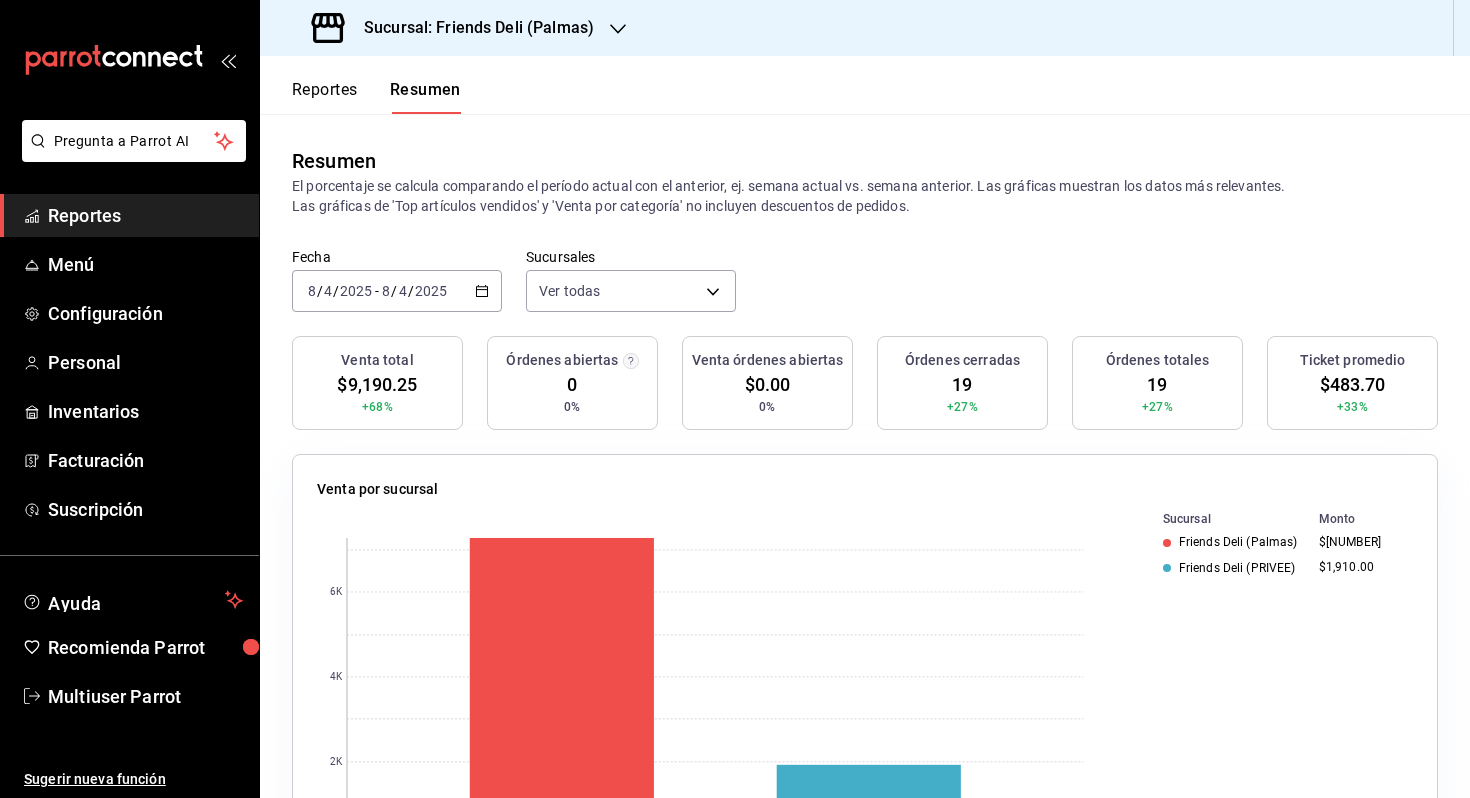 click on "-" at bounding box center (377, 291) 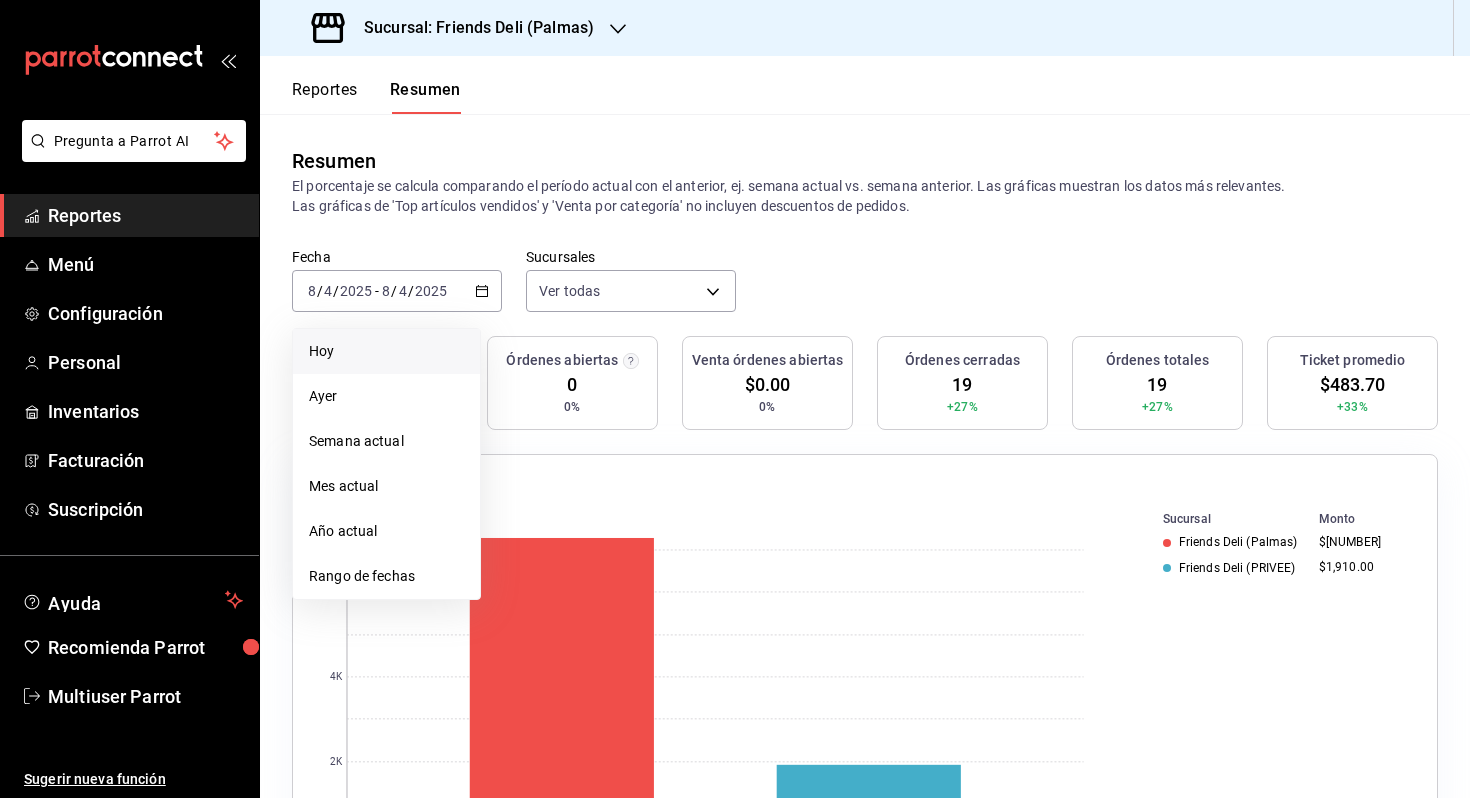 click on "Hoy" at bounding box center [386, 351] 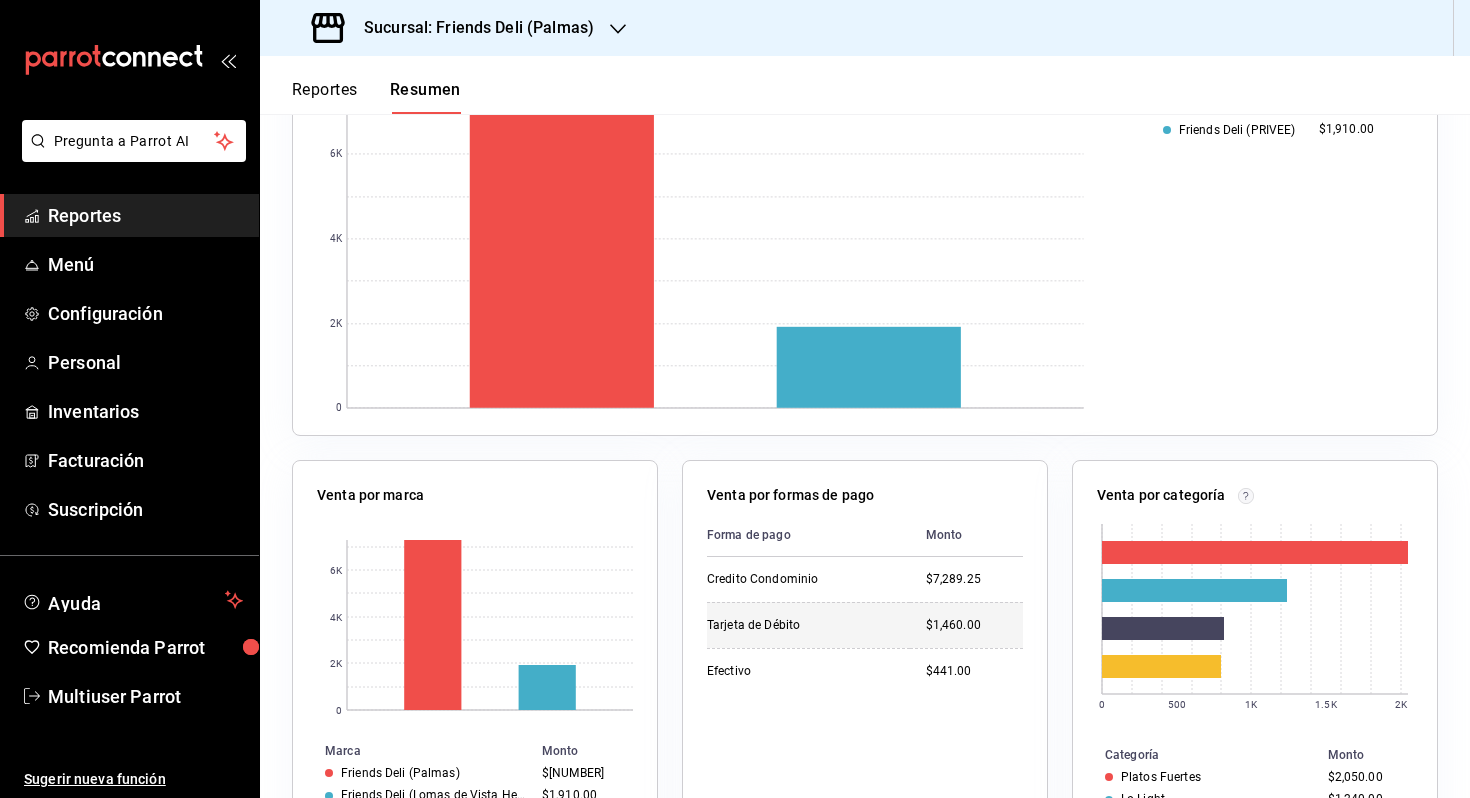 scroll, scrollTop: 0, scrollLeft: 0, axis: both 